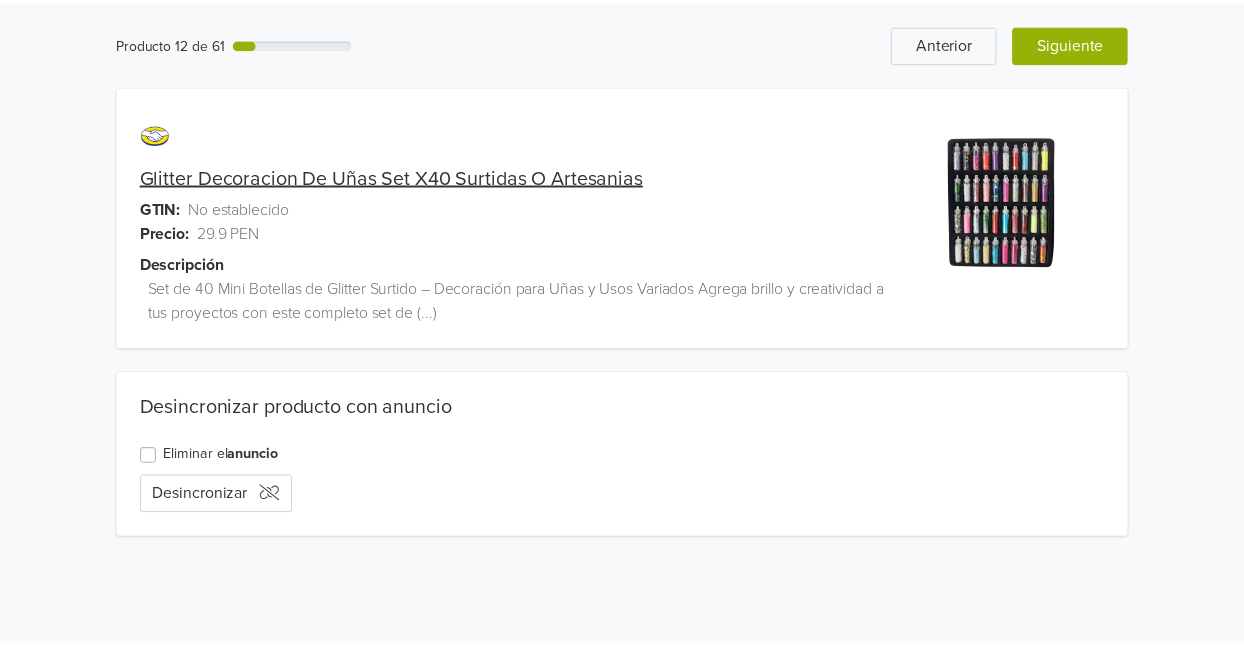 scroll, scrollTop: 0, scrollLeft: 0, axis: both 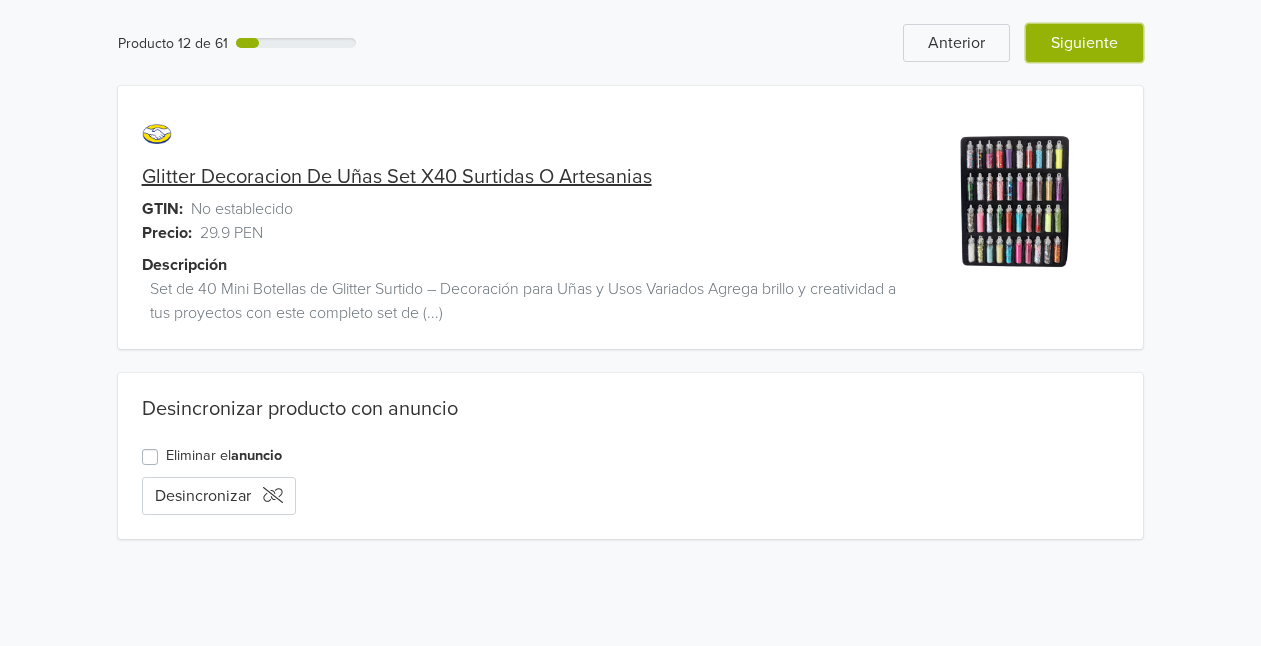 click on "Siguiente" at bounding box center (1084, 43) 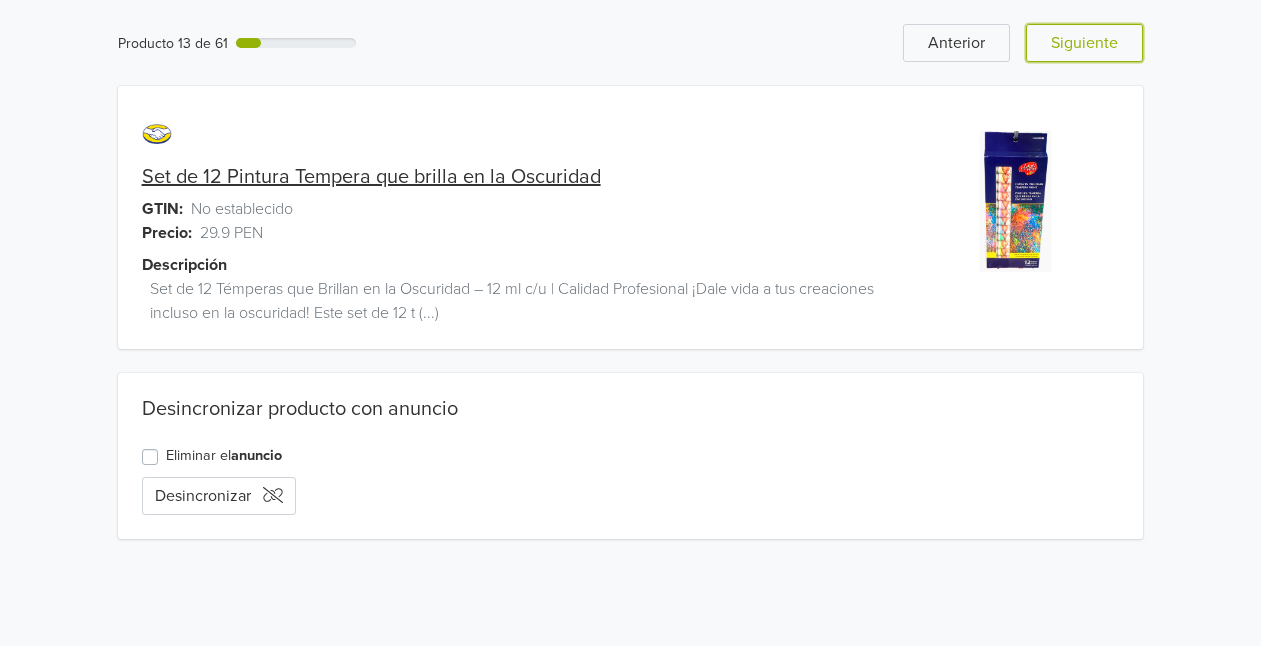 click on "Siguiente" at bounding box center (1084, 43) 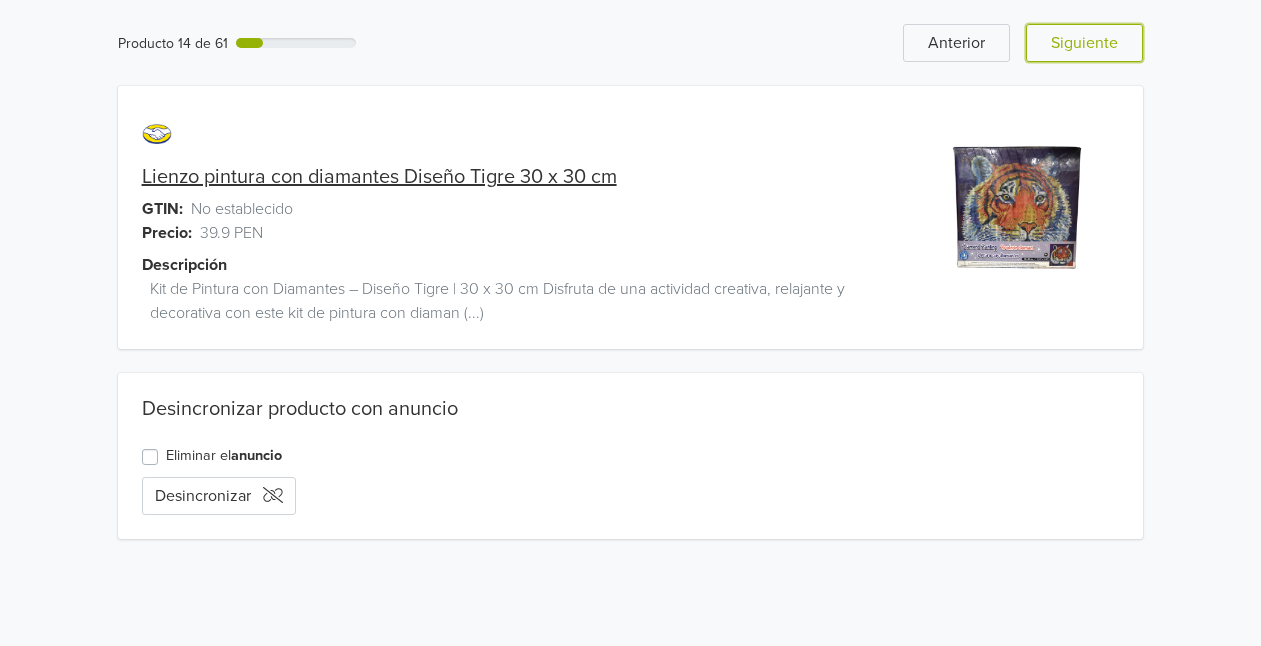 click on "Siguiente" at bounding box center (1084, 43) 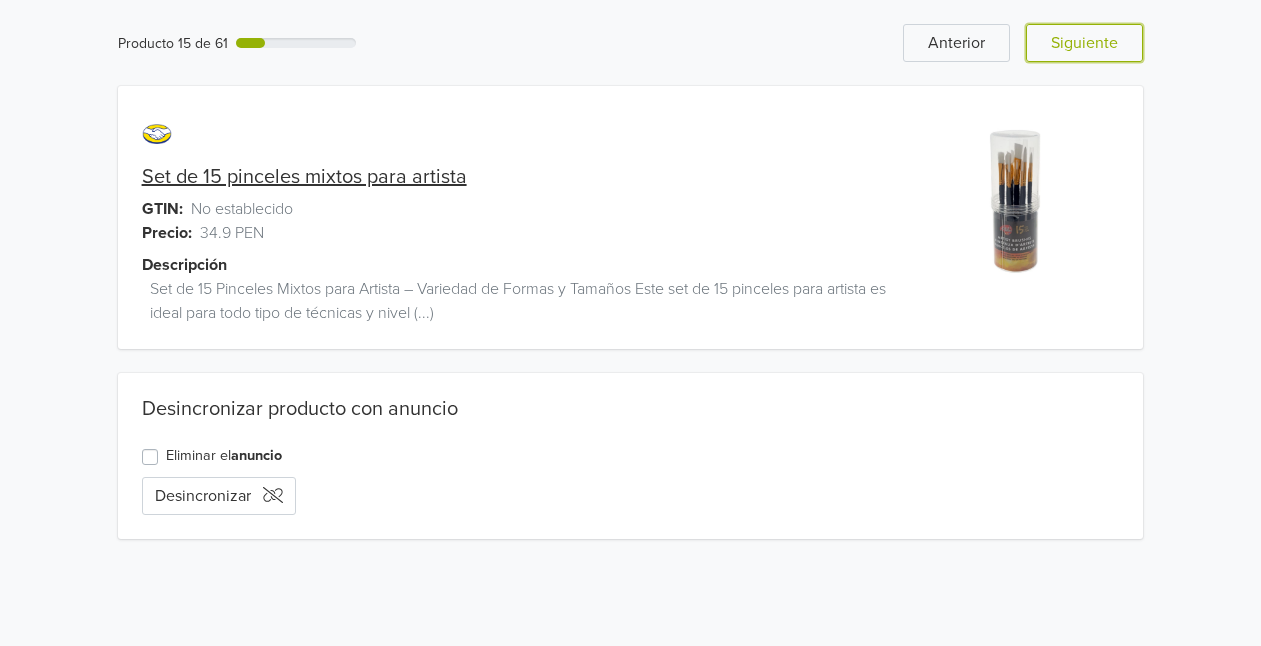 click on "Siguiente" at bounding box center (1084, 43) 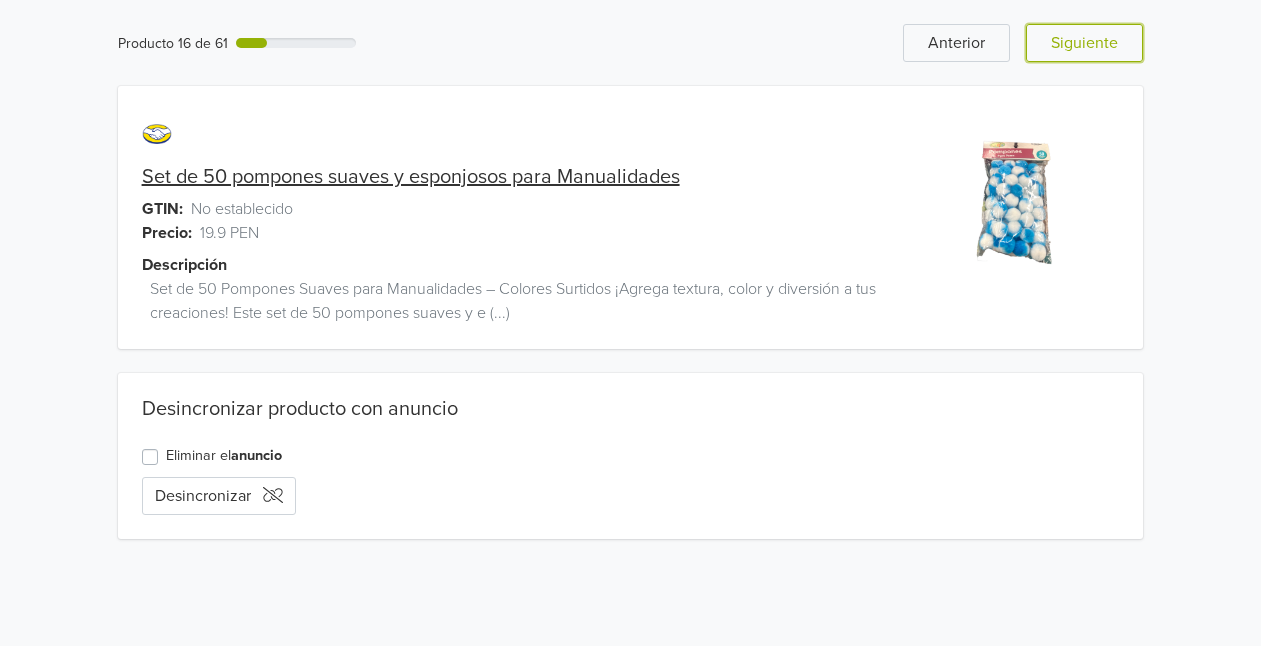 click on "Siguiente" at bounding box center (1084, 43) 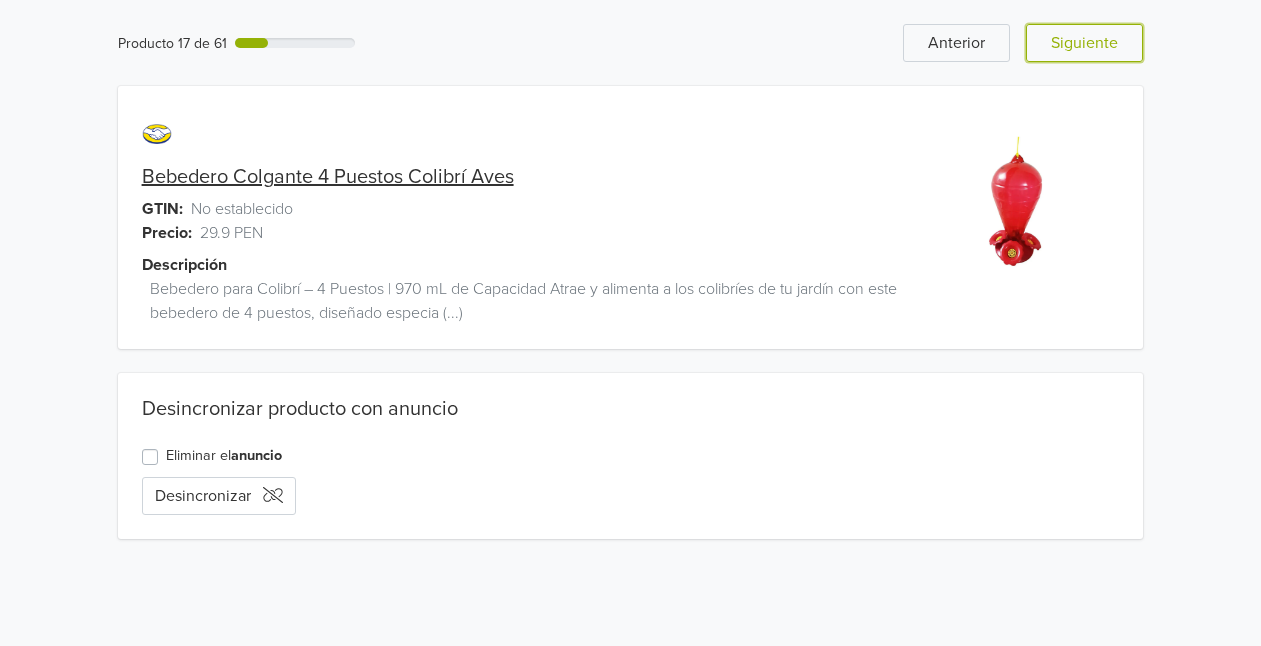 click on "Siguiente" at bounding box center (1084, 43) 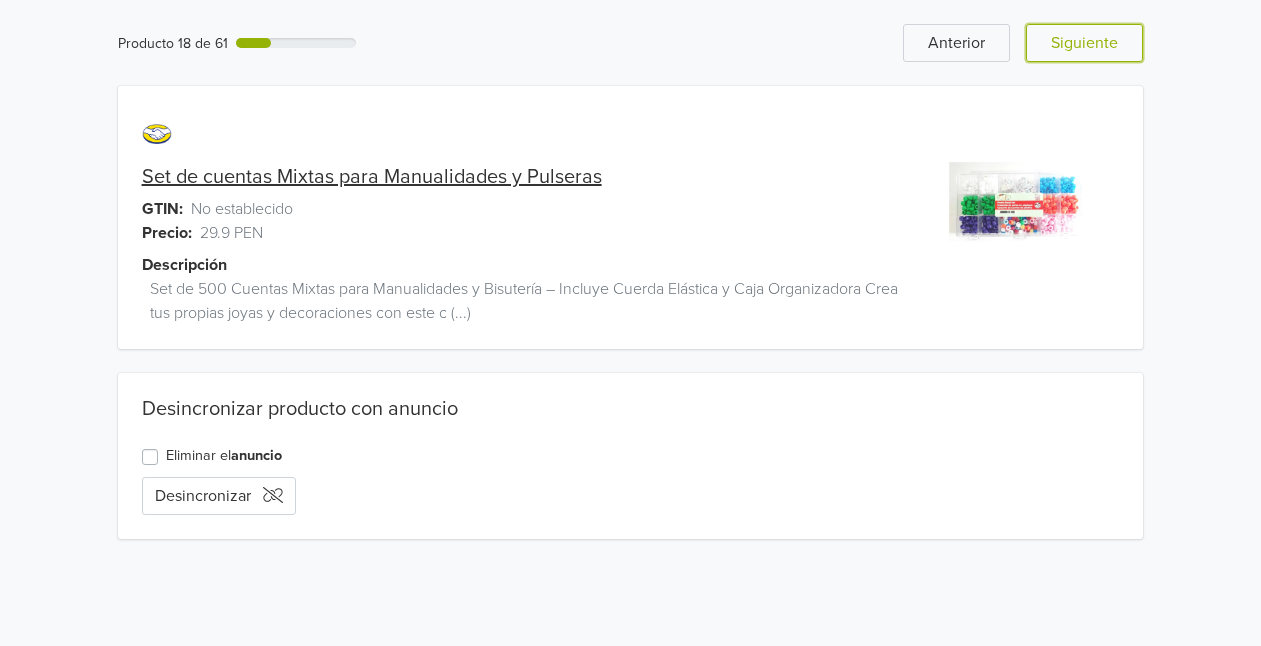 click on "Siguiente" at bounding box center [1084, 43] 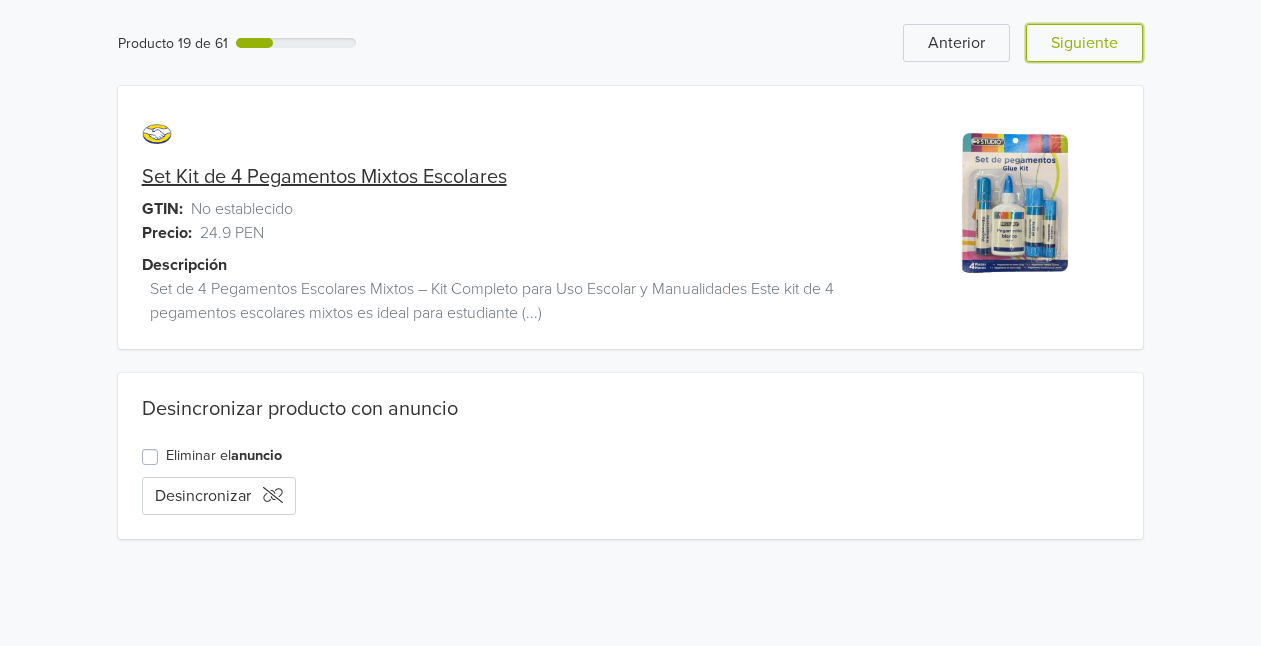 click on "Siguiente" at bounding box center [1084, 43] 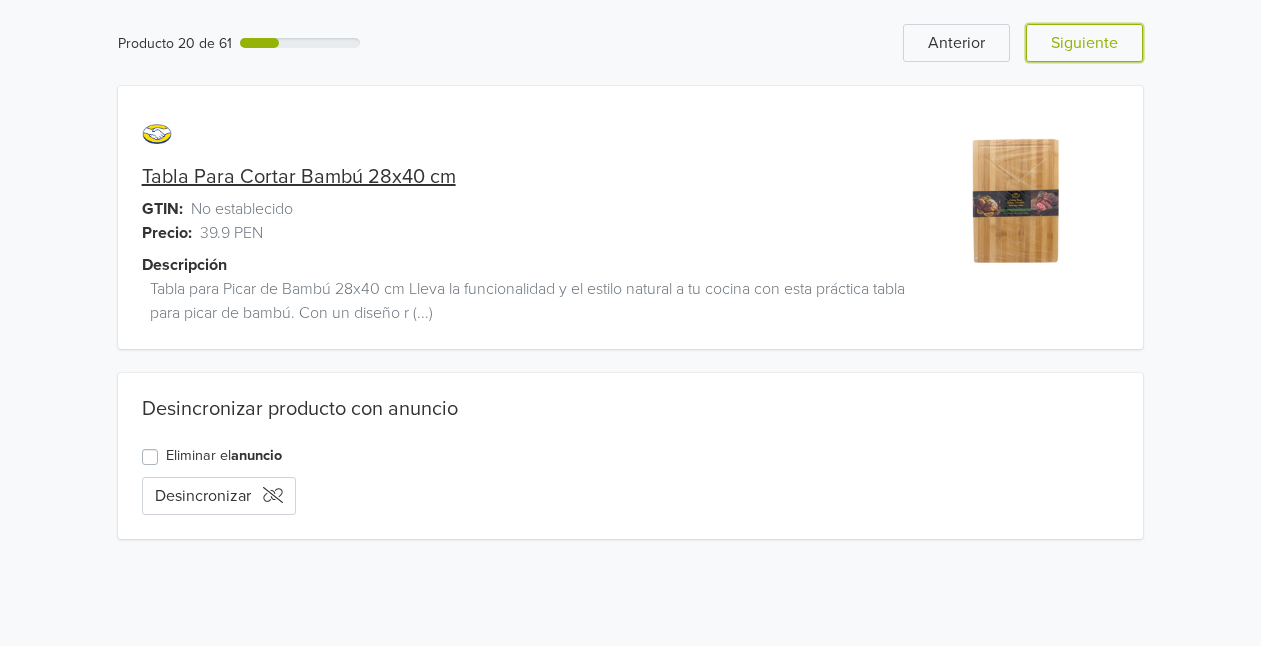 click on "Siguiente" at bounding box center (1084, 43) 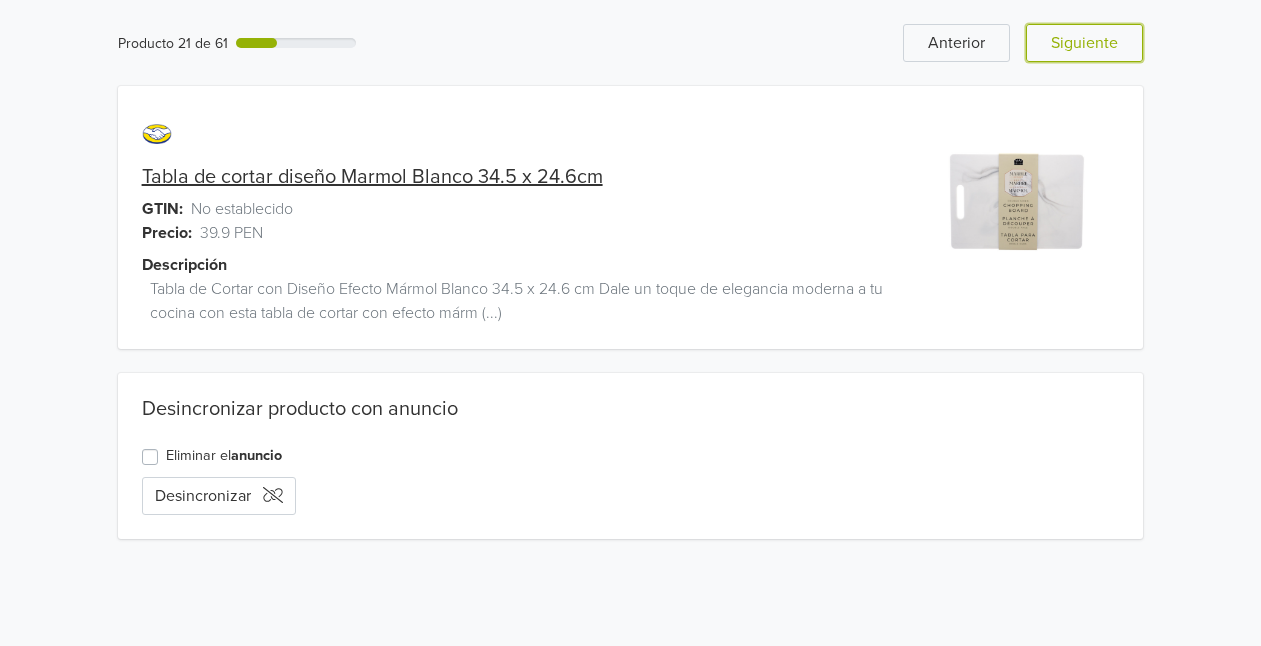 click on "Siguiente" at bounding box center [1084, 43] 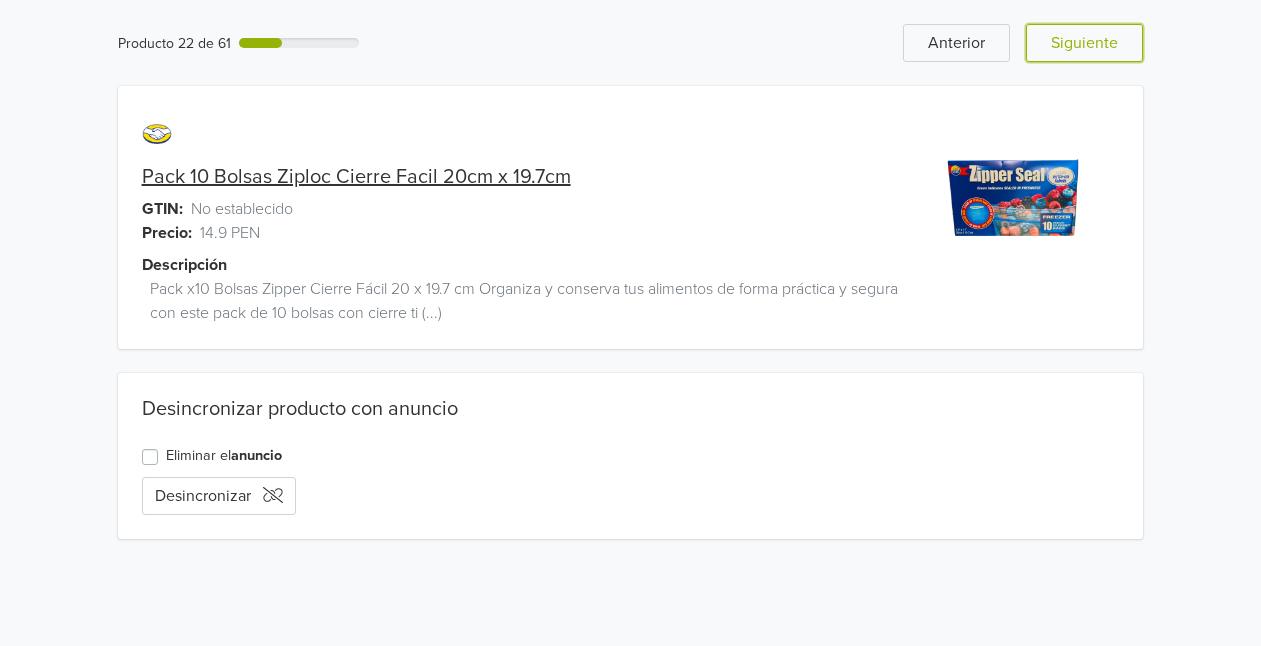 click on "Siguiente" at bounding box center [1084, 43] 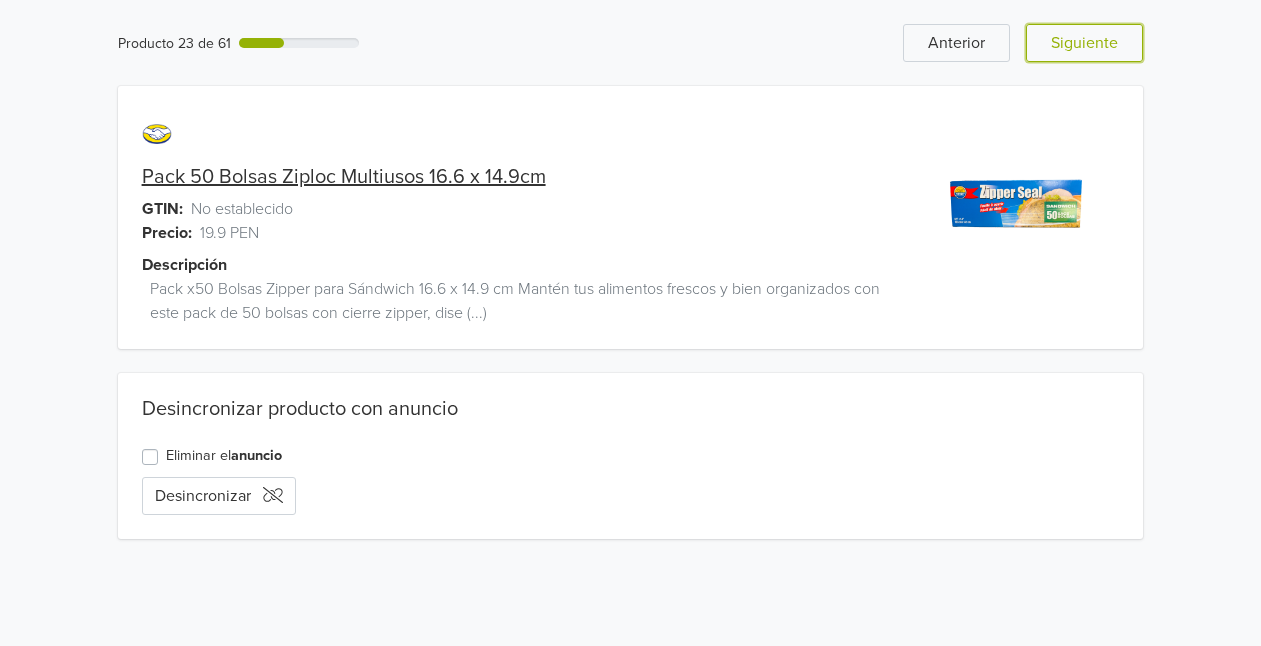 click on "Siguiente" at bounding box center [1084, 43] 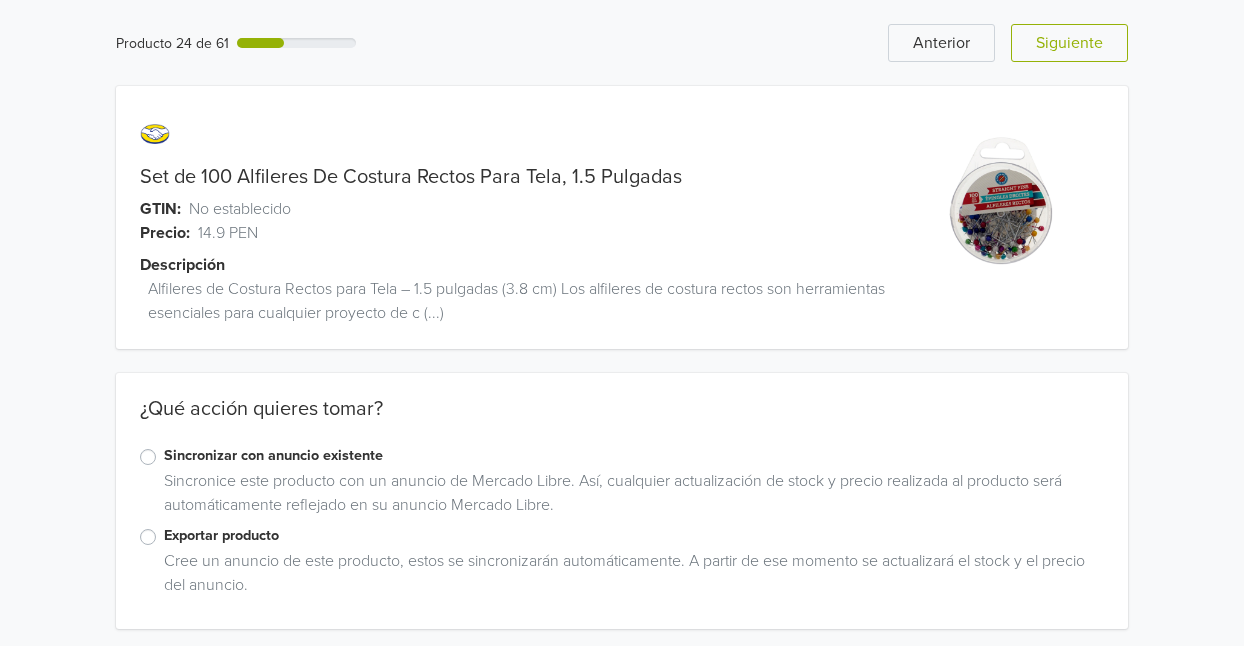 click on "Exportar producto" at bounding box center (634, 536) 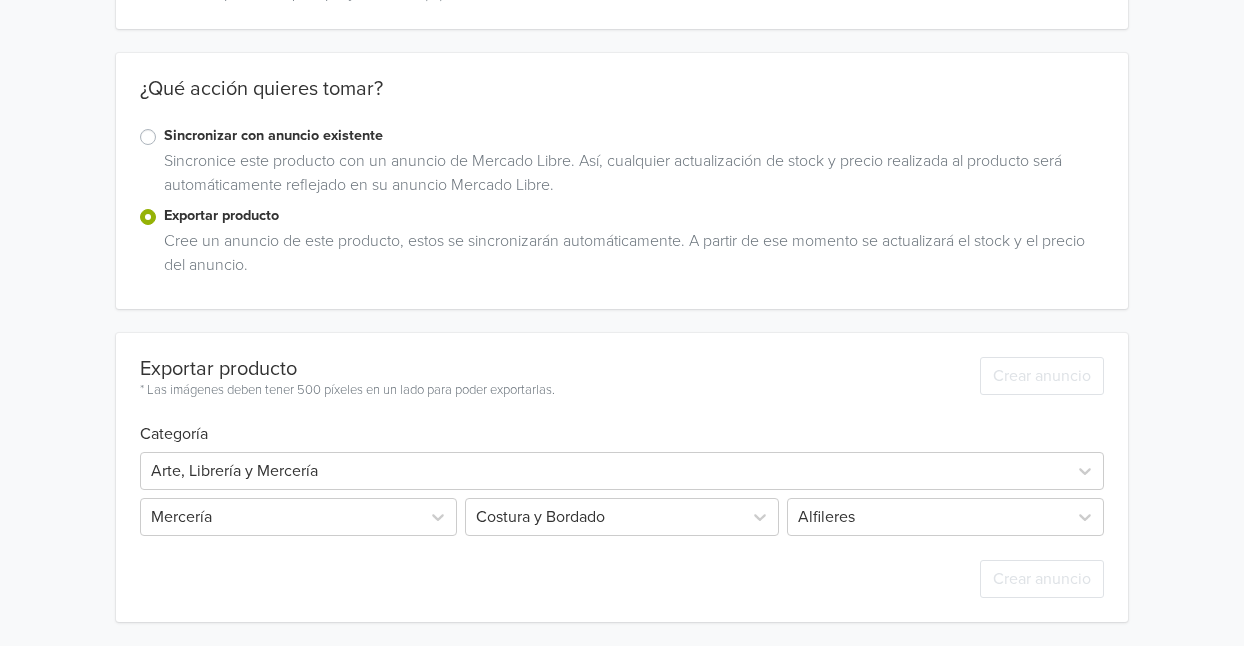scroll, scrollTop: 327, scrollLeft: 0, axis: vertical 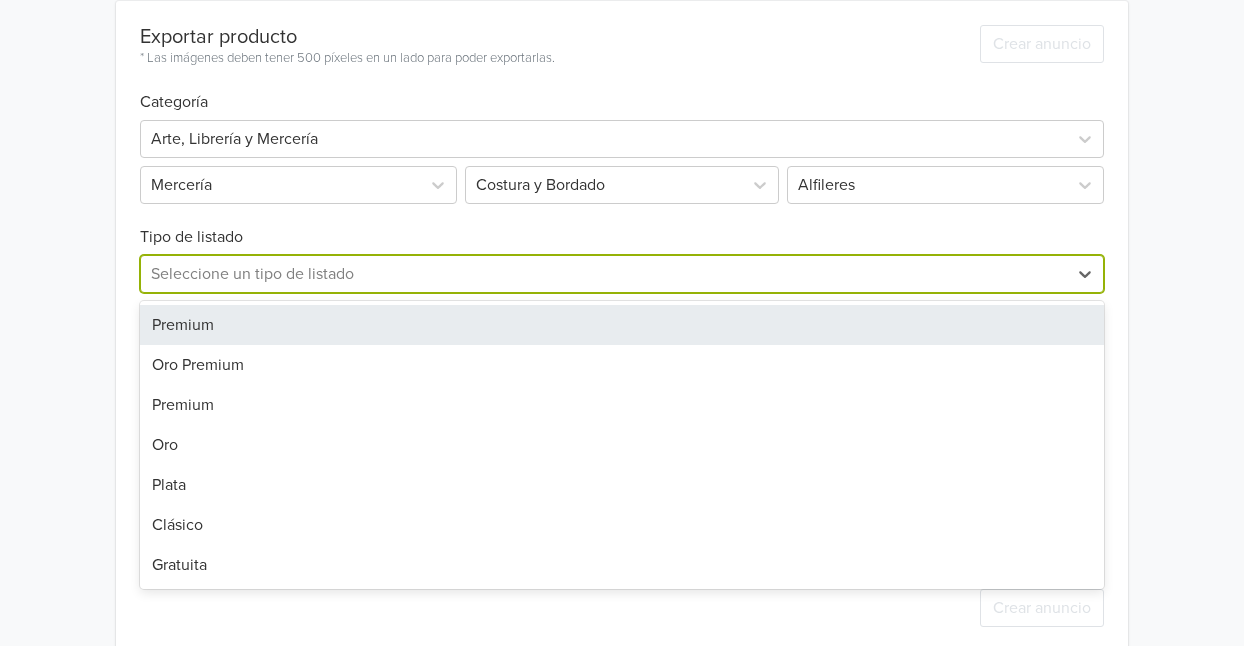 click at bounding box center [604, 274] 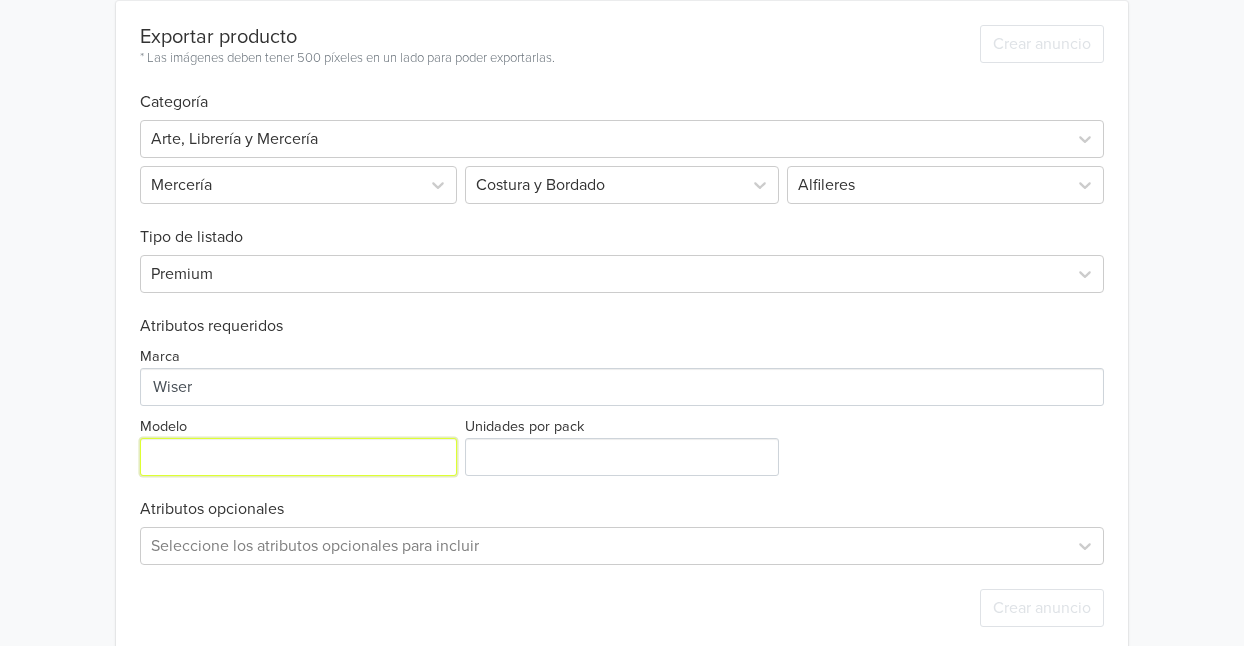 click on "Modelo" at bounding box center [298, 457] 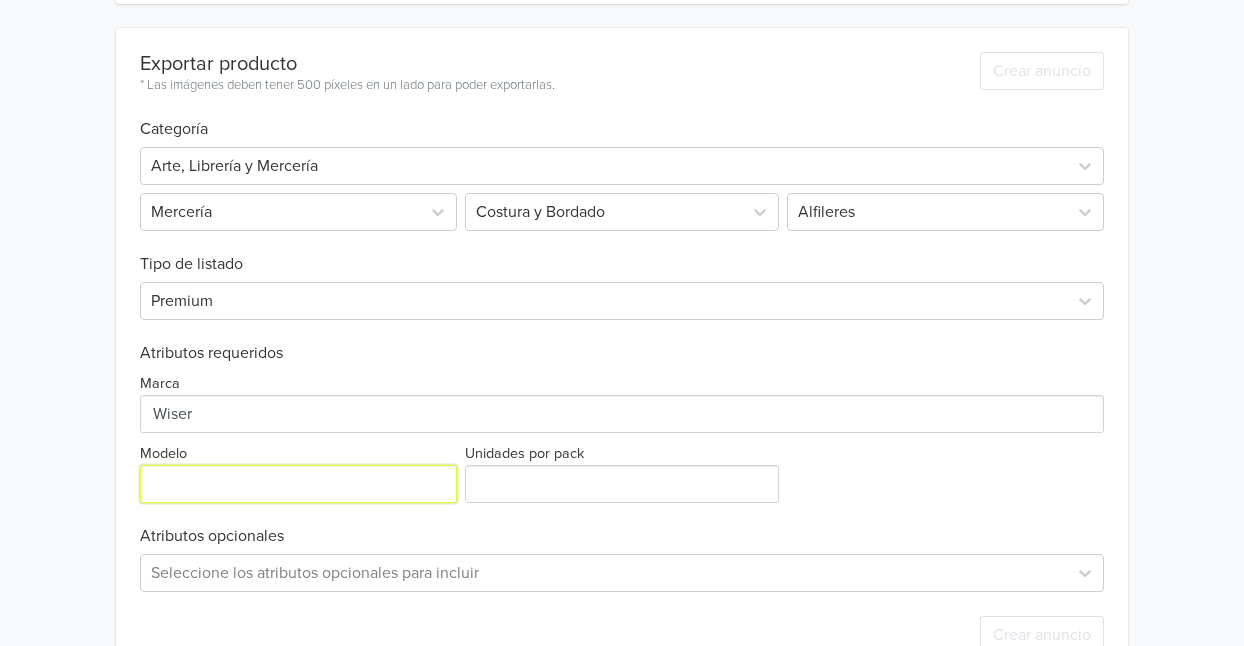 scroll, scrollTop: 630, scrollLeft: 0, axis: vertical 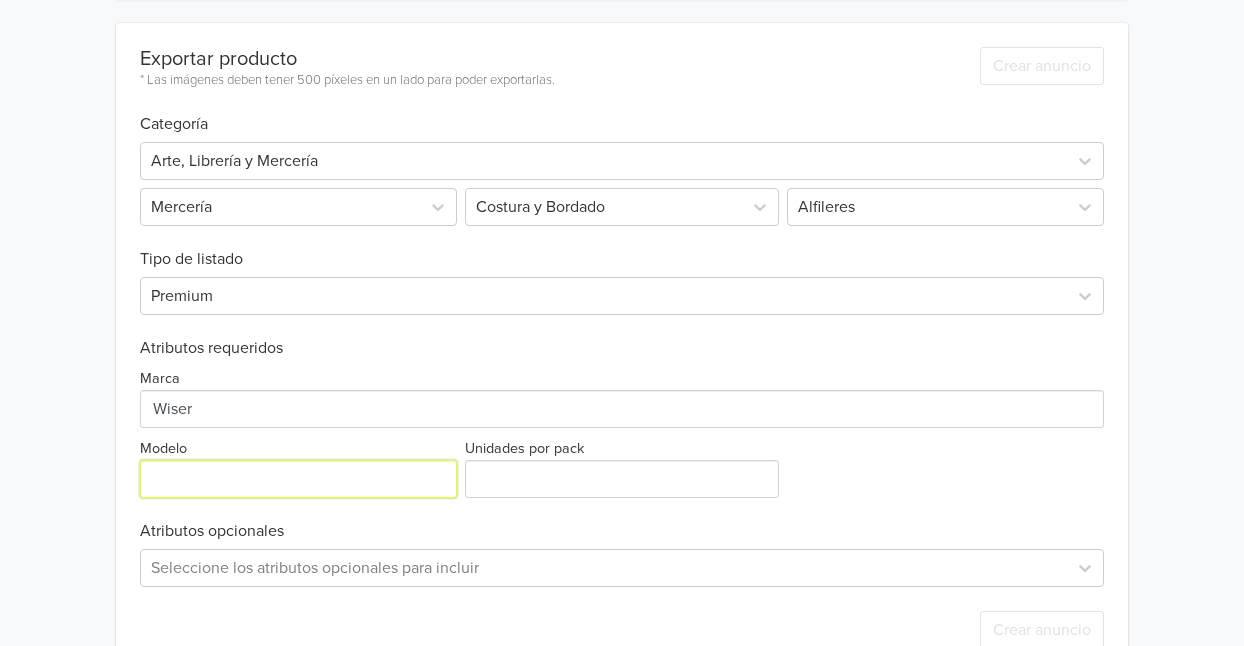 click on "Modelo" at bounding box center (298, 479) 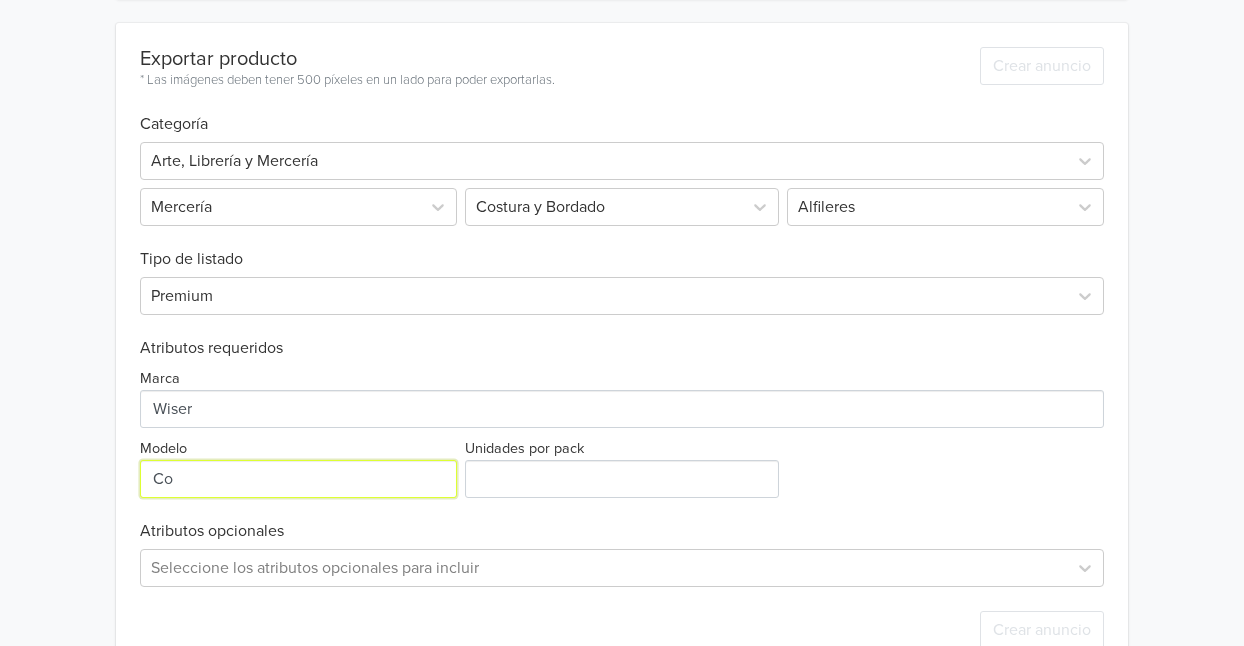 type on "C" 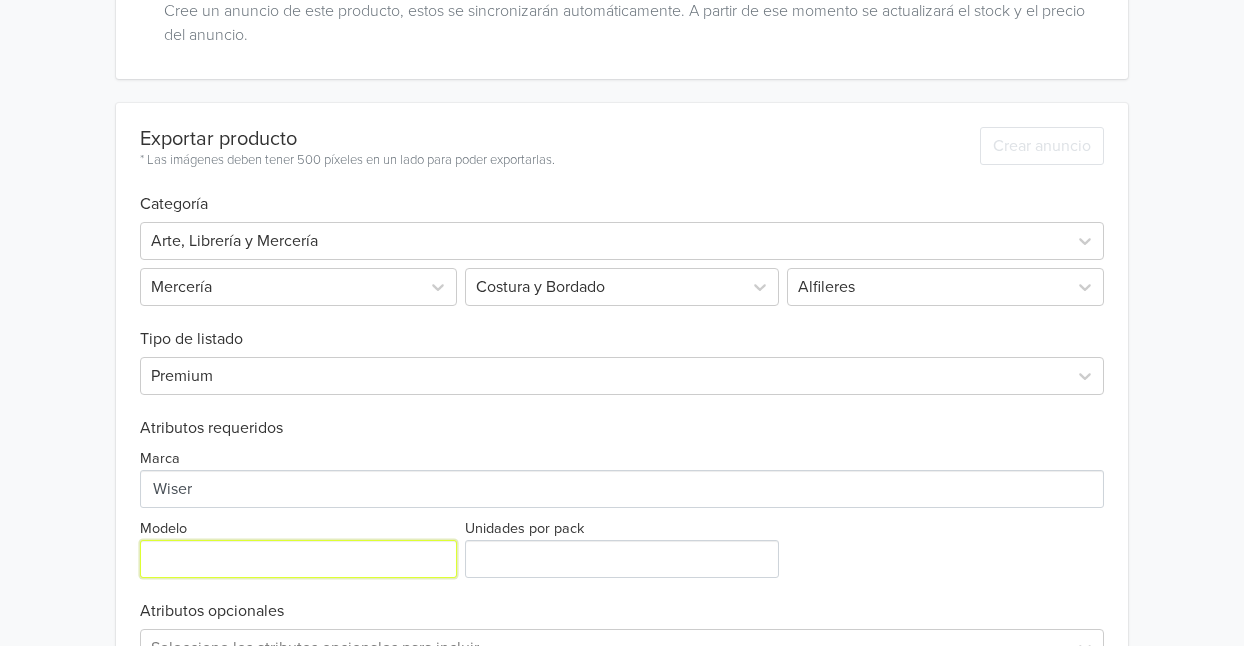scroll, scrollTop: 601, scrollLeft: 0, axis: vertical 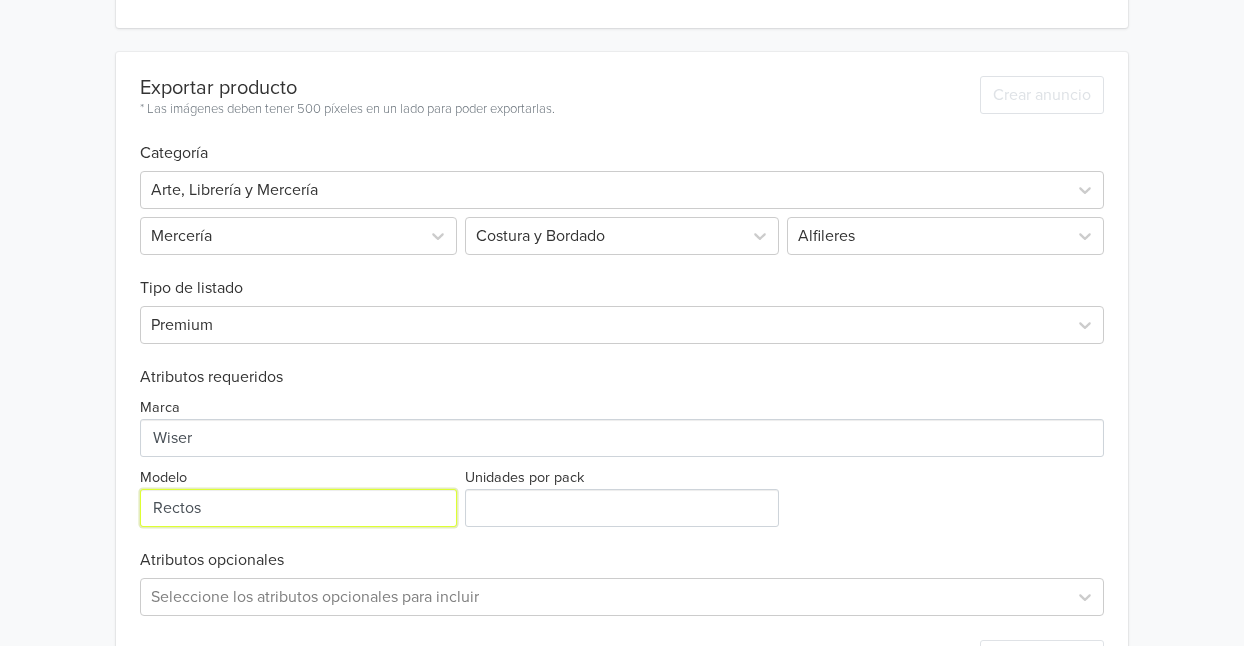 type on "Rectos" 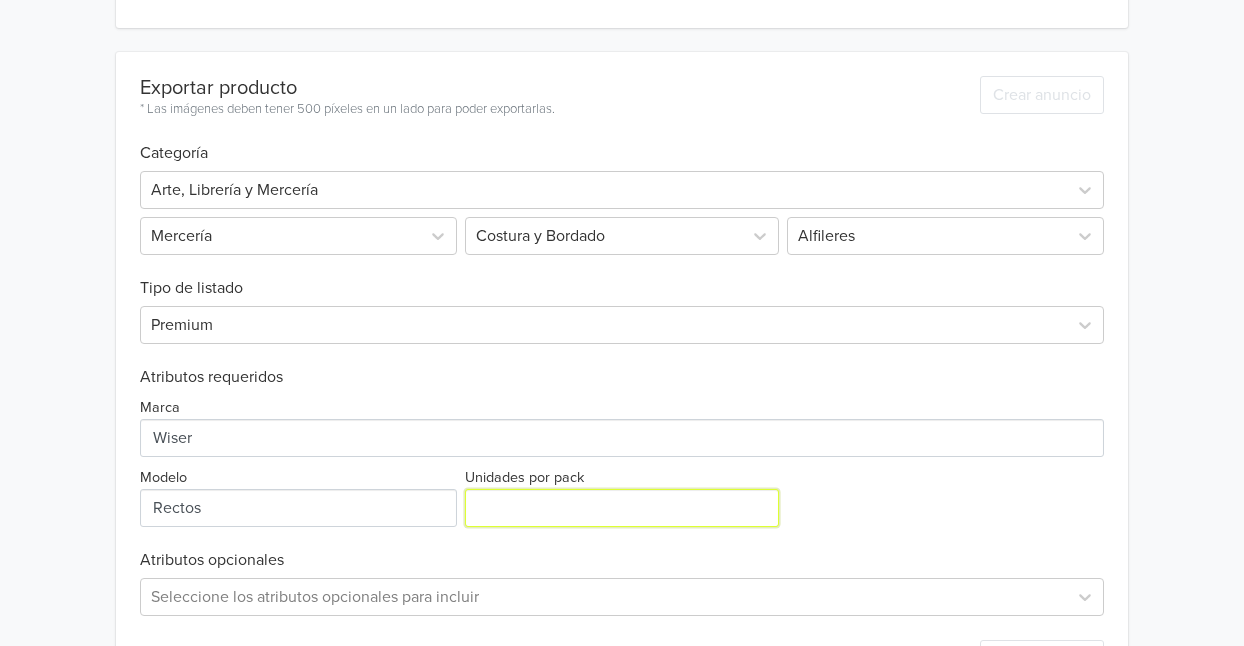 click on "Unidades por pack" at bounding box center [621, 508] 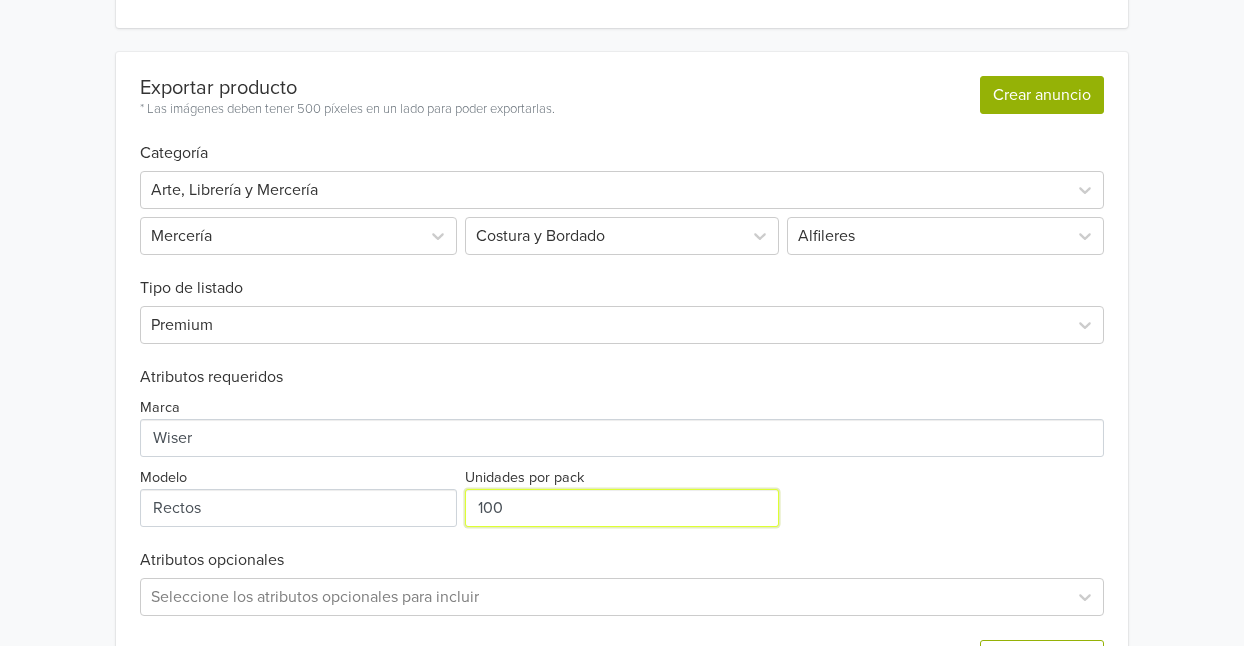 type on "100" 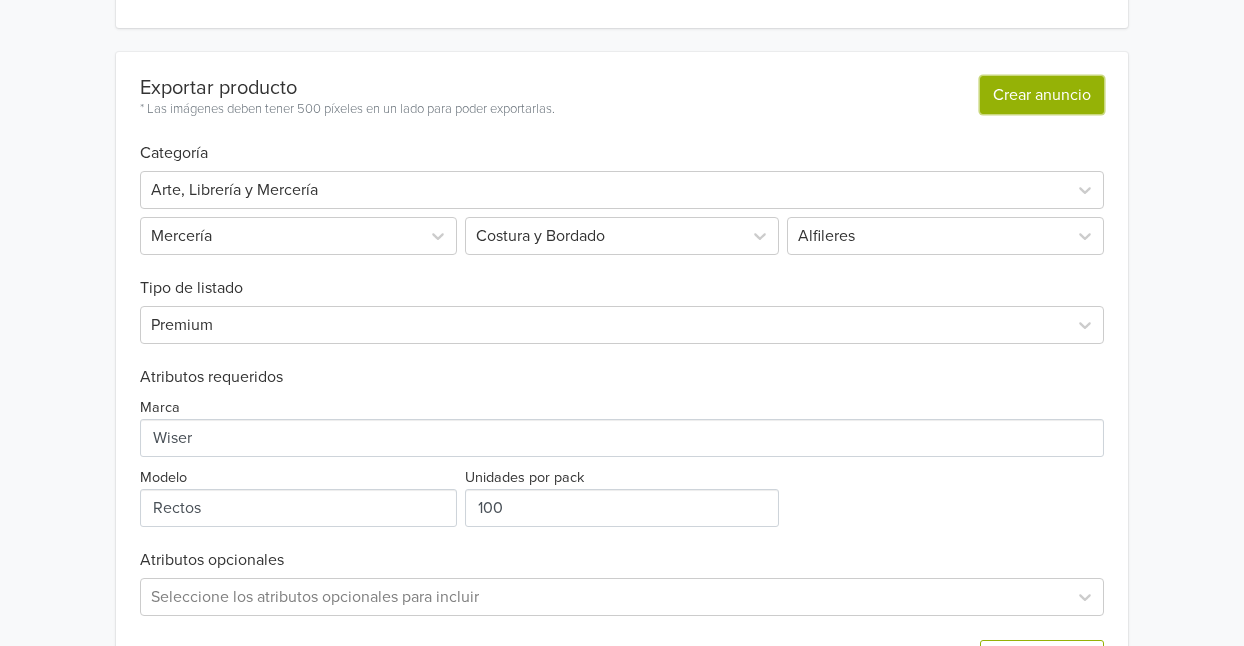 click on "Crear anuncio" at bounding box center (1042, 95) 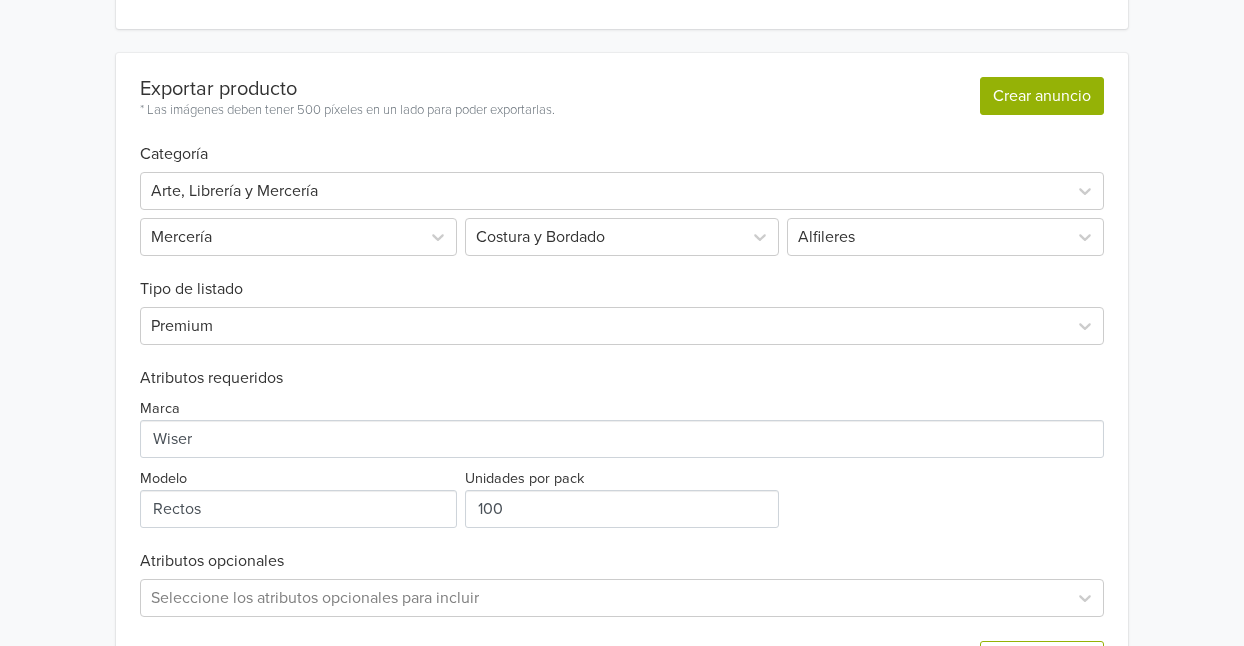 scroll, scrollTop: 0, scrollLeft: 0, axis: both 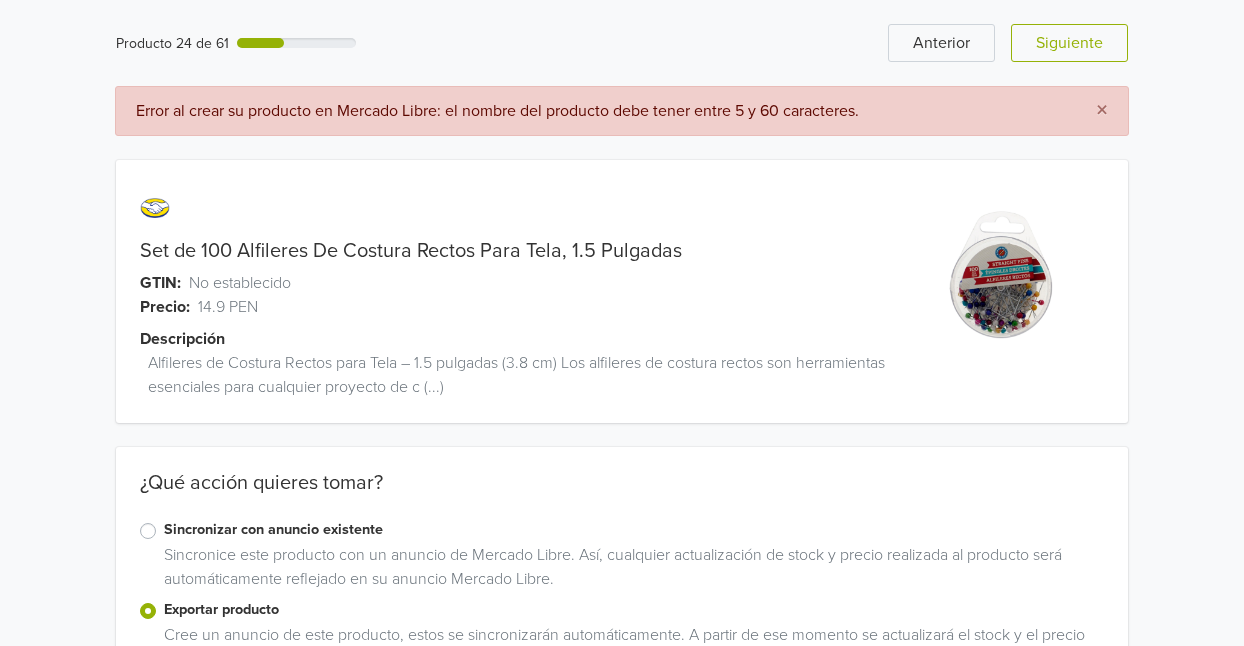 click on "Set de 100 Alfileres De Costura Rectos Para Tela, 1.5 Pulgadas" at bounding box center [411, 251] 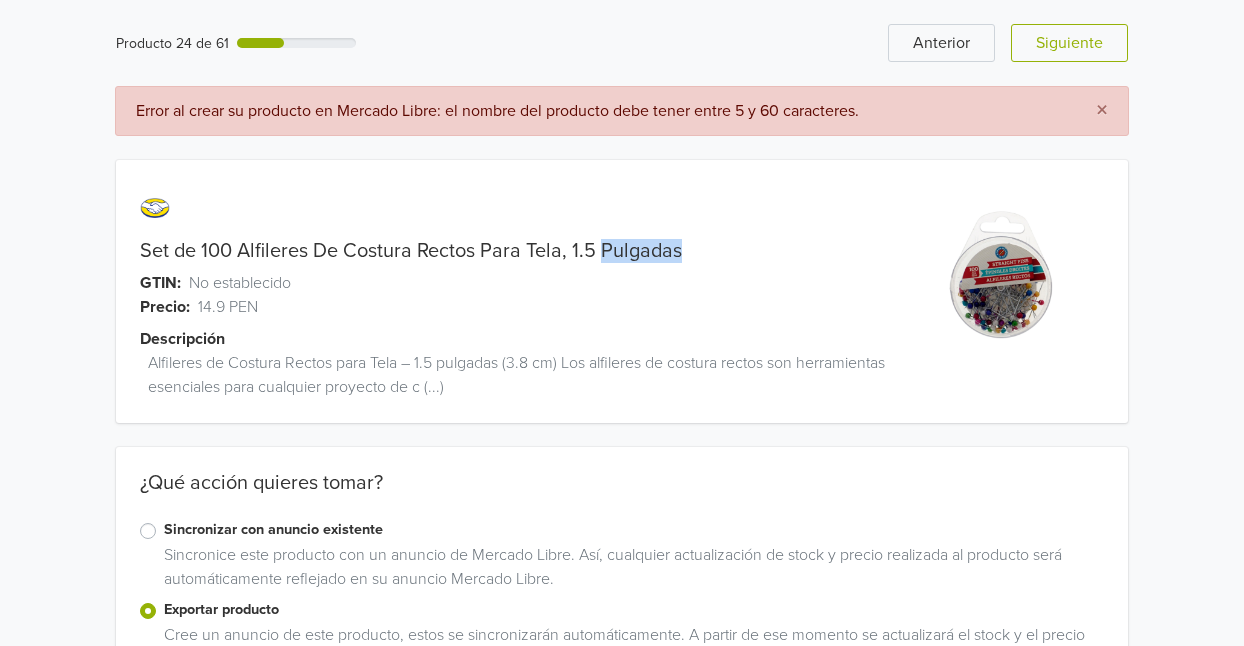 click on "Set de 100 Alfileres De Costura Rectos Para Tela, 1.5 Pulgadas" at bounding box center (411, 251) 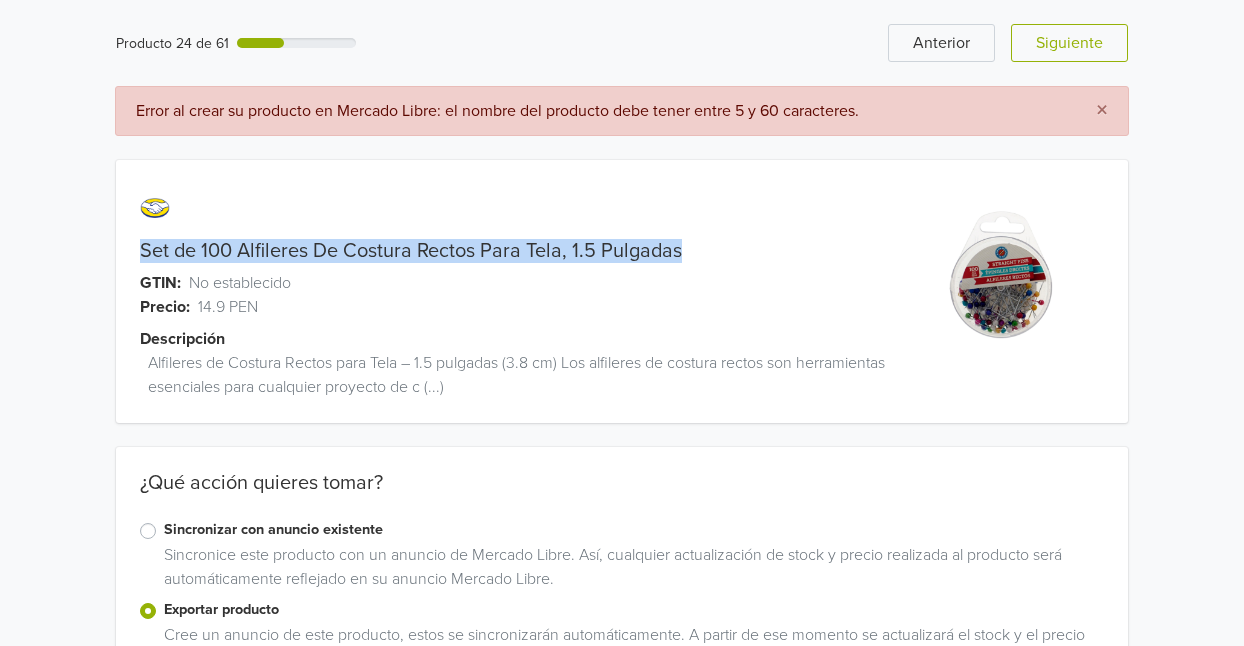 click on "Set de 100 Alfileres De Costura Rectos Para Tela, 1.5 Pulgadas" at bounding box center (411, 251) 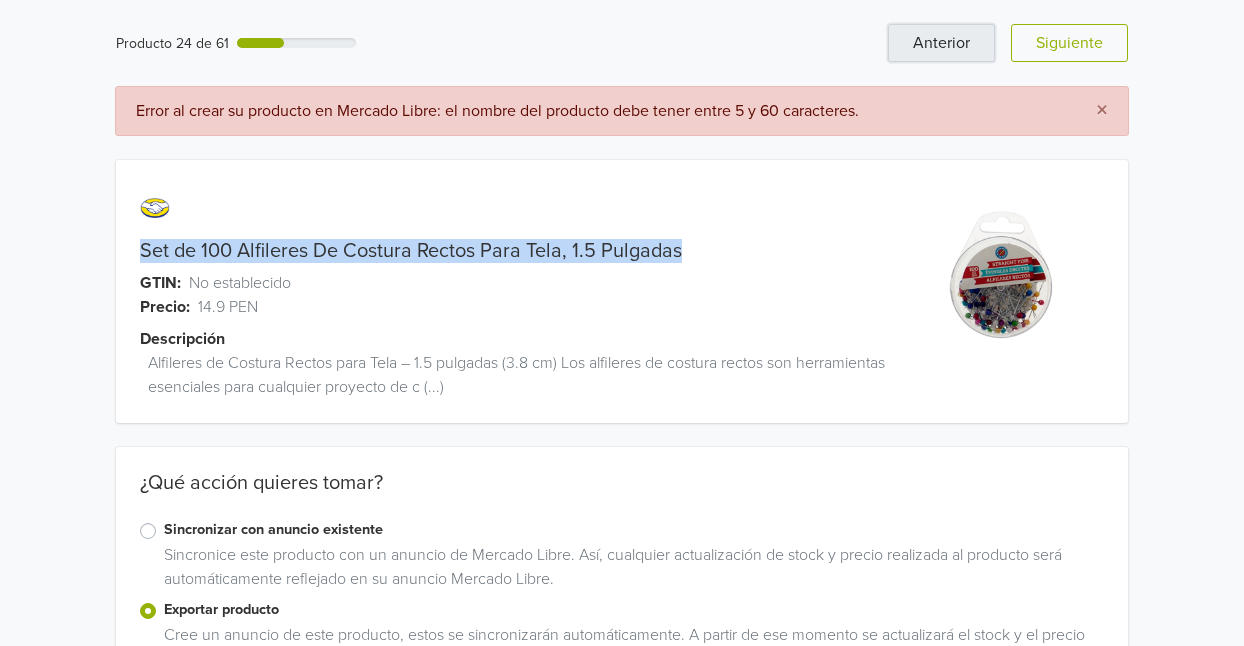 click on "Anterior" at bounding box center [941, 43] 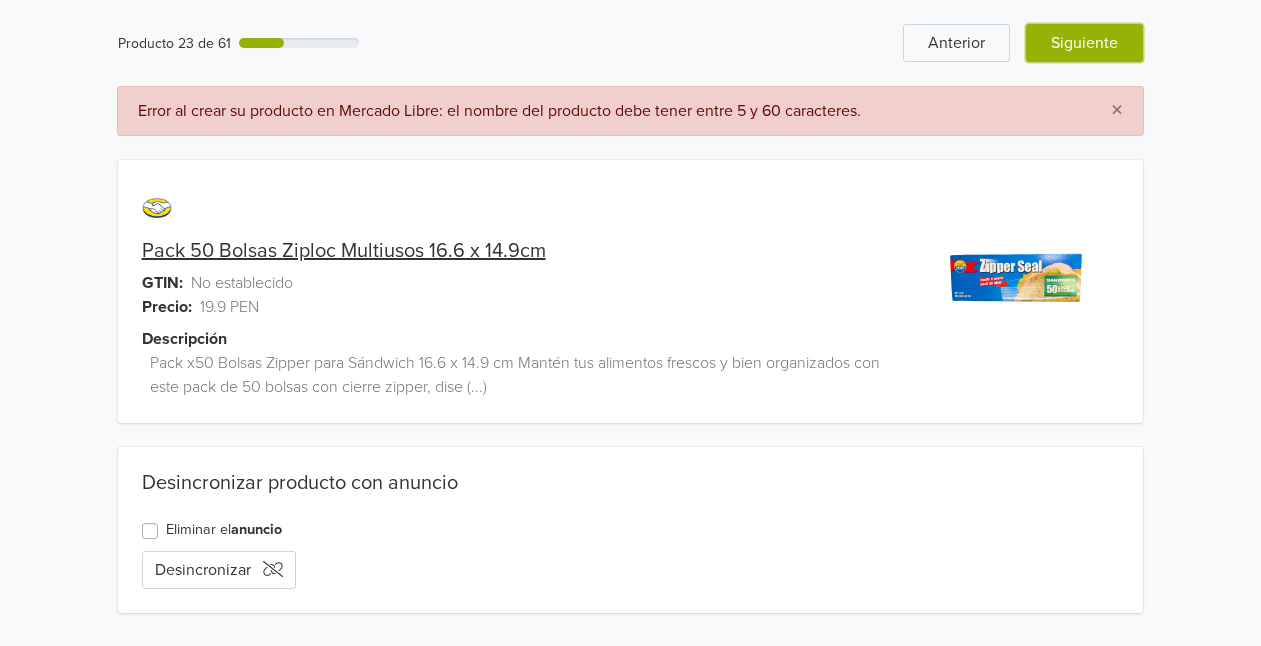 click on "Siguiente" at bounding box center [1084, 43] 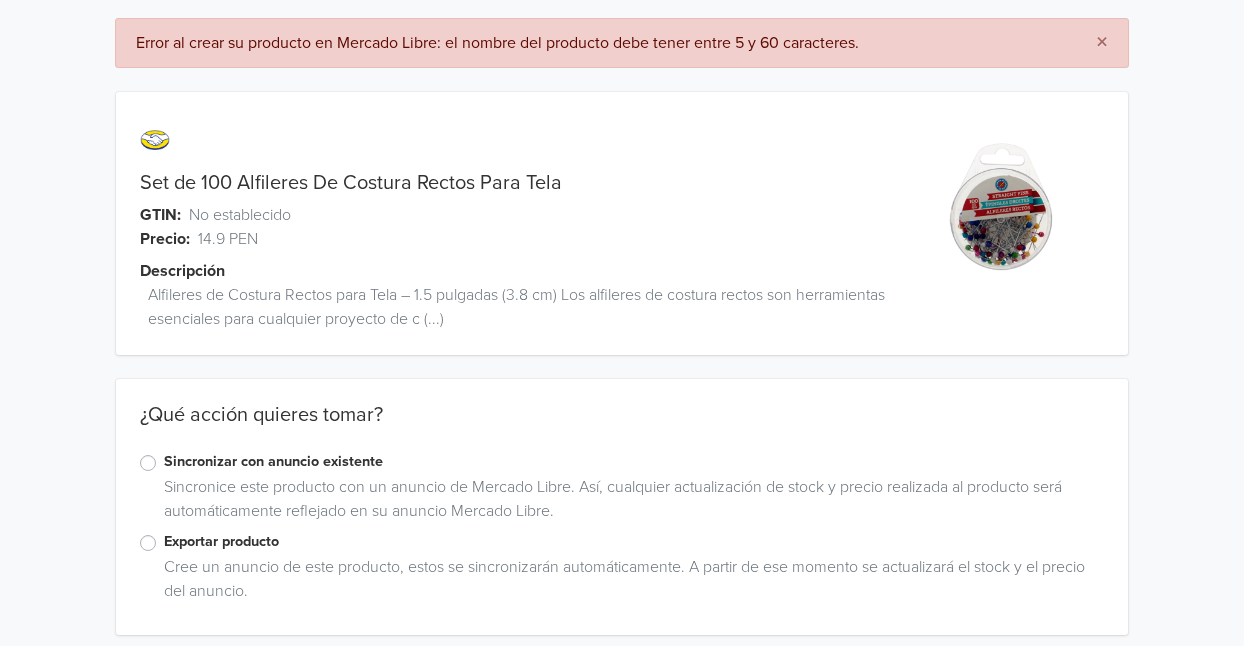 scroll, scrollTop: 81, scrollLeft: 0, axis: vertical 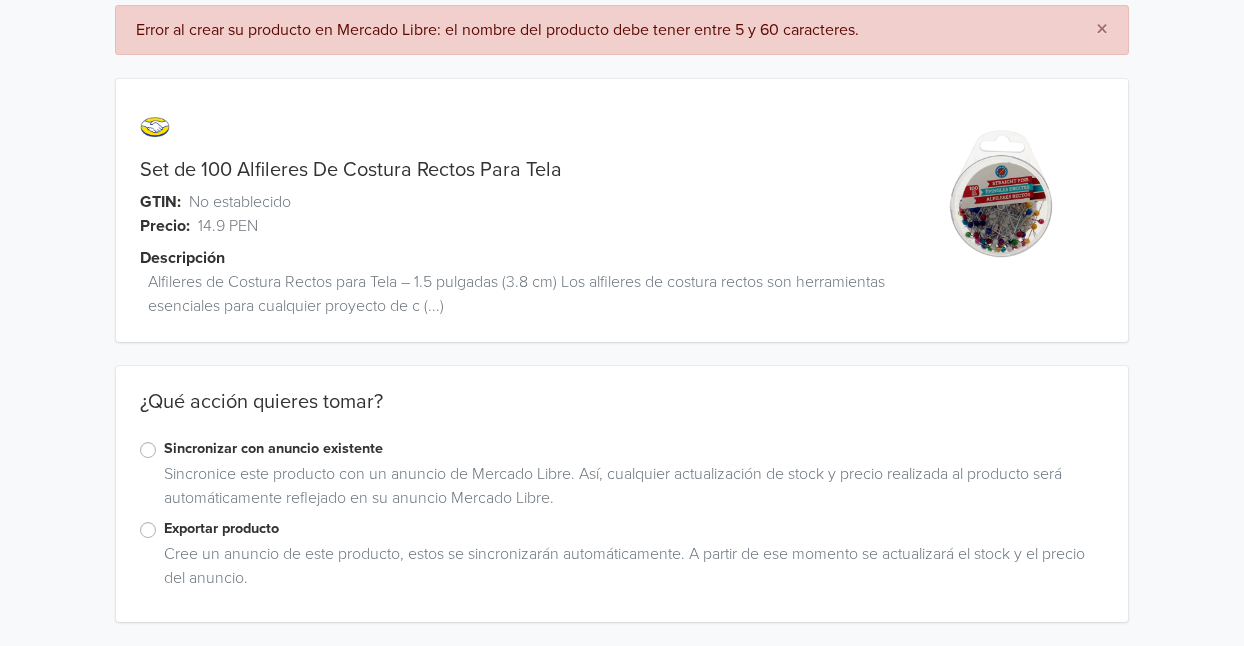 click on "Exportar producto" at bounding box center (634, 529) 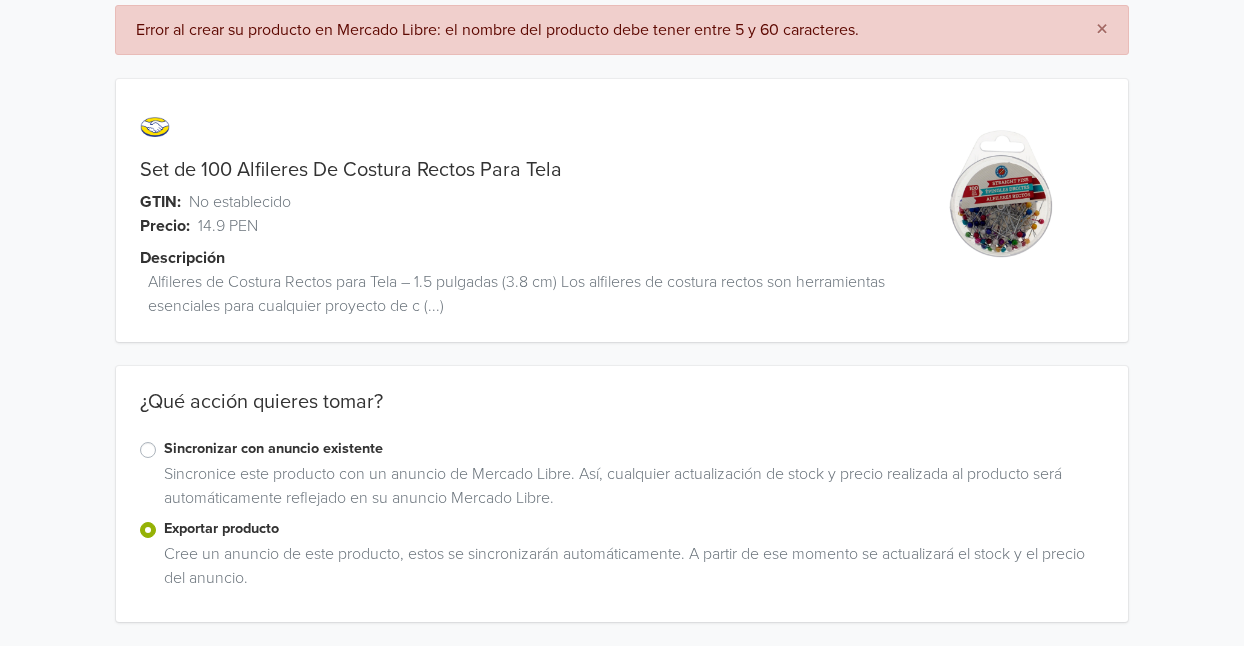 scroll, scrollTop: 7, scrollLeft: 0, axis: vertical 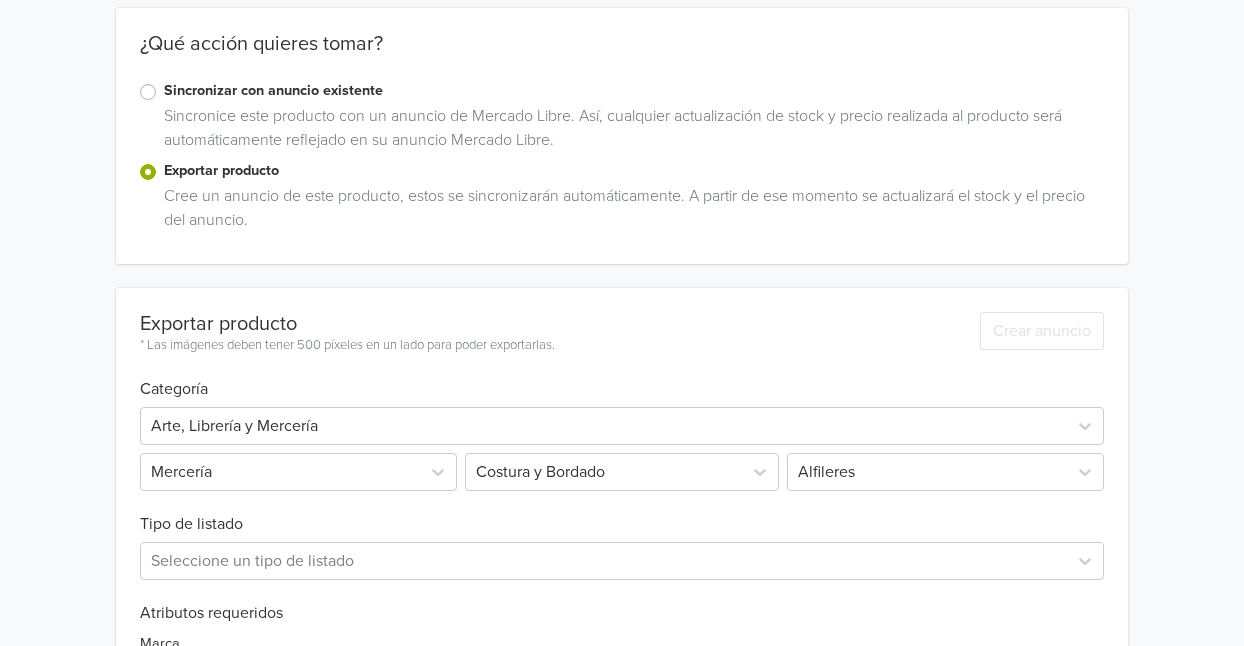 drag, startPoint x: 1243, startPoint y: 219, endPoint x: 1248, endPoint y: 270, distance: 51.24451 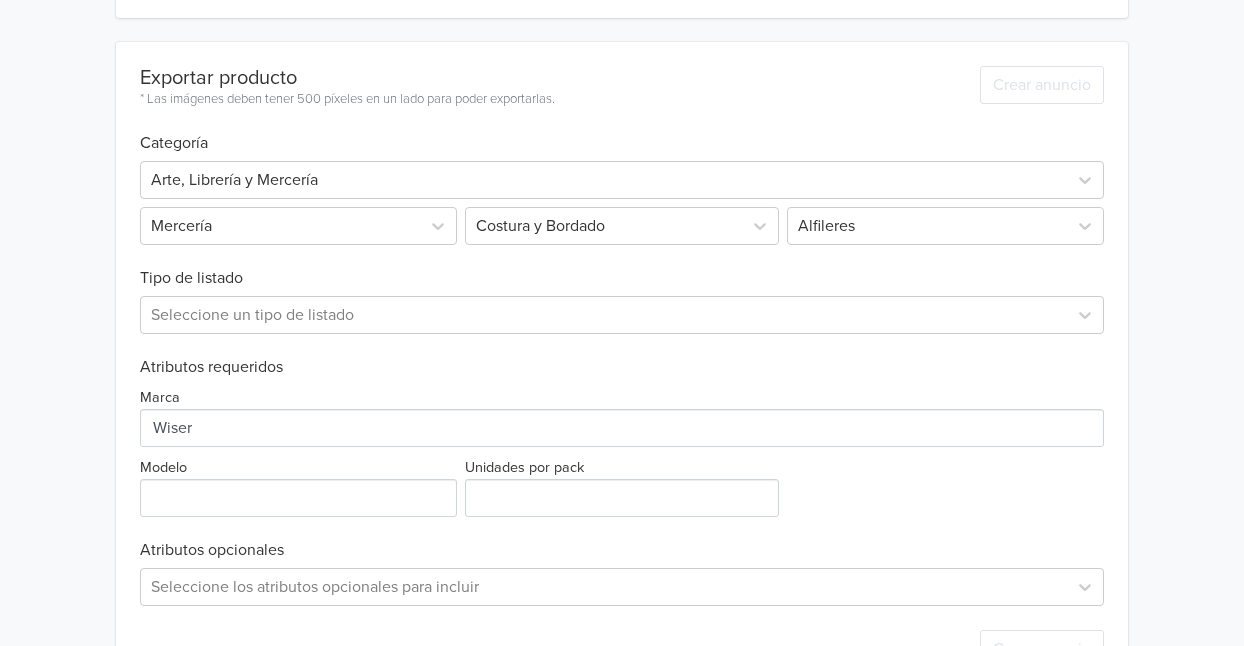 scroll, scrollTop: 635, scrollLeft: 0, axis: vertical 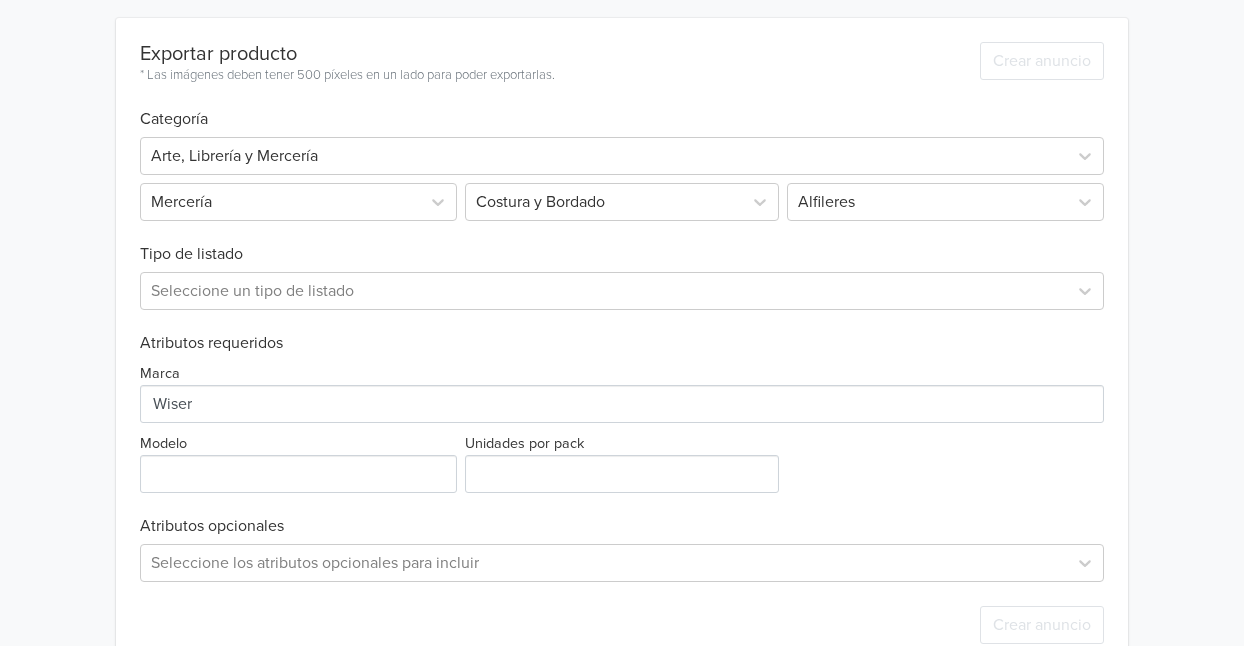 click on "Exportar producto * Las imágenes deben tener 500 píxeles en un lado para poder exportarlas. Crear anuncio Categoría Arte, Librería y Mercería Mercería Costura y Bordado Alfileres Tipo de listado Seleccione un tipo de listado Atributos requeridos Marca Modelo Unidades por pack Atributos opcionales Seleccione los atributos opcionales para incluir Crear anuncio" at bounding box center [622, 343] 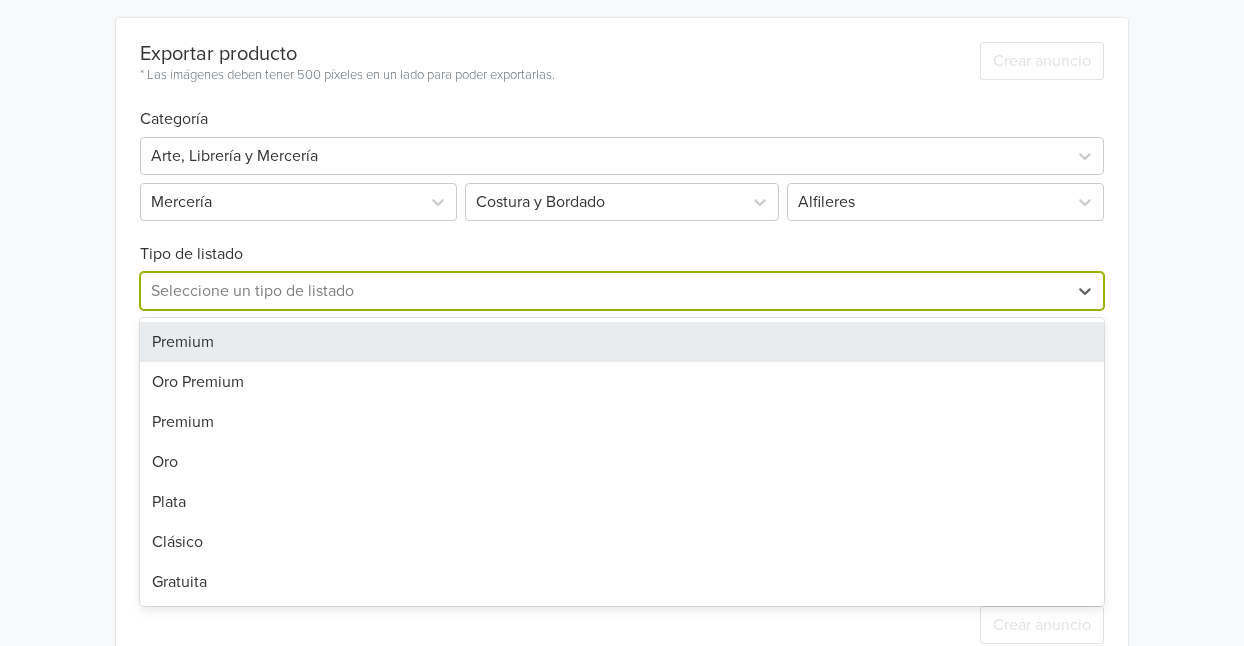 click at bounding box center [604, 291] 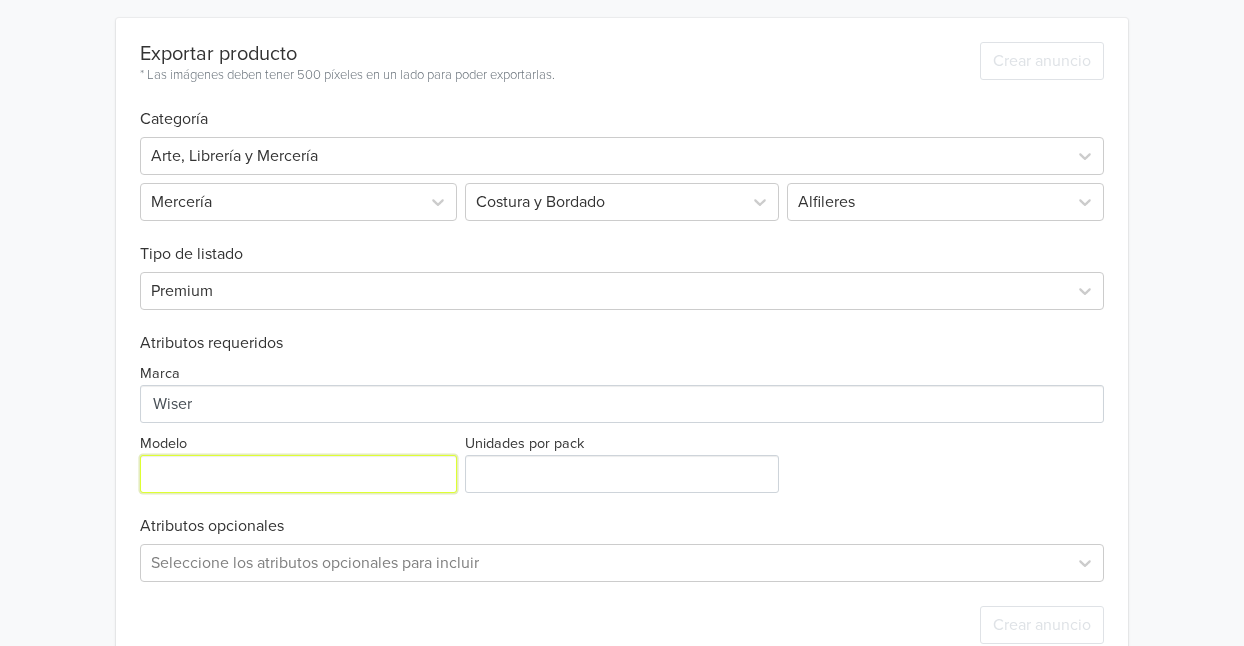 click on "Modelo" at bounding box center [298, 474] 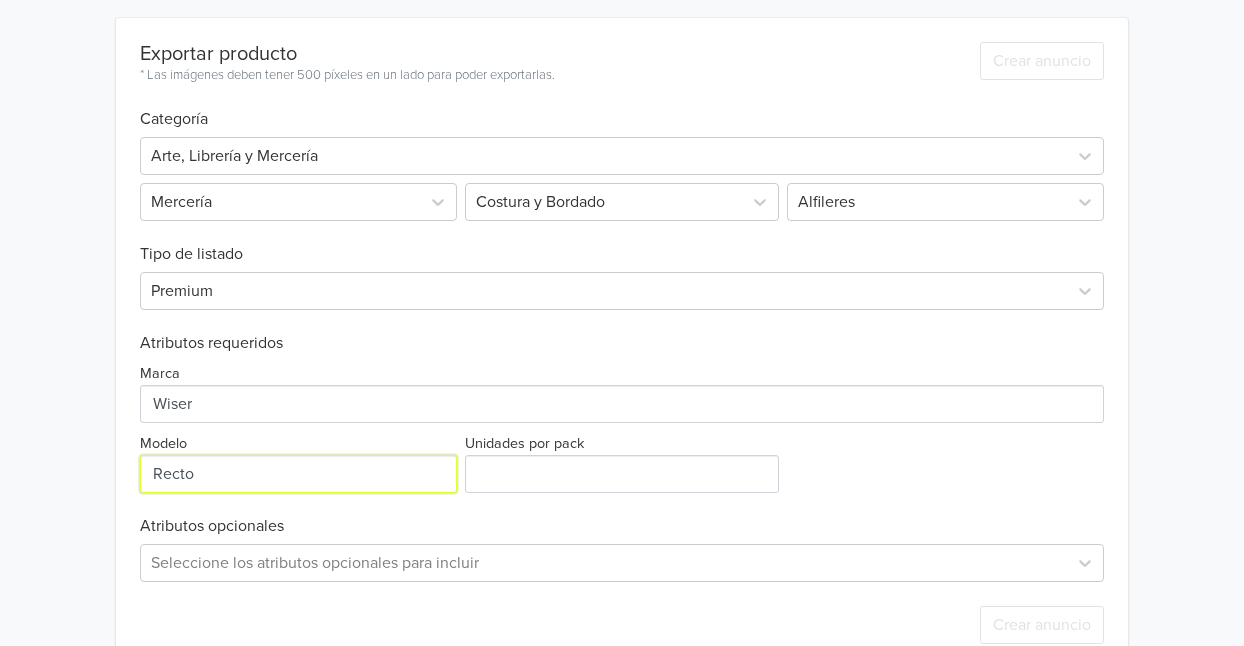 type on "Recto" 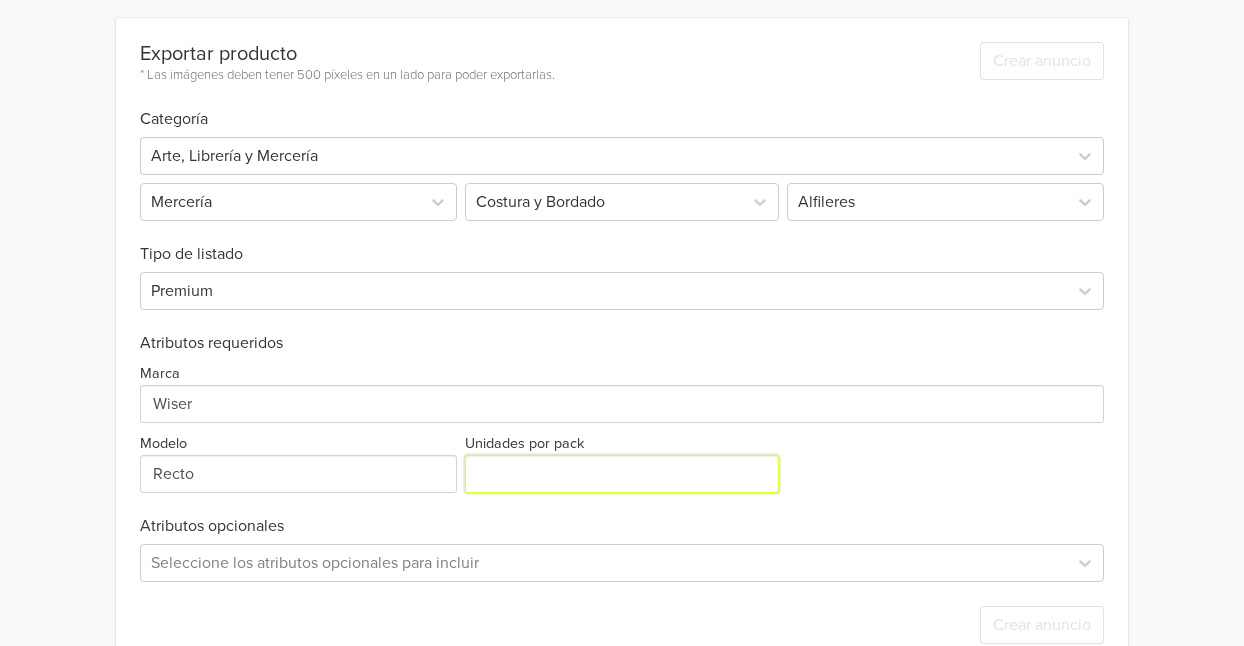 click on "Unidades por pack" at bounding box center (621, 474) 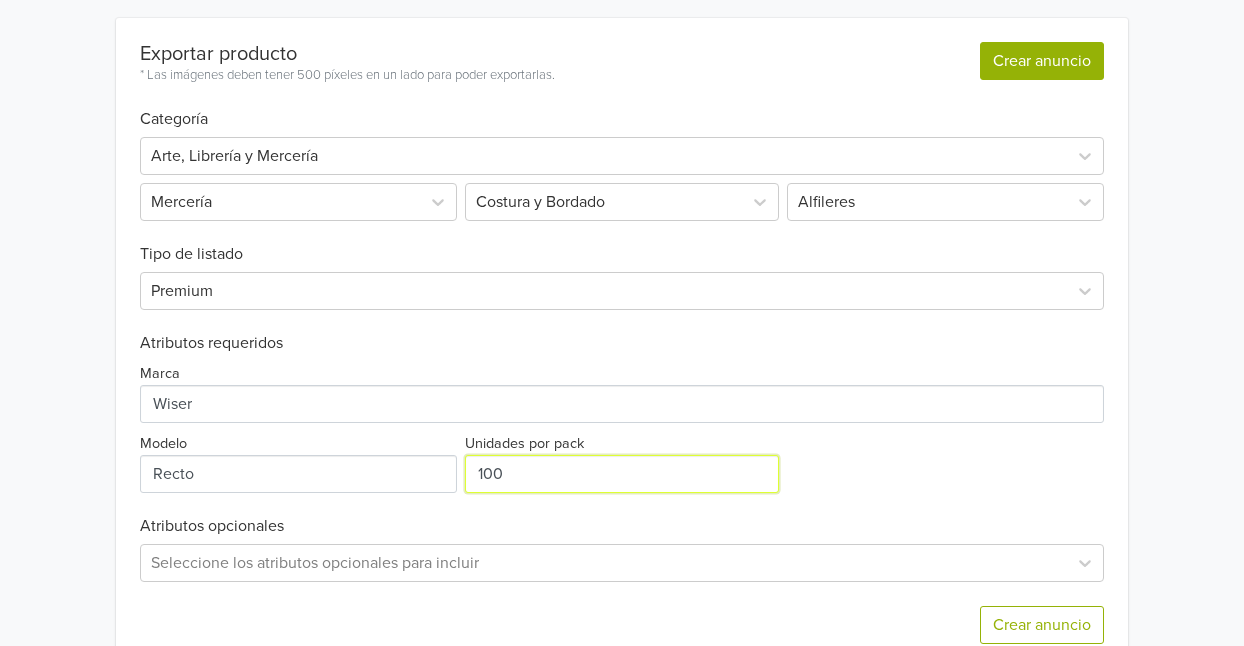 type on "100" 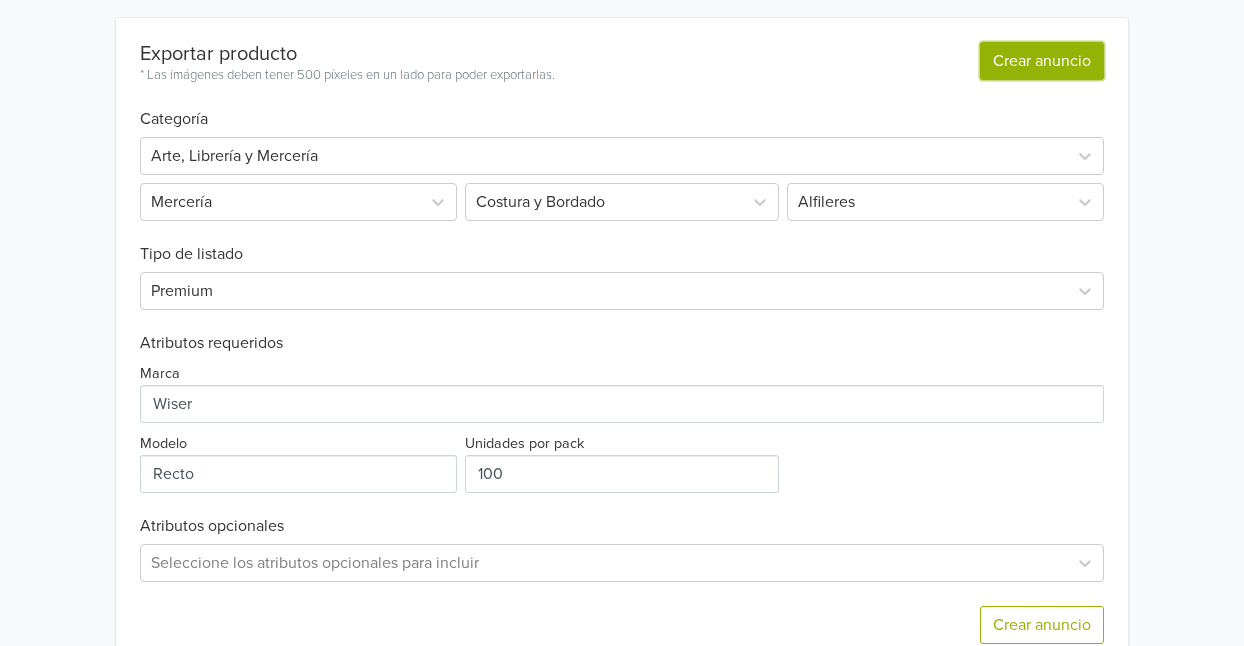 click on "Crear anuncio" at bounding box center (1042, 61) 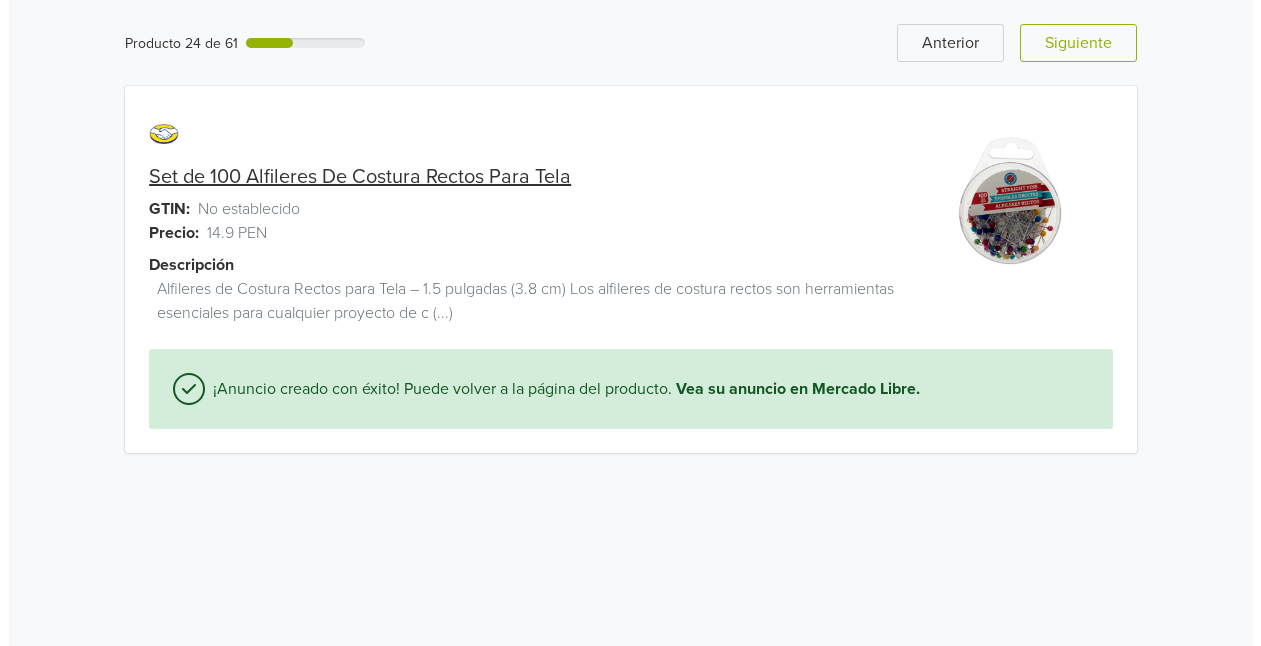 scroll, scrollTop: 0, scrollLeft: 0, axis: both 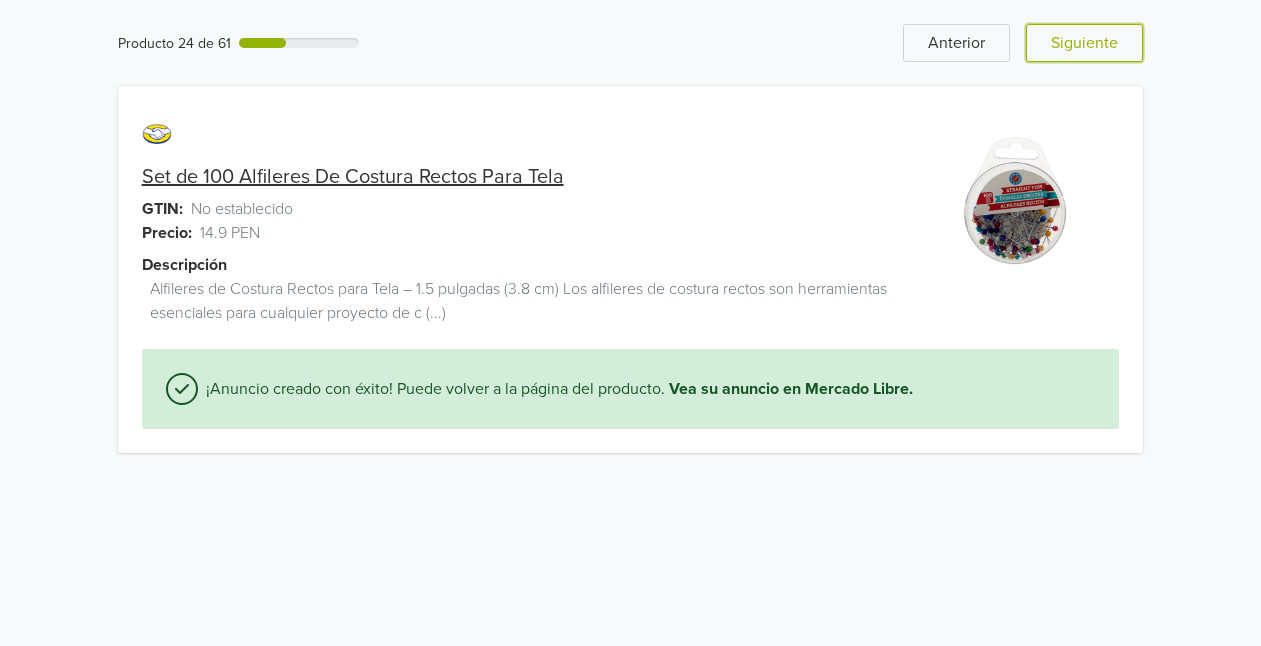 click on "Siguiente" at bounding box center (1084, 43) 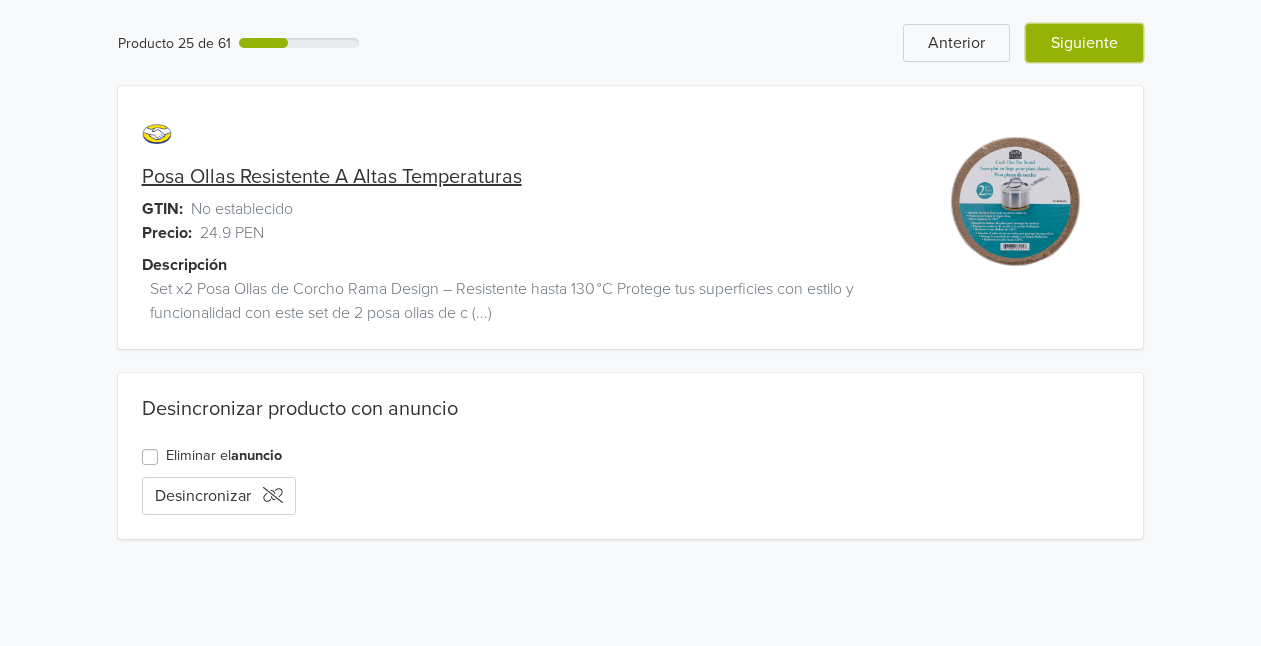 click on "Siguiente" at bounding box center [1084, 43] 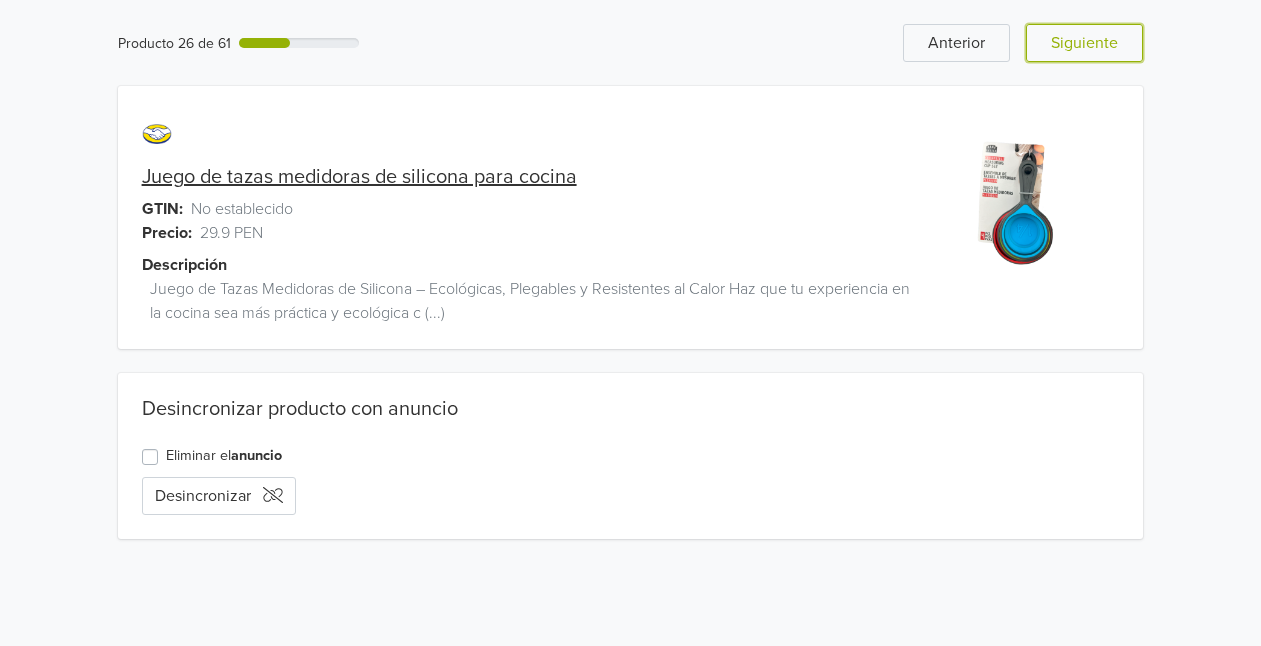 click on "Siguiente" at bounding box center [1084, 43] 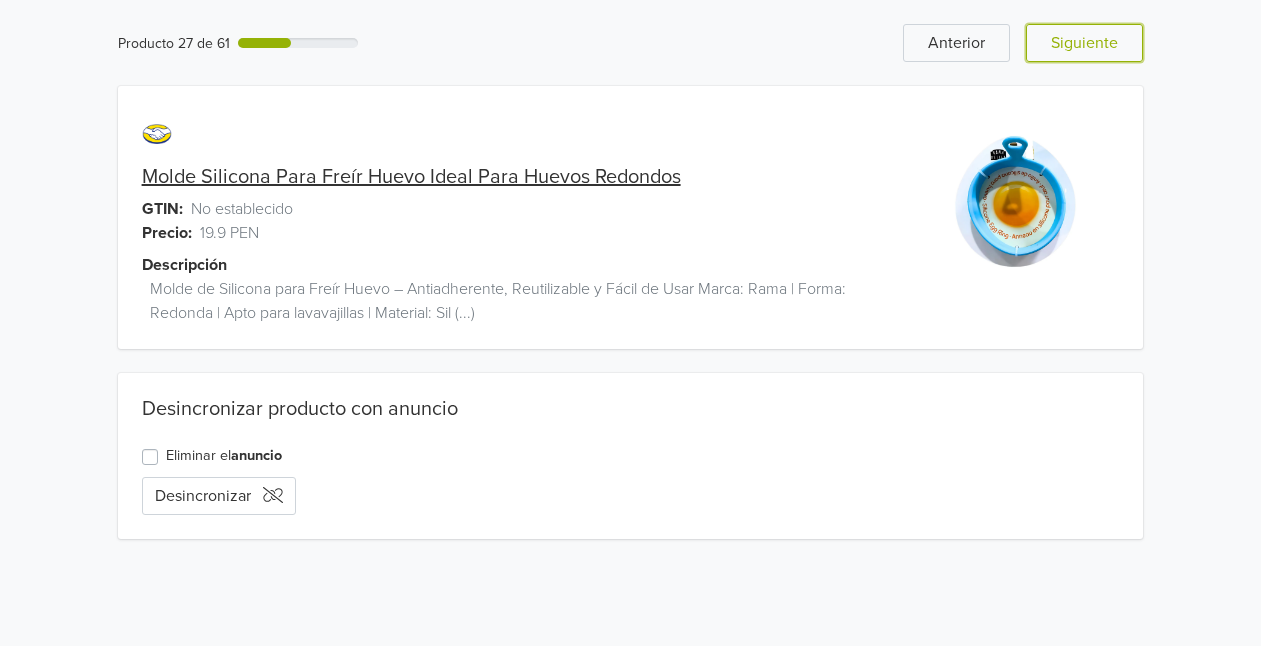 click on "Siguiente" at bounding box center (1084, 43) 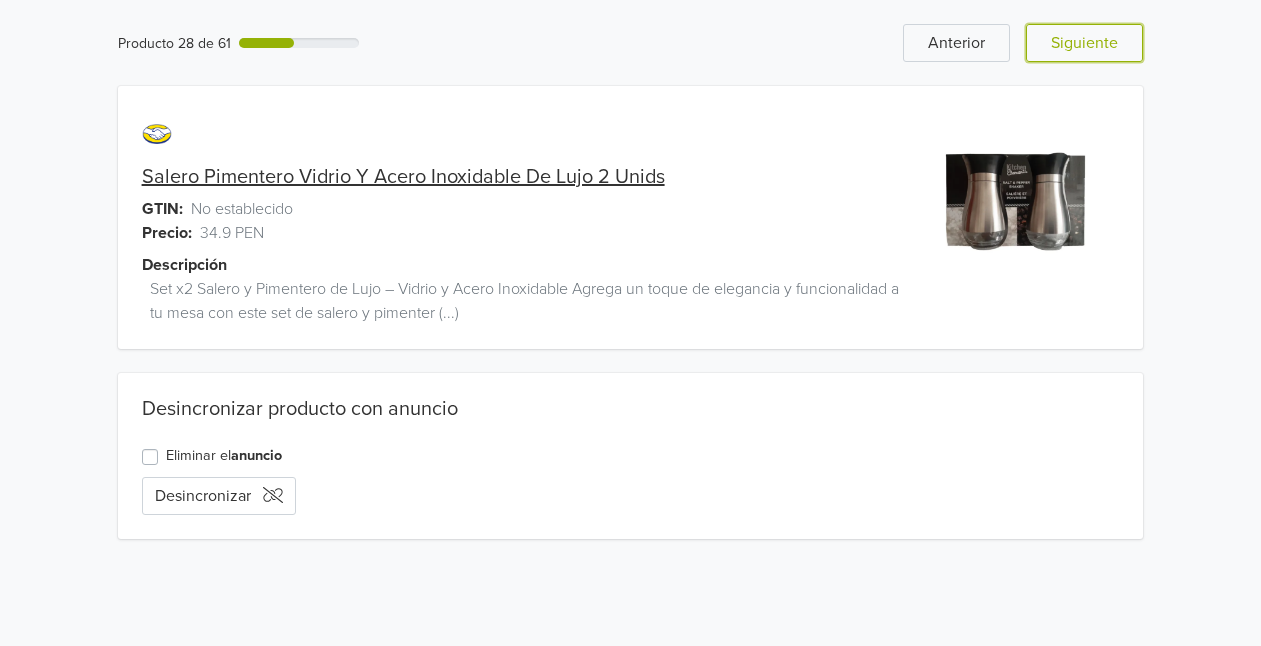 click on "Siguiente" at bounding box center (1084, 43) 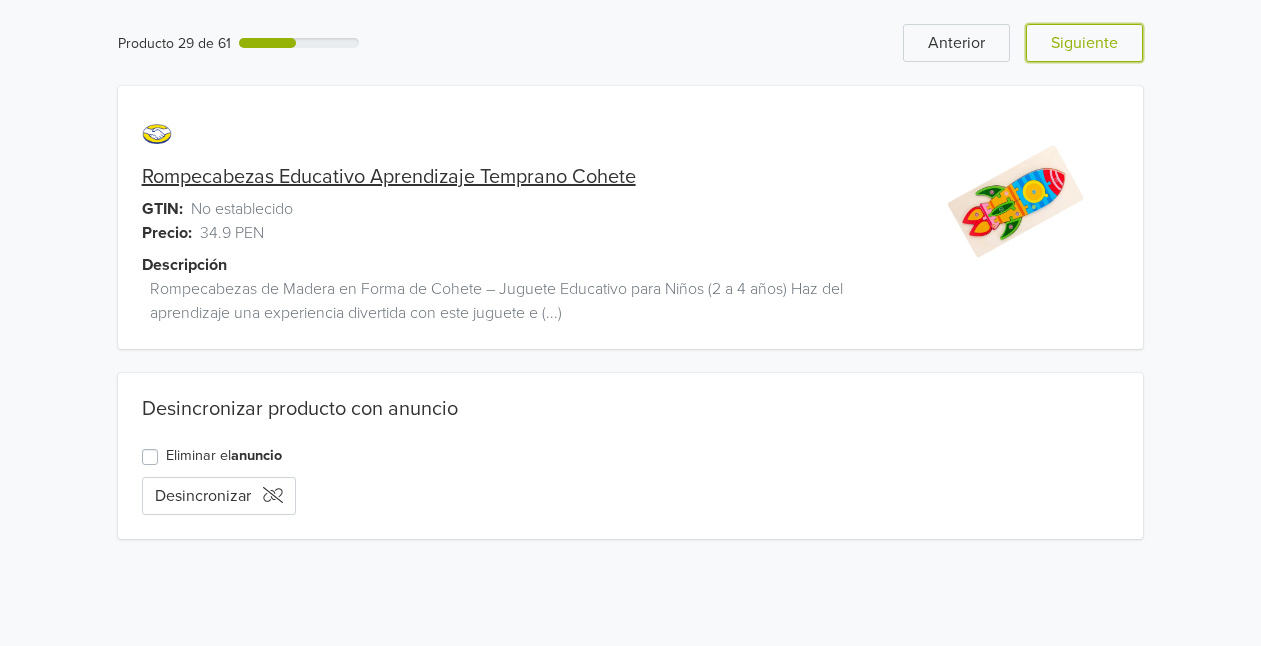 click on "Siguiente" at bounding box center (1084, 43) 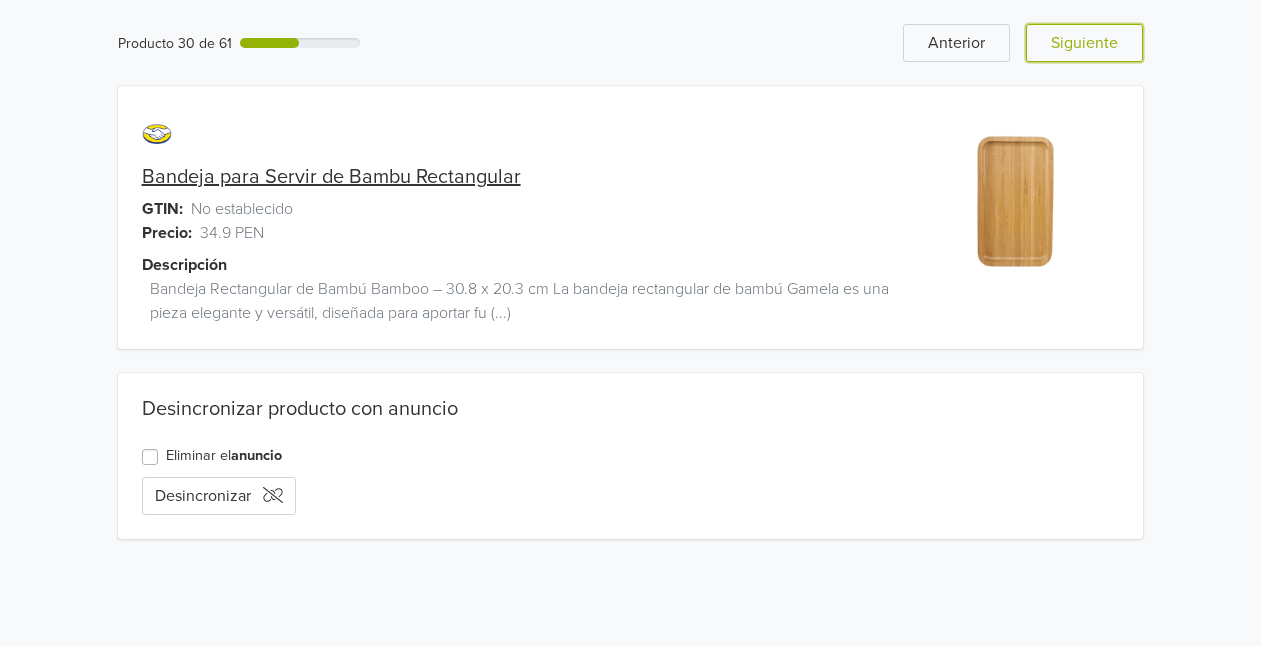 click on "Siguiente" at bounding box center (1084, 43) 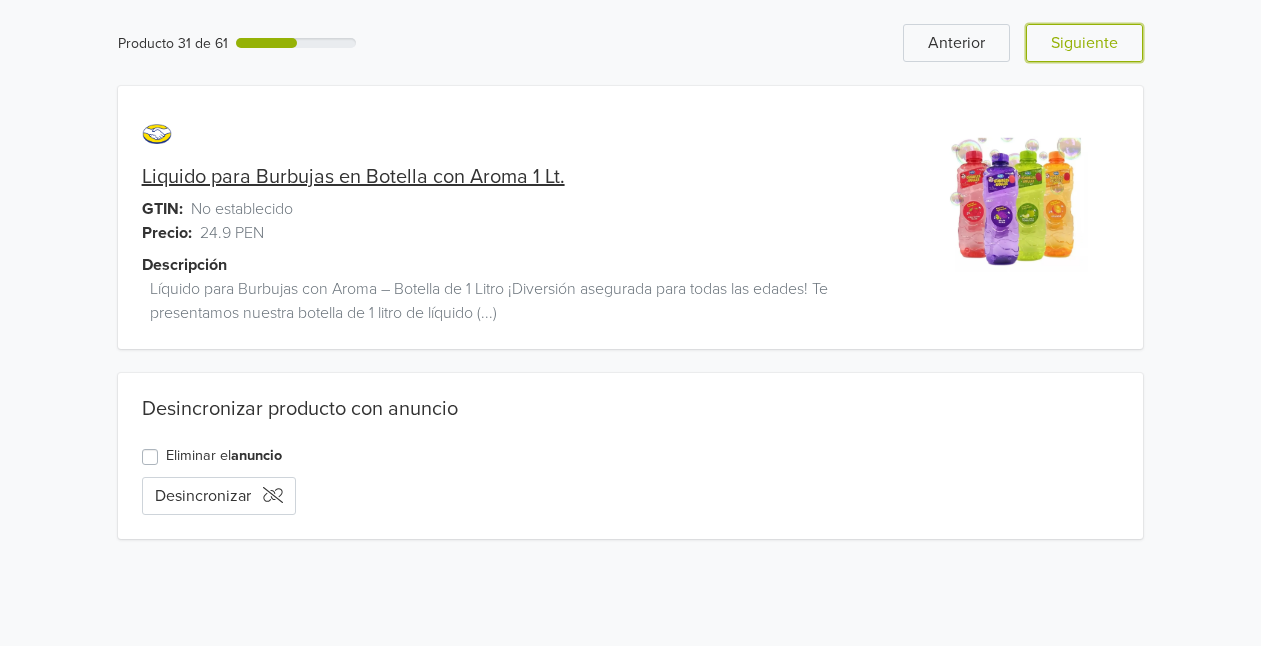 click on "Siguiente" at bounding box center (1084, 43) 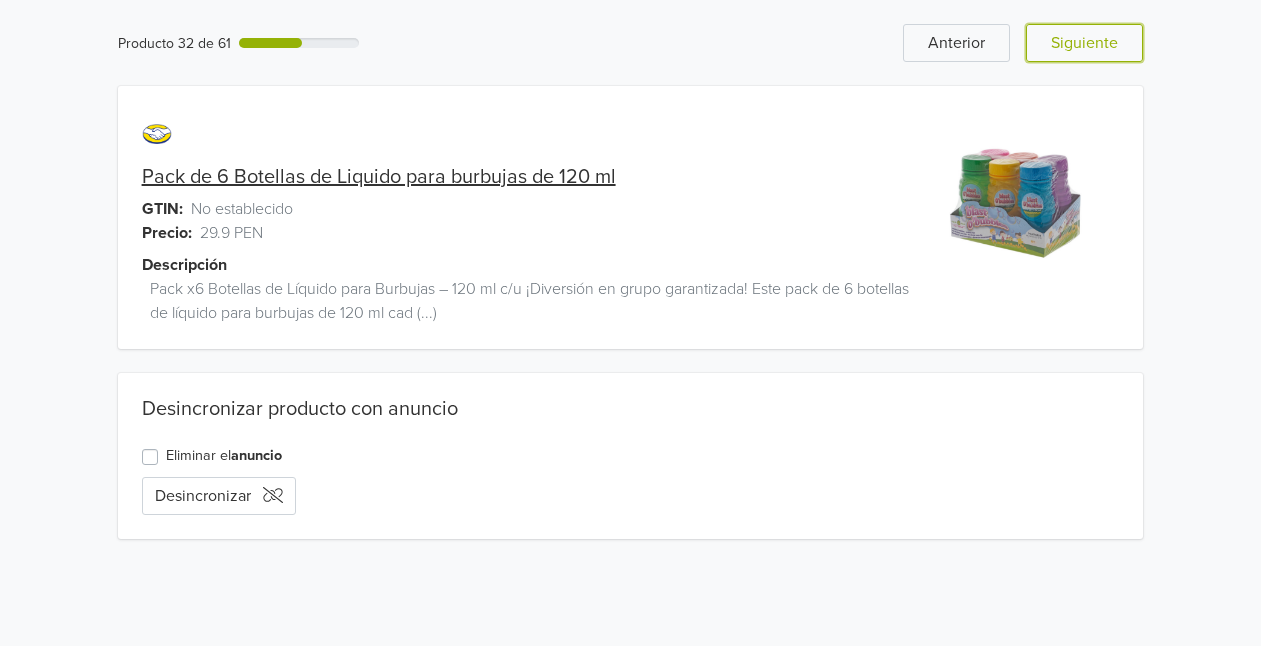 click on "Siguiente" at bounding box center (1084, 43) 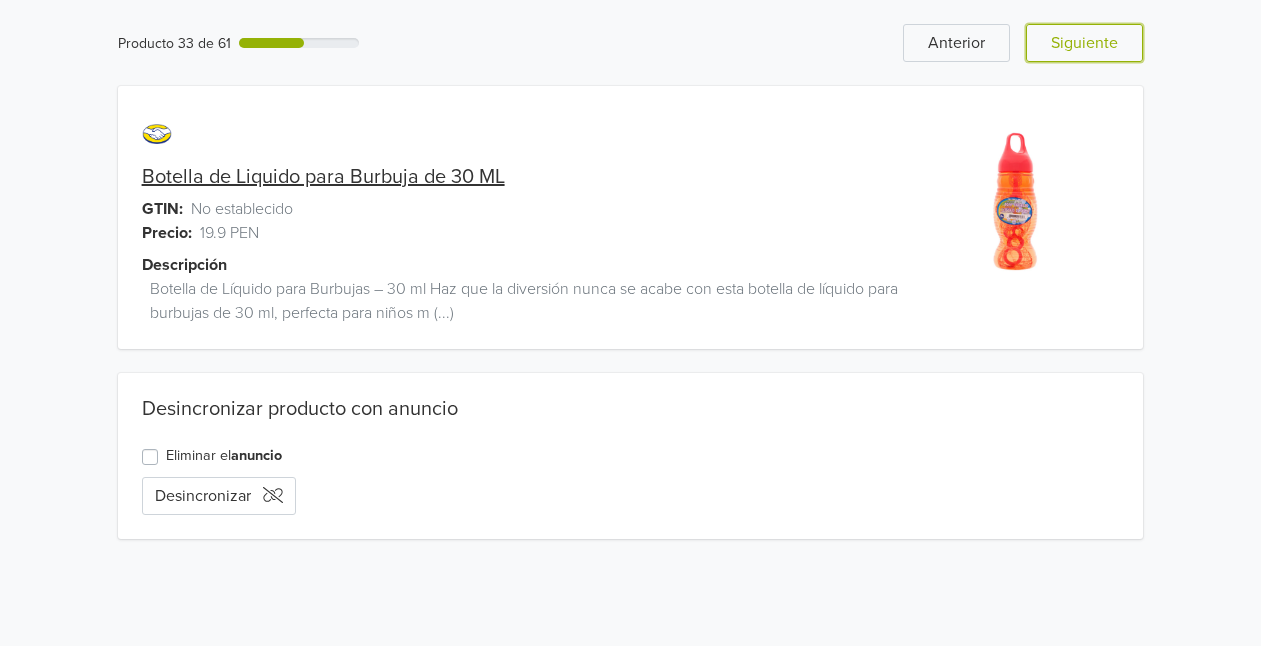 click on "Siguiente" at bounding box center (1084, 43) 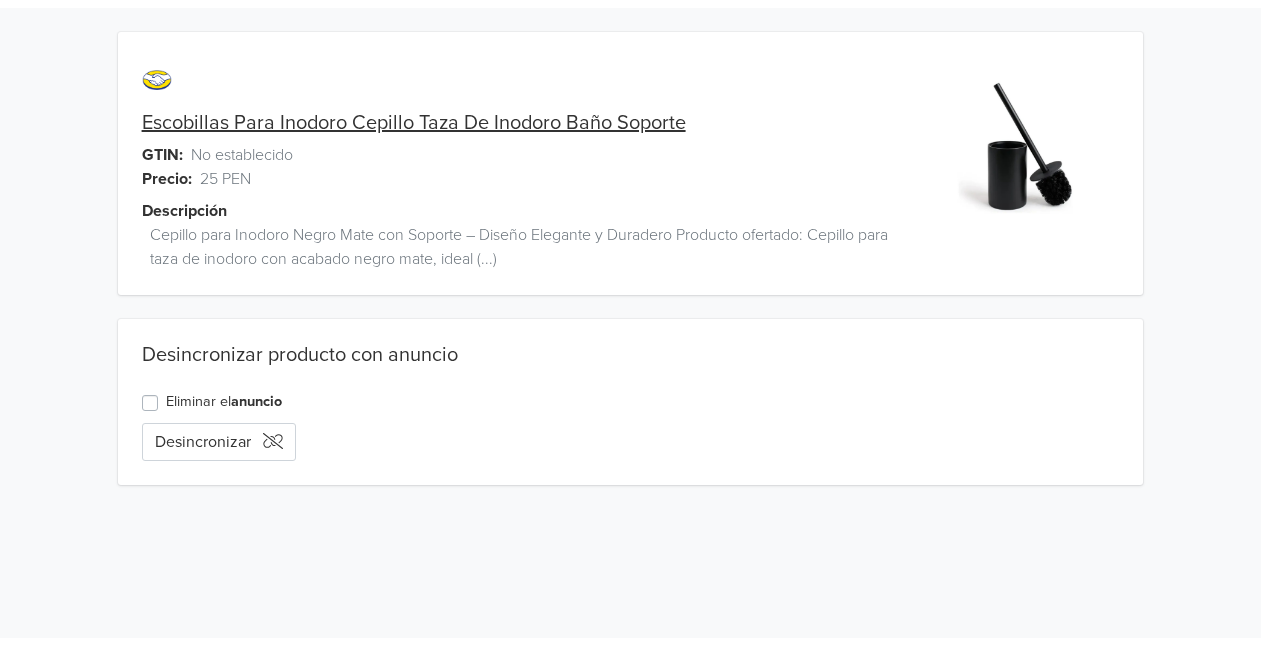 scroll, scrollTop: 0, scrollLeft: 0, axis: both 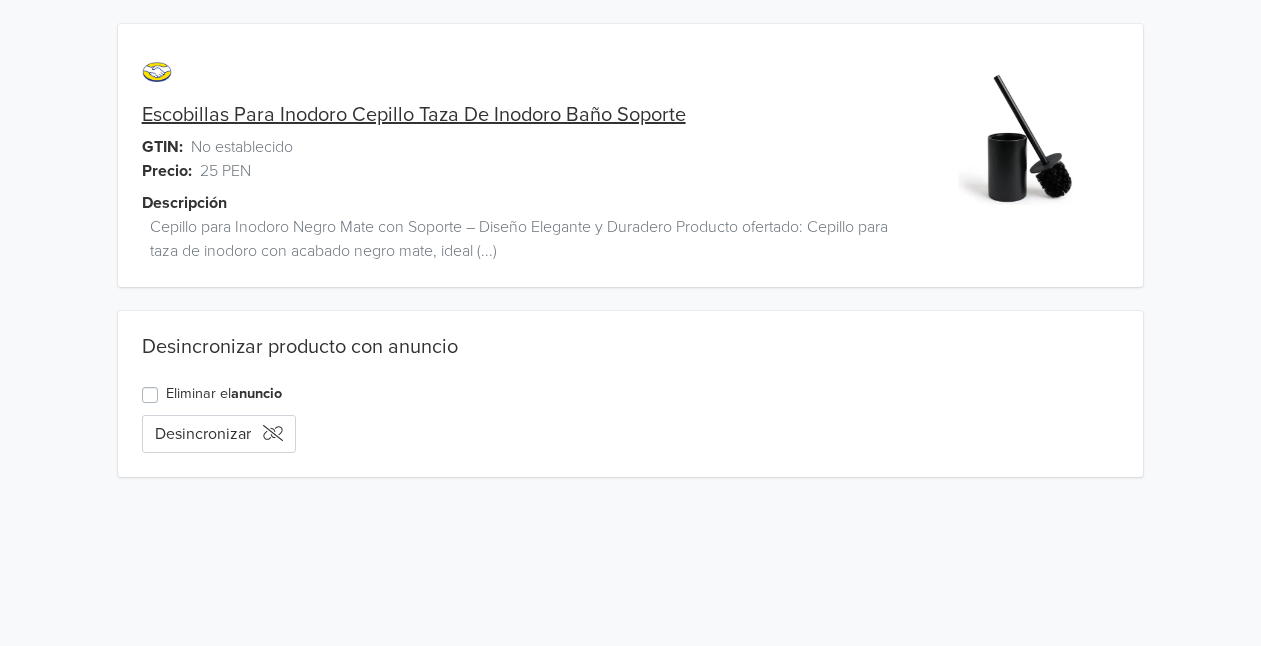 click on "Escobillas Para Inodoro Cepillo Taza De Inodoro Baño Soporte" at bounding box center [414, 115] 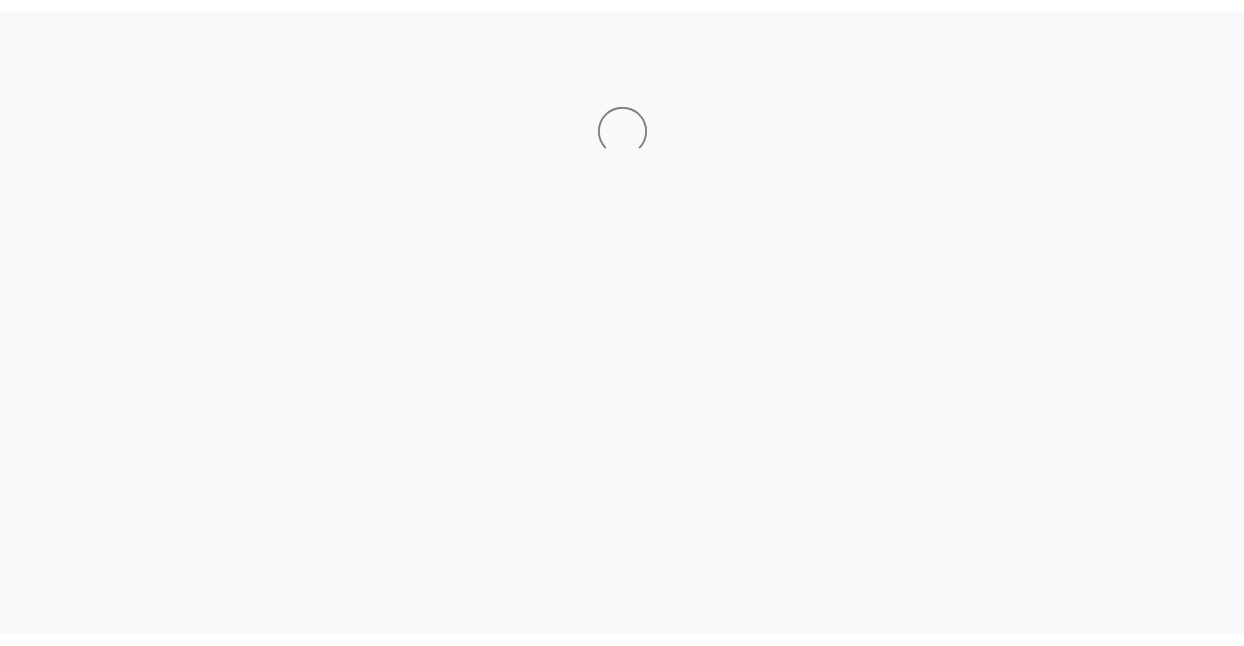 scroll, scrollTop: 0, scrollLeft: 0, axis: both 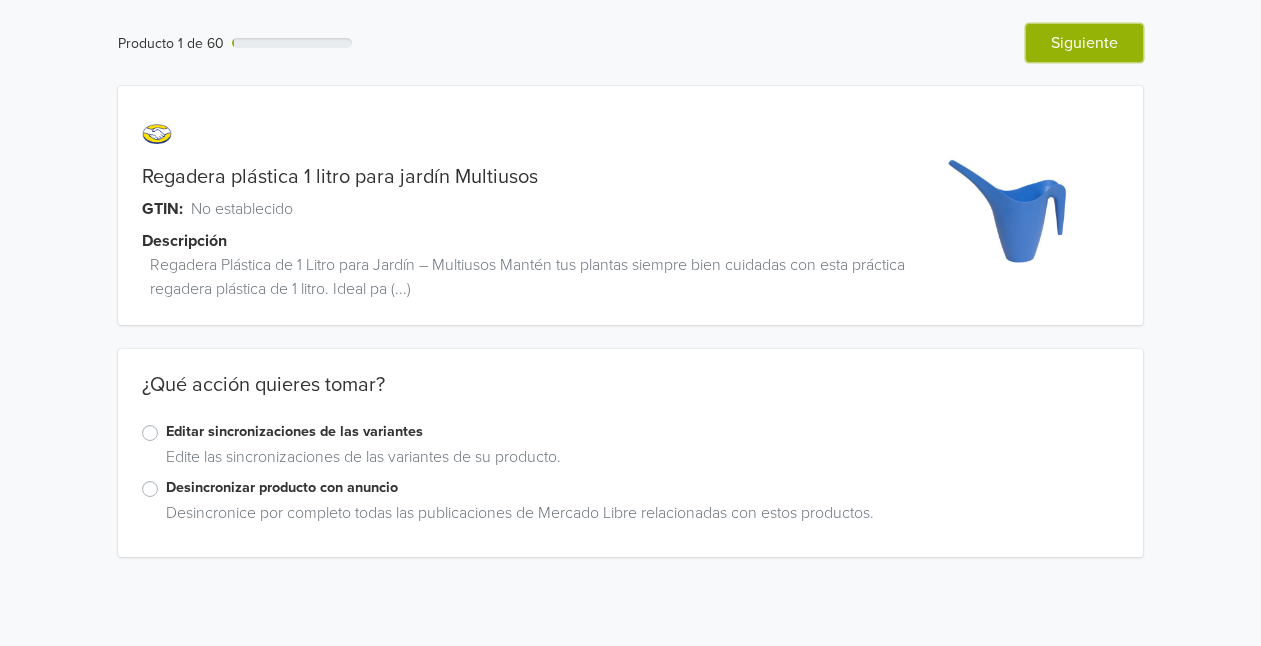 click on "Siguiente" at bounding box center (1084, 43) 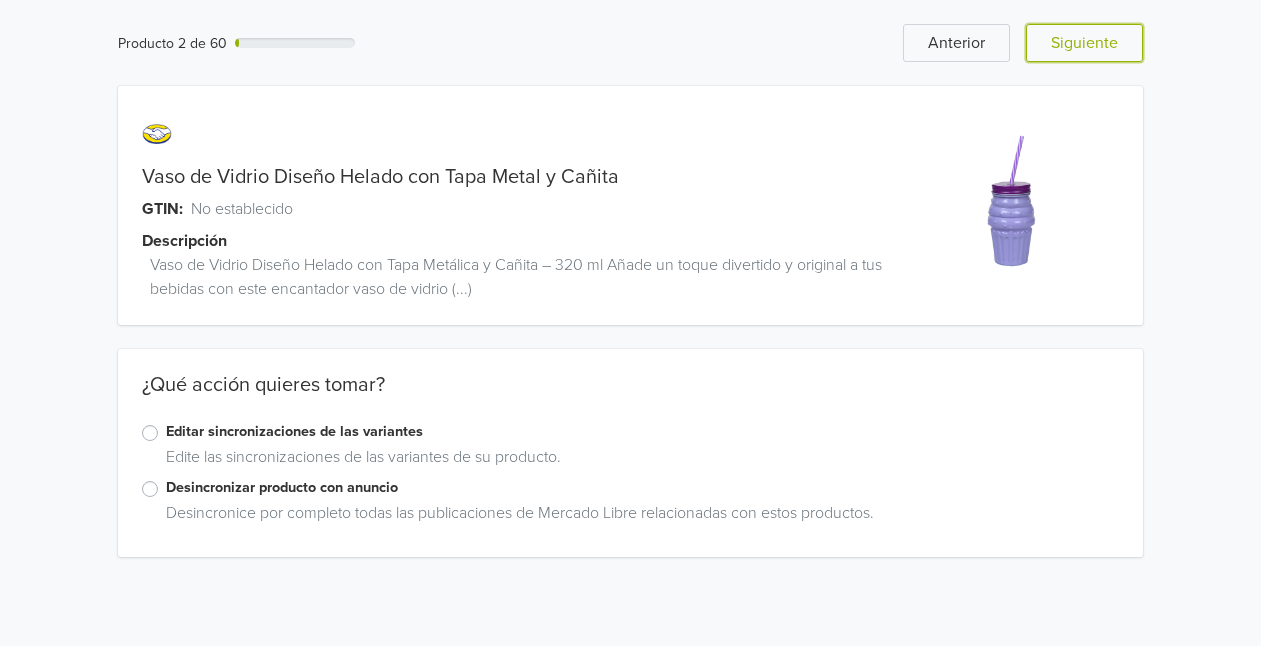 click on "Siguiente" at bounding box center (1084, 43) 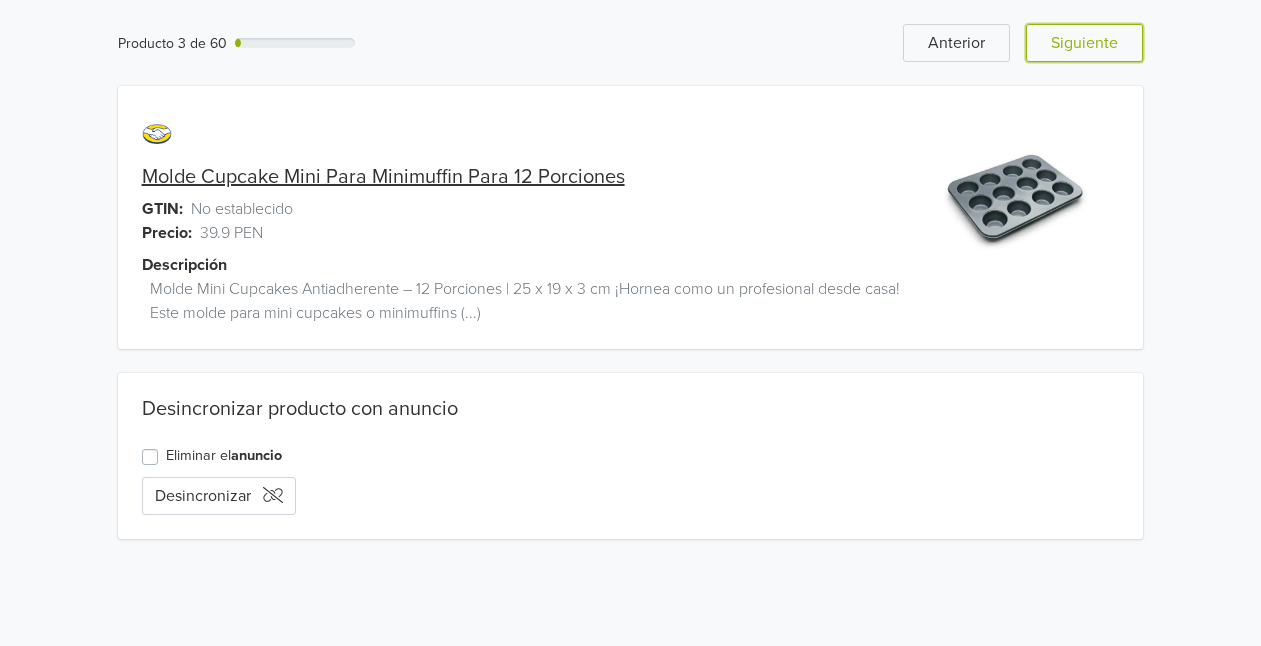 click on "Siguiente" at bounding box center (1084, 43) 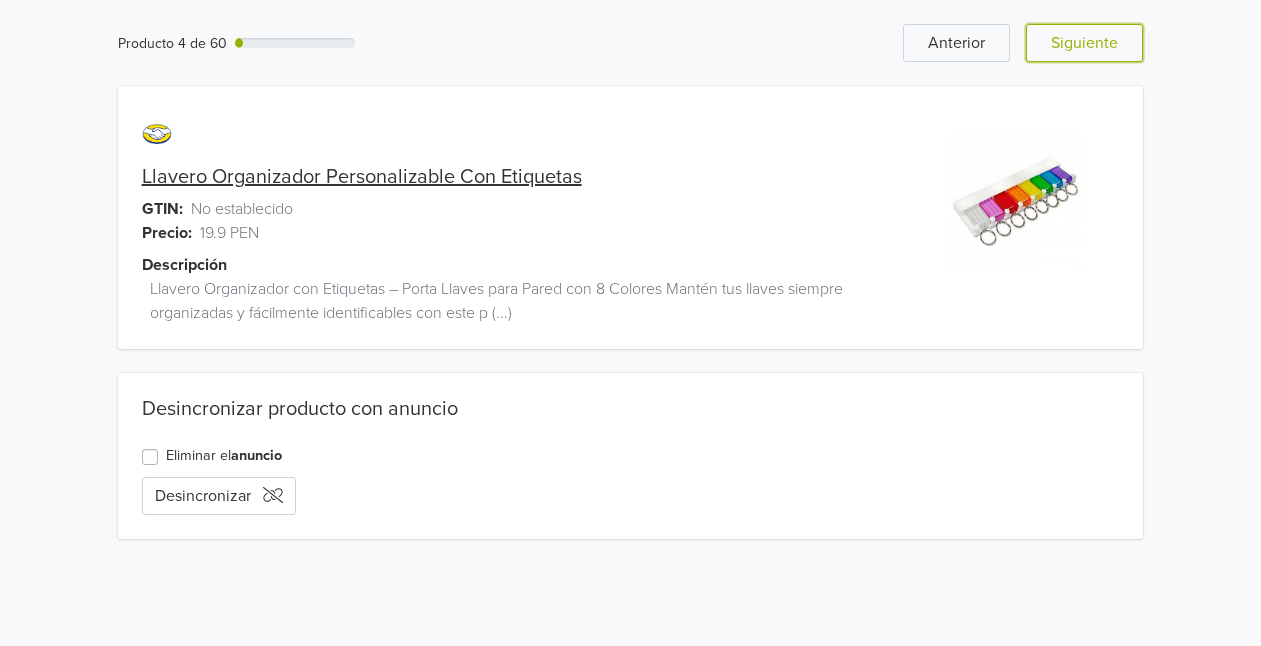 click on "Siguiente" at bounding box center (1084, 43) 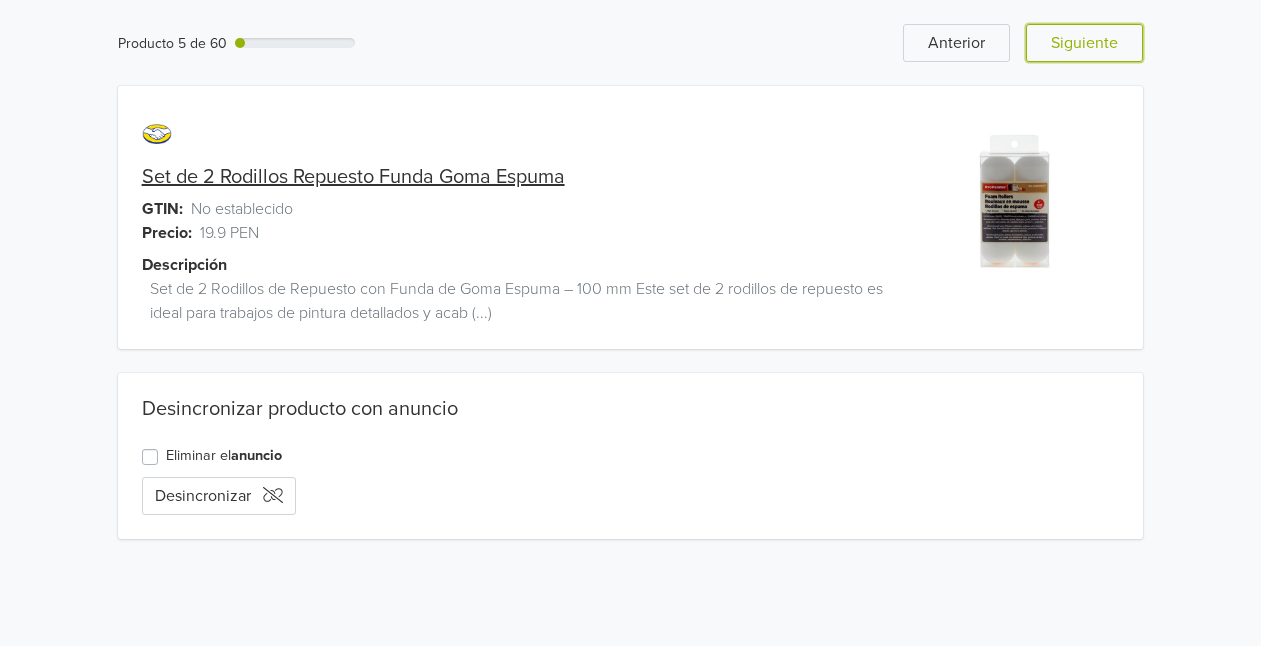click on "Siguiente" at bounding box center [1084, 43] 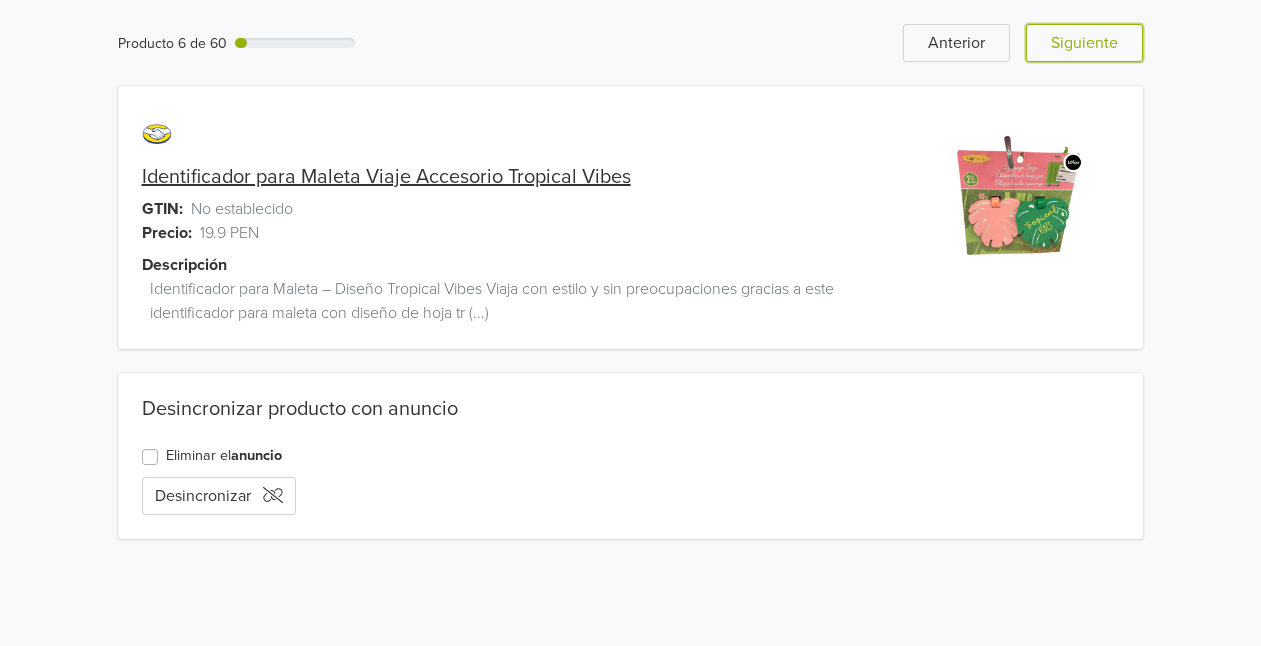 click on "Siguiente" at bounding box center (1084, 43) 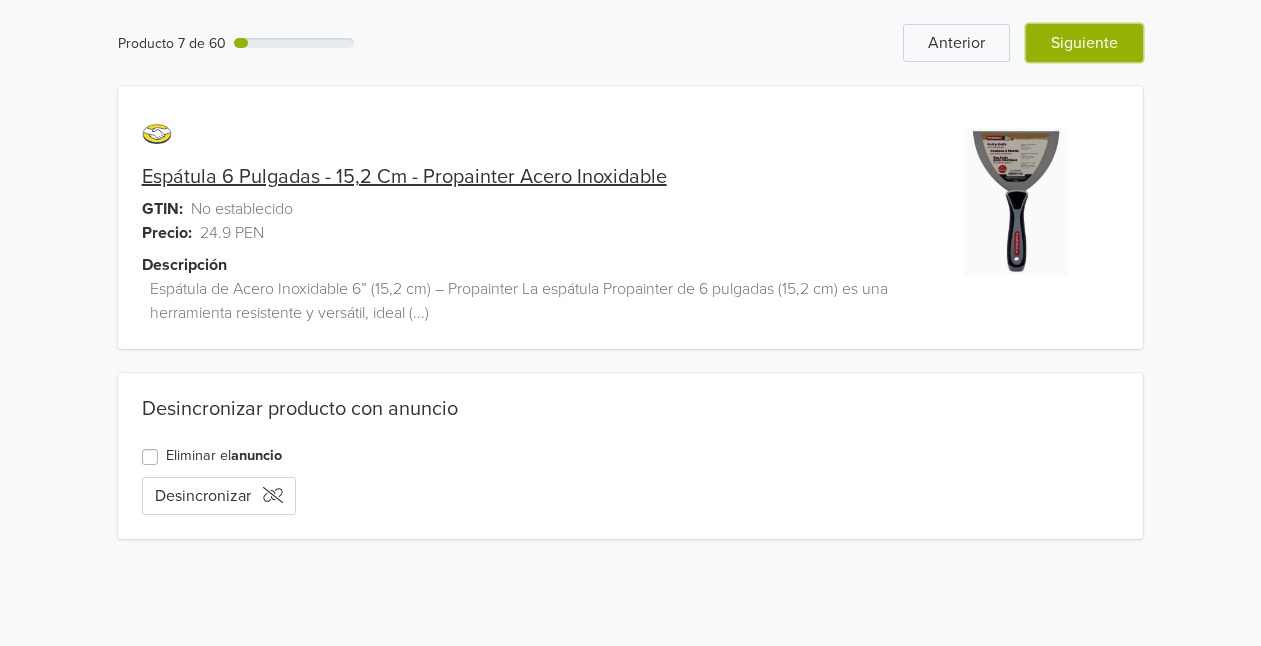 click on "Siguiente" at bounding box center (1084, 43) 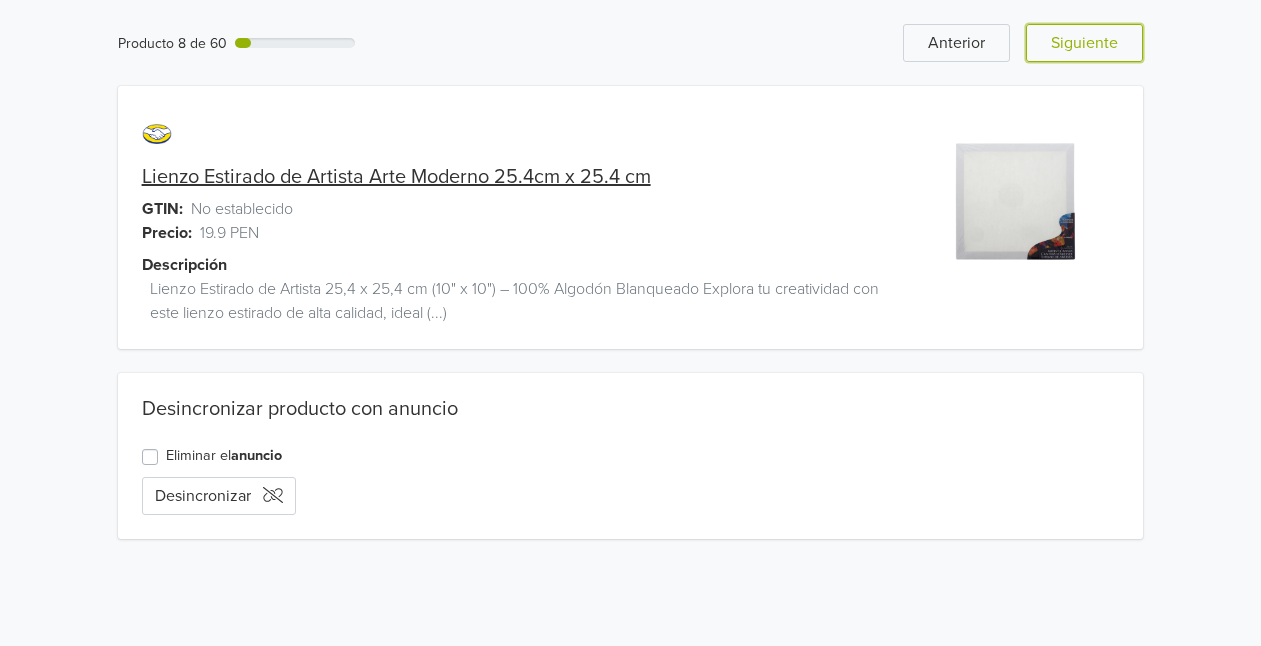 click on "Siguiente" at bounding box center (1084, 43) 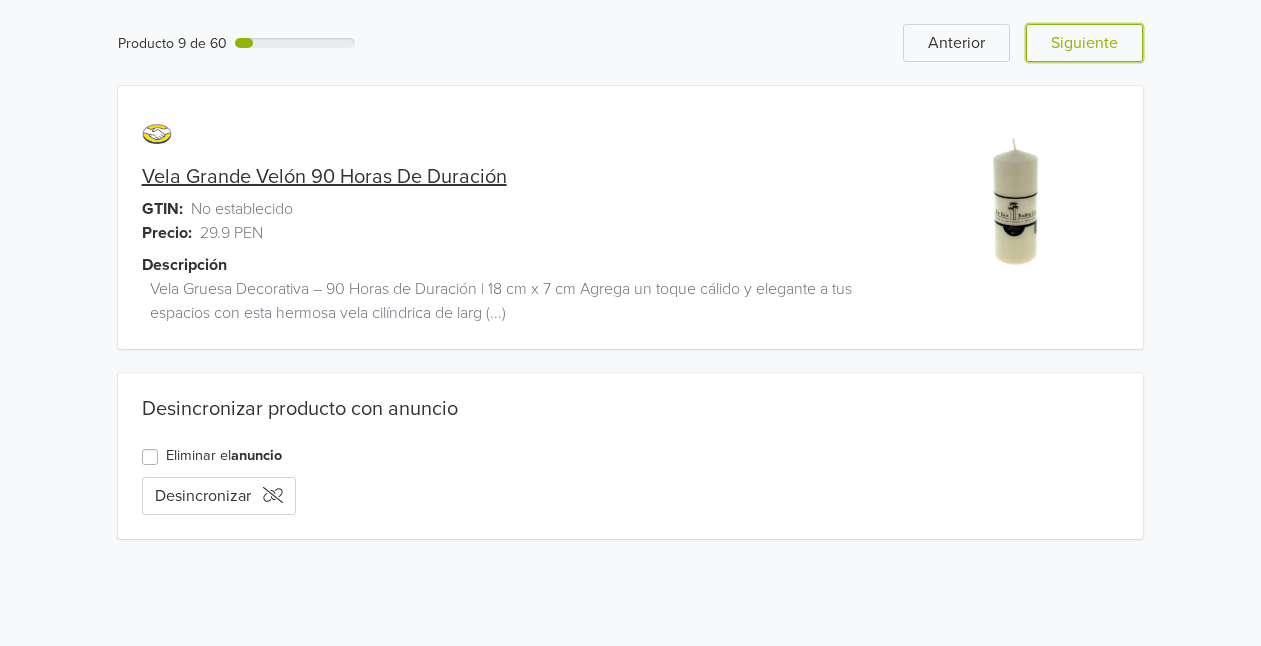 click on "Siguiente" at bounding box center (1084, 43) 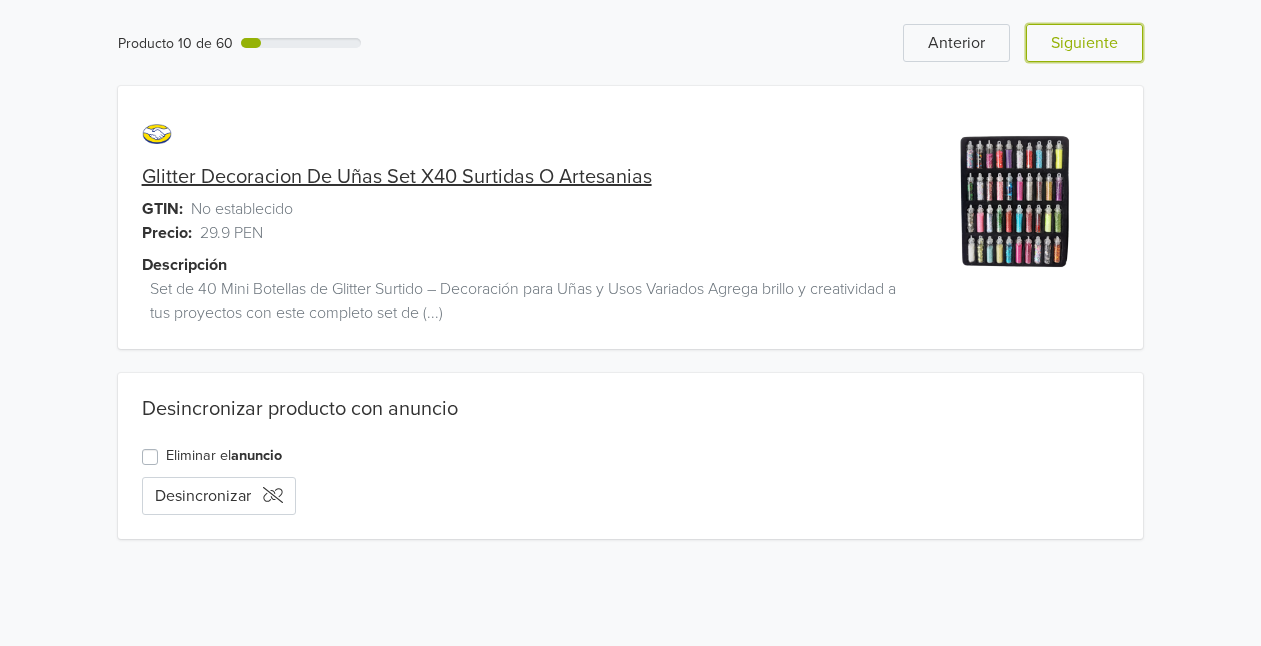 click on "Siguiente" at bounding box center [1084, 43] 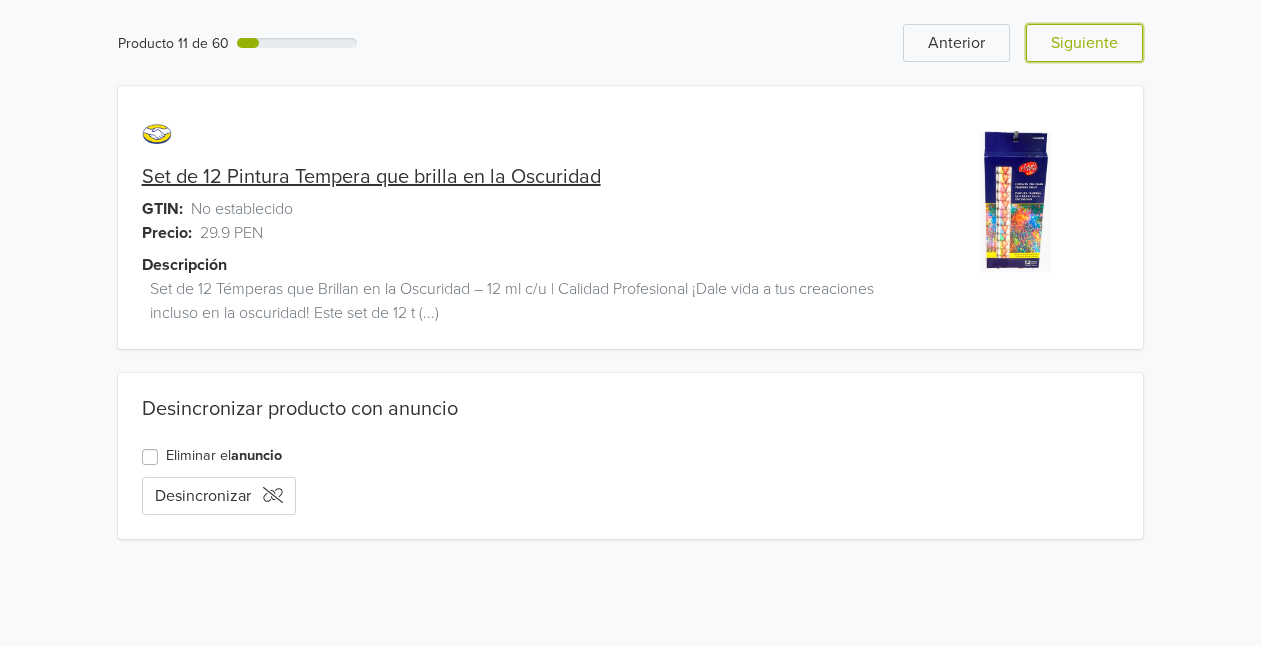 click on "Siguiente" at bounding box center [1084, 43] 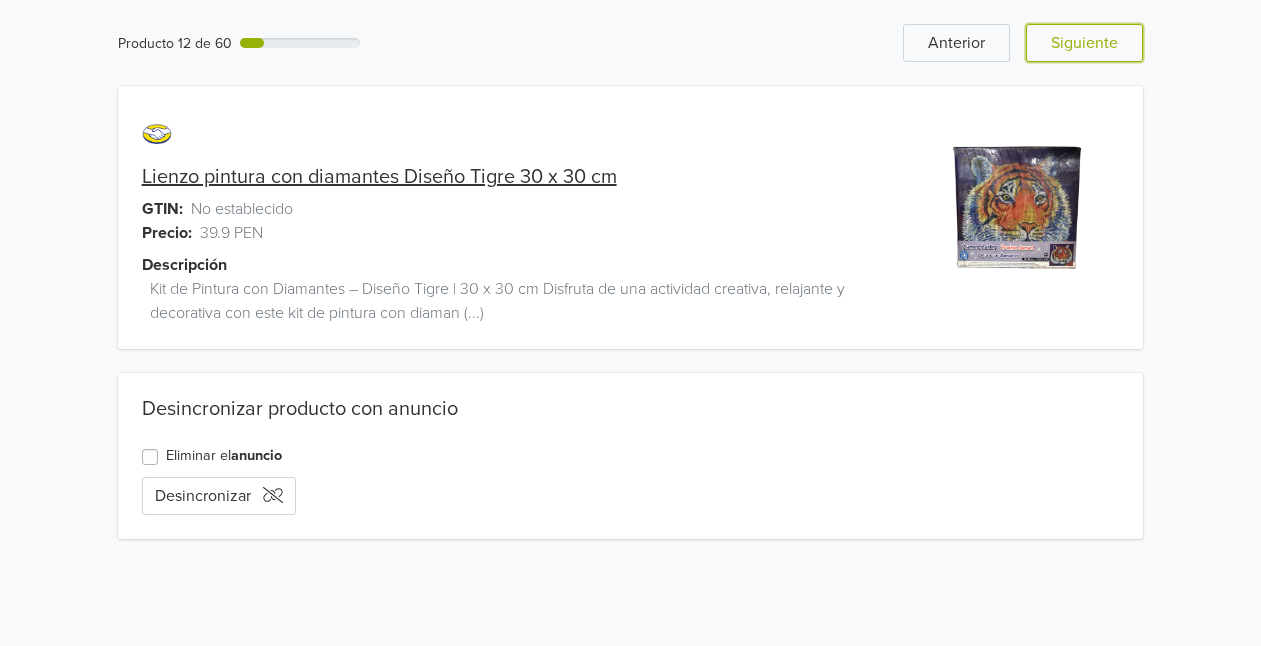 click on "Siguiente" at bounding box center [1084, 43] 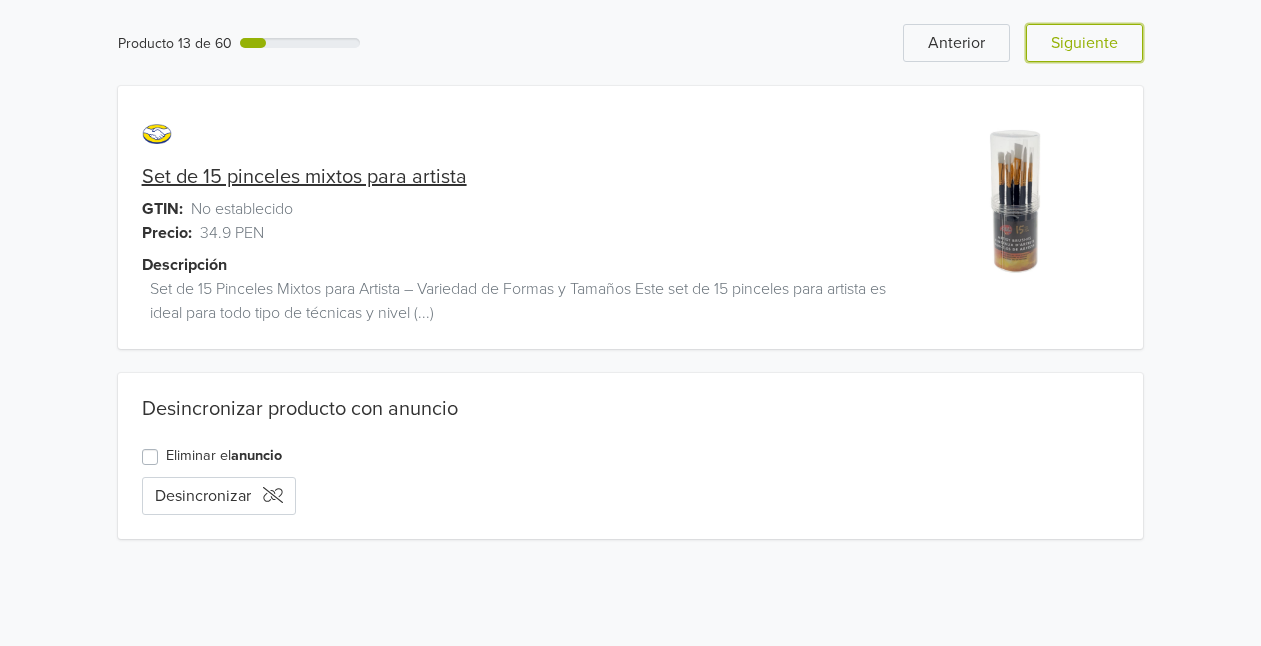click on "Siguiente" at bounding box center (1084, 43) 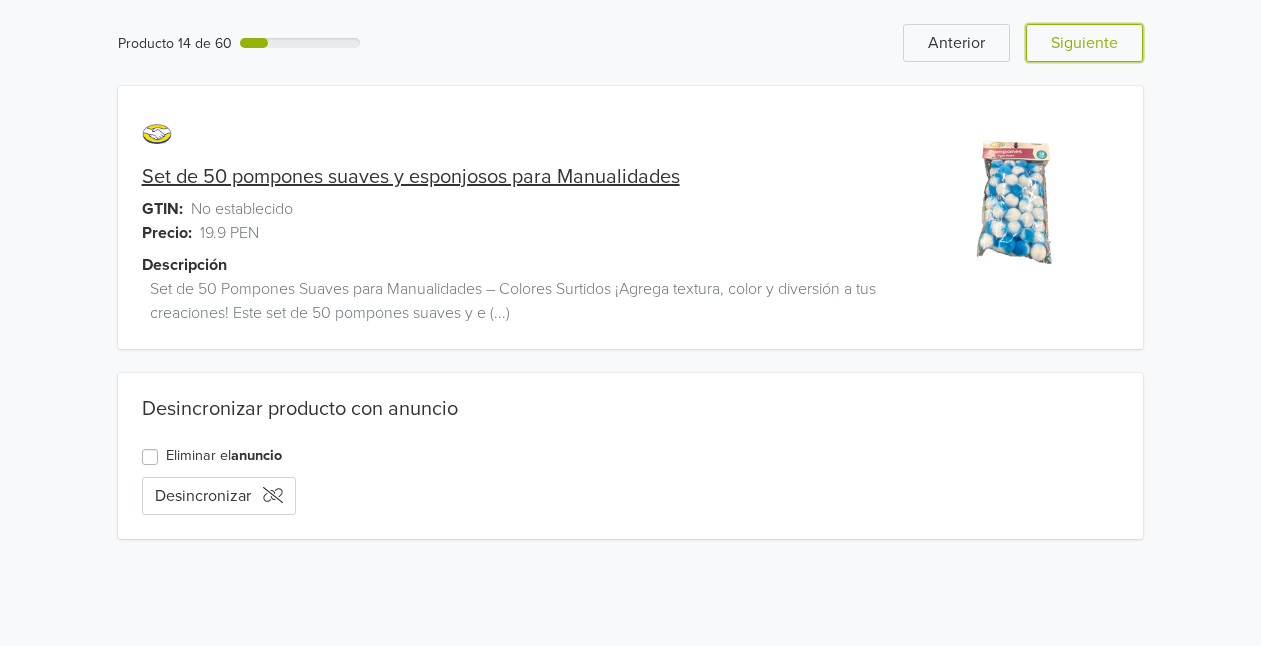 click on "Siguiente" at bounding box center (1084, 43) 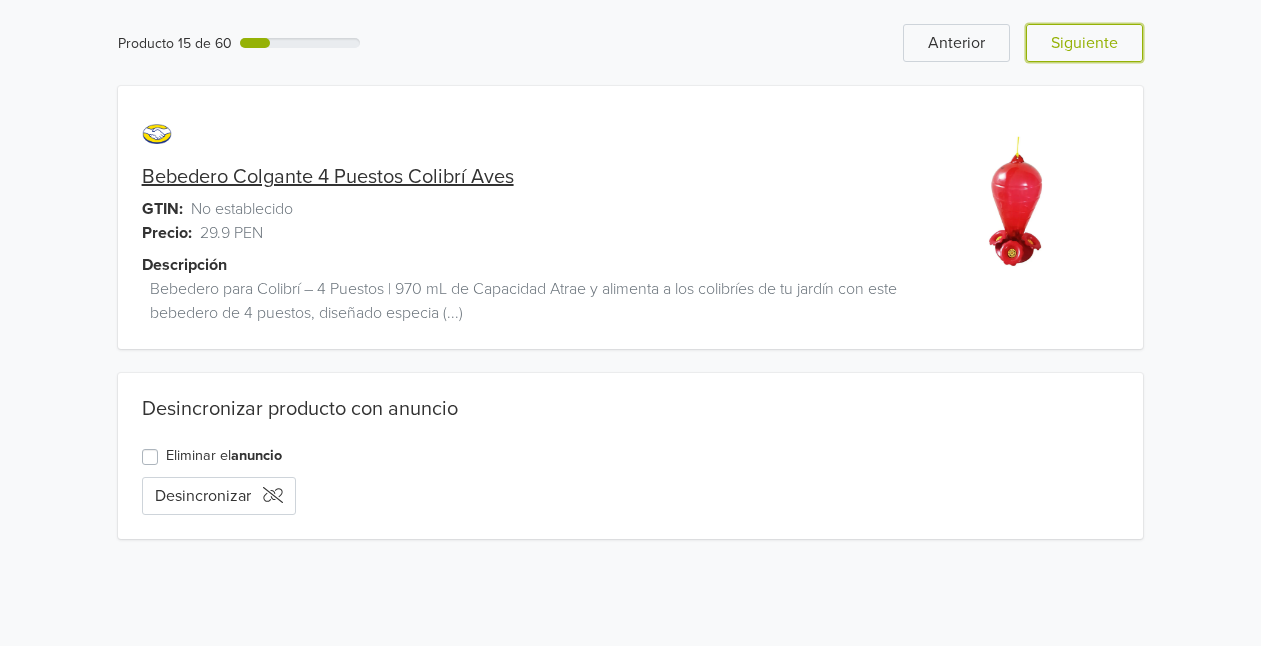 click on "Siguiente" at bounding box center (1084, 43) 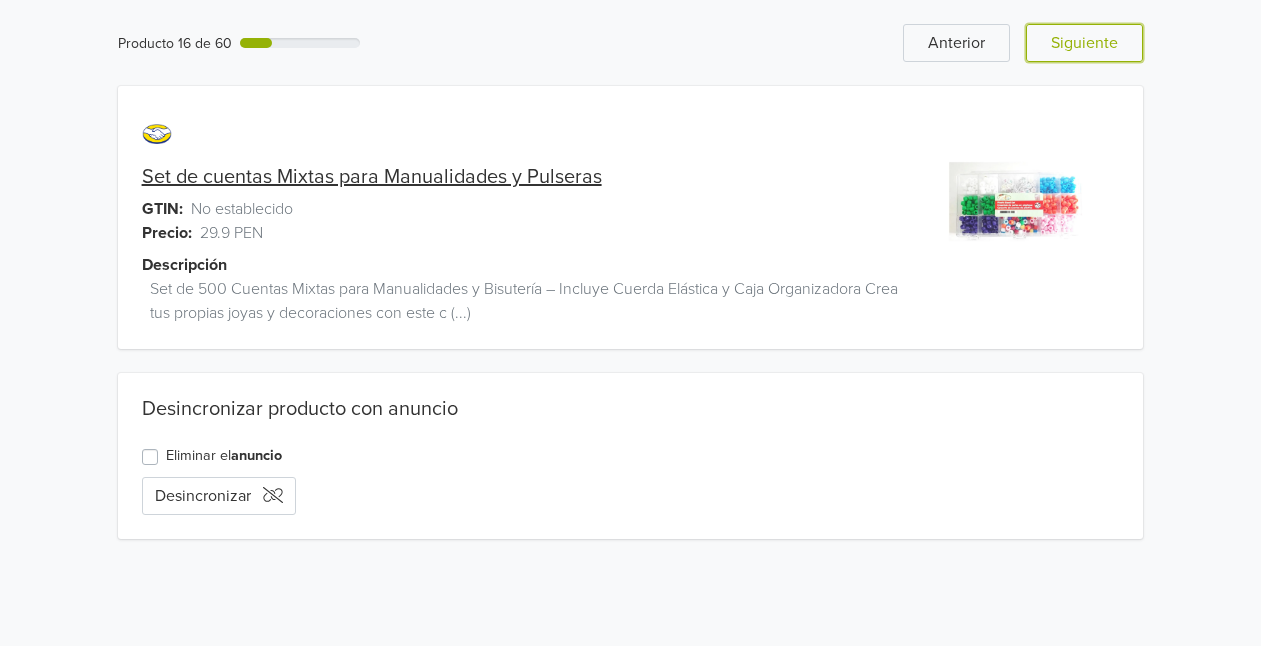 click on "Siguiente" at bounding box center (1084, 43) 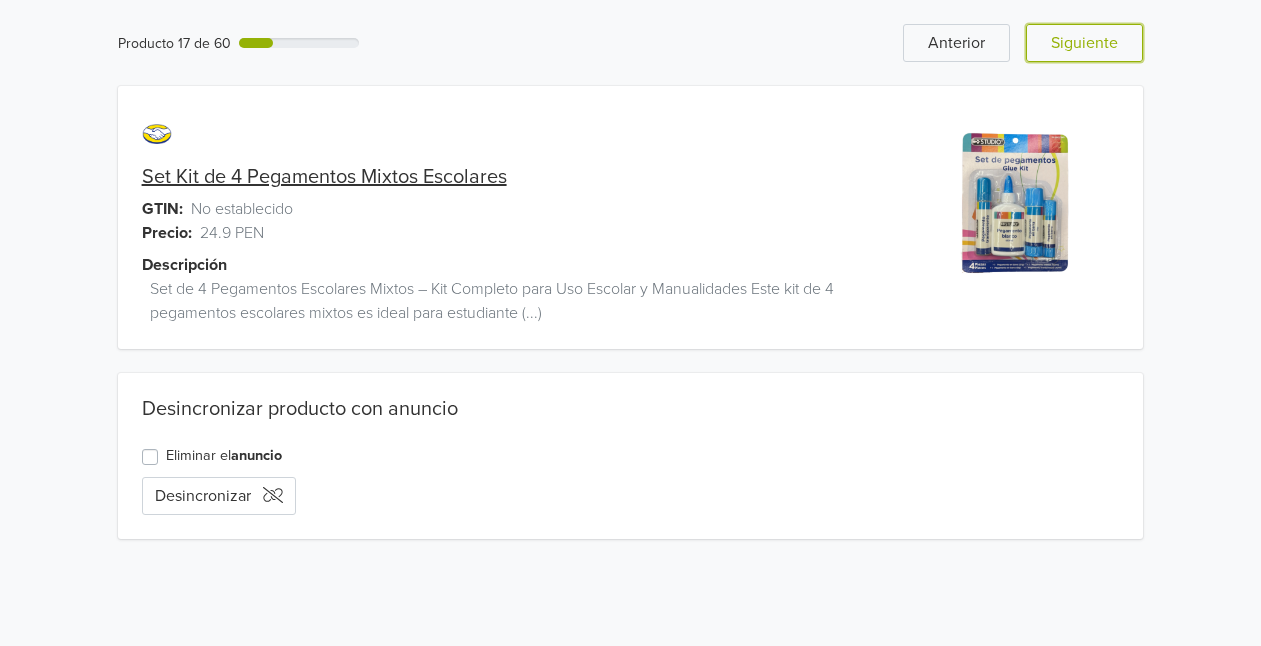 click on "Siguiente" at bounding box center (1084, 43) 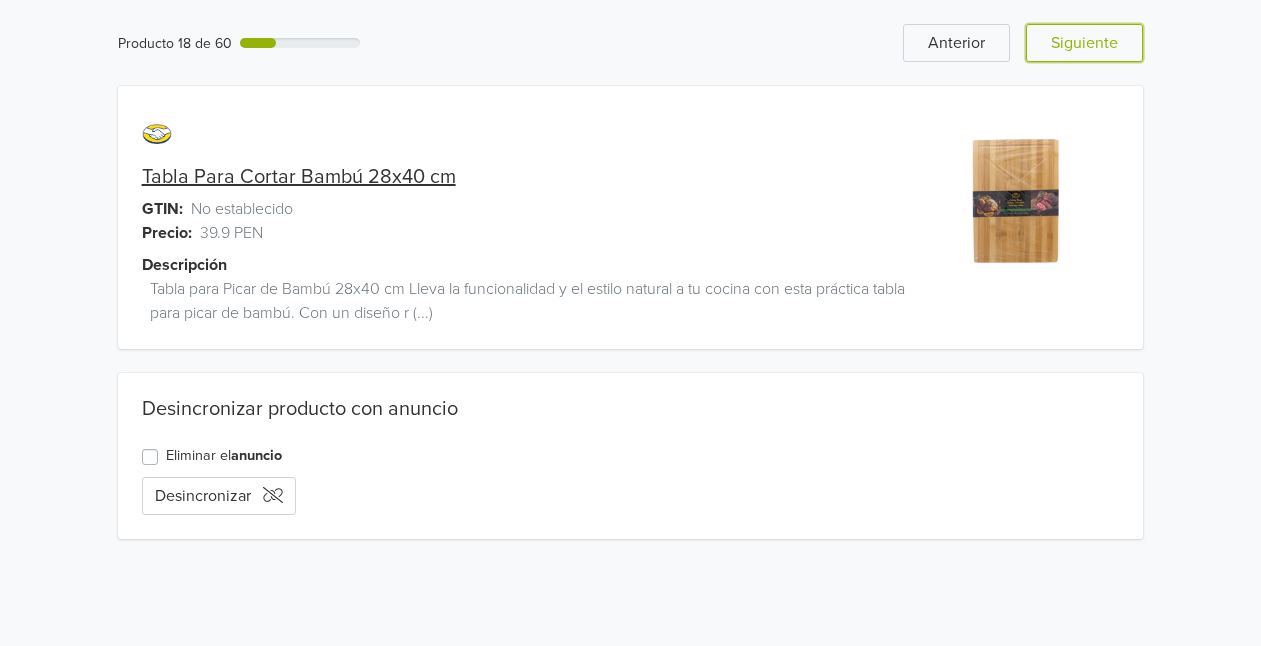click on "Siguiente" at bounding box center (1084, 43) 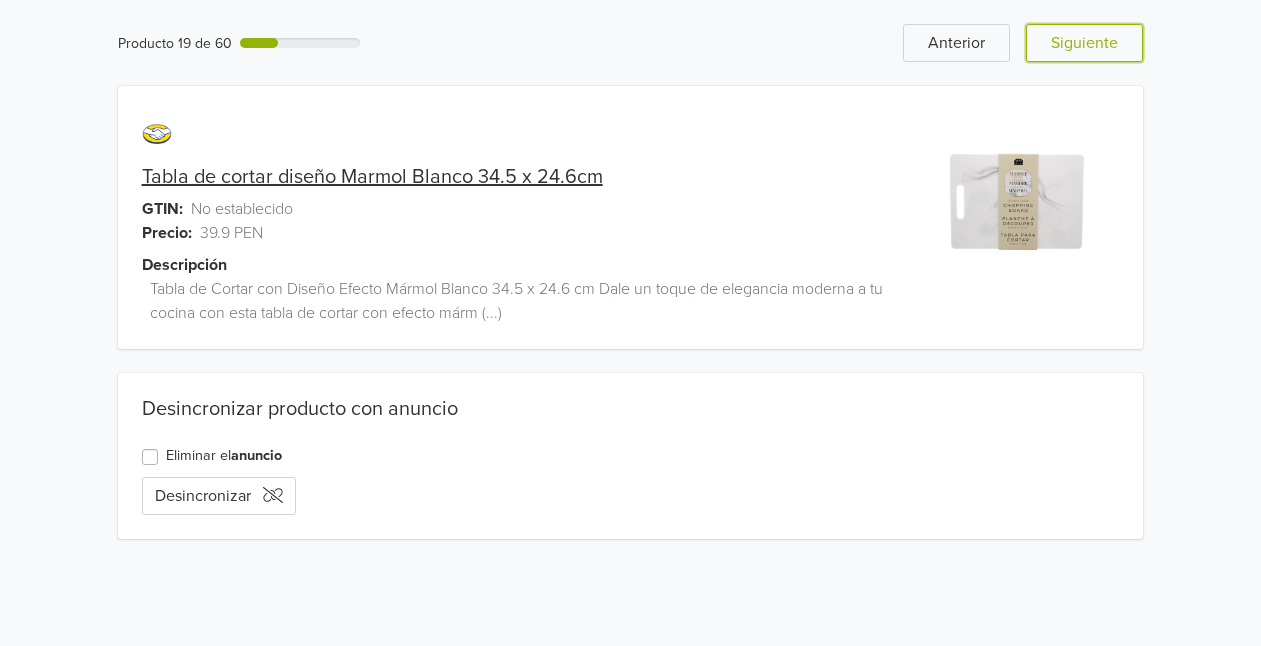 click on "Siguiente" at bounding box center [1084, 43] 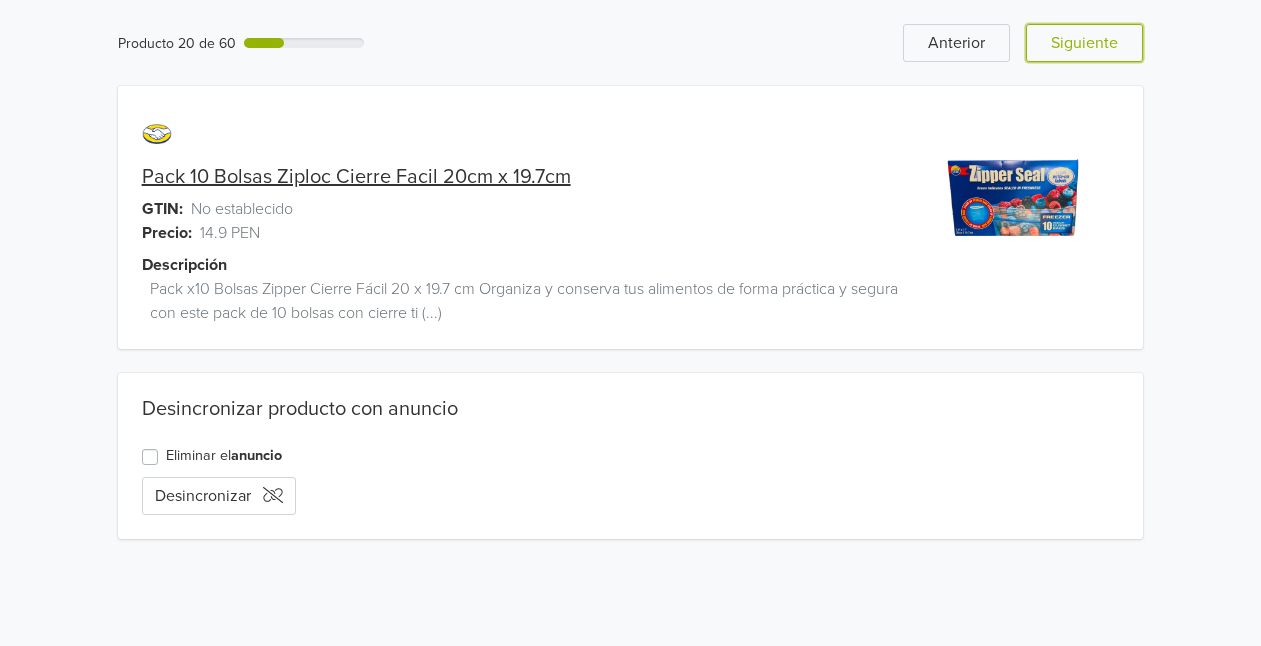click on "Siguiente" at bounding box center [1084, 43] 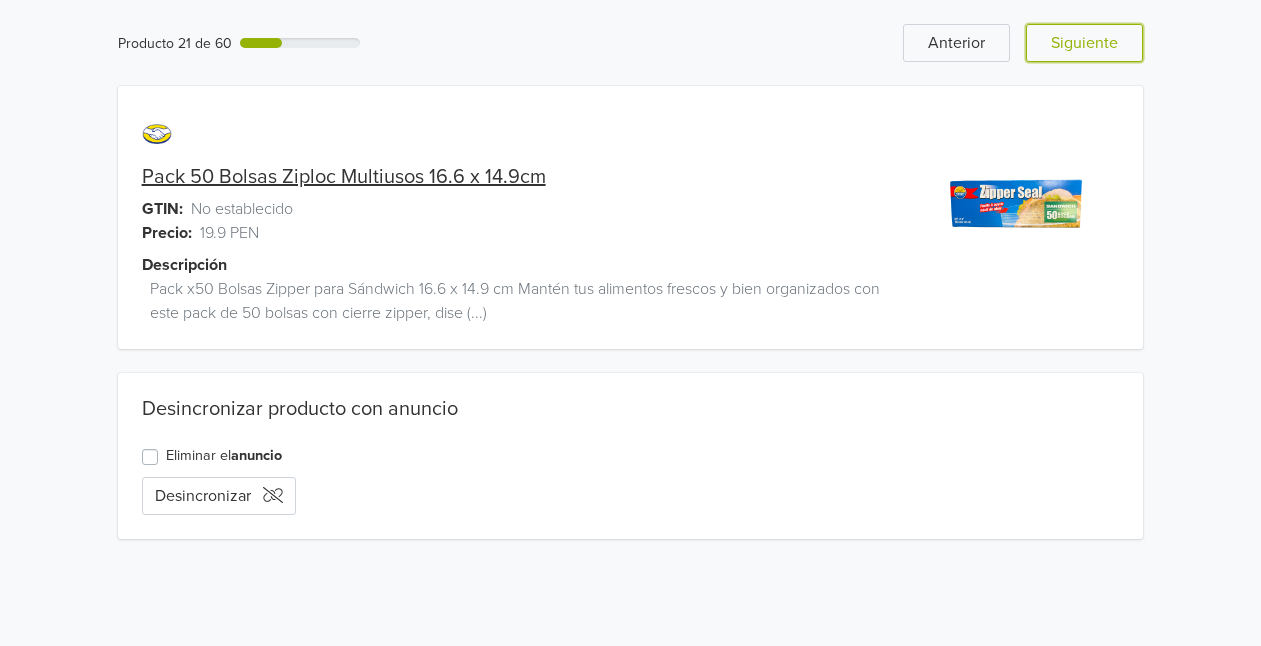 click on "Siguiente" at bounding box center (1084, 43) 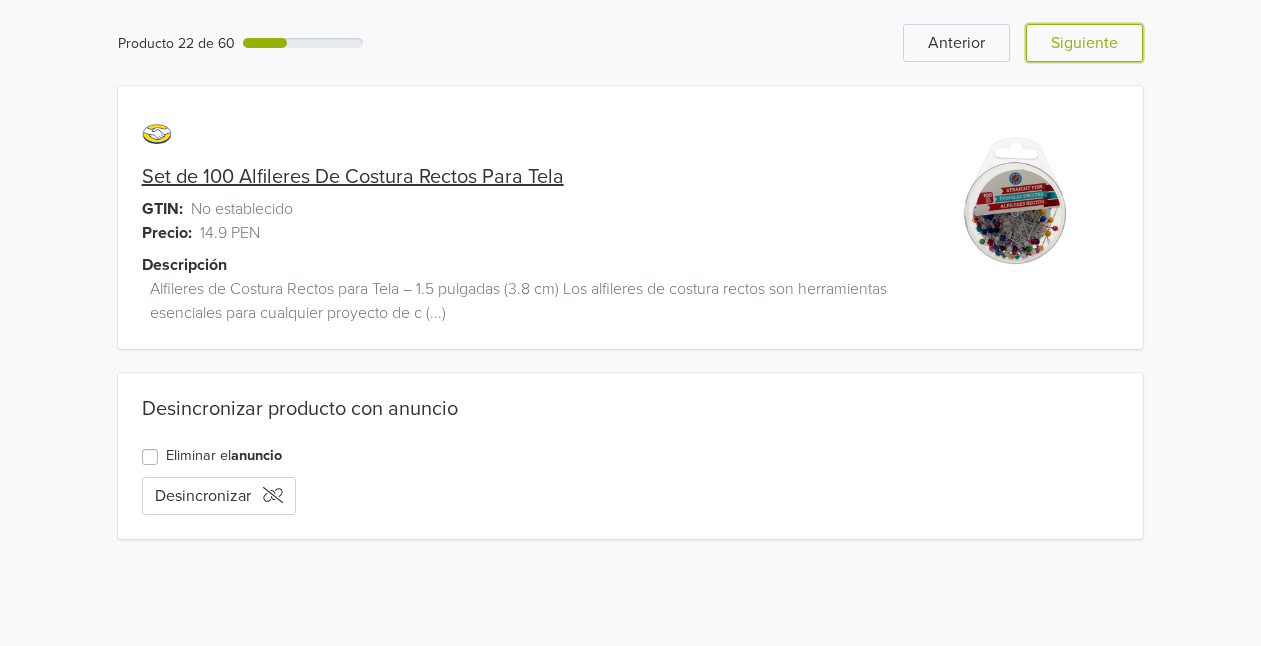 click on "Siguiente" at bounding box center (1084, 43) 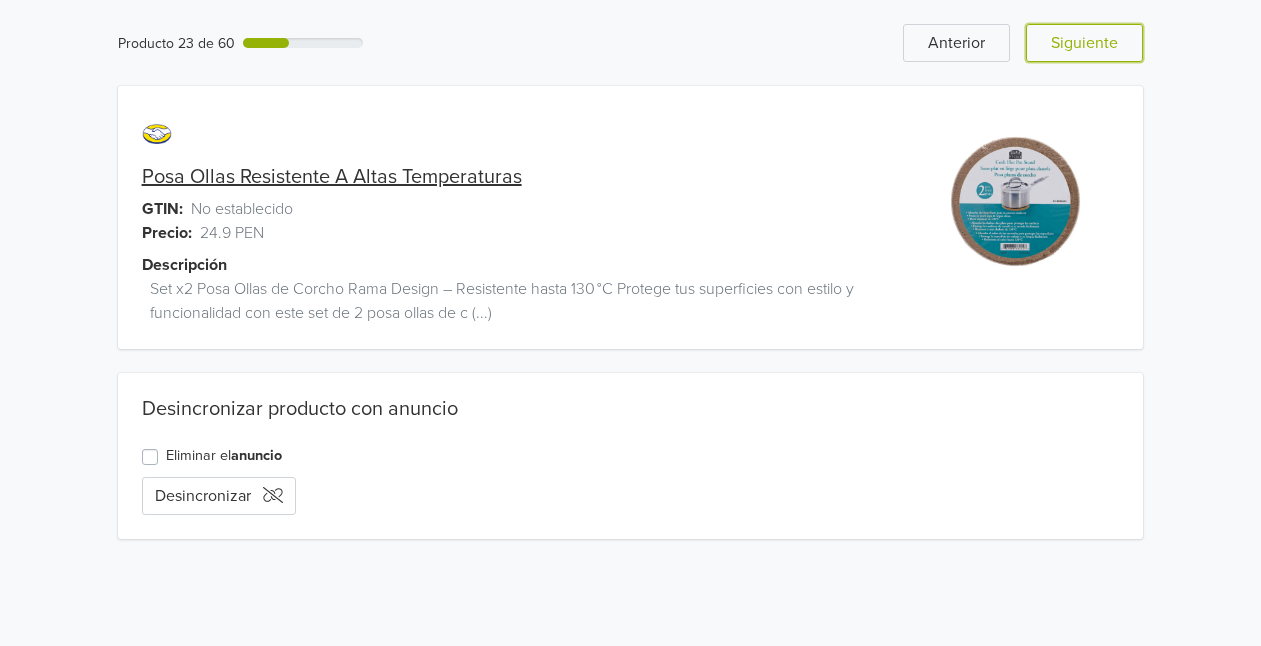click on "Siguiente" at bounding box center (1084, 43) 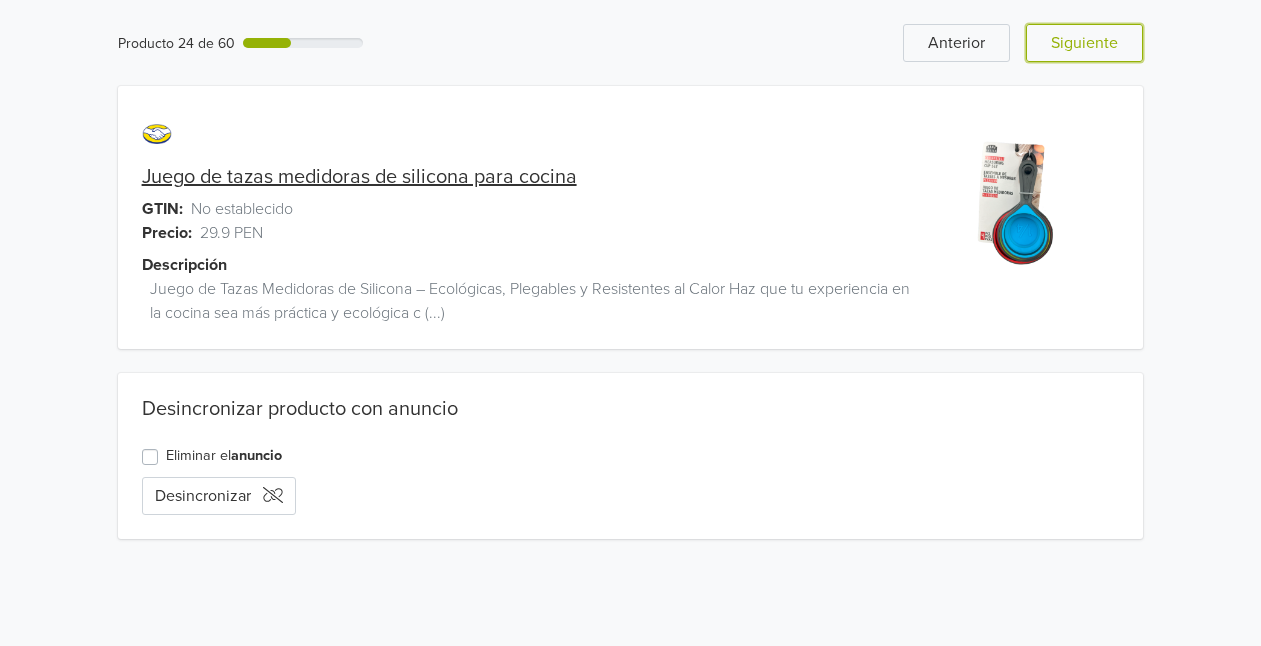 click on "Siguiente" at bounding box center (1084, 43) 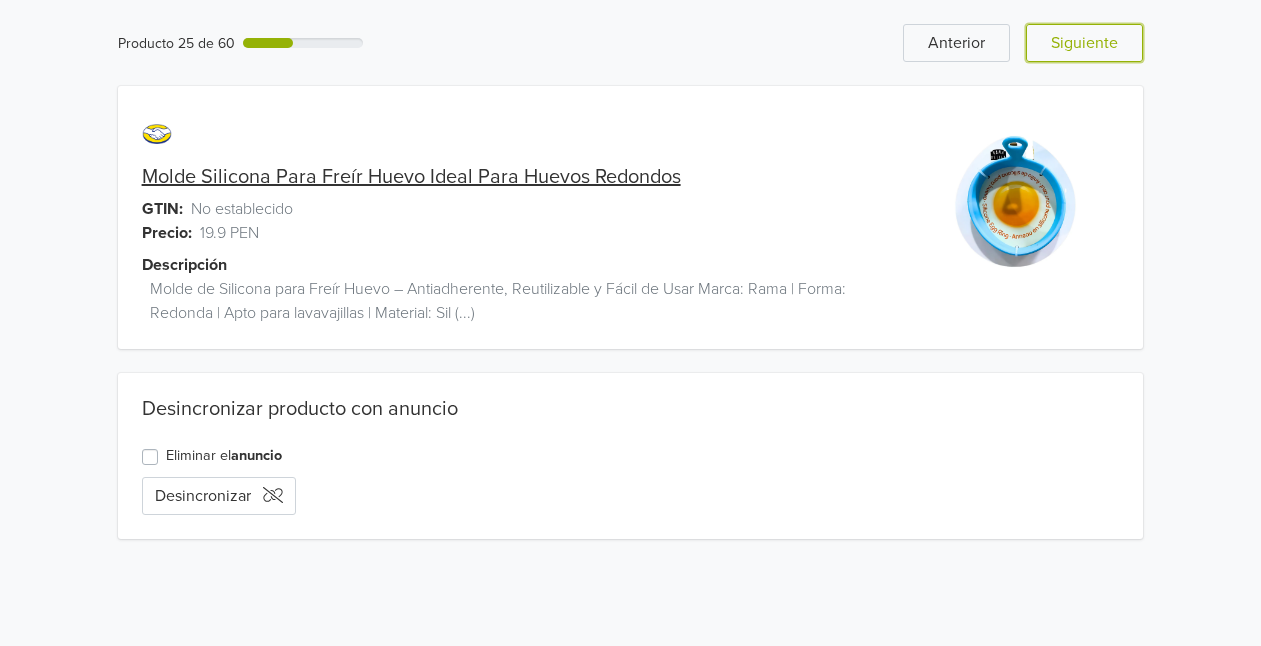 click on "Siguiente" at bounding box center (1084, 43) 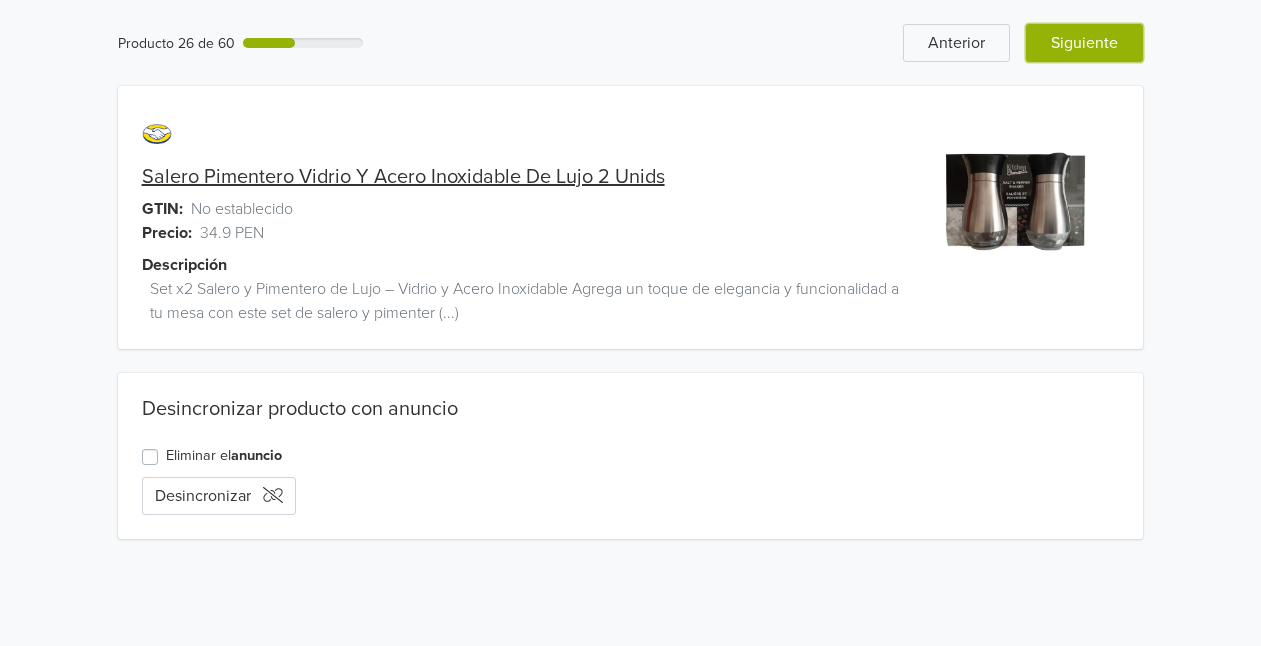 click on "Siguiente" at bounding box center (1084, 43) 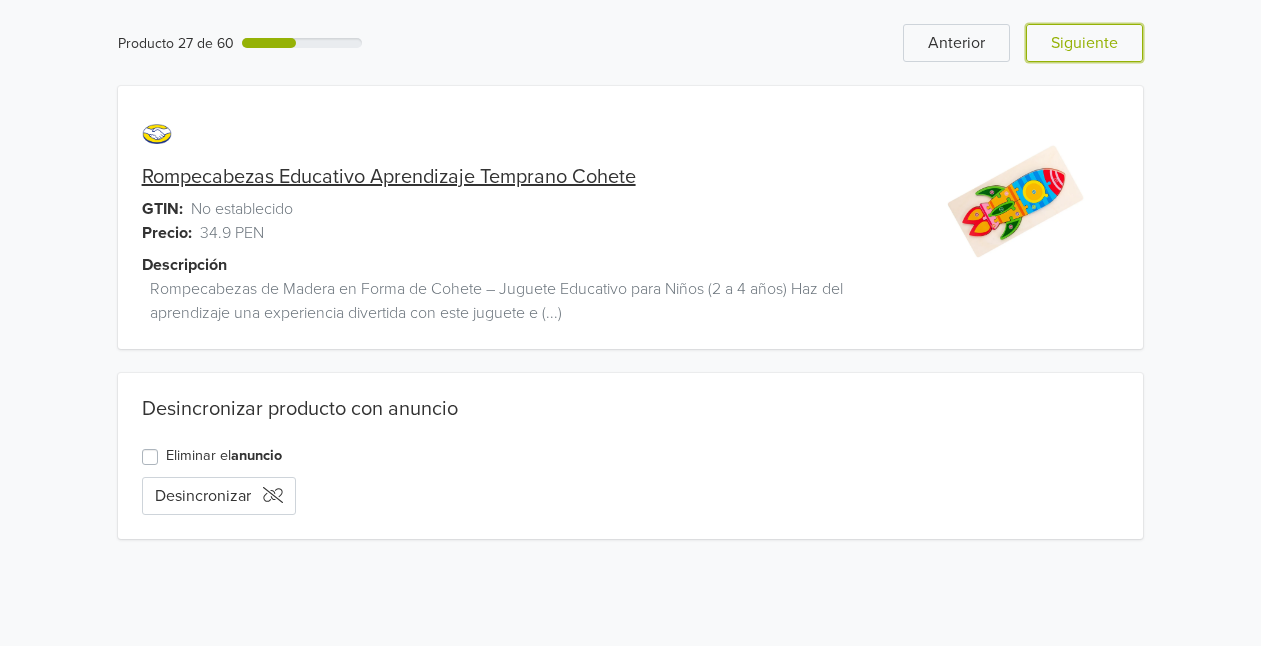 click on "Siguiente" at bounding box center (1084, 43) 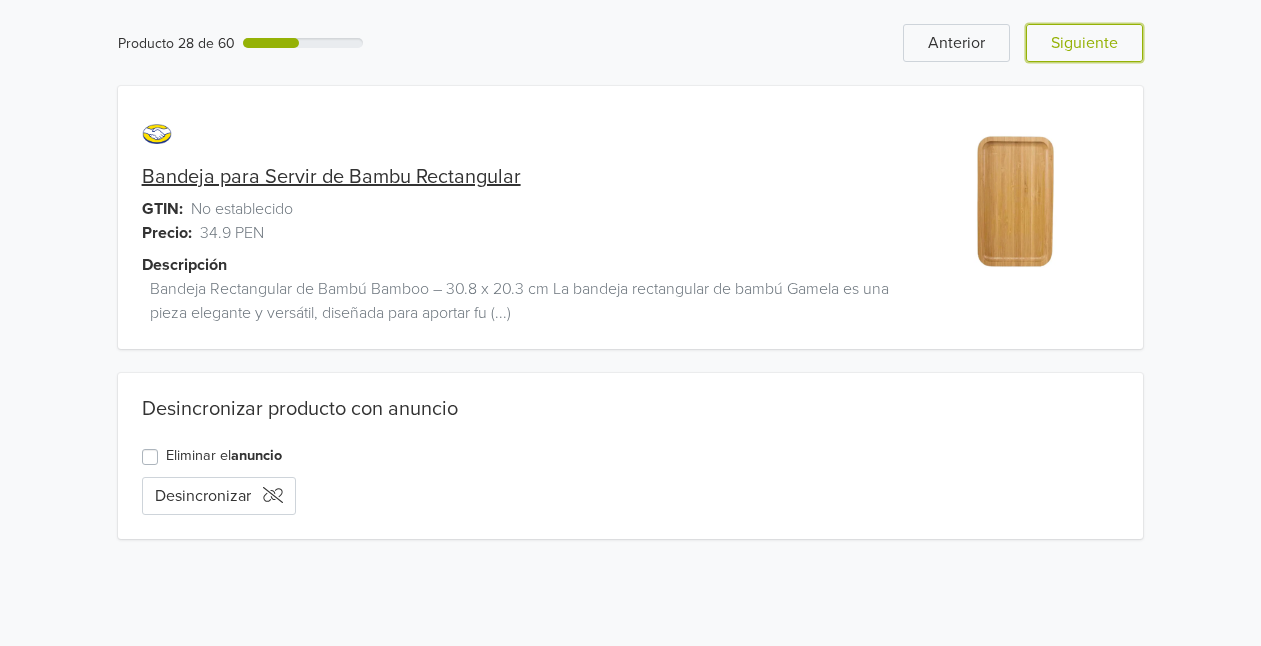 click on "Siguiente" at bounding box center (1084, 43) 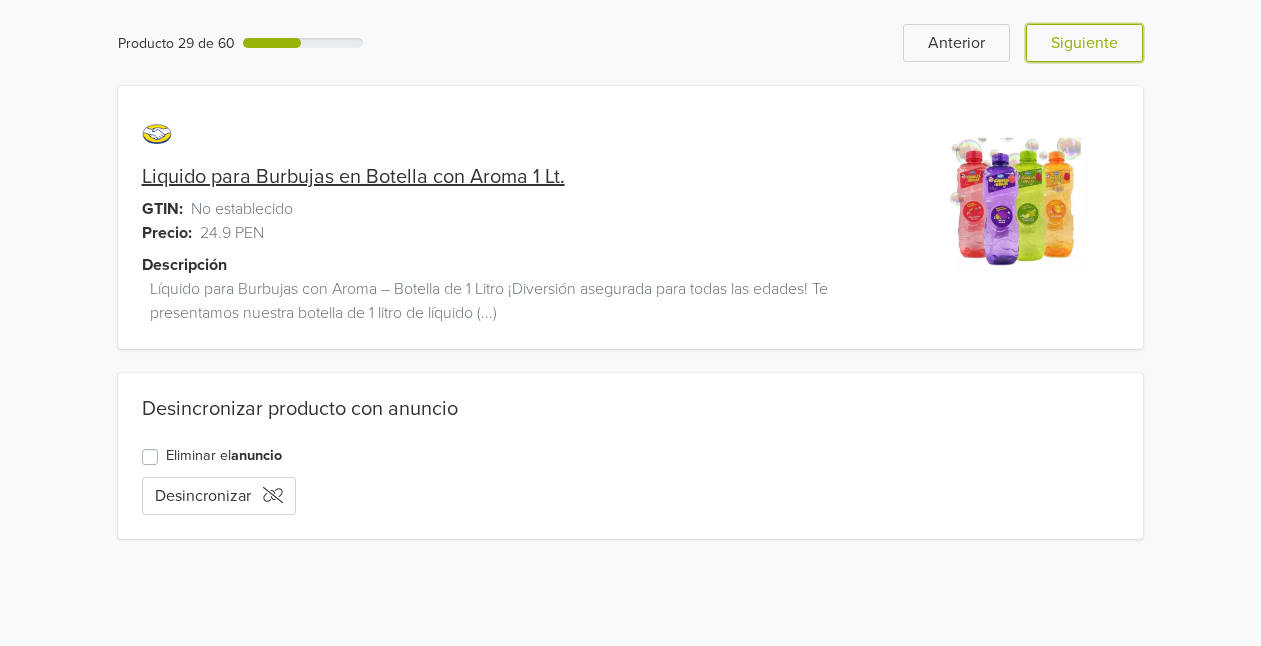 click on "Siguiente" at bounding box center [1084, 43] 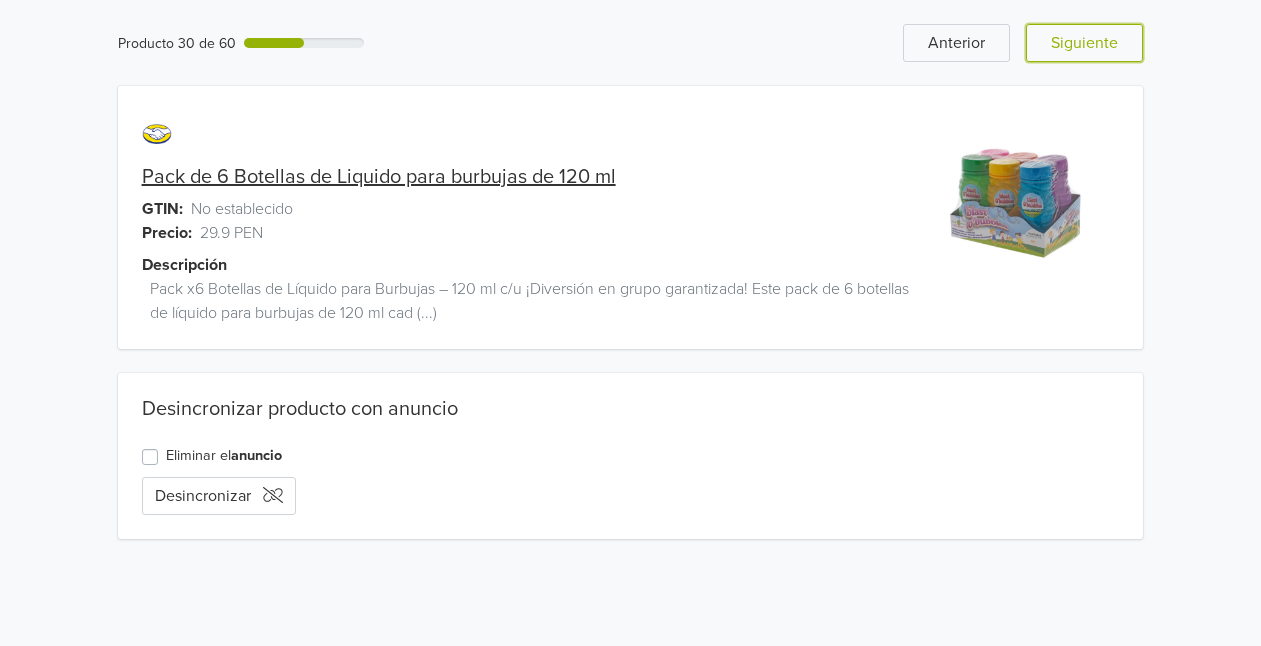 click on "Siguiente" at bounding box center [1084, 43] 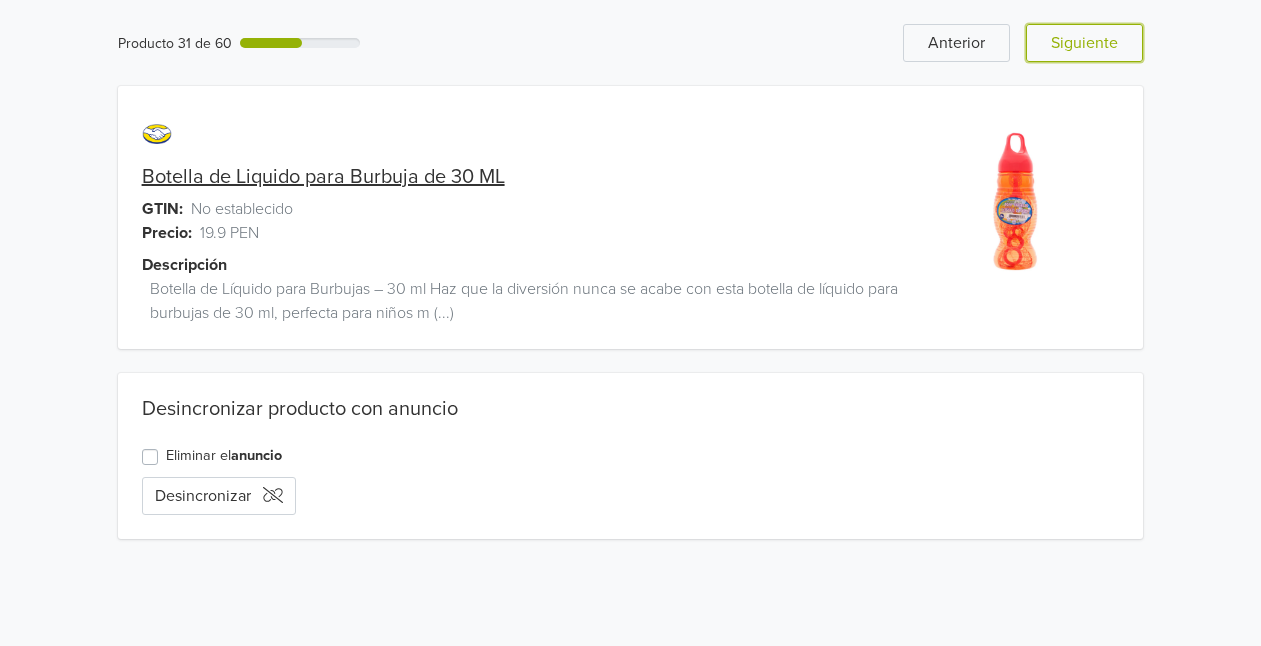 click on "Siguiente" at bounding box center [1084, 43] 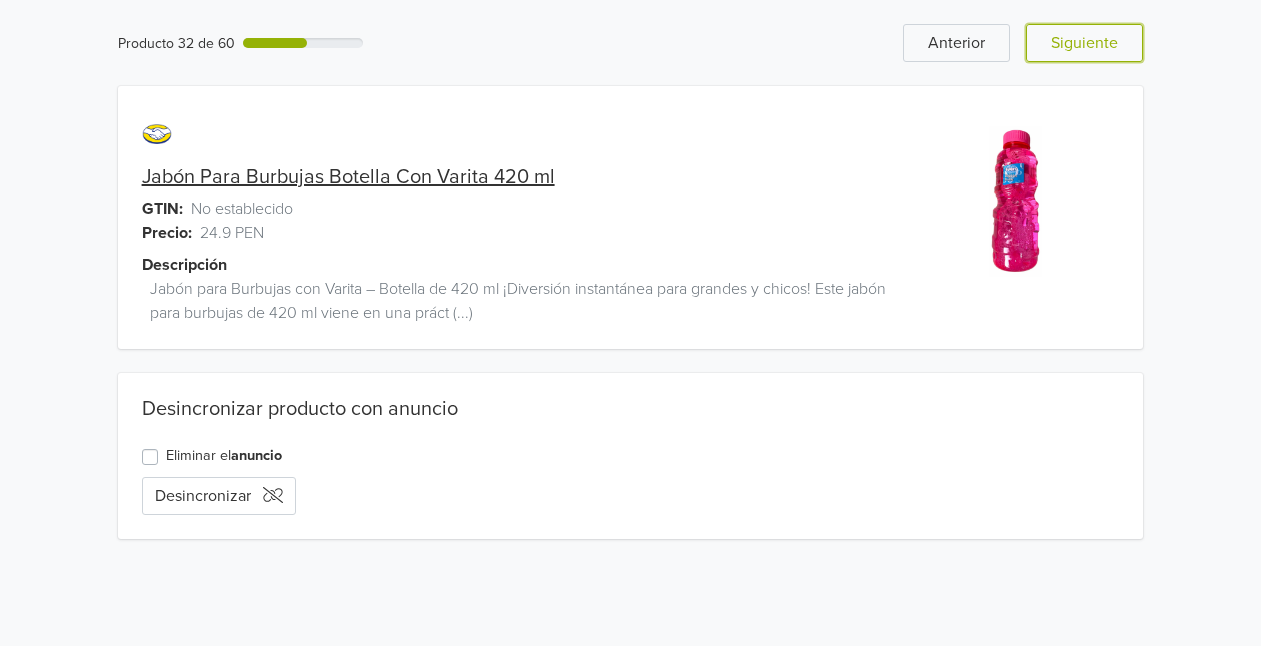 click on "Siguiente" at bounding box center (1084, 43) 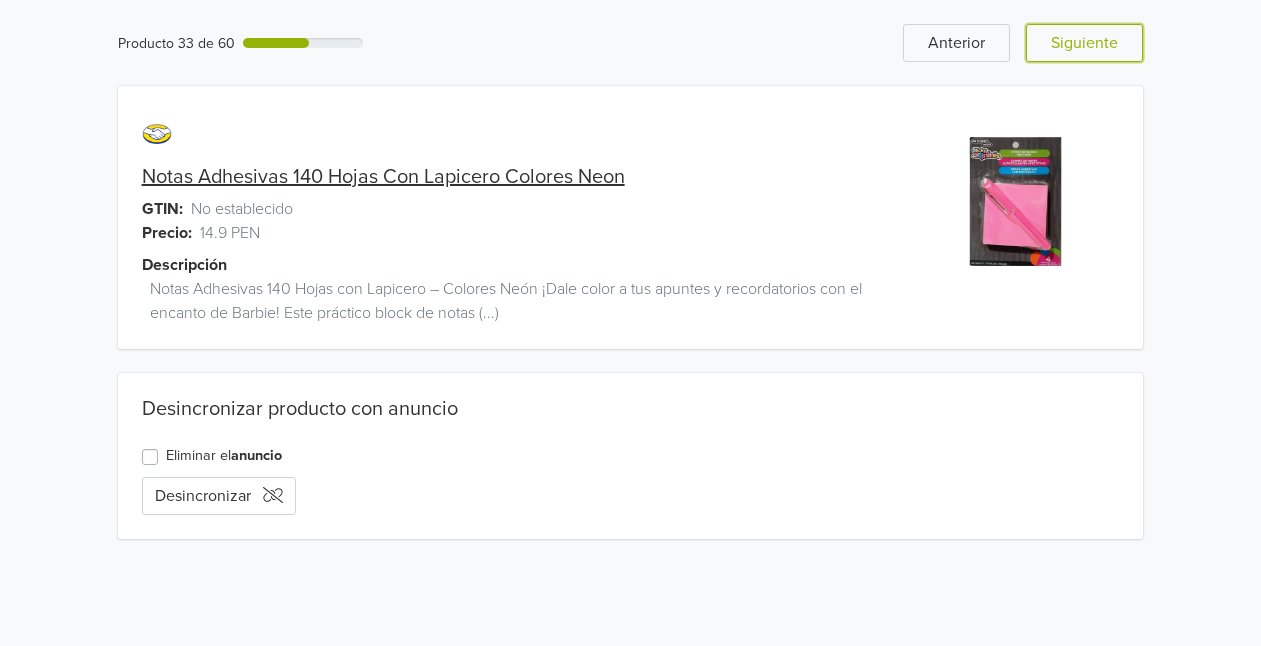click on "Siguiente" at bounding box center (1084, 43) 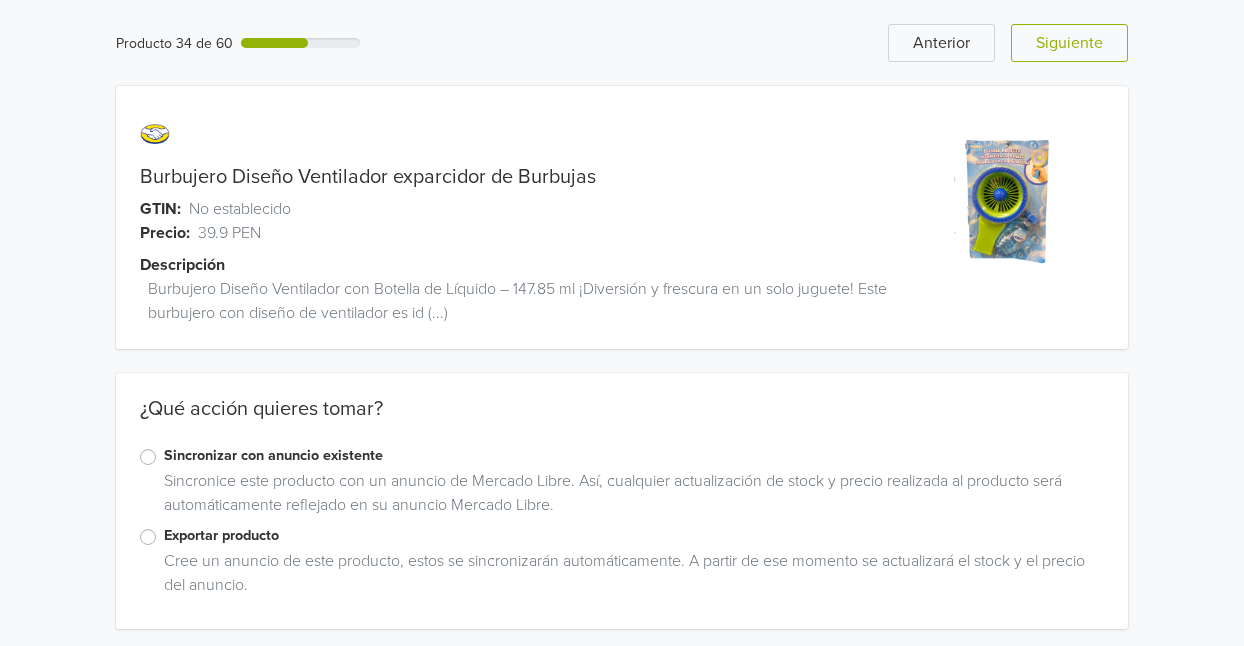 click on "Exportar producto" at bounding box center [634, 536] 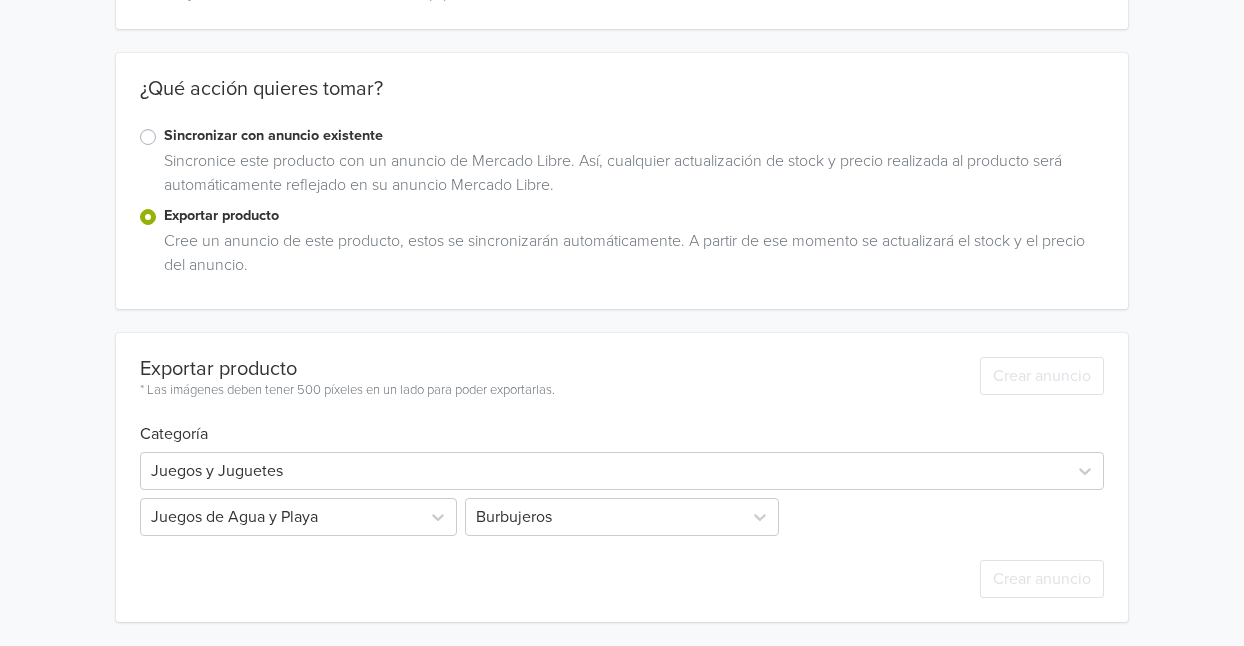 scroll, scrollTop: 410, scrollLeft: 0, axis: vertical 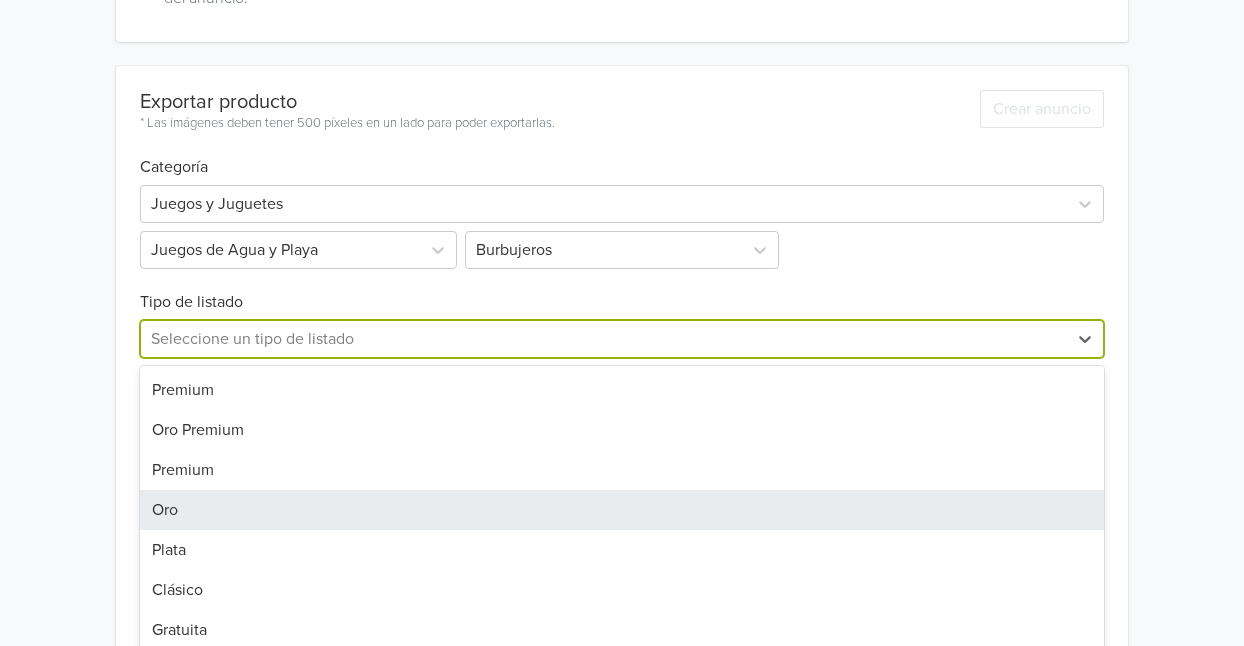 click on "7 results available. Use Up and Down to choose options, press Enter to select the currently focused option, press Escape to exit the menu, press Tab to select the option and exit the menu. Seleccione un tipo de listado Premium Oro Premium Premium Oro Plata Clásico Gratuita" at bounding box center [622, 339] 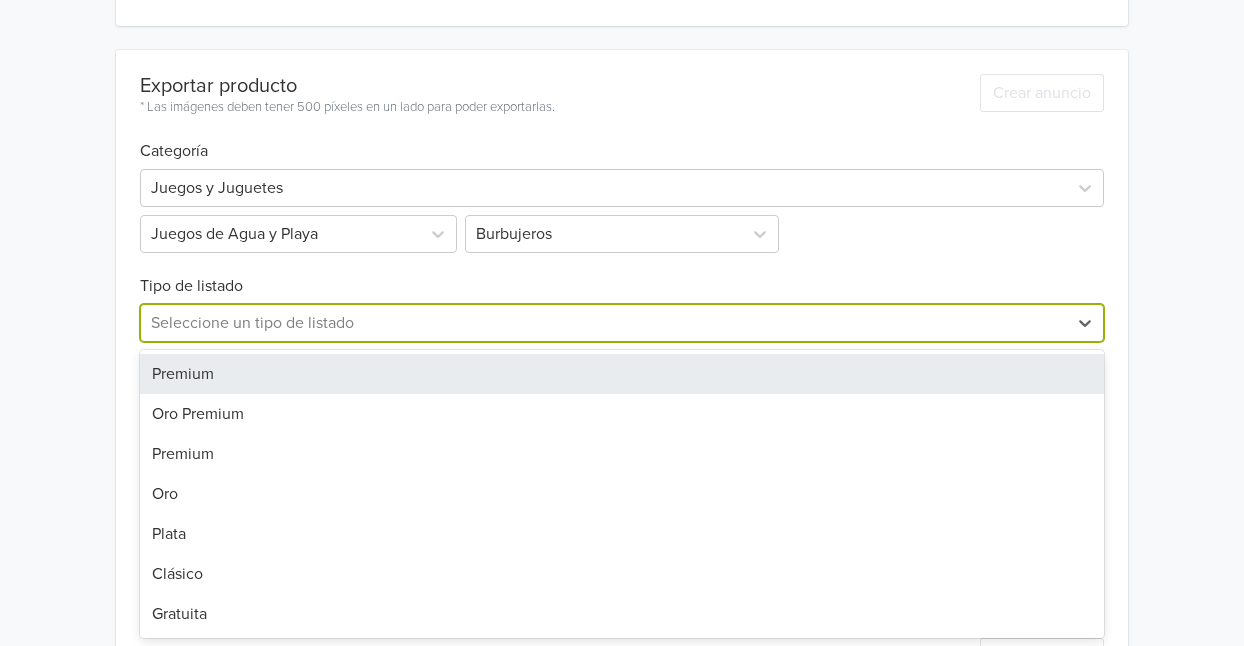 click on "Premium" at bounding box center (622, 374) 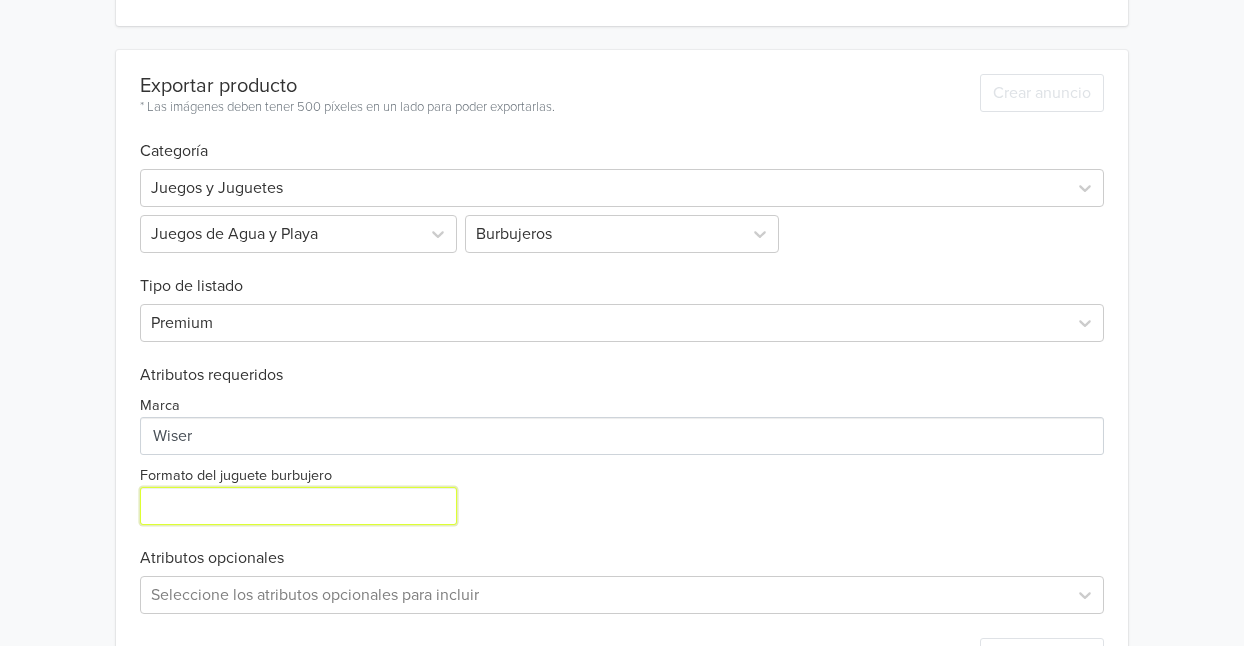 click on "Formato del juguete burbujero" at bounding box center [298, 506] 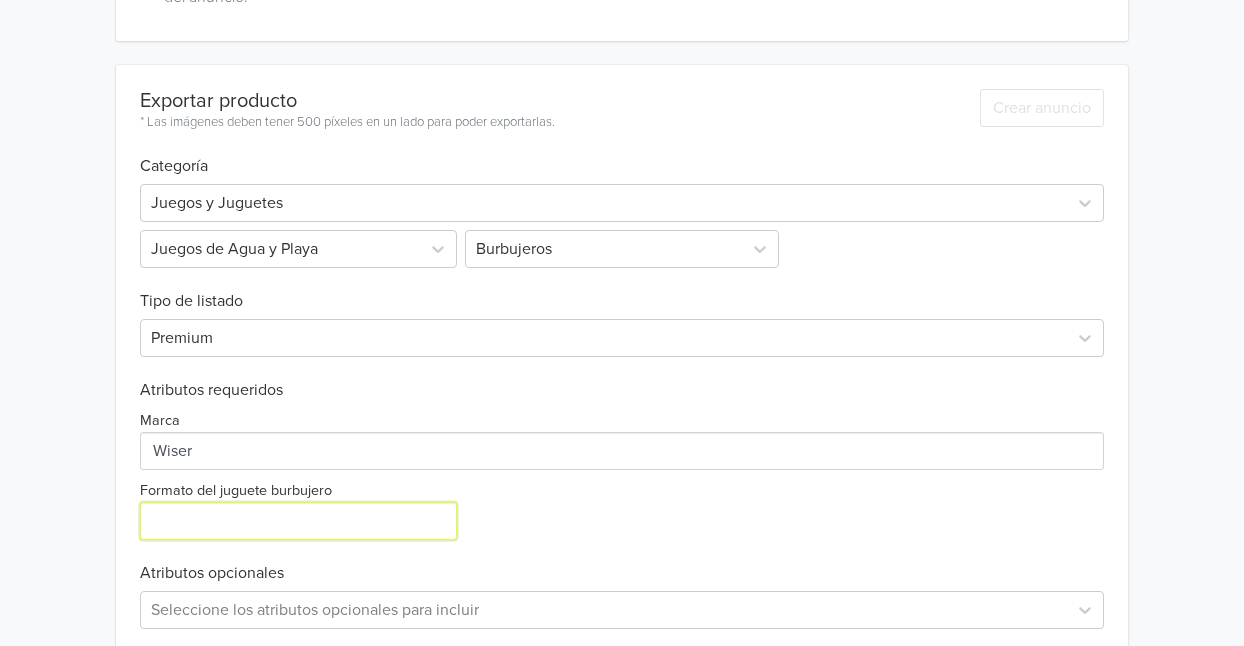 scroll, scrollTop: 591, scrollLeft: 0, axis: vertical 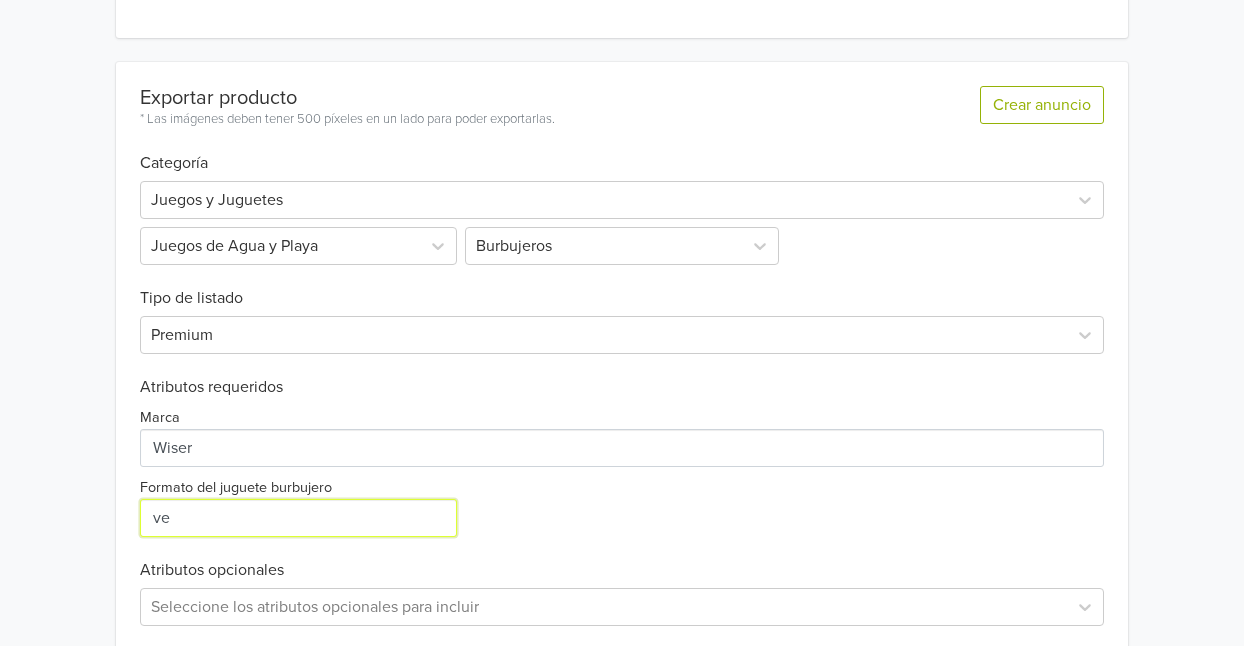 type on "v" 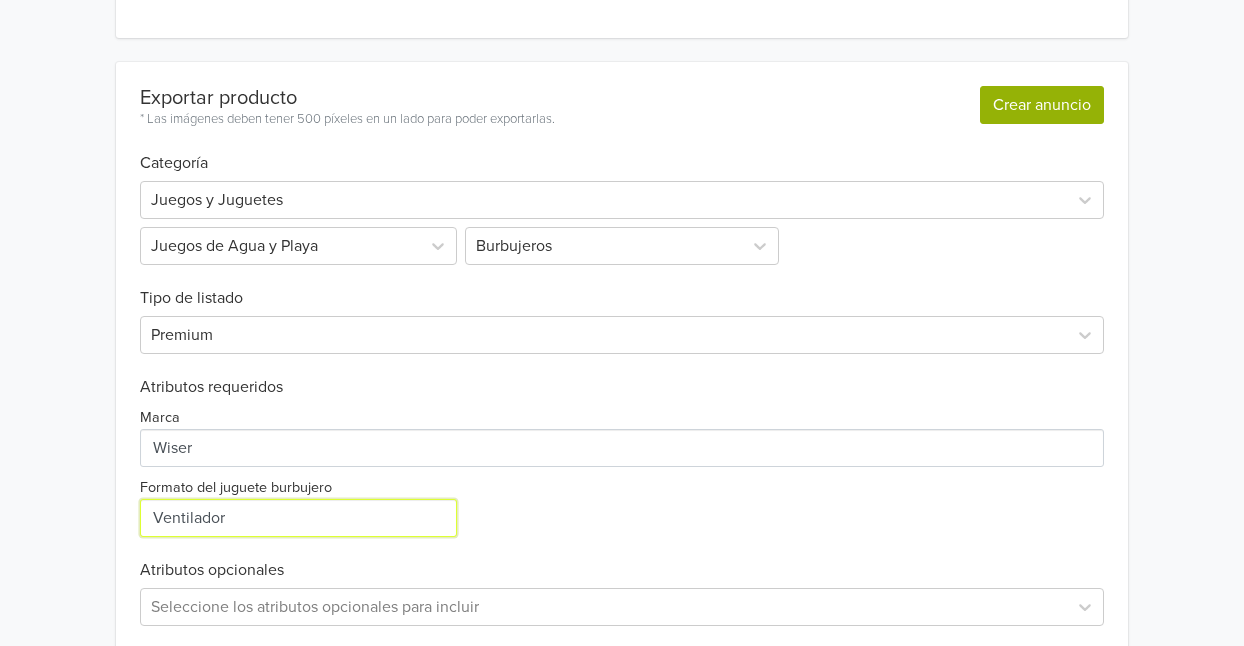 type on "Ventilador" 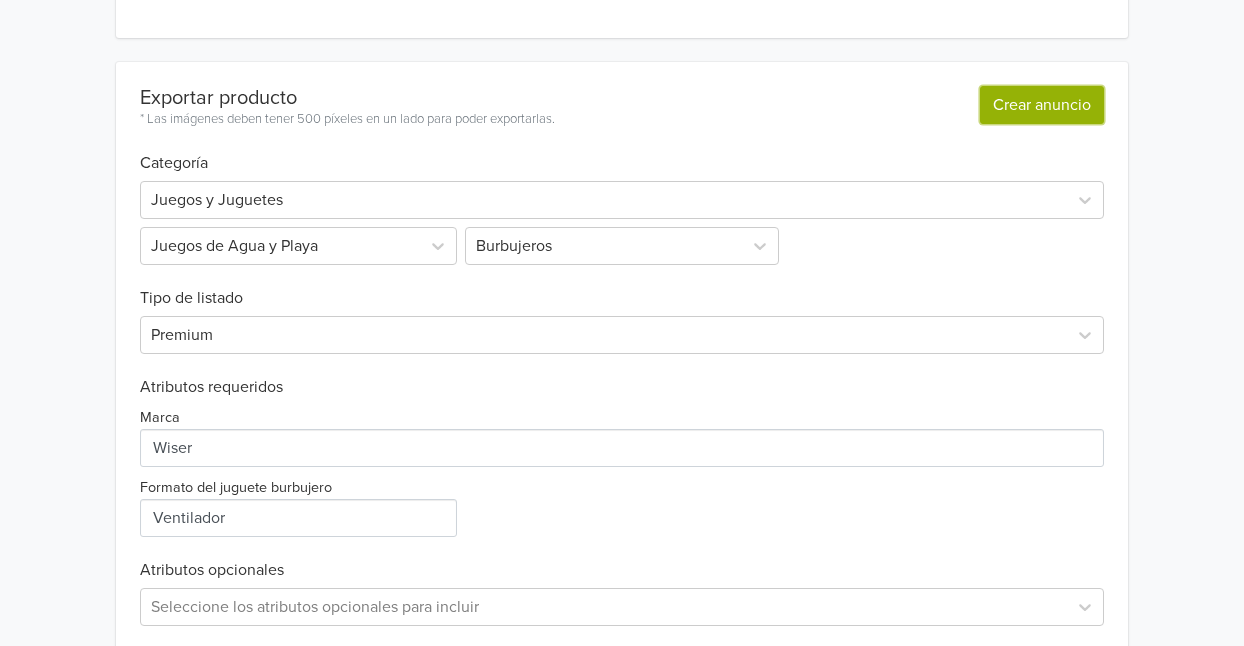 click on "Crear anuncio" at bounding box center (1042, 105) 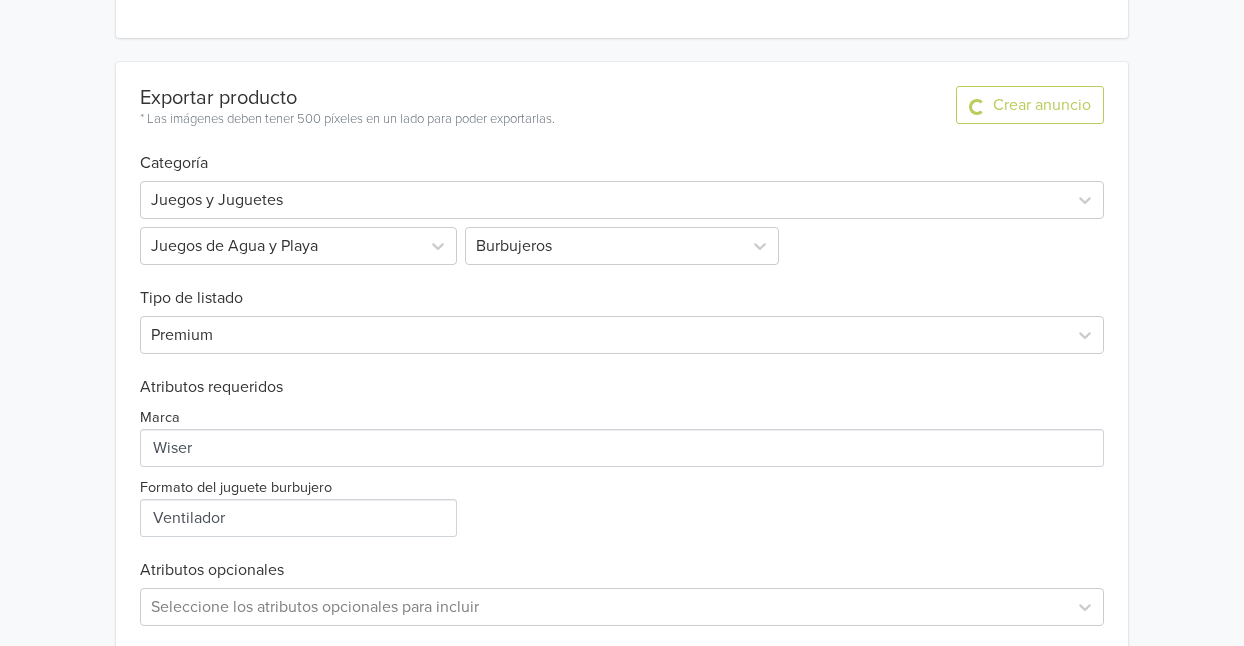 scroll, scrollTop: 0, scrollLeft: 0, axis: both 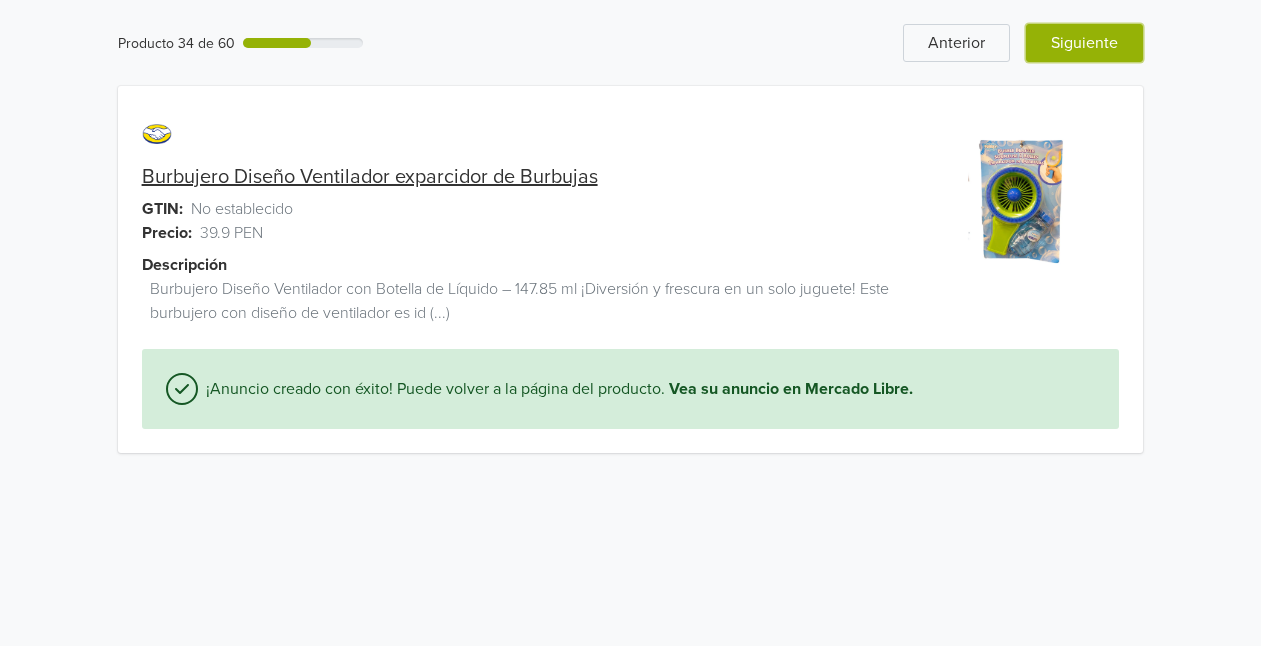 click on "Siguiente" at bounding box center [1084, 43] 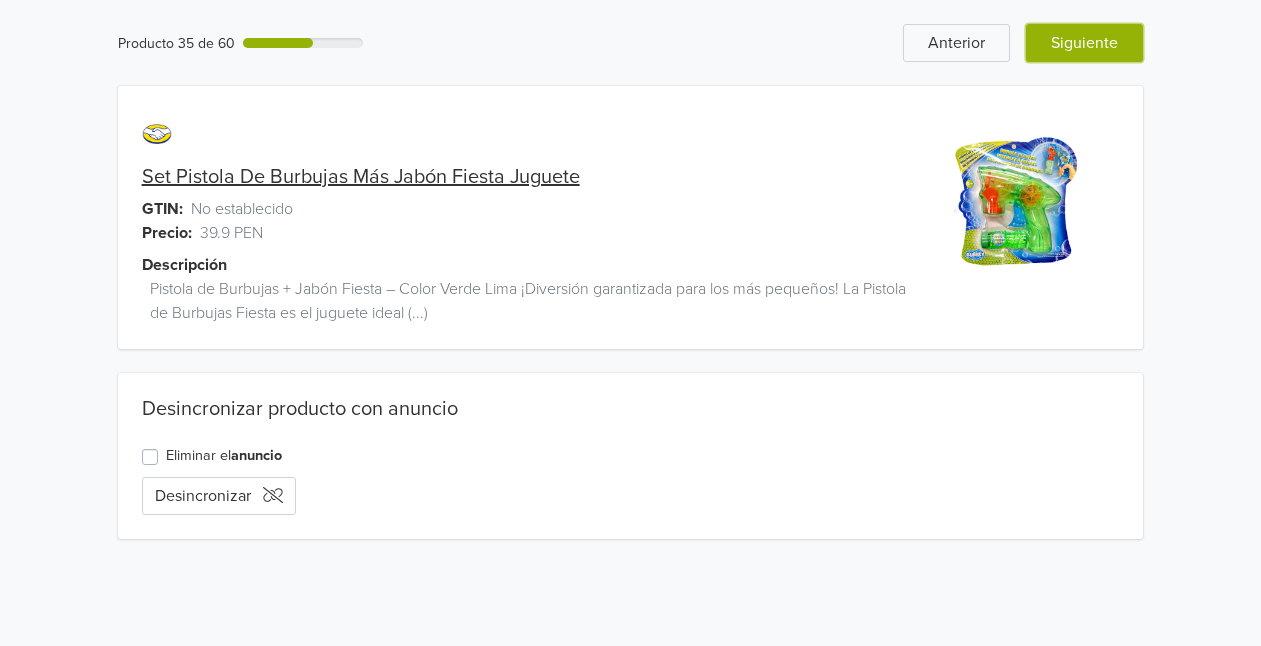 click on "Siguiente" at bounding box center [1084, 43] 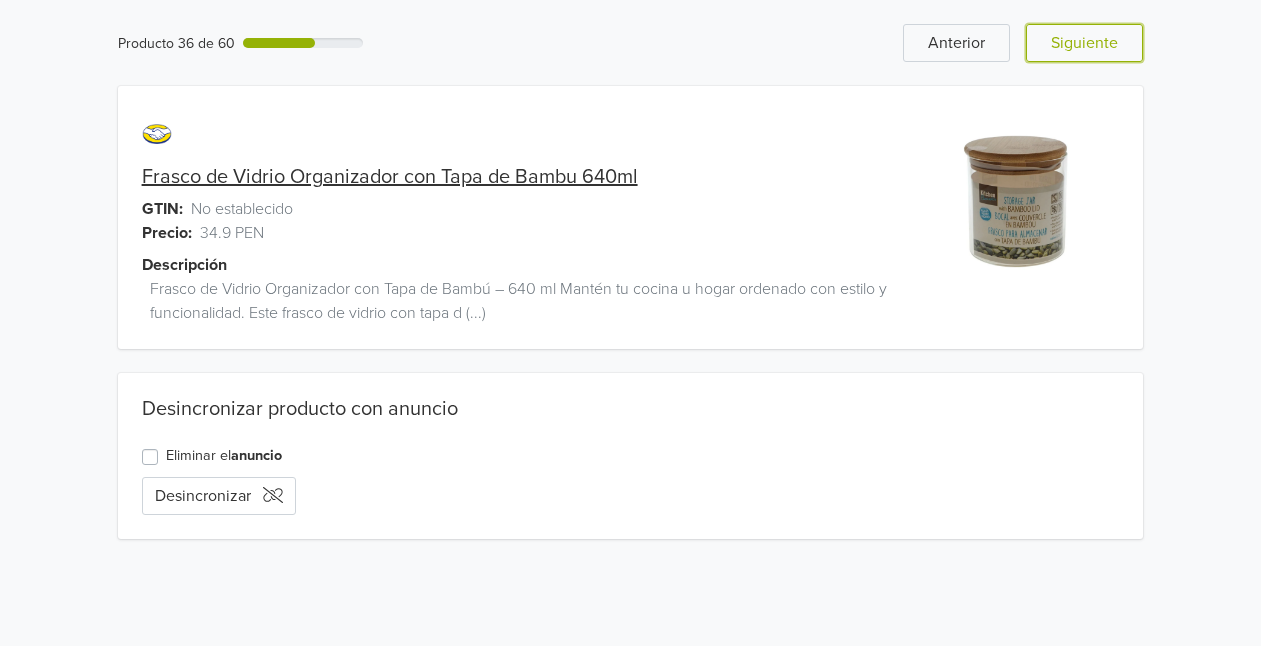click on "Siguiente" at bounding box center (1084, 43) 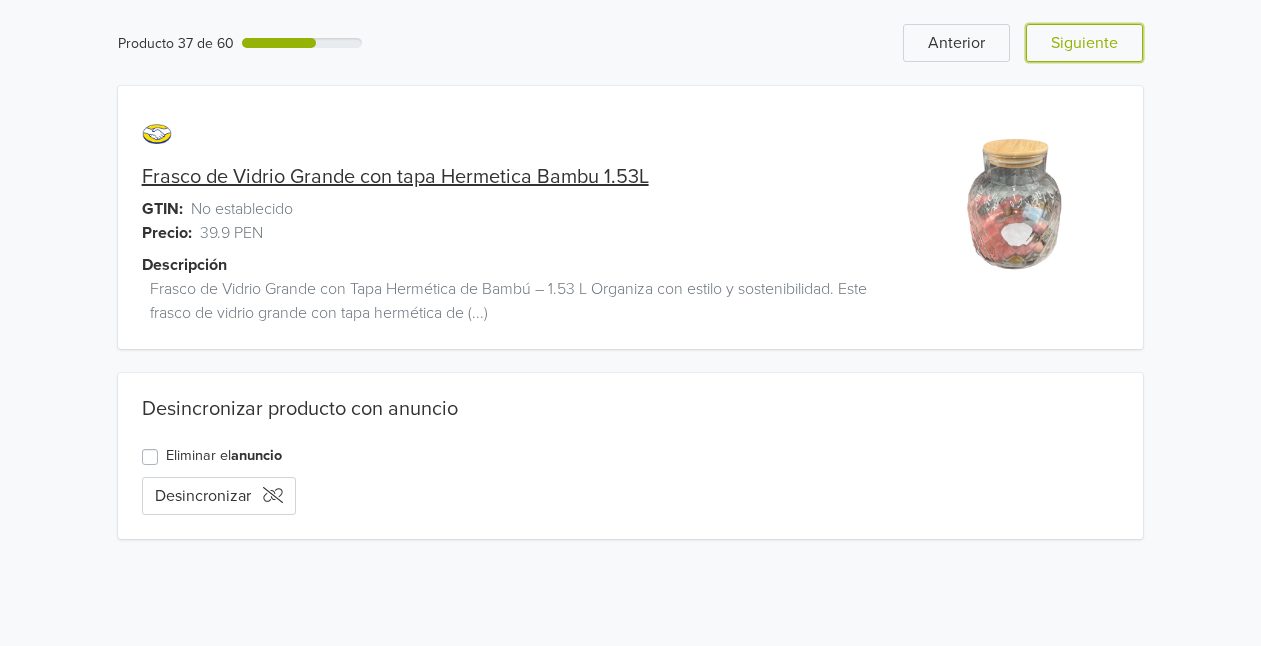 click on "Siguiente" at bounding box center (1084, 43) 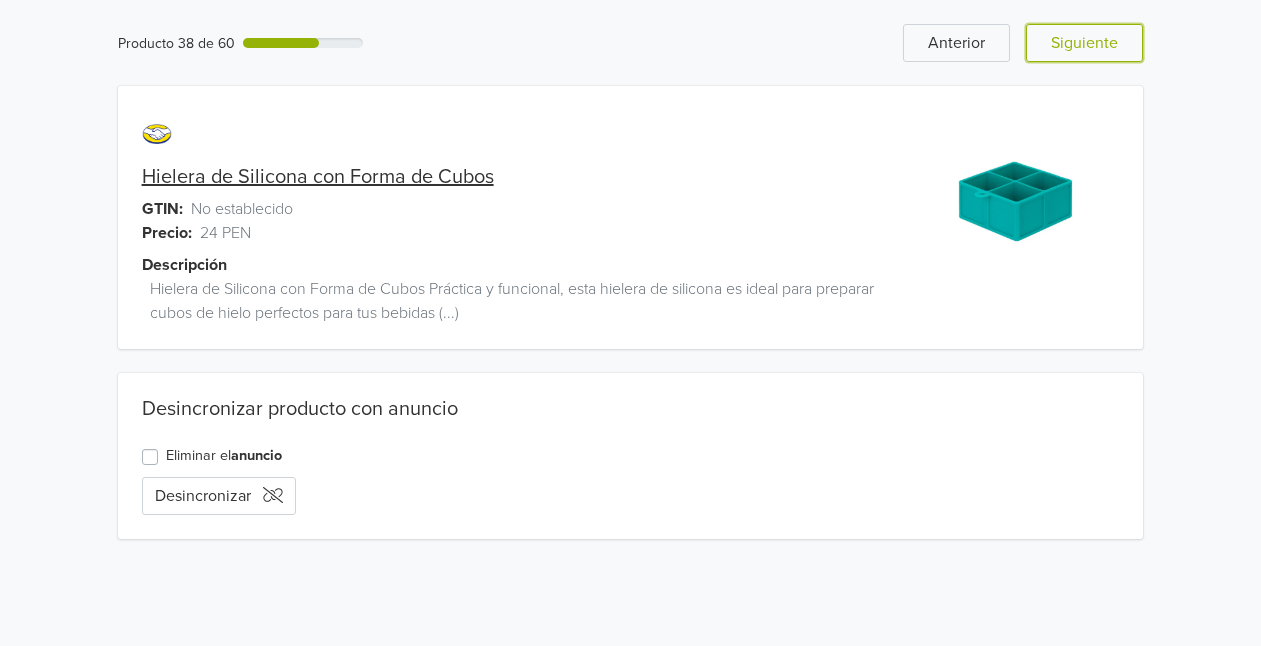click on "Siguiente" at bounding box center (1084, 43) 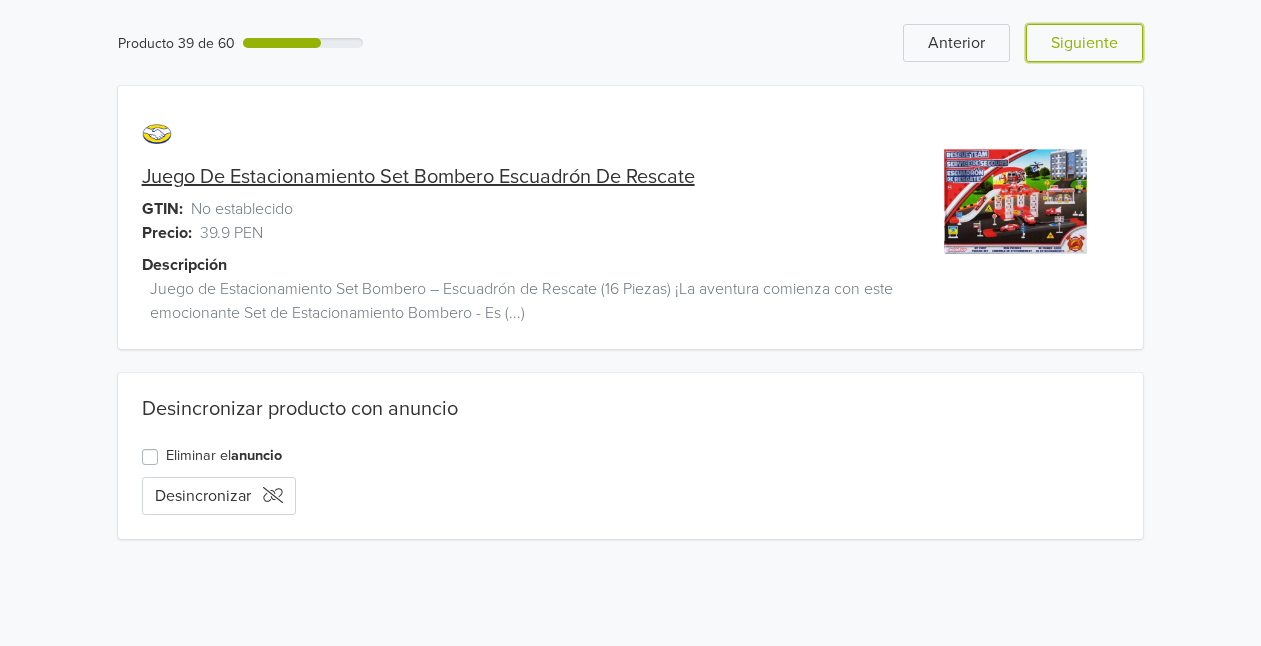 click on "Siguiente" at bounding box center (1084, 43) 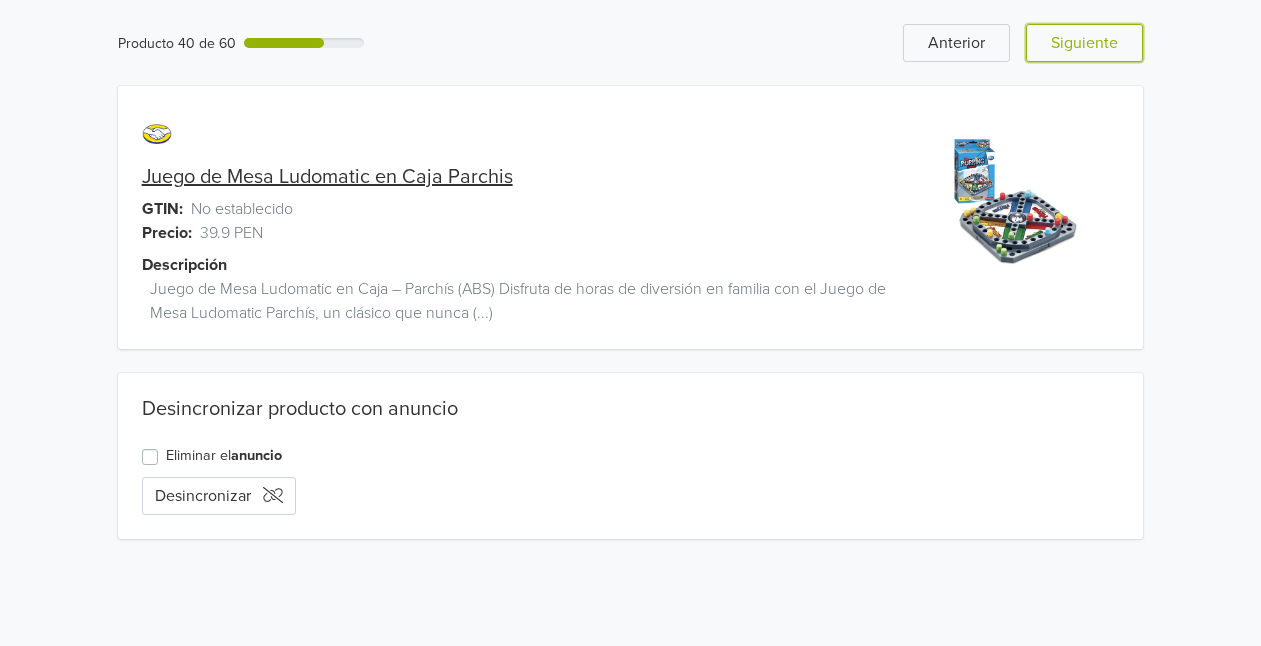 click on "Siguiente" at bounding box center (1084, 43) 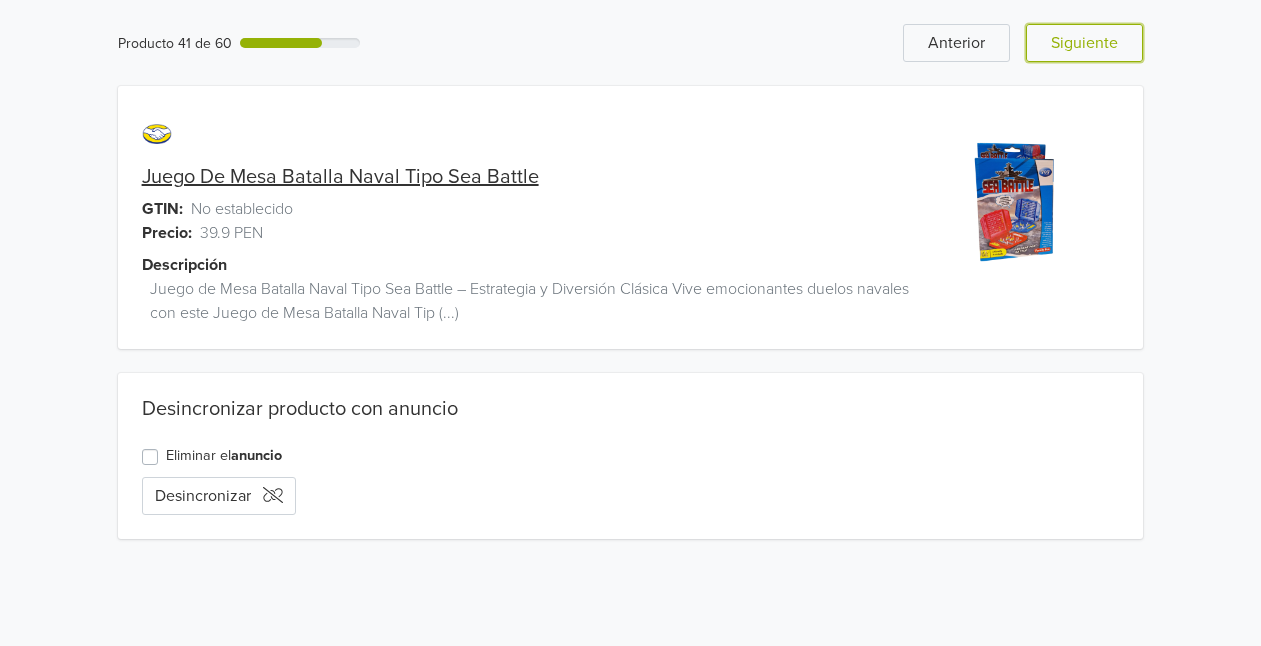 click on "Siguiente" at bounding box center (1084, 43) 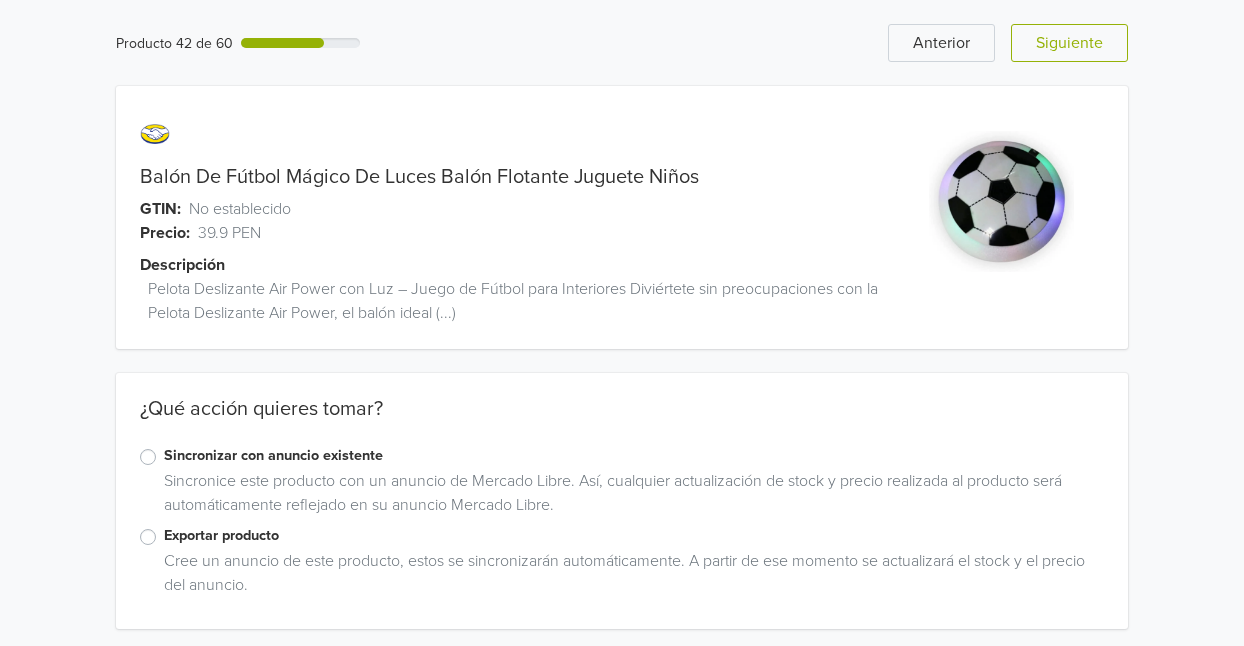 click on "Exportar producto" at bounding box center (634, 536) 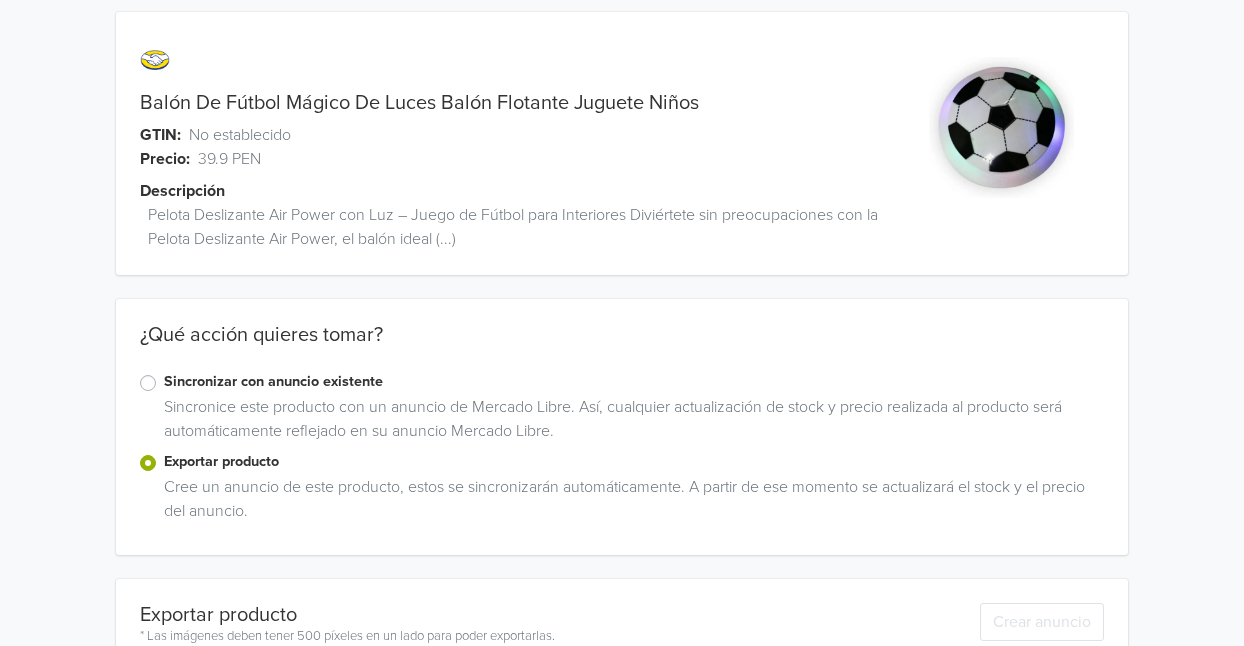 scroll, scrollTop: 0, scrollLeft: 0, axis: both 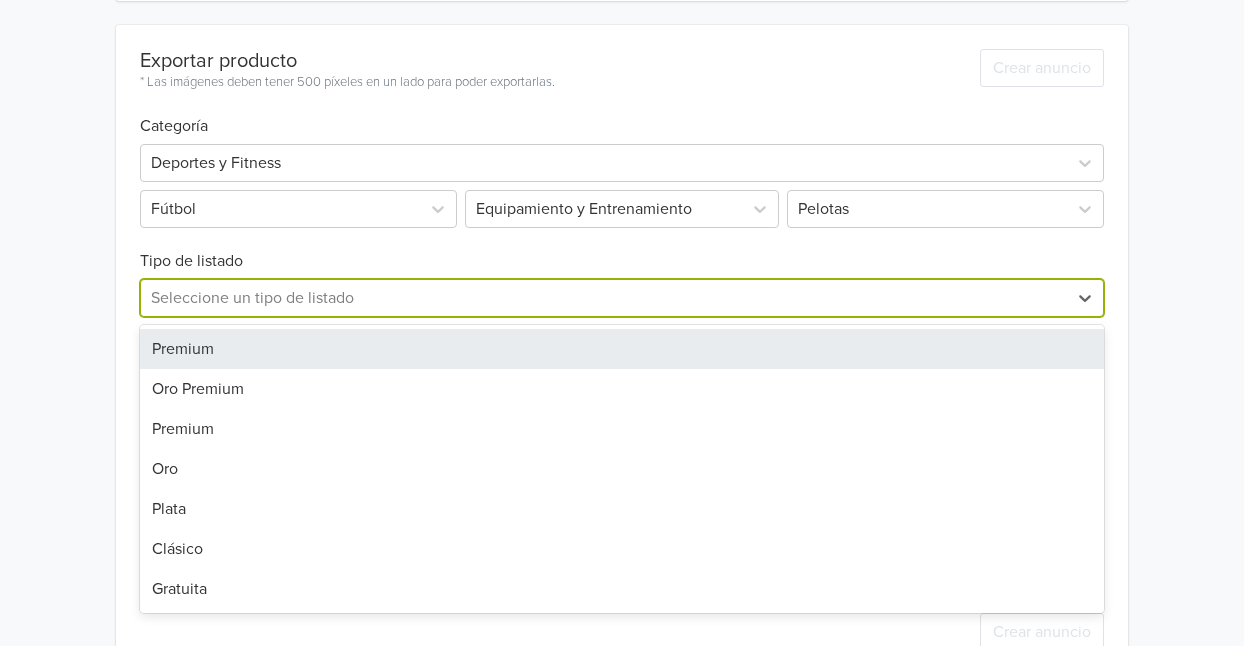 click at bounding box center [604, 298] 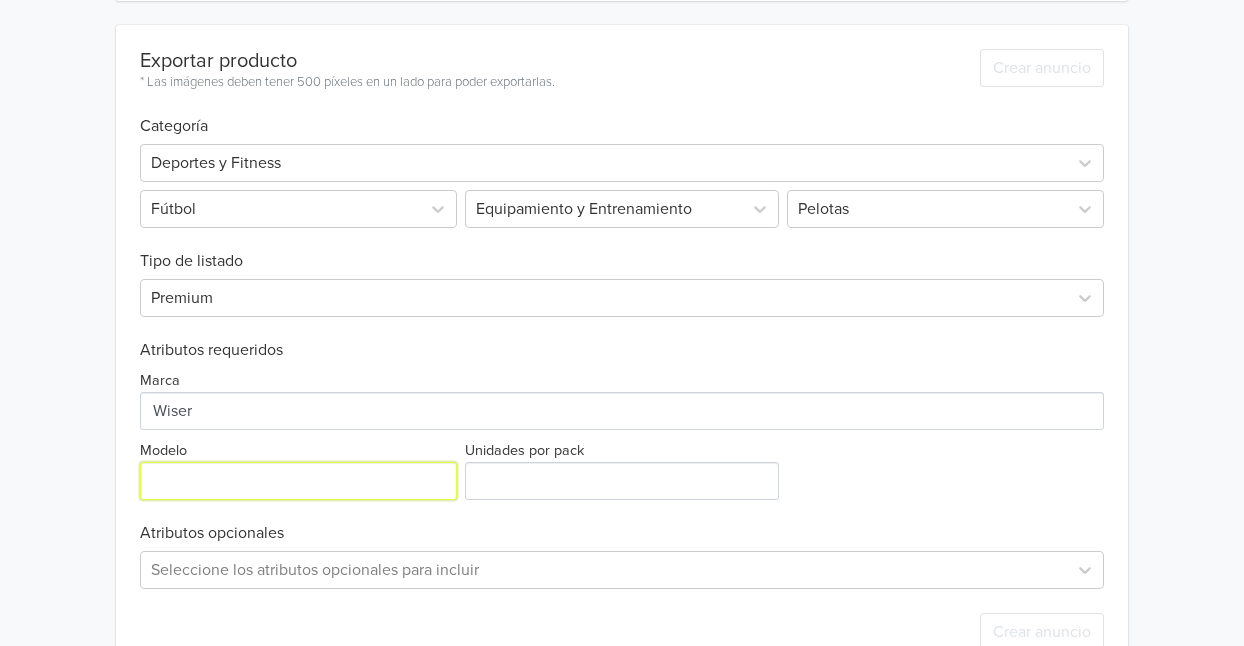 click on "Modelo" at bounding box center [298, 481] 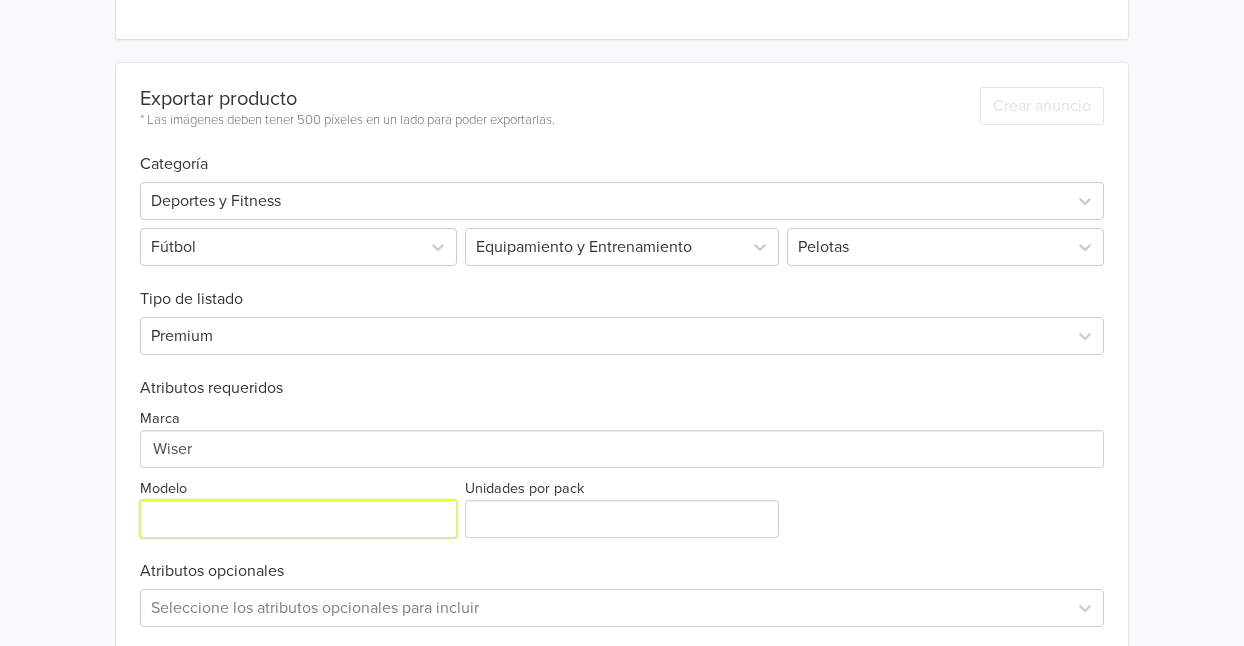 scroll, scrollTop: 582, scrollLeft: 0, axis: vertical 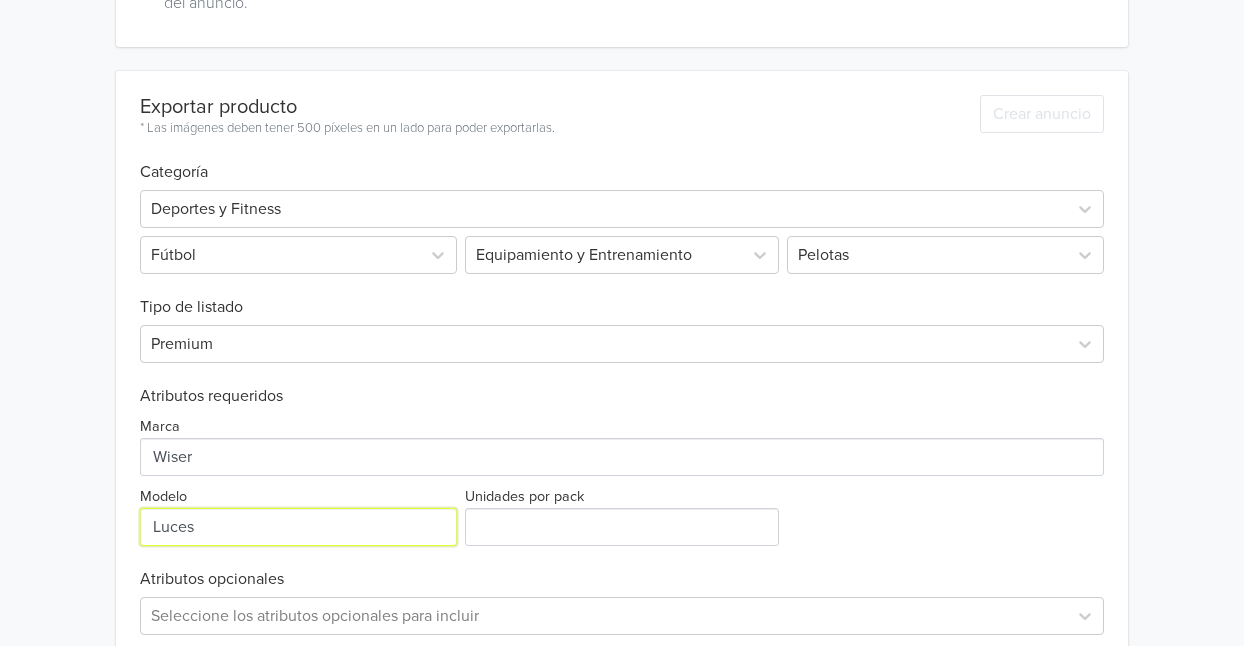type on "Luces" 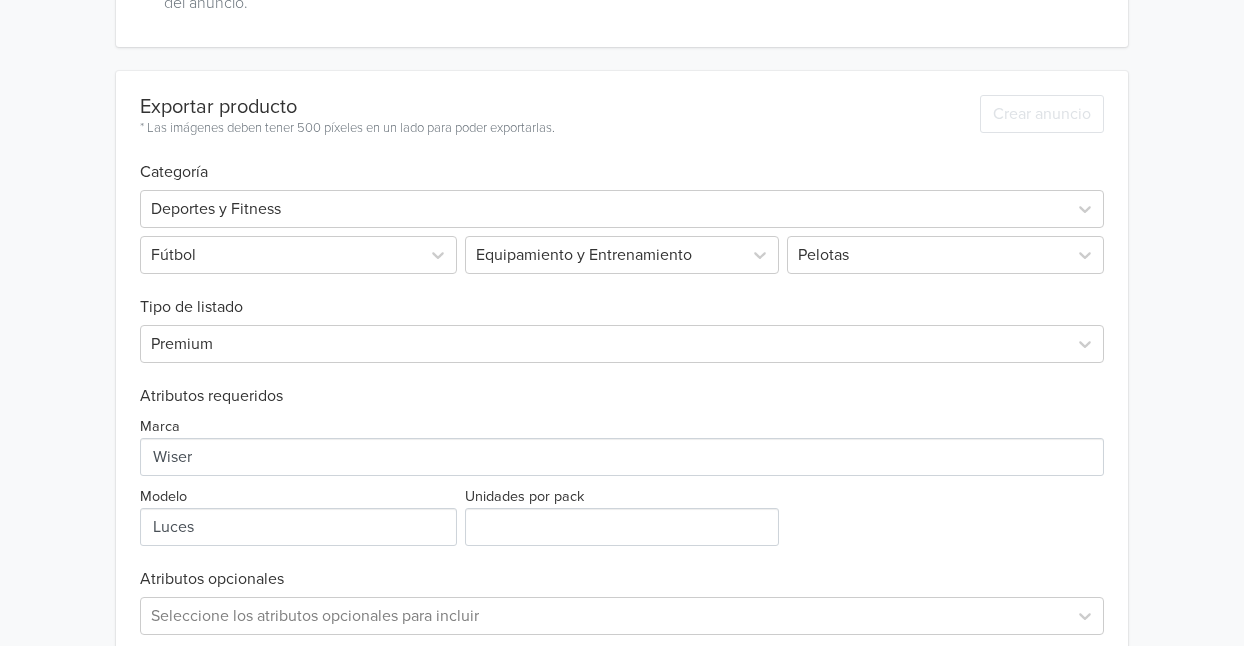 drag, startPoint x: 670, startPoint y: 549, endPoint x: 648, endPoint y: 542, distance: 23.086792 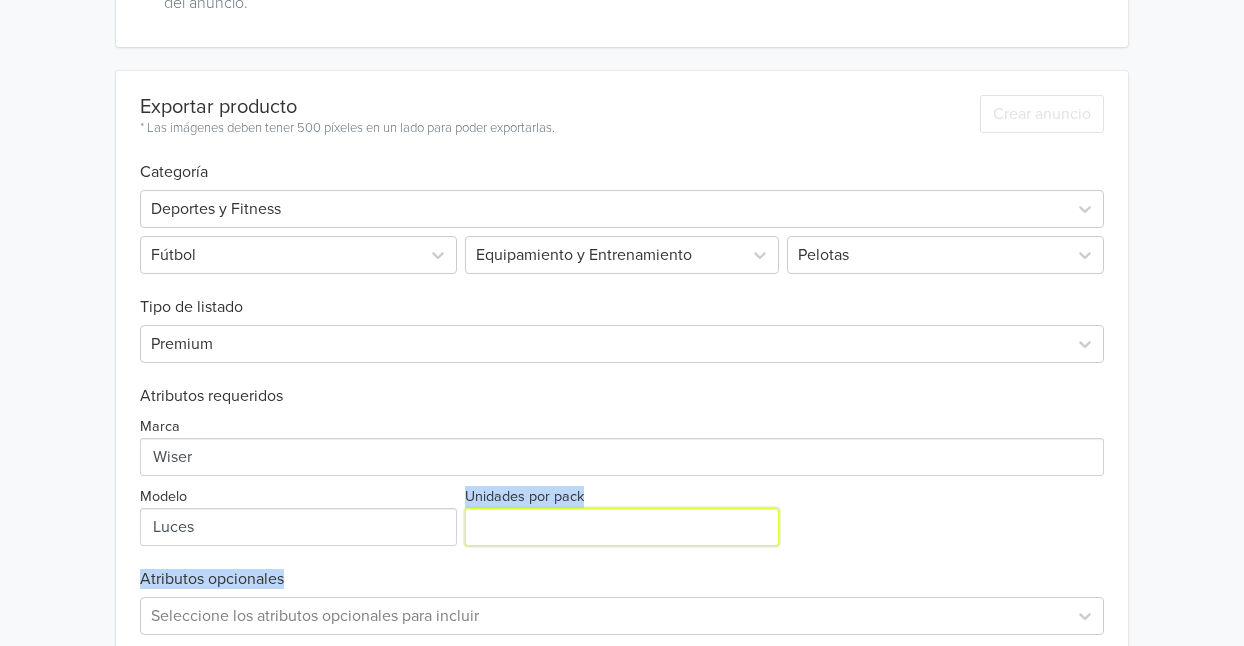 click on "Unidades por pack" at bounding box center [621, 527] 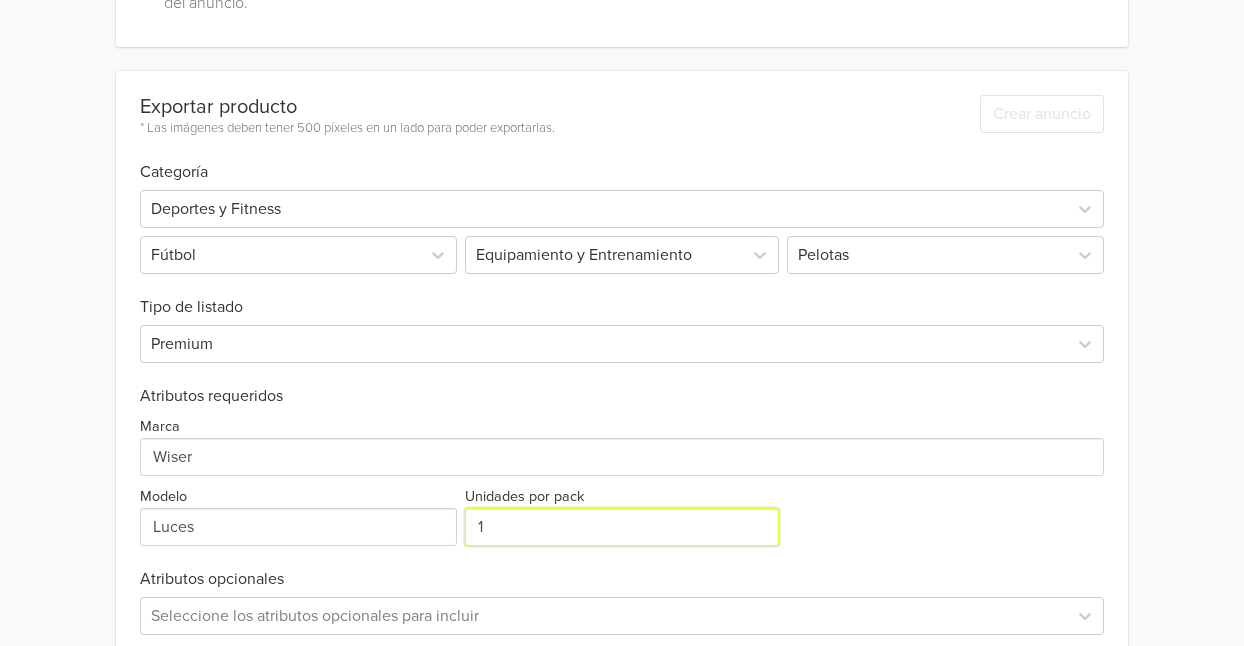 click on "1" at bounding box center (621, 527) 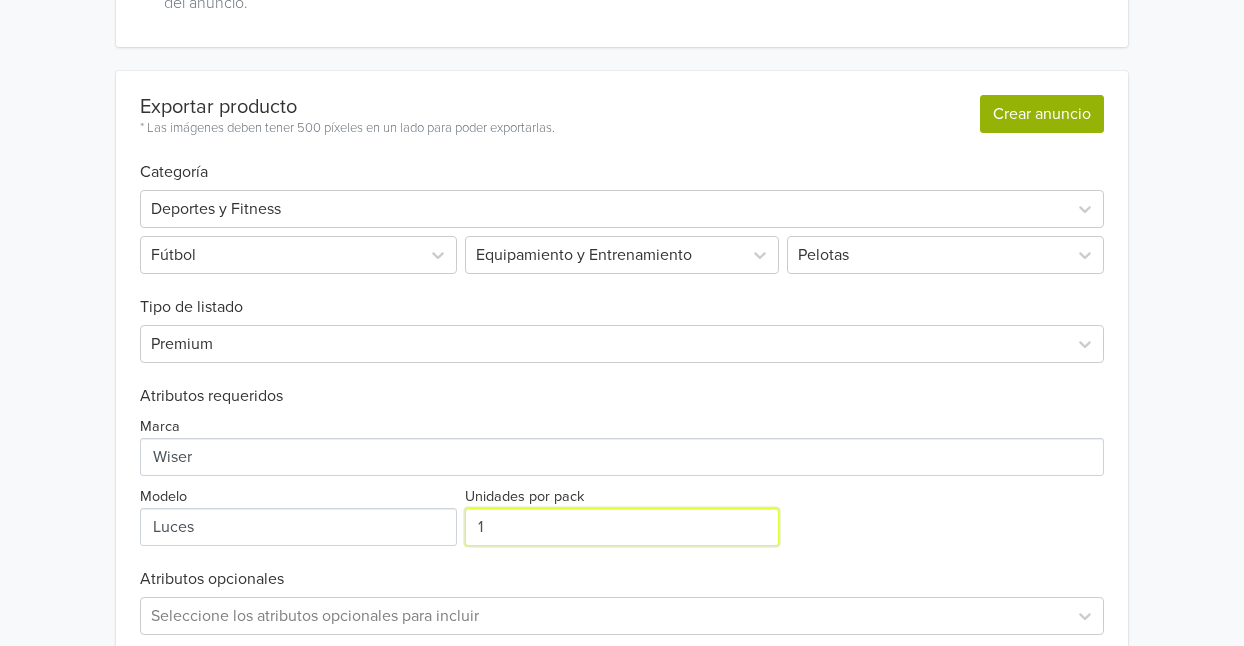 type on "1" 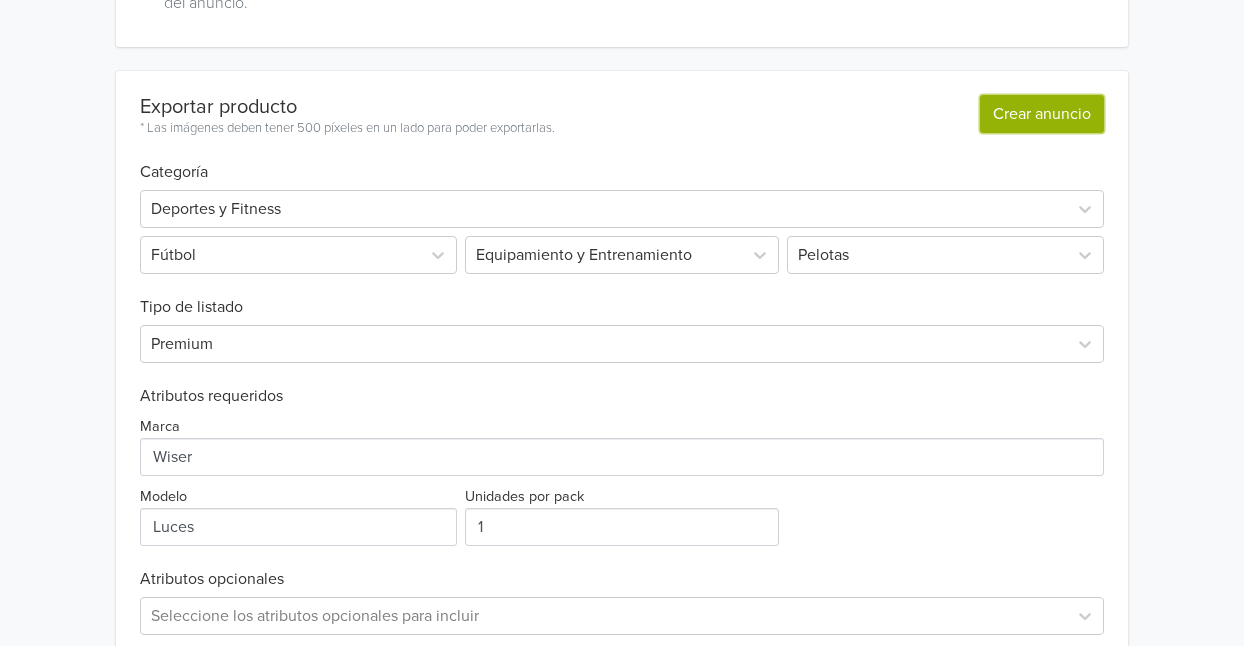 click on "Crear anuncio" at bounding box center (1042, 114) 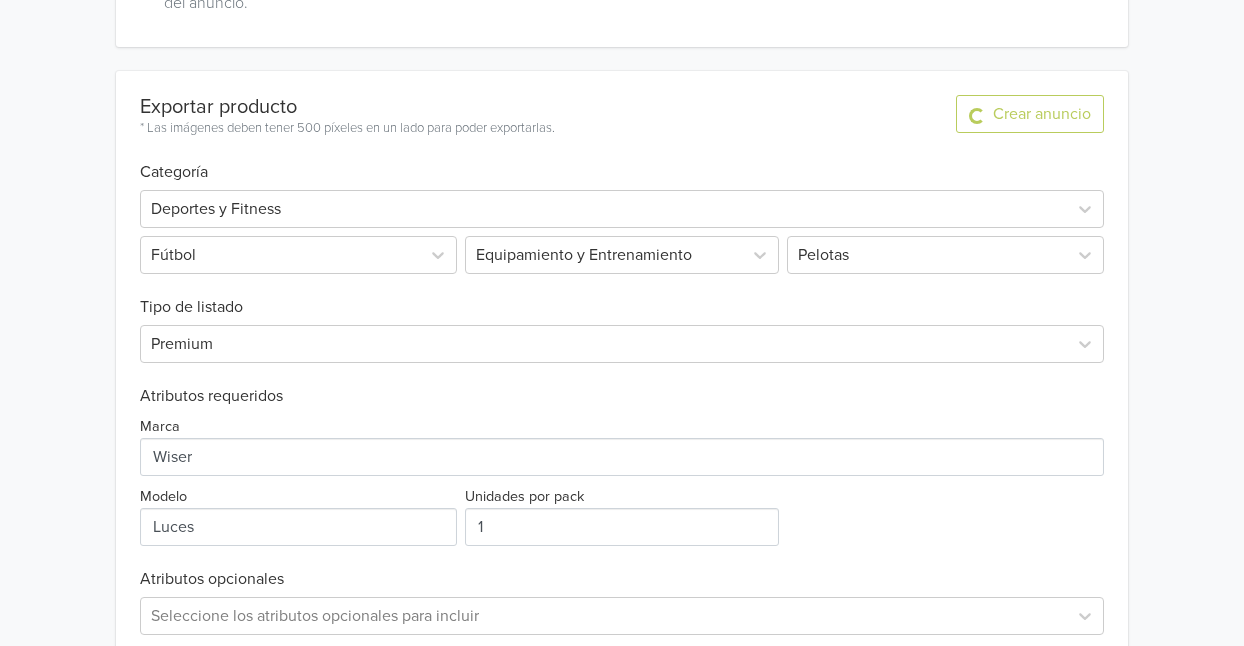 scroll, scrollTop: 0, scrollLeft: 0, axis: both 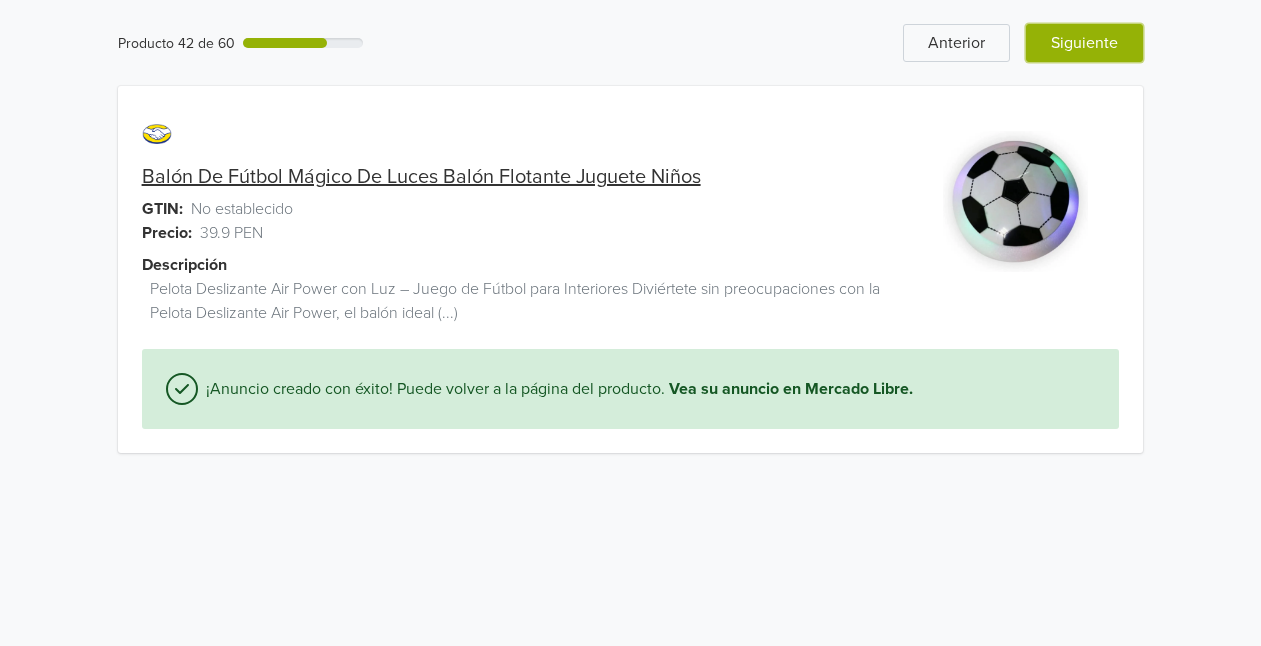 drag, startPoint x: 1024, startPoint y: 120, endPoint x: 1100, endPoint y: 32, distance: 116.275536 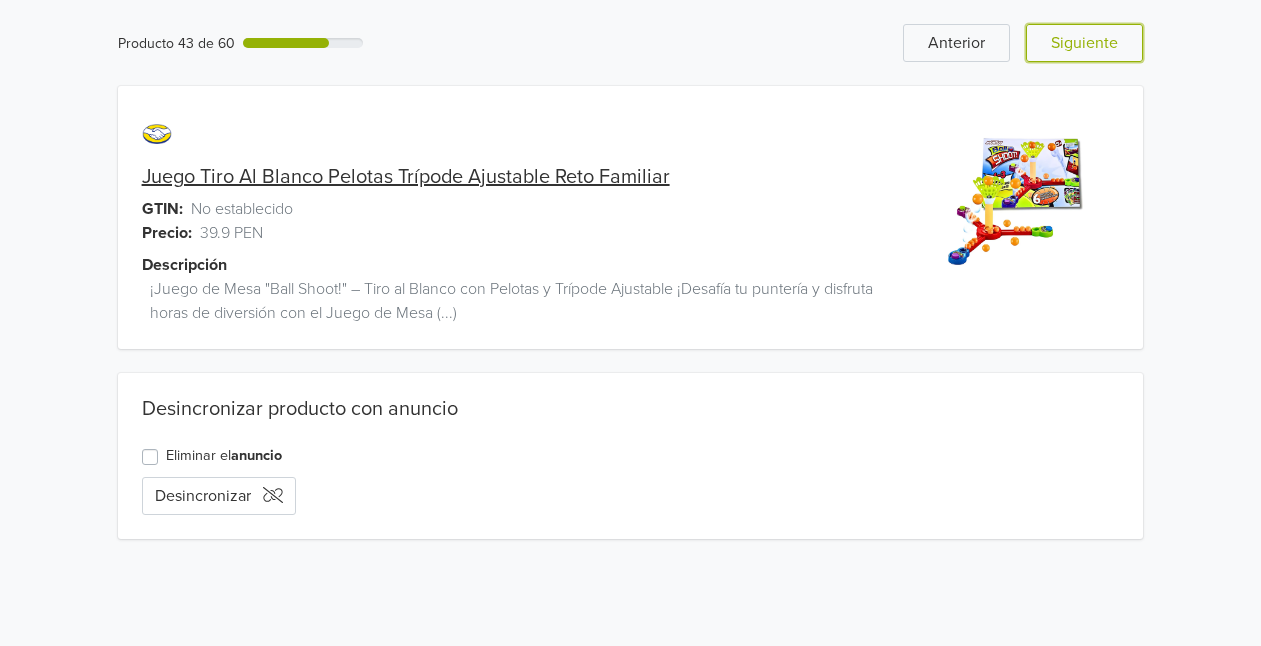 click on "Siguiente" at bounding box center (1084, 43) 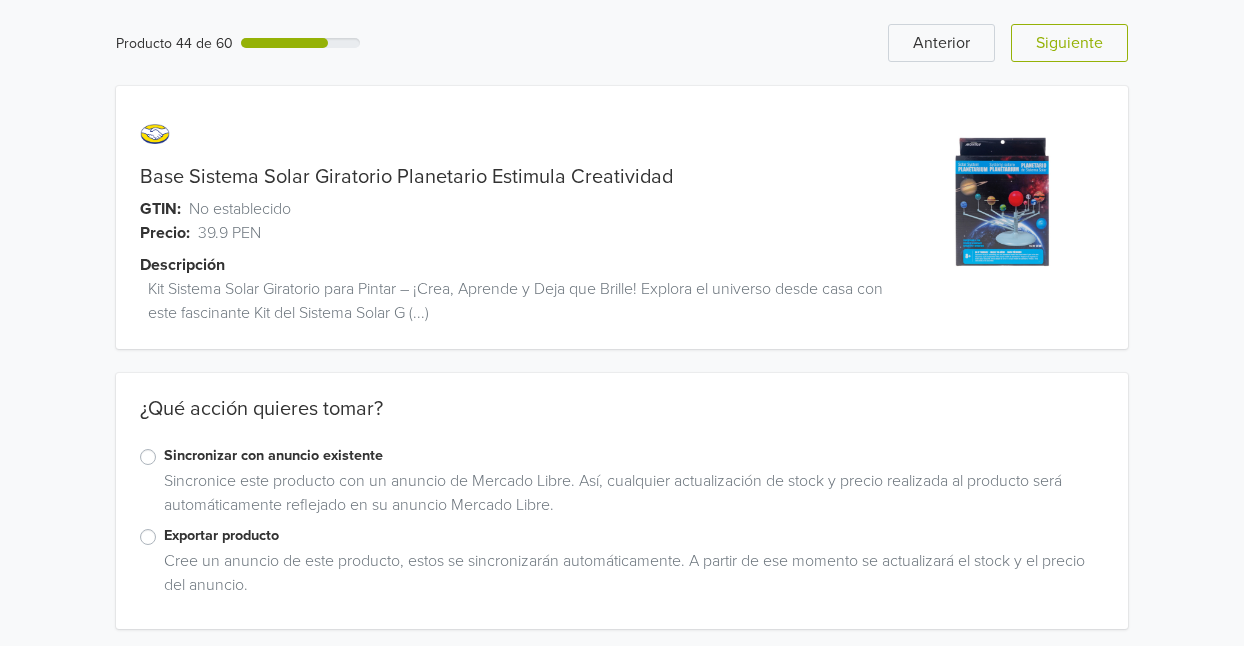 click on "Exportar producto" at bounding box center (634, 536) 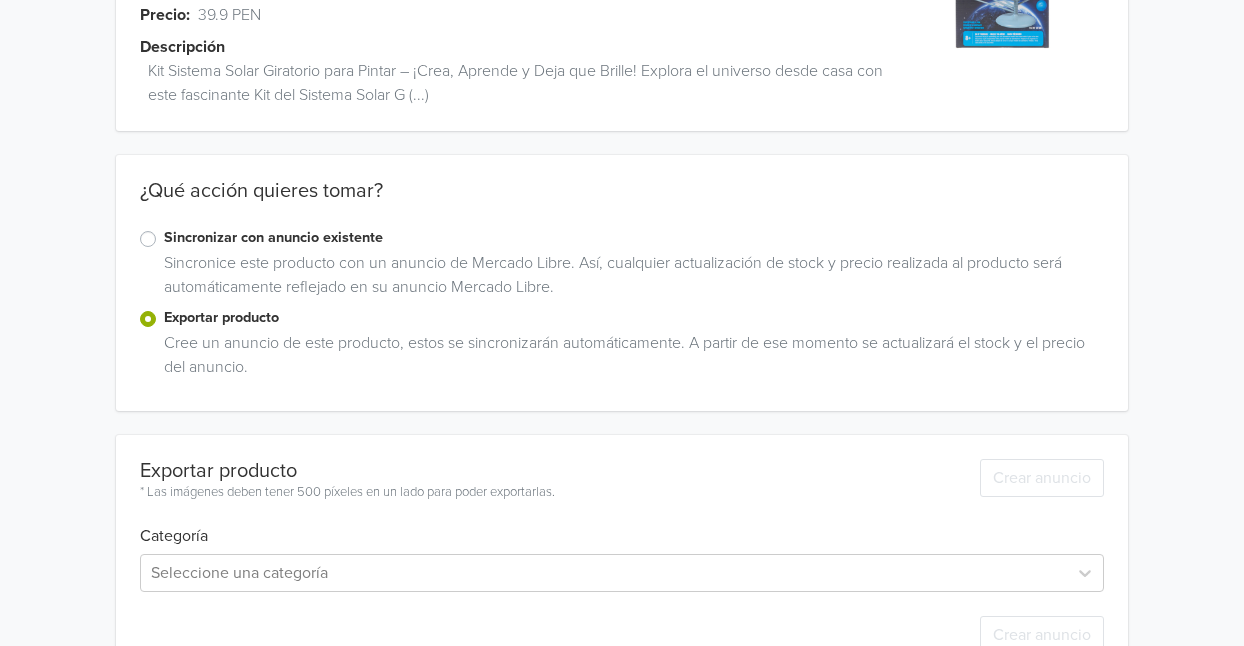 scroll, scrollTop: 274, scrollLeft: 0, axis: vertical 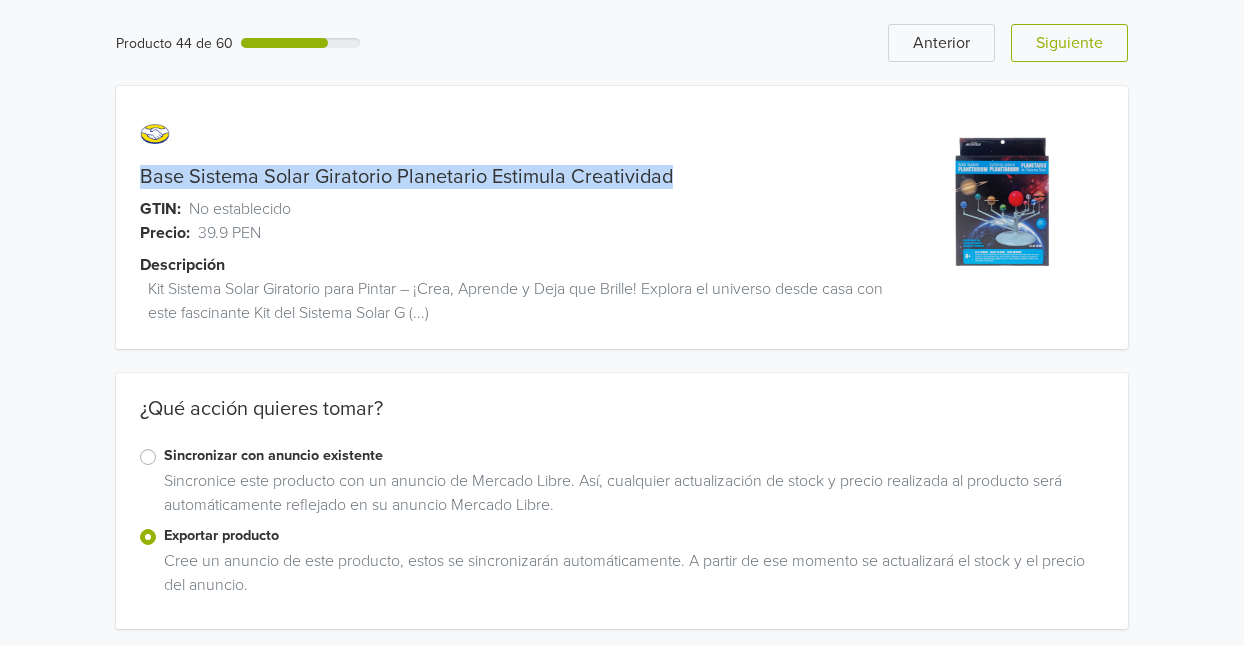 drag, startPoint x: 141, startPoint y: 175, endPoint x: 662, endPoint y: 170, distance: 521.024 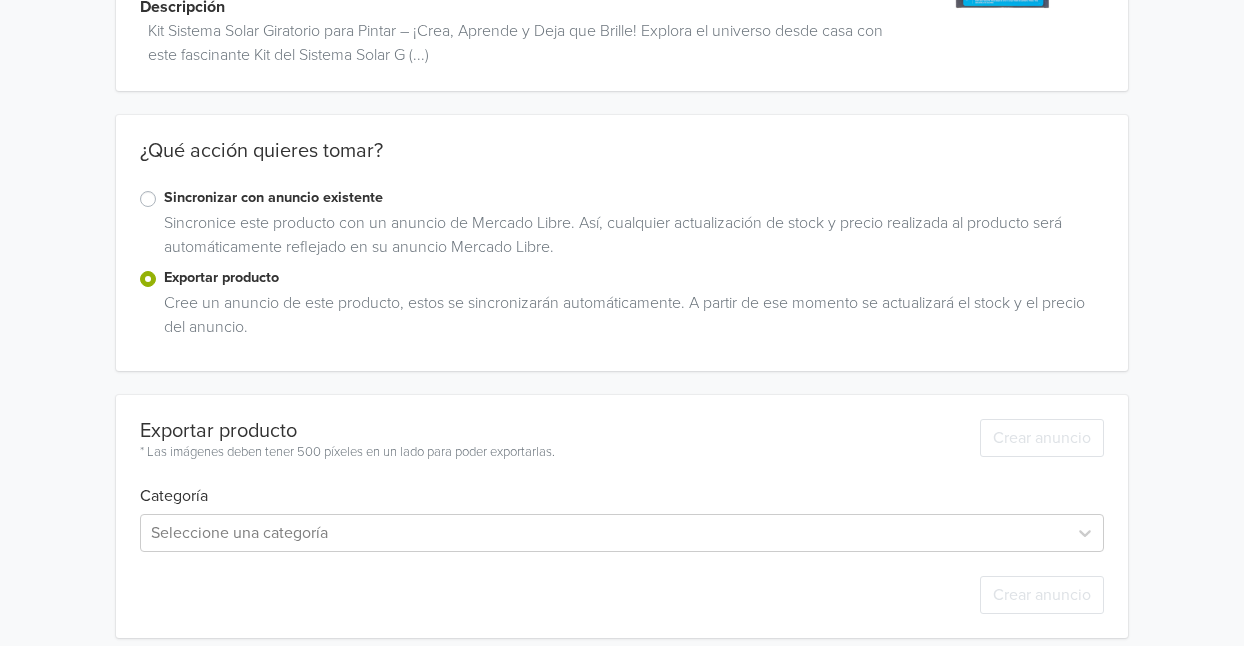 scroll, scrollTop: 274, scrollLeft: 0, axis: vertical 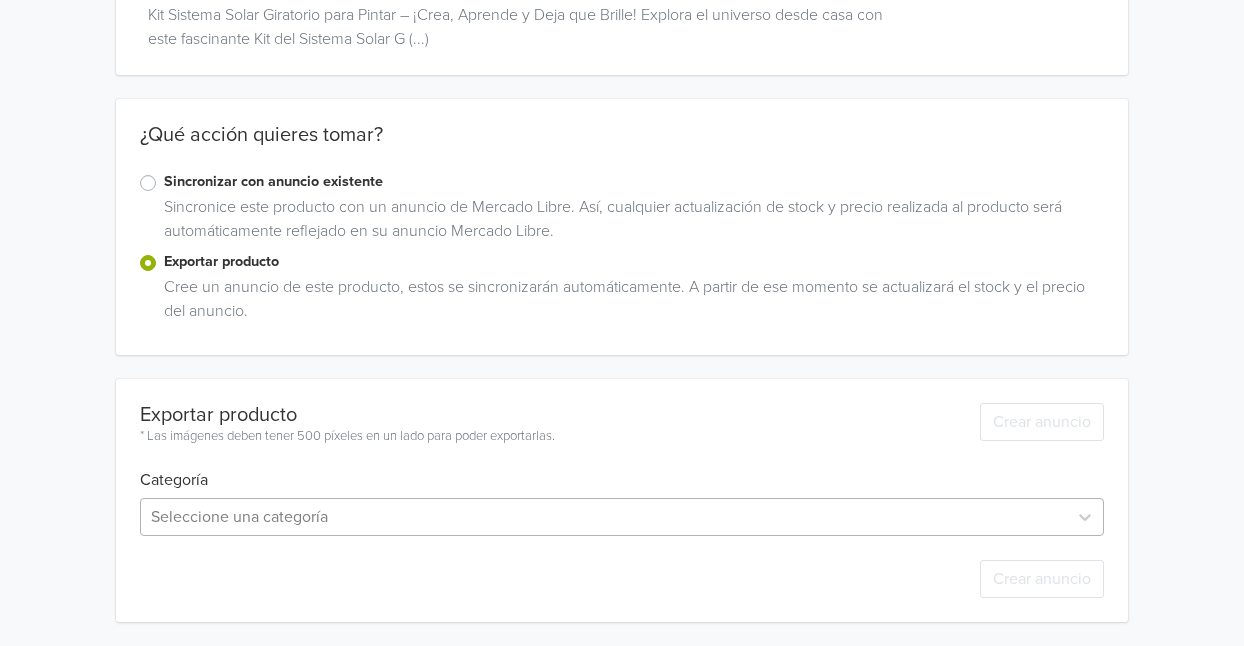 click on "Seleccione una categoría" at bounding box center [622, 517] 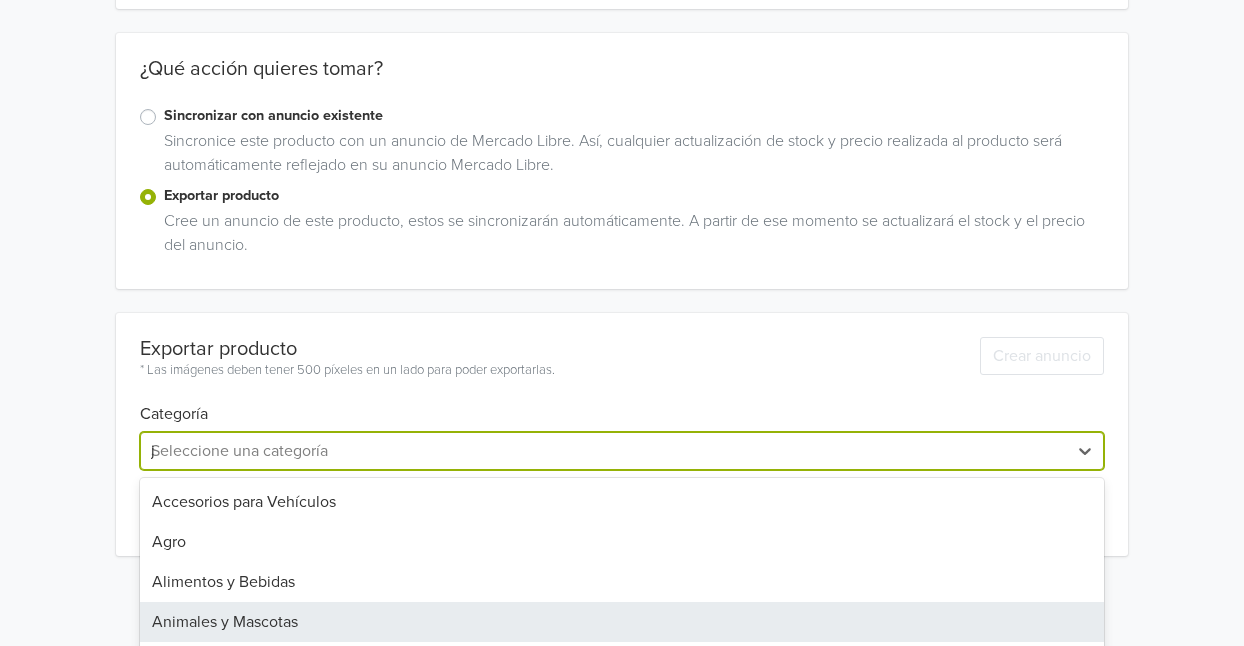type on "ju" 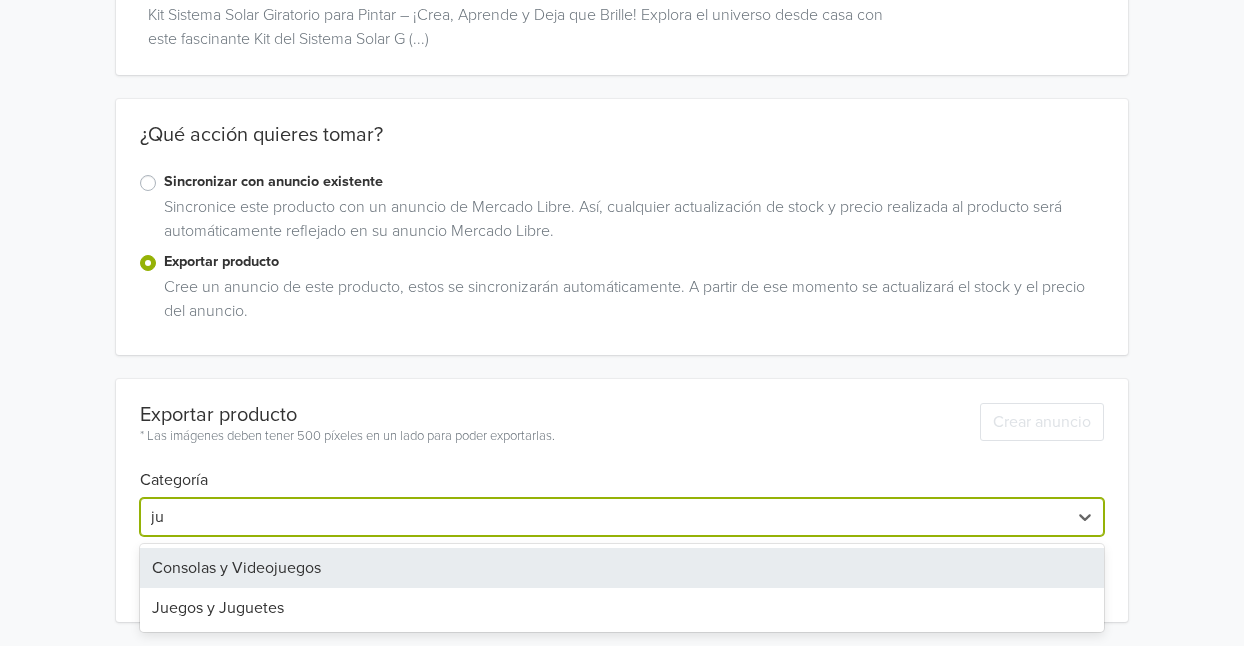 scroll, scrollTop: 274, scrollLeft: 0, axis: vertical 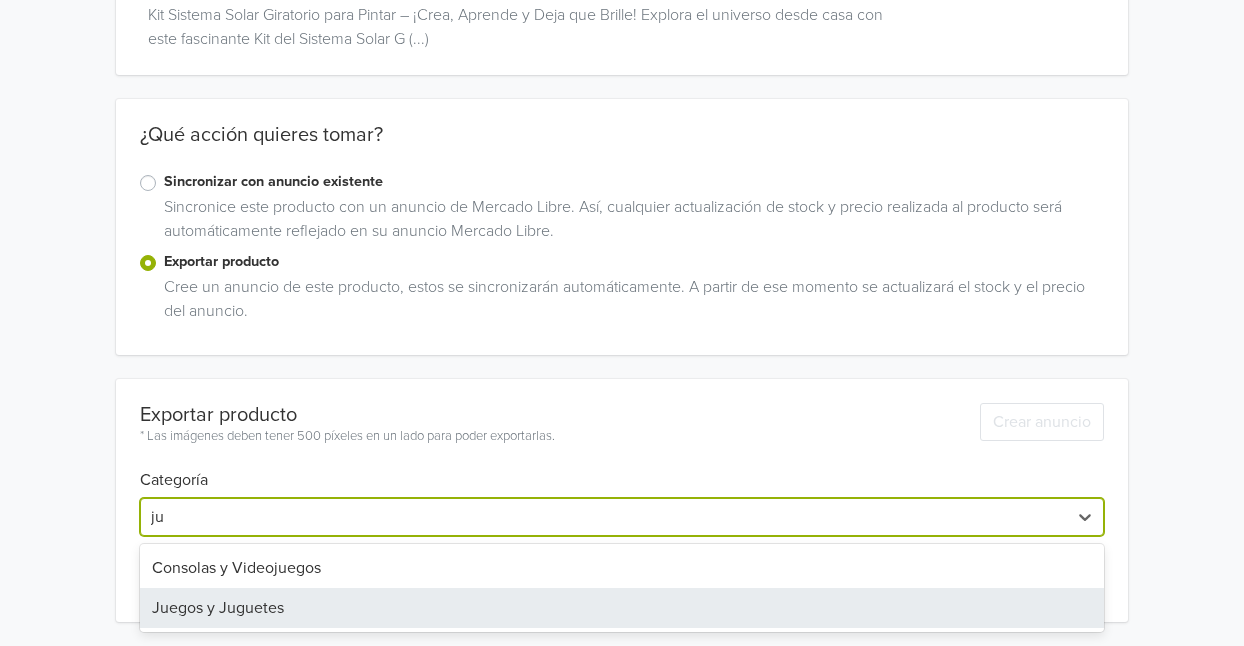 click on "Juegos y Juguetes" at bounding box center [622, 608] 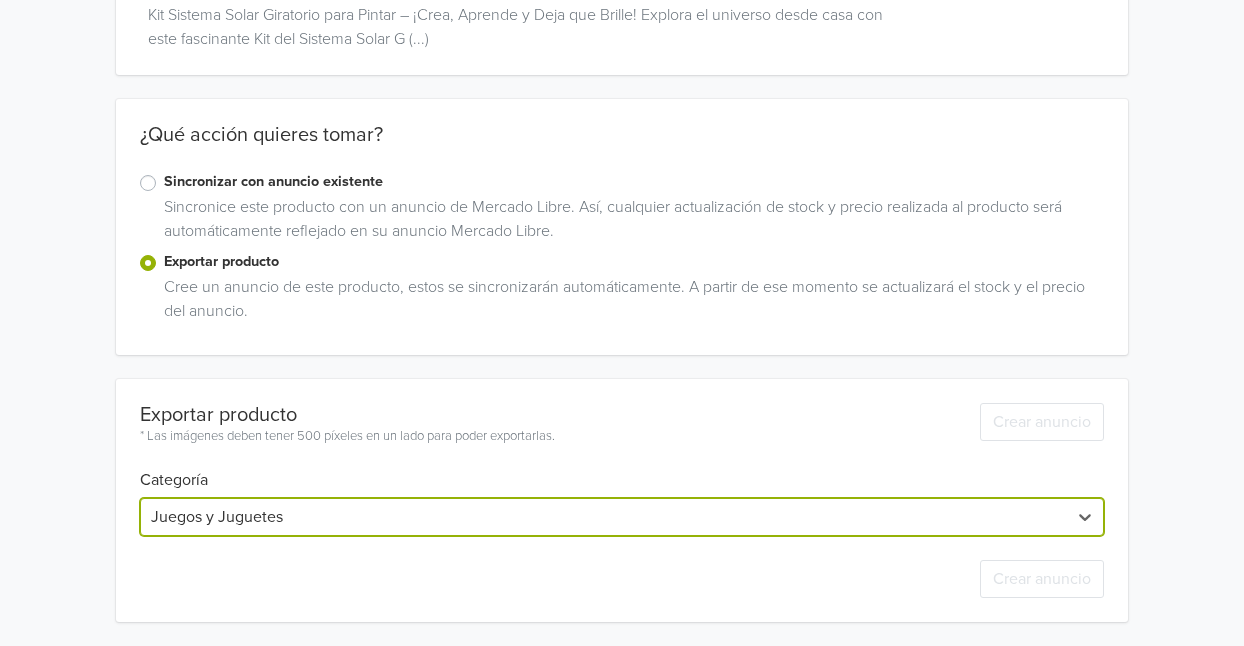 scroll, scrollTop: 320, scrollLeft: 0, axis: vertical 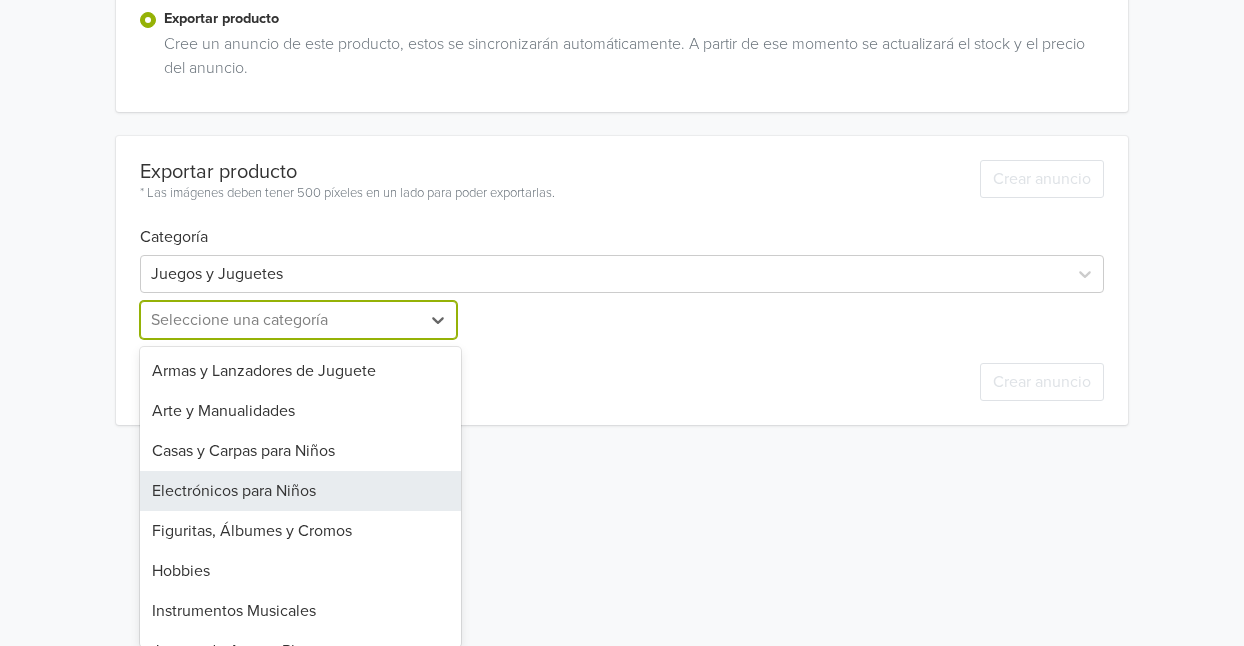 click on "25 results available. Use Up and Down to choose options, press Enter to select the currently focused option, press Escape to exit the menu, press Tab to select the option and exit the menu. Seleccione una categoría Armas y Lanzadores de Juguete Arte y Manualidades Casas y Carpas para Niños Electrónicos para Niños Figuritas, Álbumes y Cromos Hobbies Instrumentos Musicales Juegos de Agua y Playa Juegos de Construcción Juegos de Mesa y Cartas Juegos de Plaza y Aire Libre Juegos de Salón Juguetes Antiestrés e Ingenio Juguetes de Bromas Juguetes de Oficios Juguetes para Bebés Mesas y Sillas Muñecas y Muñecos Otros Patines y Patinetas Peloteros y Castillos Peluches Títeres y Marionetas Vehículos Montables para Niños Vehículos de Juguete" at bounding box center (300, 320) 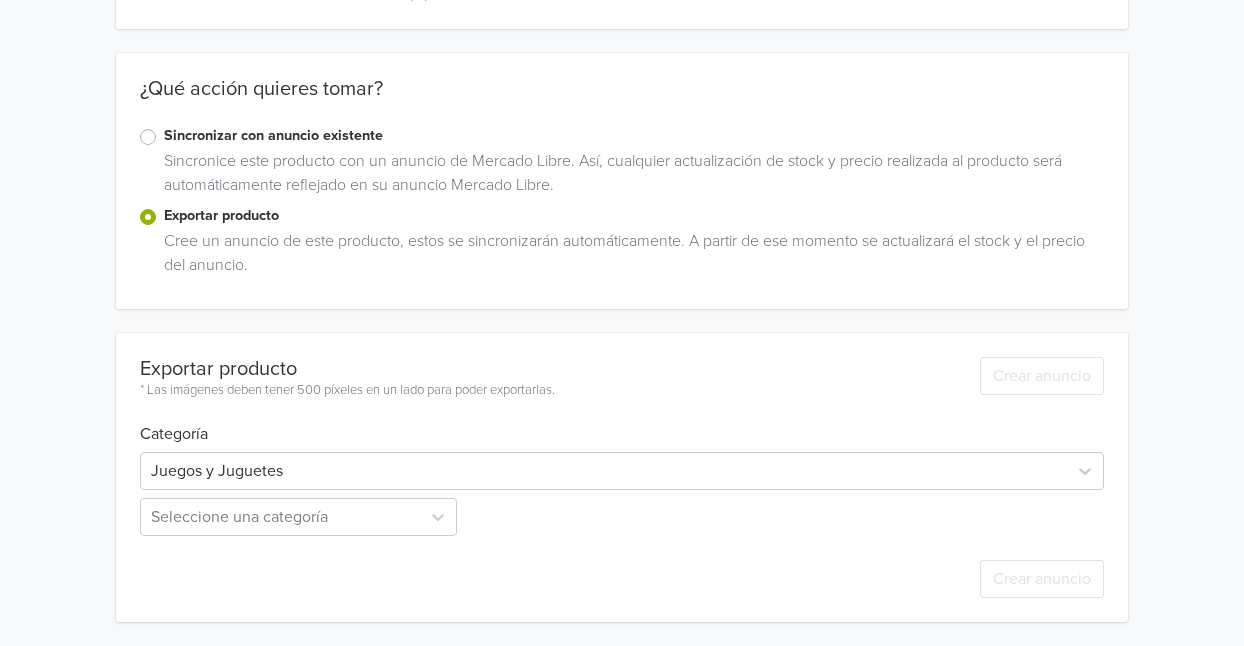 scroll, scrollTop: 320, scrollLeft: 0, axis: vertical 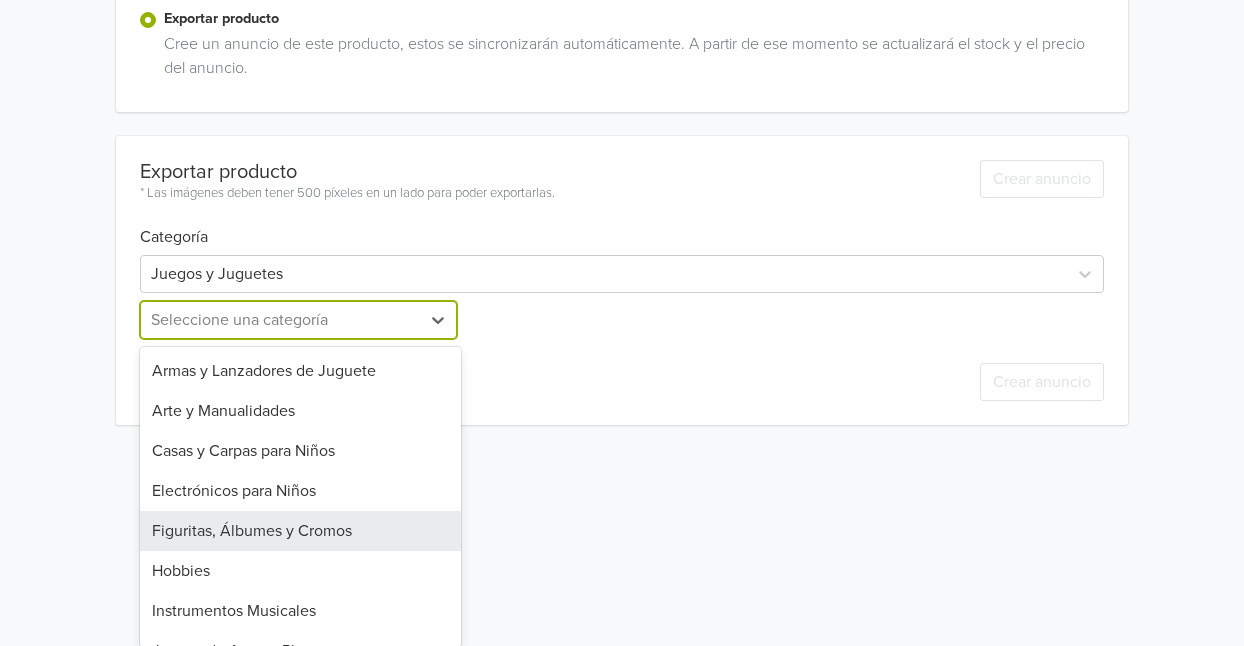 click on "25 results available. Use Up and Down to choose options, press Enter to select the currently focused option, press Escape to exit the menu, press Tab to select the option and exit the menu. Seleccione una categoría Armas y Lanzadores de Juguete Arte y Manualidades Casas y Carpas para Niños Electrónicos para Niños Figuritas, Álbumes y Cromos Hobbies Instrumentos Musicales Juegos de Agua y Playa Juegos de Construcción Juegos de Mesa y Cartas Juegos de Plaza y Aire Libre Juegos de Salón Juguetes Antiestrés e Ingenio Juguetes de Bromas Juguetes de Oficios Juguetes para Bebés Mesas y Sillas Muñecas y Muñecos Otros Patines y Patinetas Peloteros y Castillos Peluches Títeres y Marionetas Vehículos Montables para Niños Vehículos de Juguete" at bounding box center [300, 320] 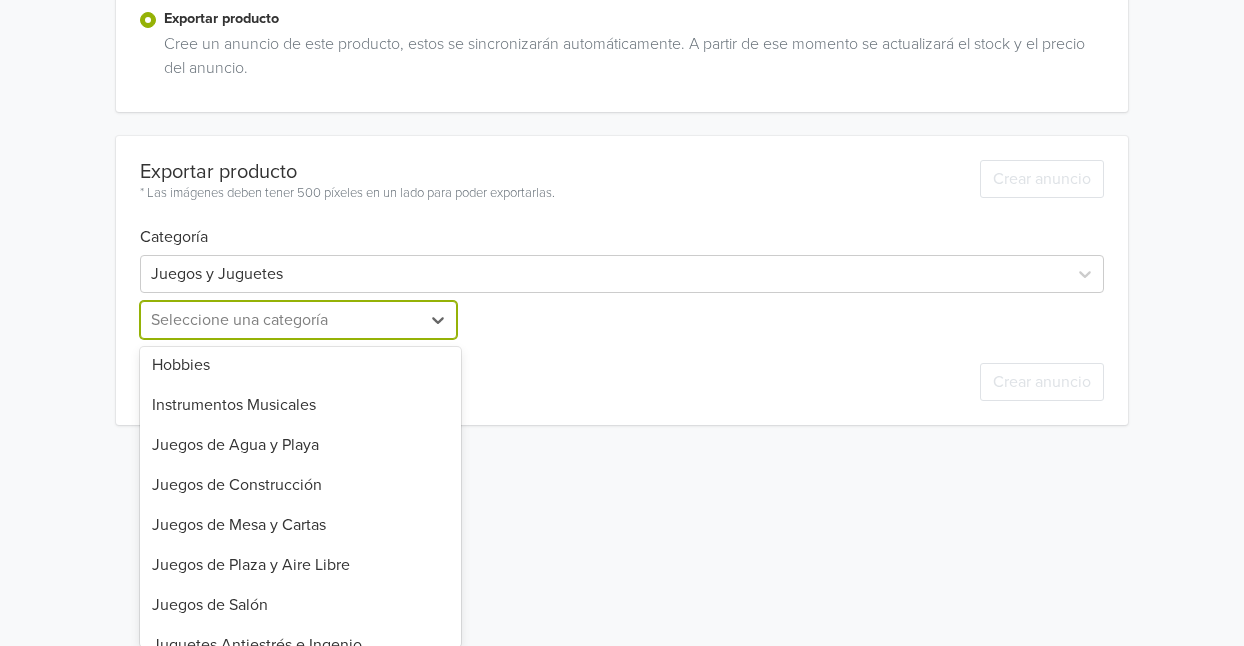 scroll, scrollTop: 220, scrollLeft: 0, axis: vertical 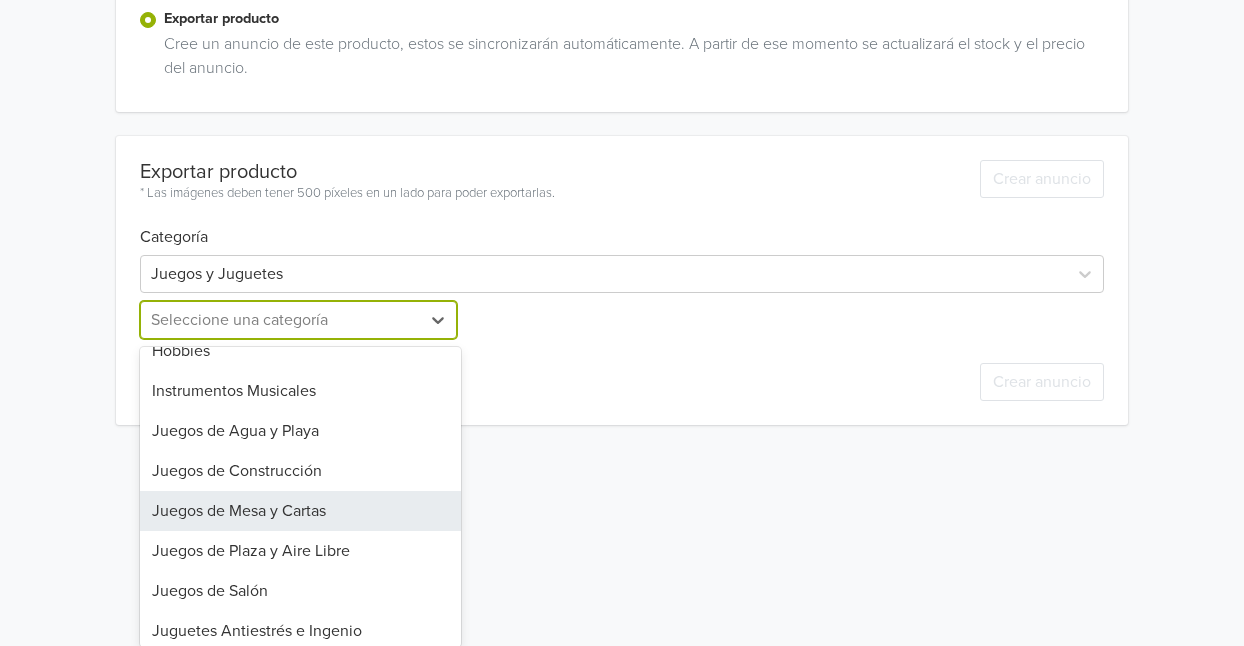 click on "Juegos de Mesa y Cartas" at bounding box center (300, 511) 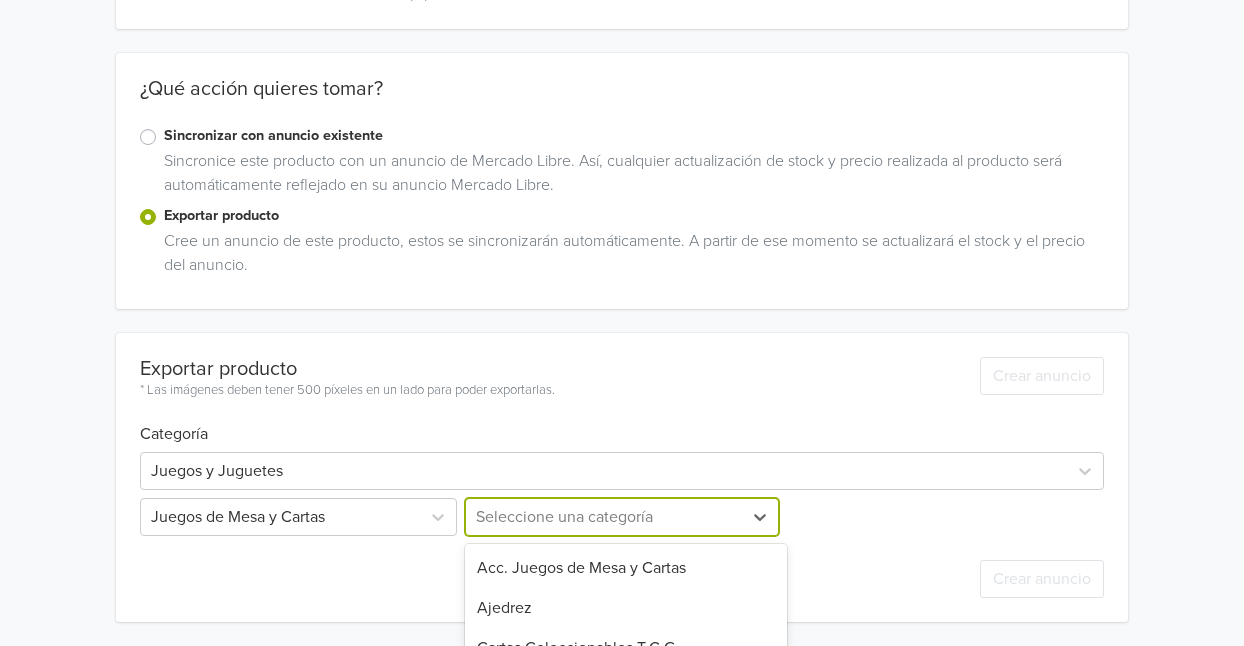 scroll, scrollTop: 517, scrollLeft: 0, axis: vertical 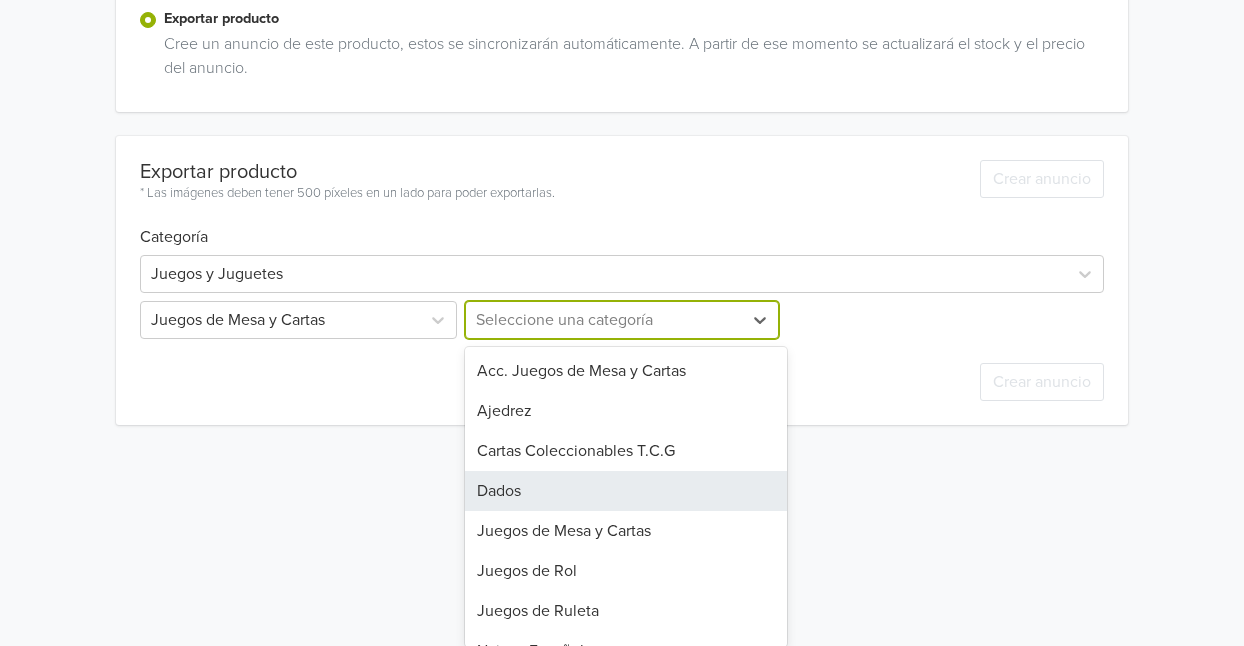 click on "12 results available. Use Up and Down to choose options, press Enter to select the currently focused option, press Escape to exit the menu, press Tab to select the option and exit the menu. Seleccione una categoría Acc. Juegos de Mesa y Cartas Ajedrez Cartas Coleccionables T.C.G Dados Juegos de Mesa y Cartas Juegos de Rol Juegos de Ruleta Naipes Españoles Otros Poker Rompecabezas Tarjetas Didácticas" at bounding box center (621, 320) 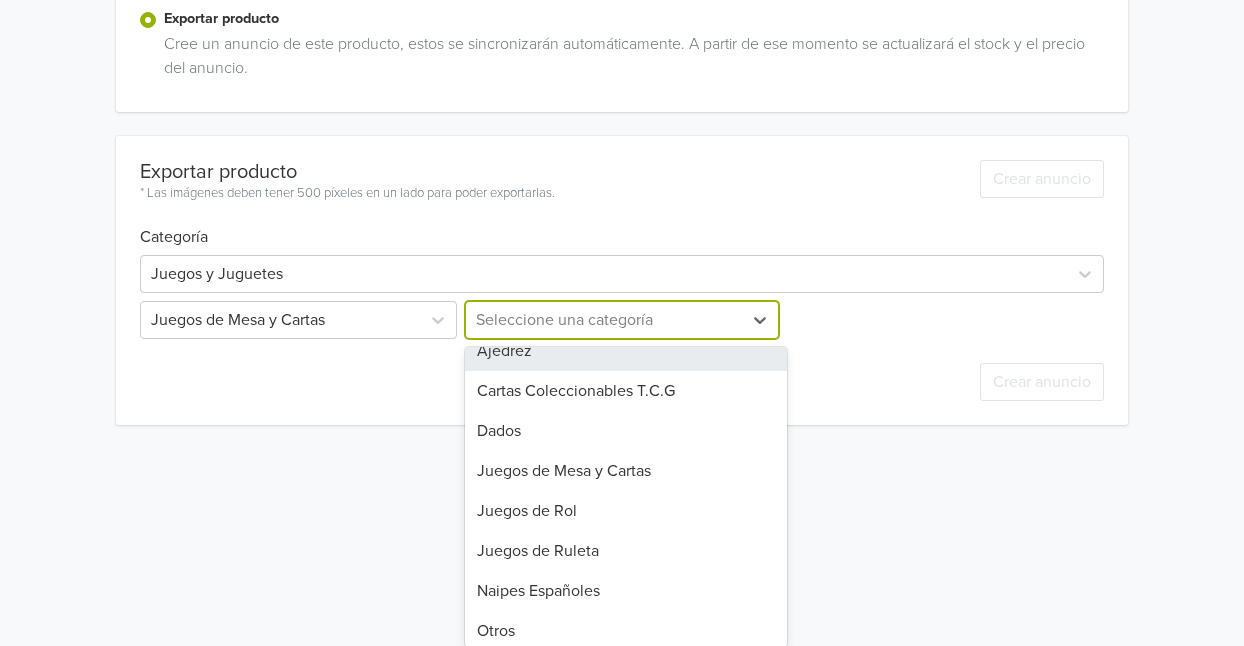 scroll, scrollTop: 75, scrollLeft: 0, axis: vertical 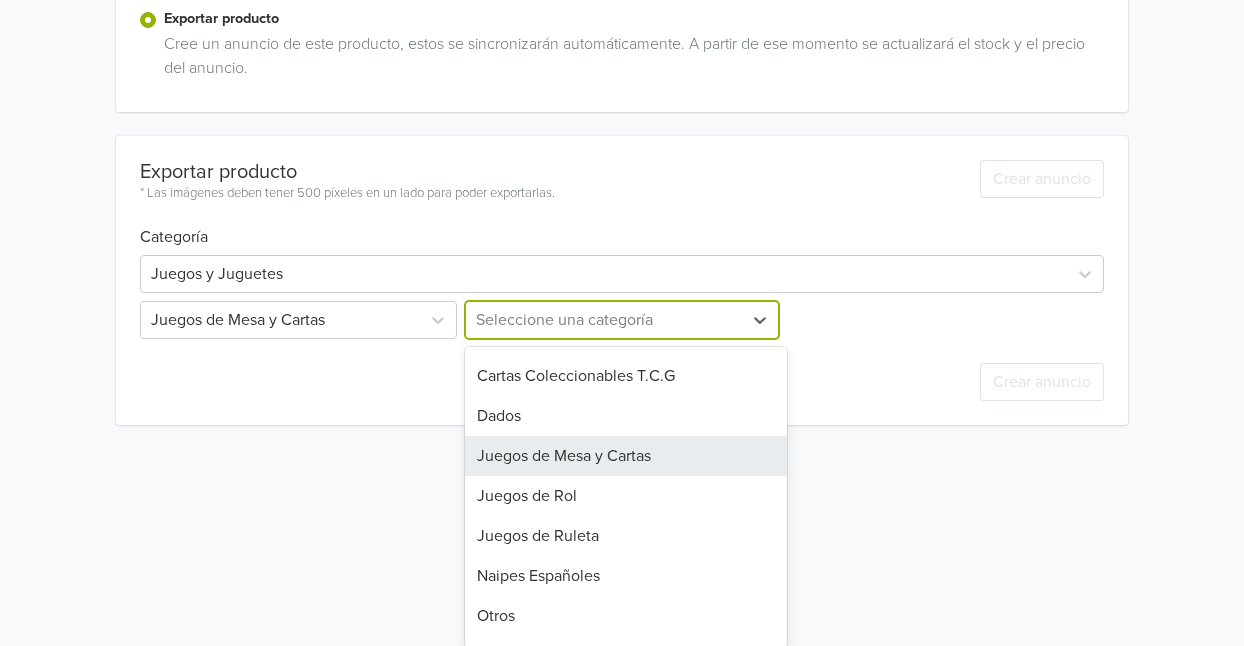 click on "Juegos de Mesa y Cartas" at bounding box center (625, 456) 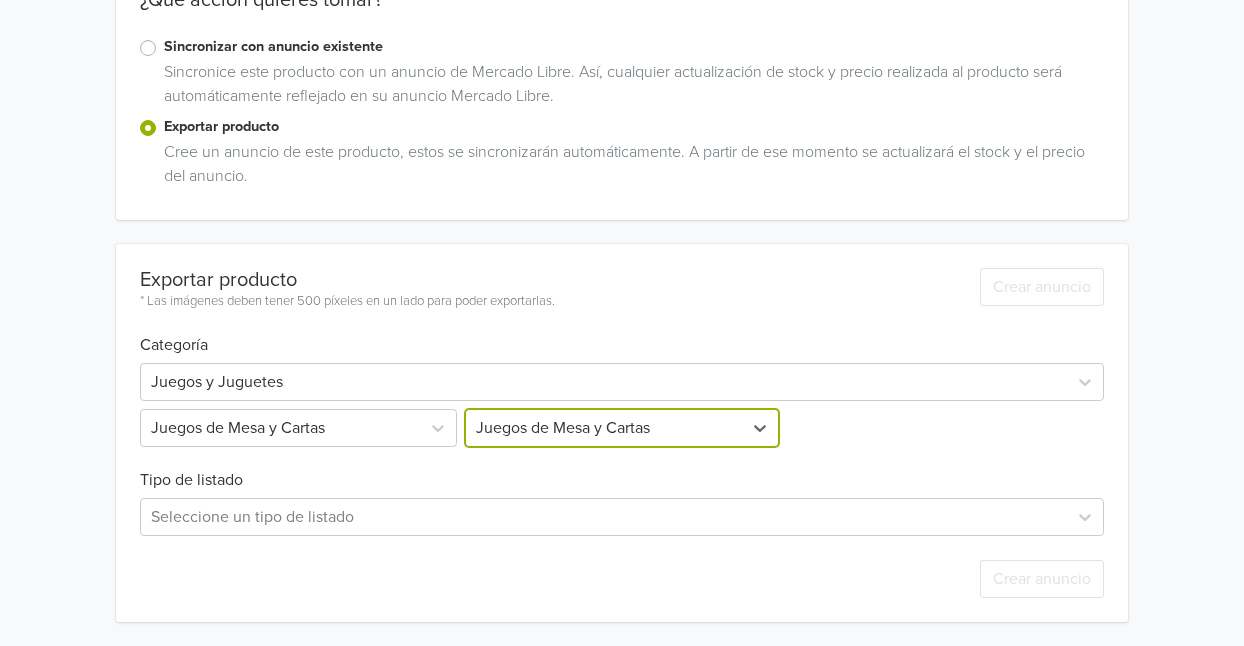 scroll, scrollTop: 517, scrollLeft: 0, axis: vertical 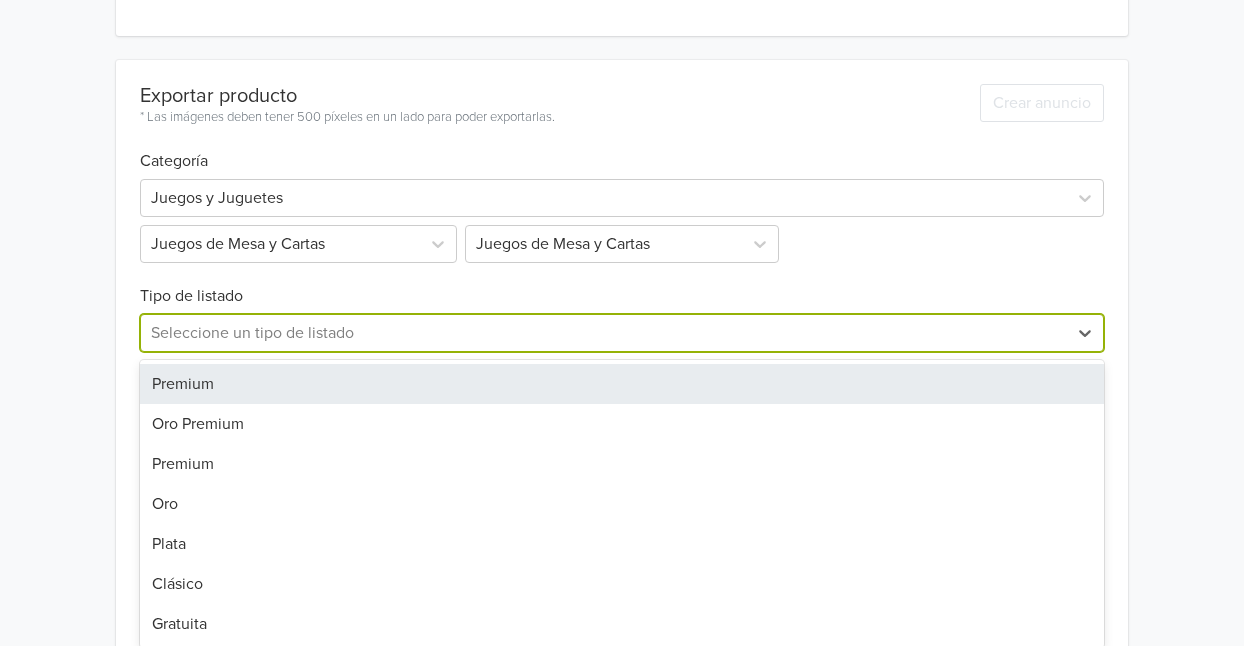 click on "7 results available. Use Up and Down to choose options, press Enter to select the currently focused option, press Escape to exit the menu, press Tab to select the option and exit the menu. Seleccione un tipo de listado Premium Oro Premium Premium Oro Plata Clásico Gratuita" at bounding box center (622, 333) 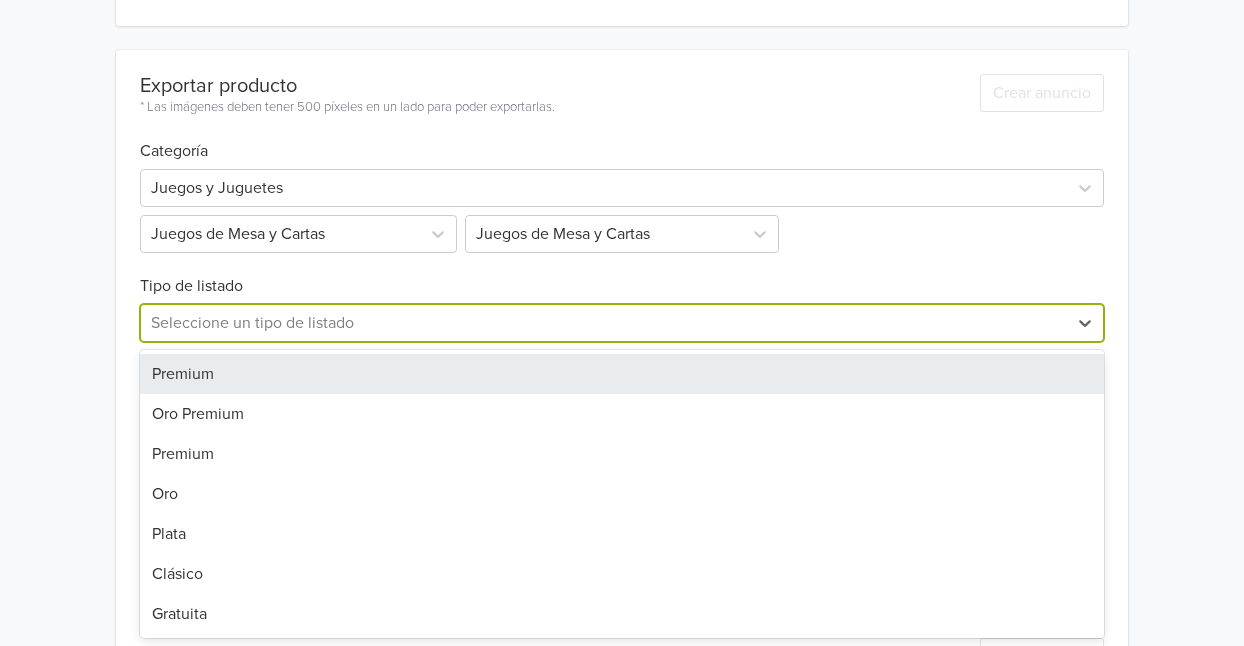 click on "Premium" at bounding box center (622, 374) 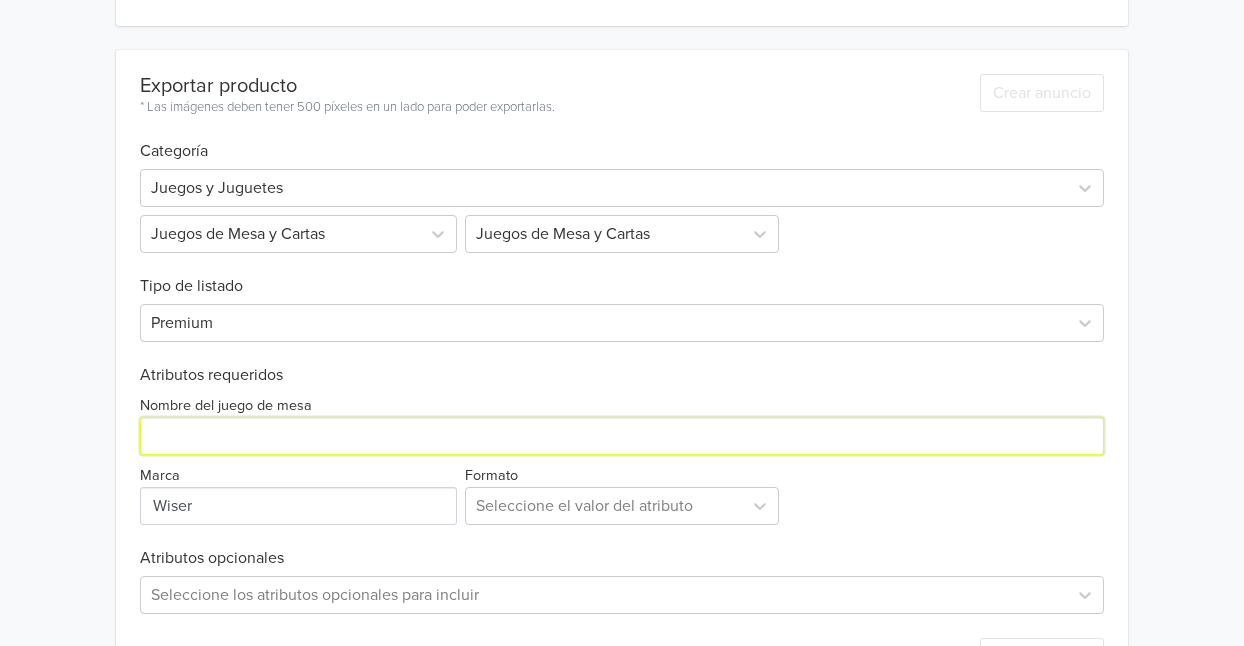 click on "Nombre del juego de mesa" at bounding box center (622, 436) 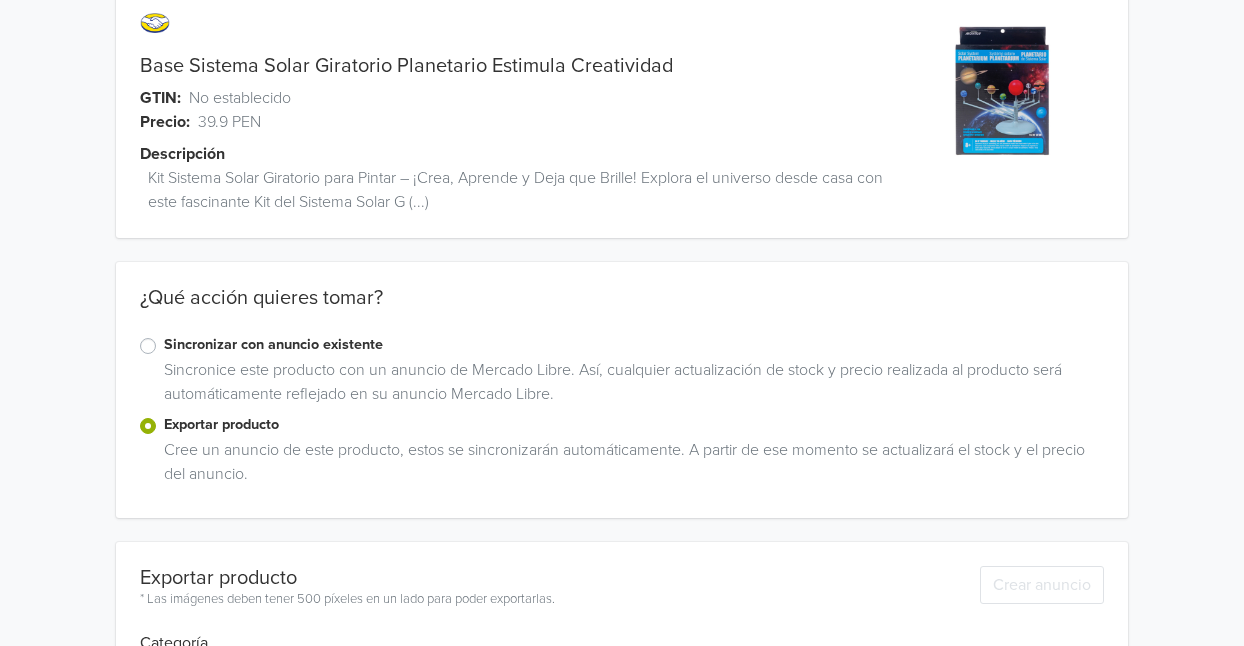 scroll, scrollTop: 0, scrollLeft: 0, axis: both 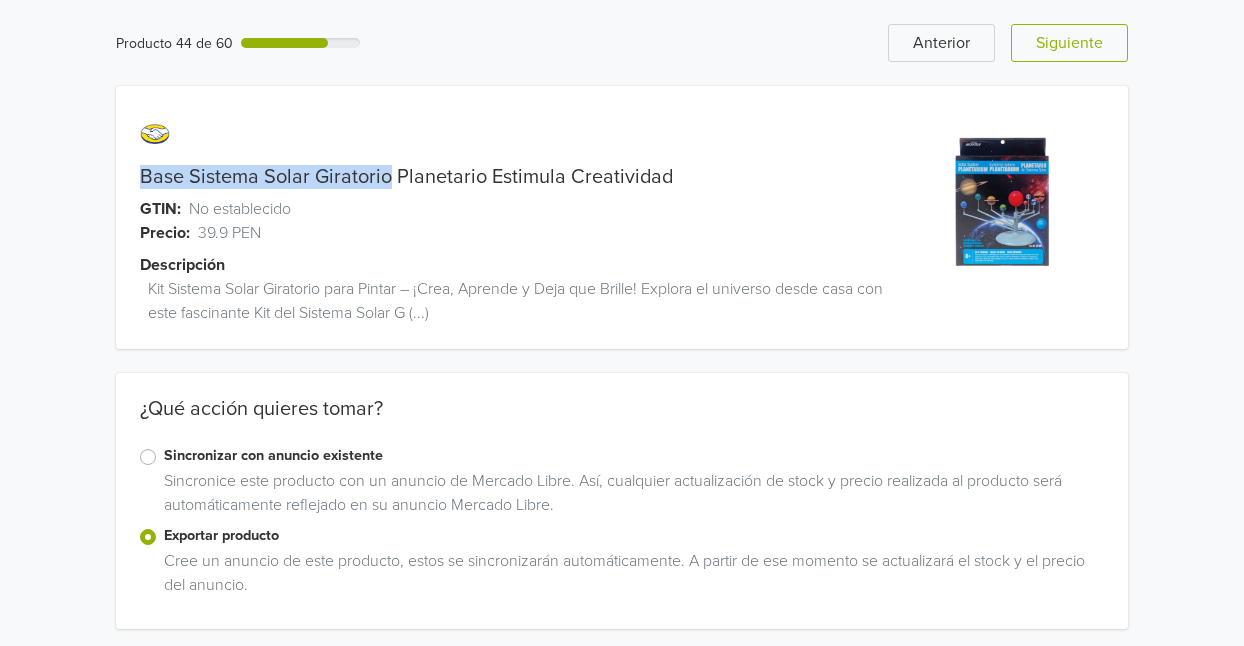 drag, startPoint x: 141, startPoint y: 178, endPoint x: 387, endPoint y: 177, distance: 246.00203 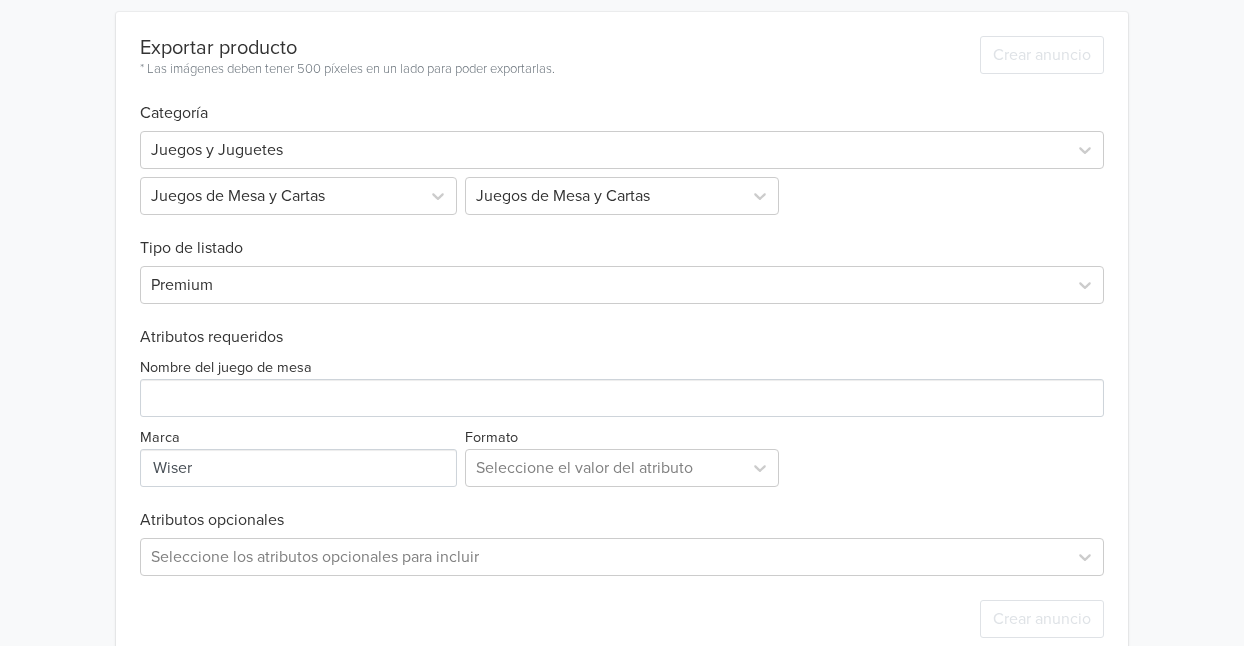 scroll, scrollTop: 682, scrollLeft: 0, axis: vertical 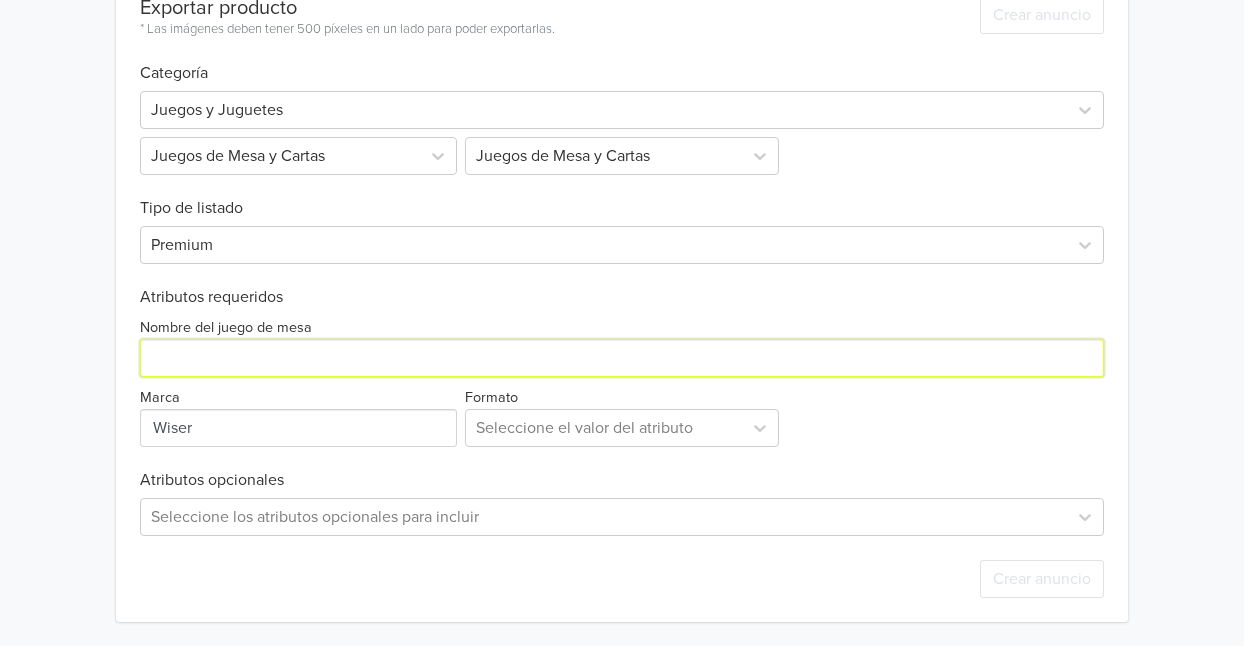 click on "Nombre del juego de mesa" at bounding box center [622, 358] 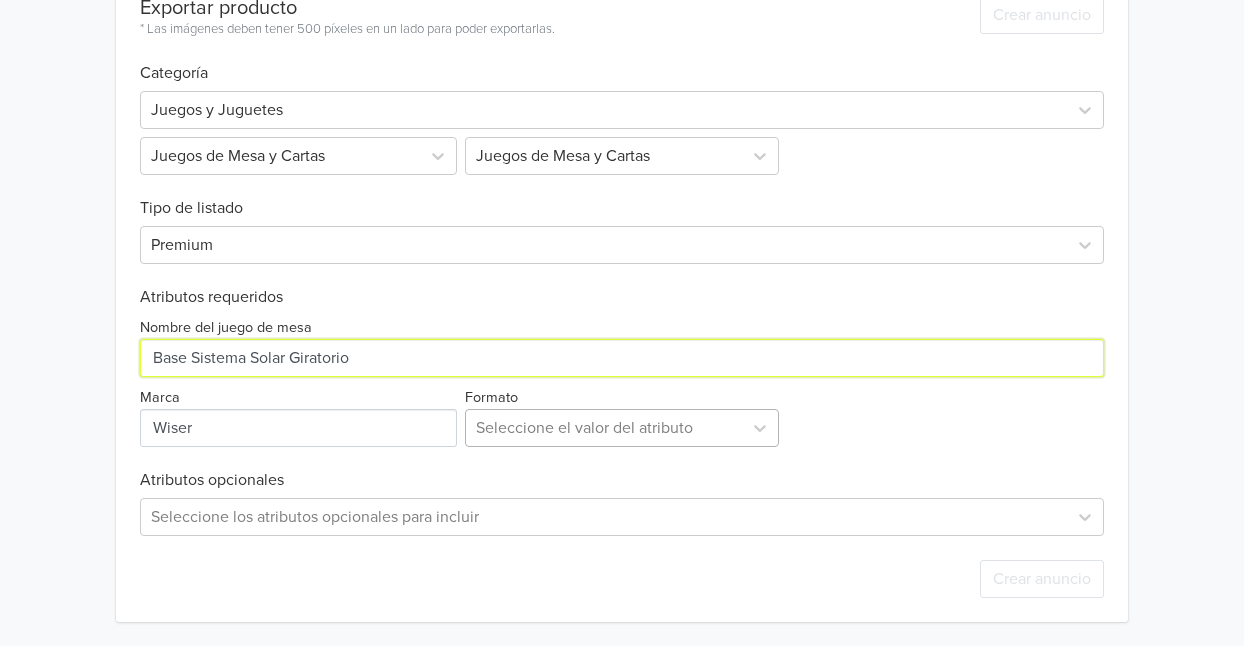 type on "Base Sistema Solar Giratorio" 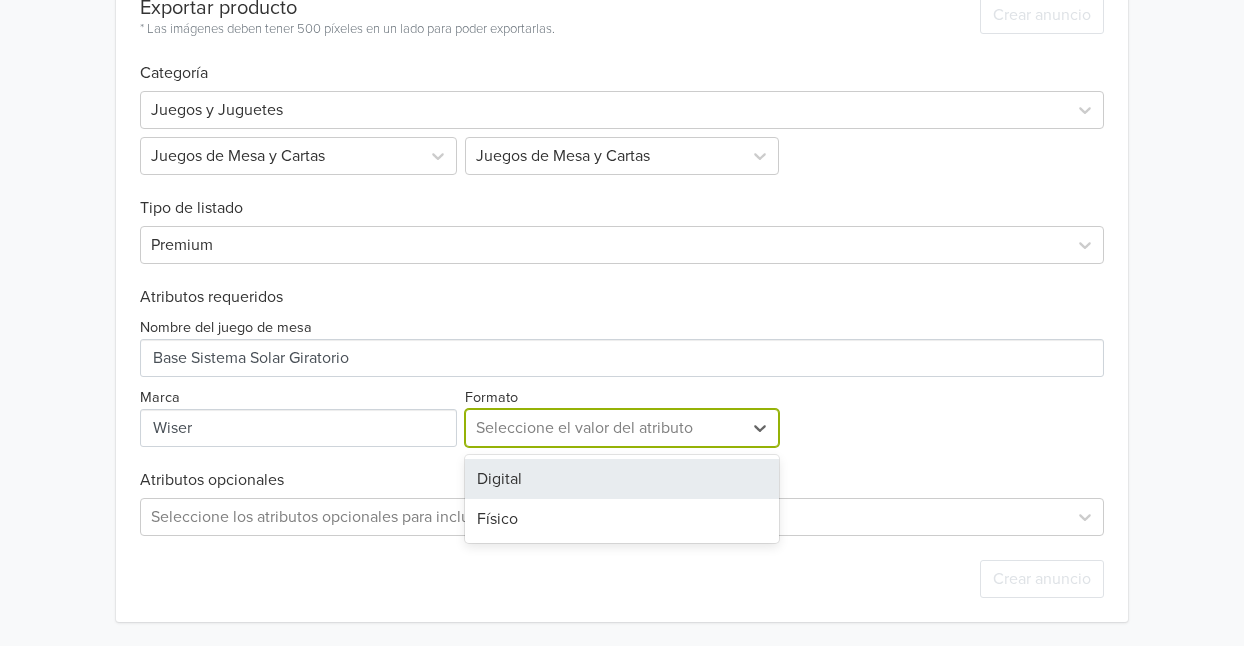 click at bounding box center (603, 428) 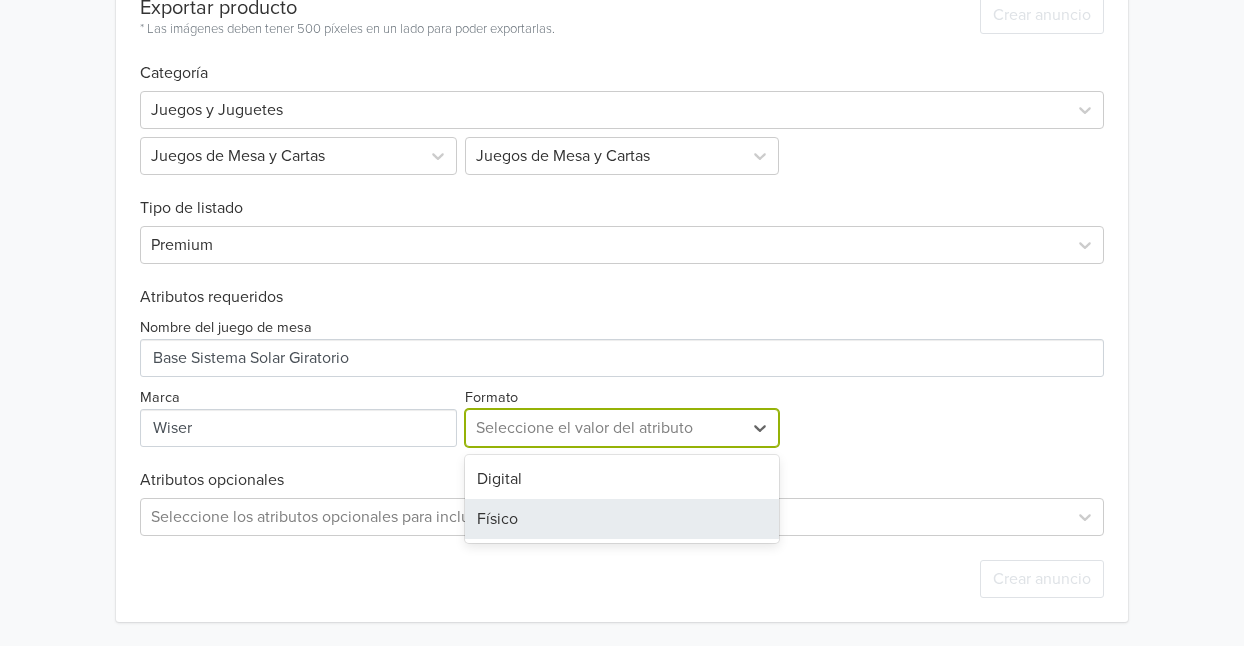 click on "Físico" at bounding box center (621, 519) 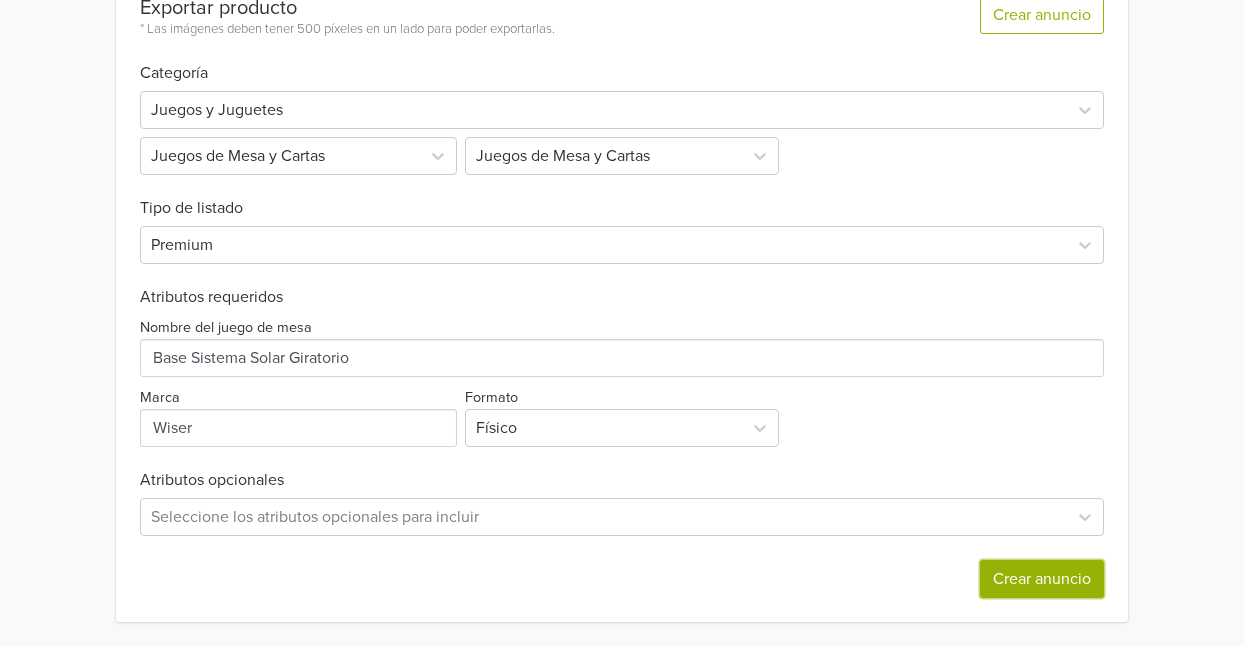 click on "Crear anuncio" at bounding box center (1042, 579) 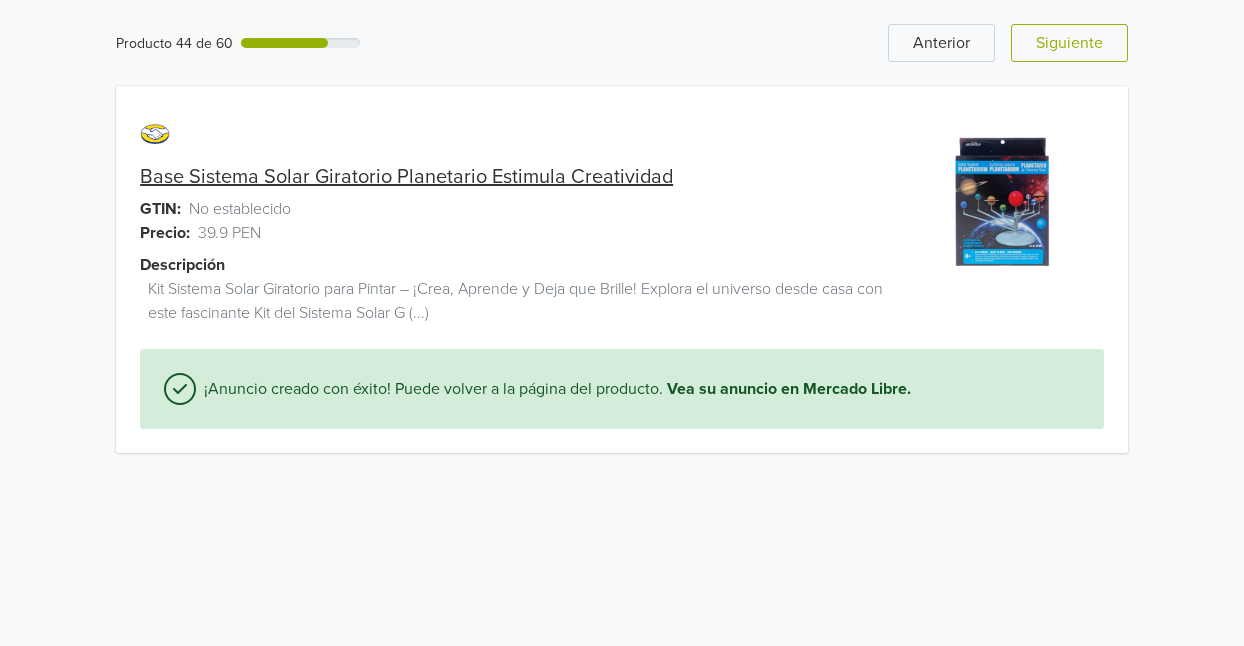 scroll, scrollTop: 0, scrollLeft: 0, axis: both 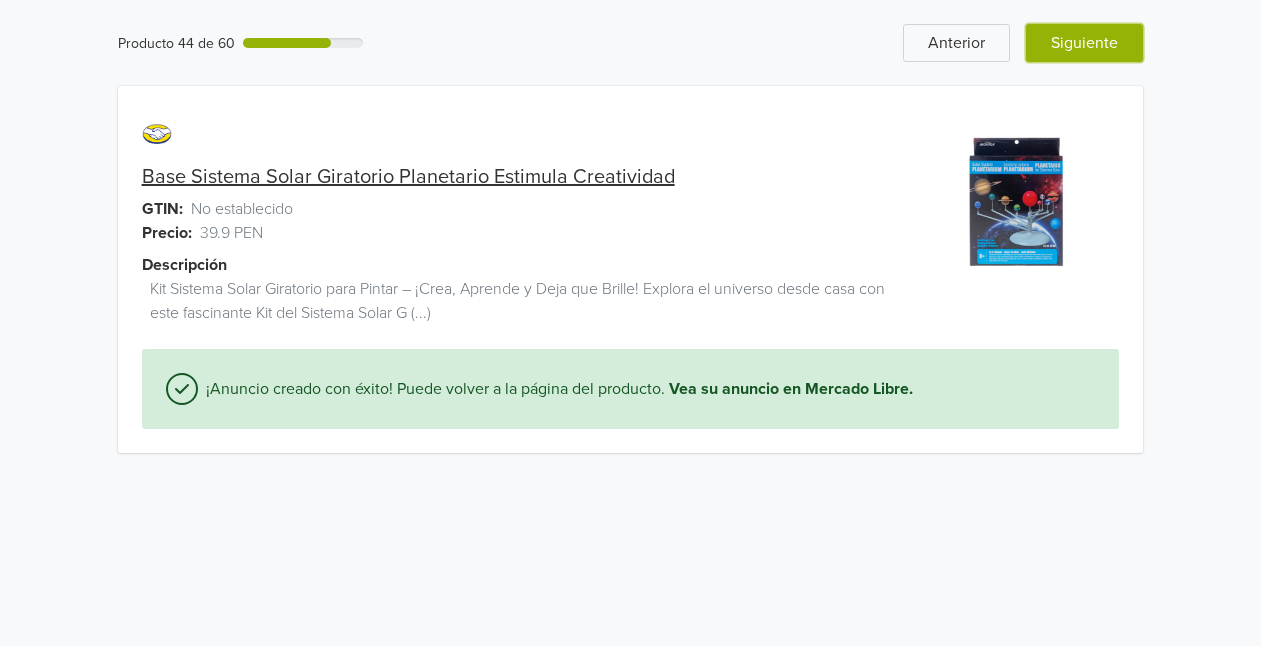 click on "Siguiente" at bounding box center (1084, 43) 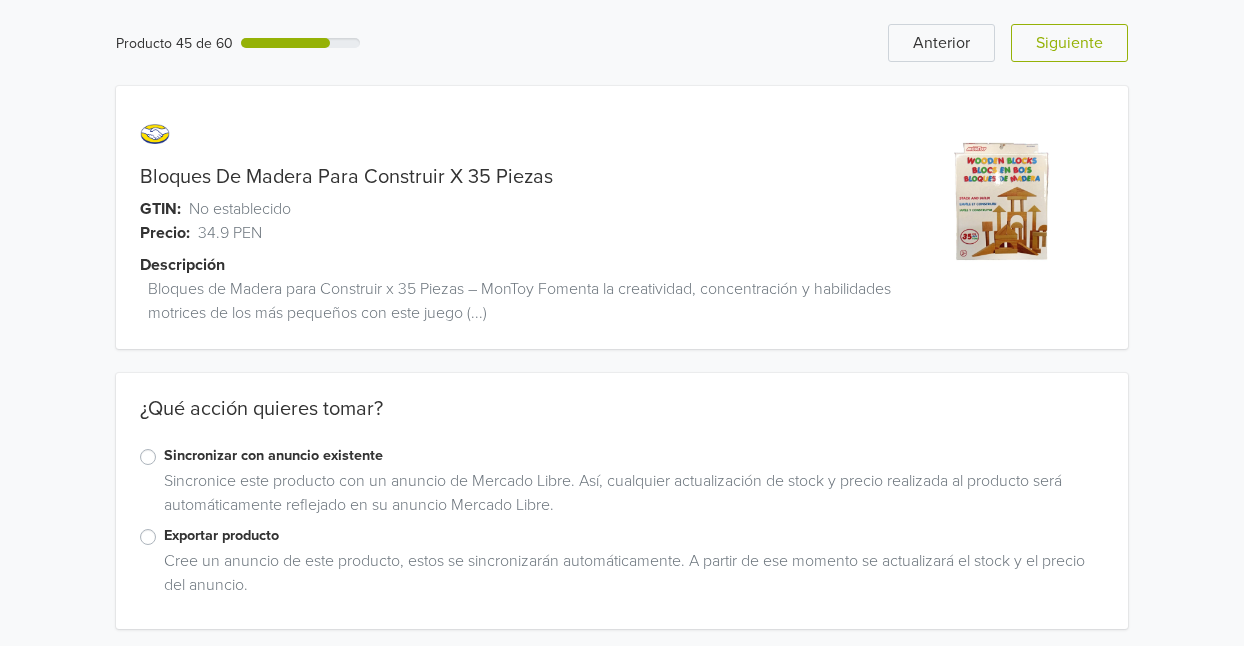 click on "Exportar producto" at bounding box center (634, 536) 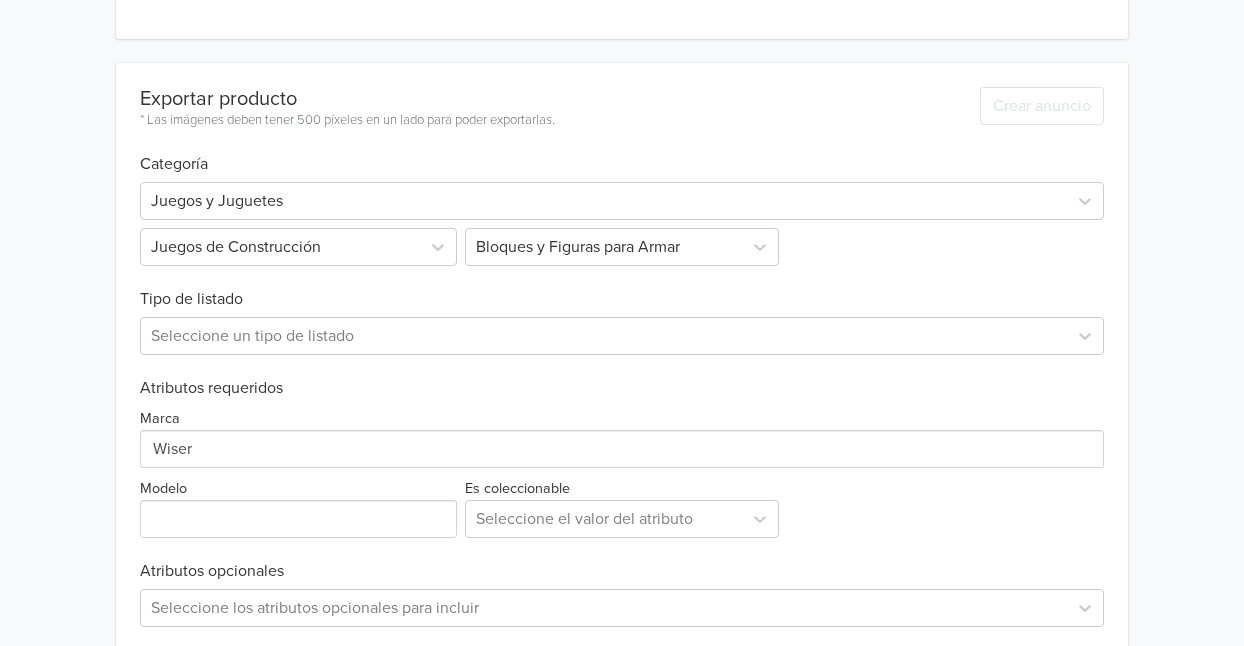scroll, scrollTop: 596, scrollLeft: 0, axis: vertical 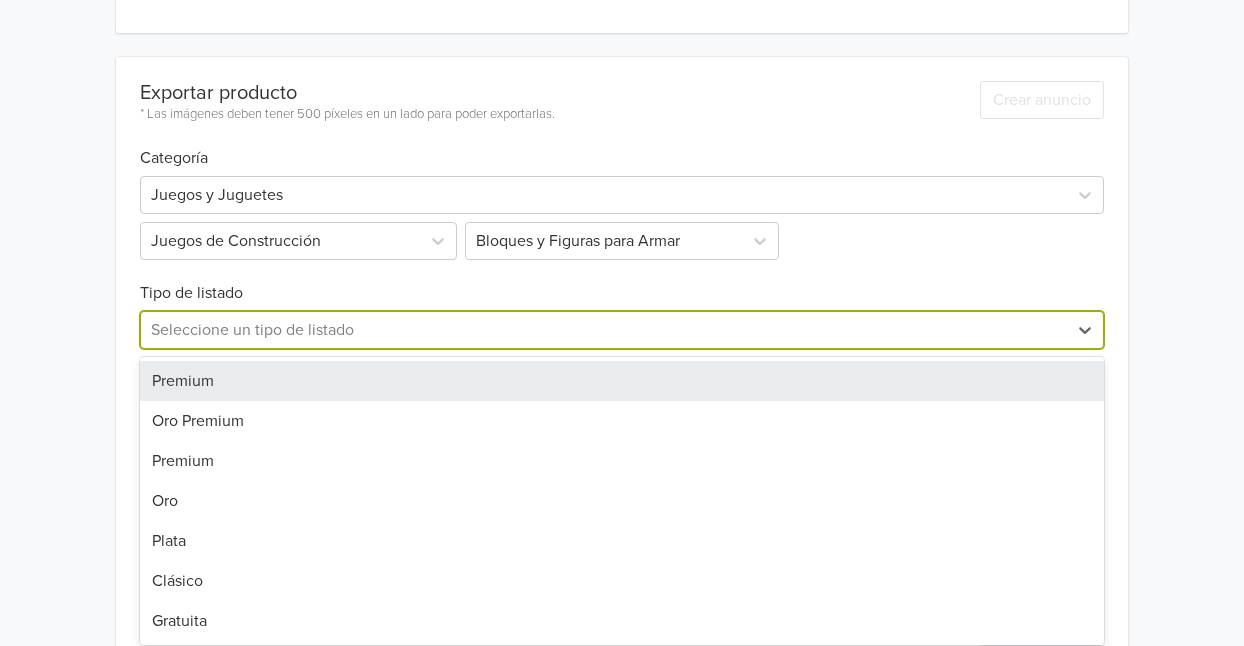 click at bounding box center [604, 330] 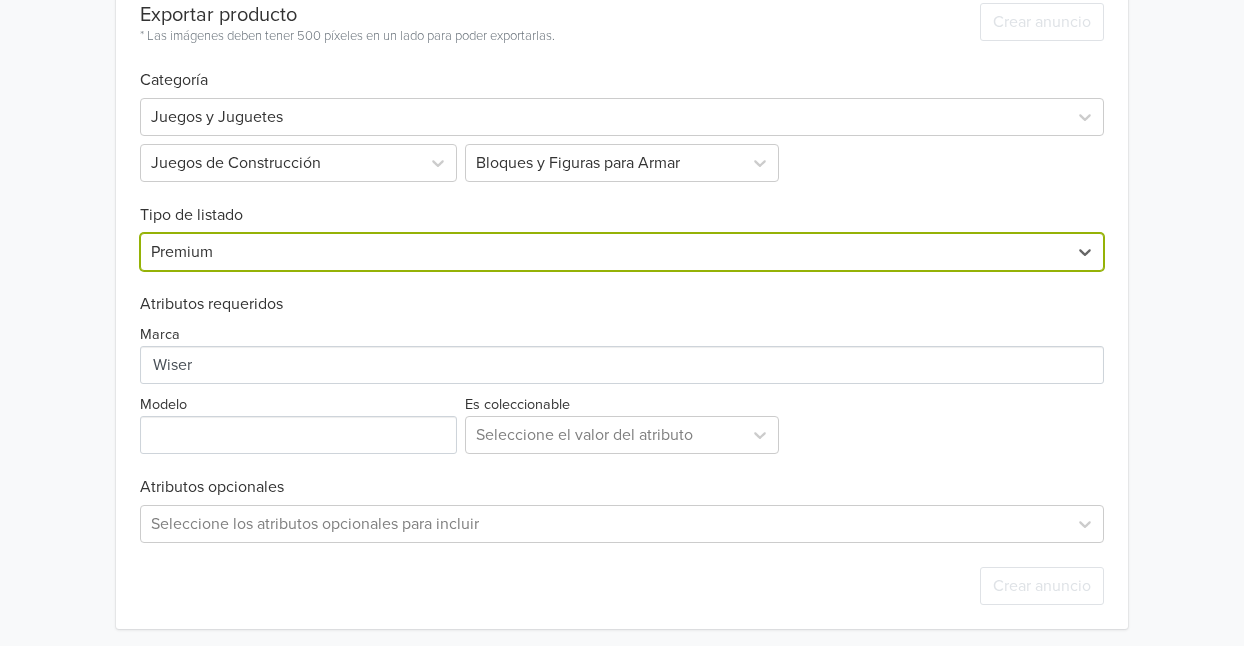 scroll, scrollTop: 682, scrollLeft: 0, axis: vertical 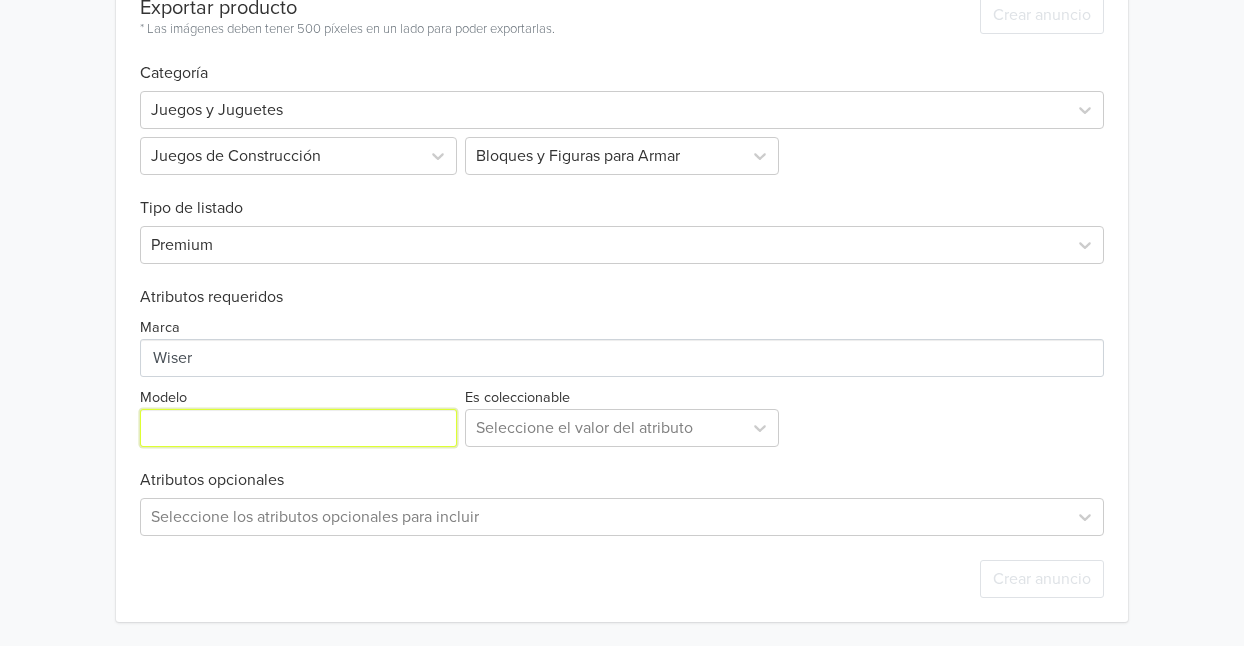 click on "Modelo" at bounding box center (298, 428) 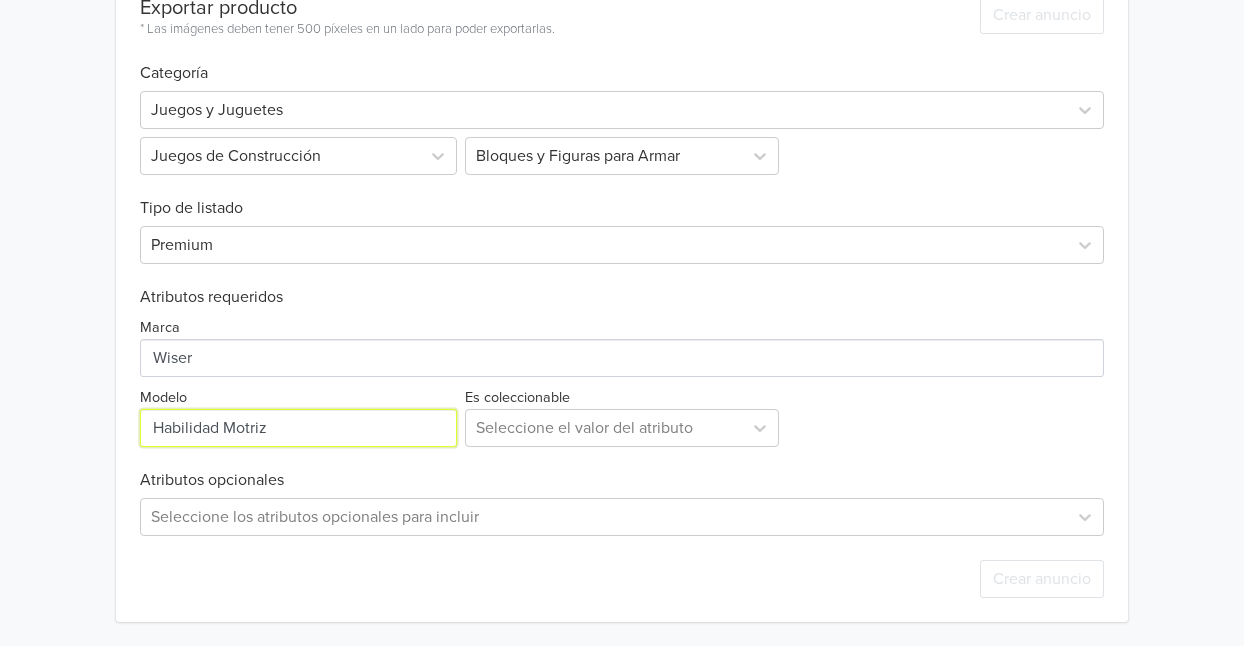 type on "Habilidad Motriz" 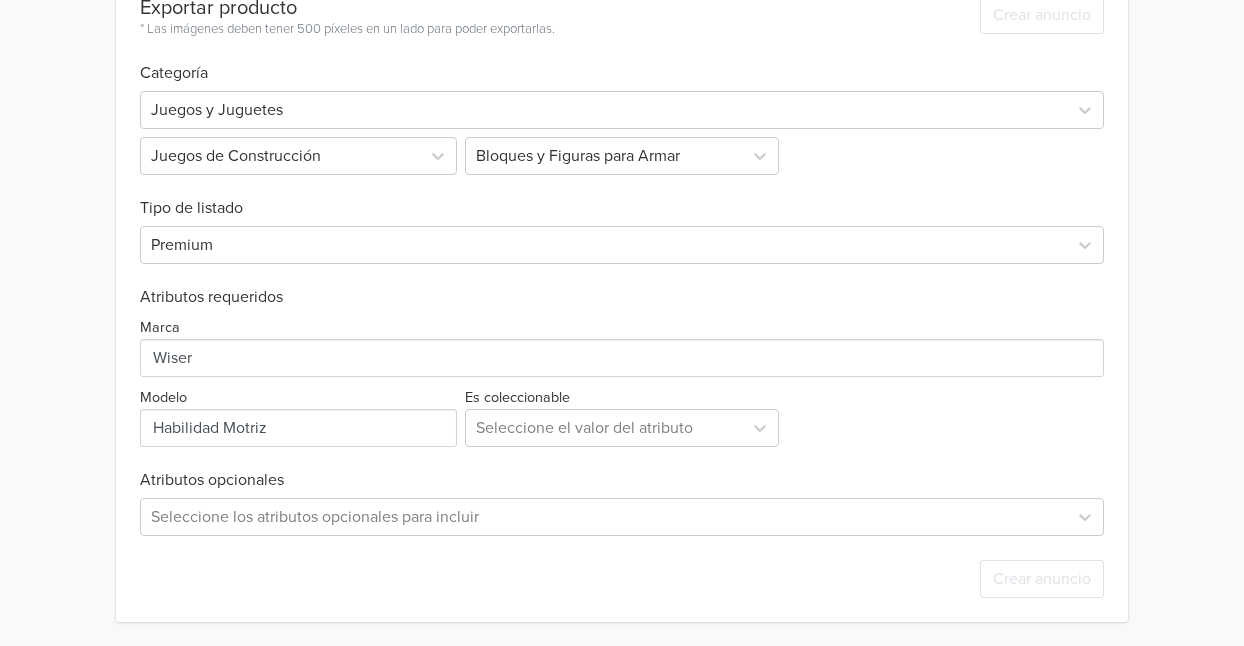 click on "Atributos opcionales" at bounding box center [622, 480] 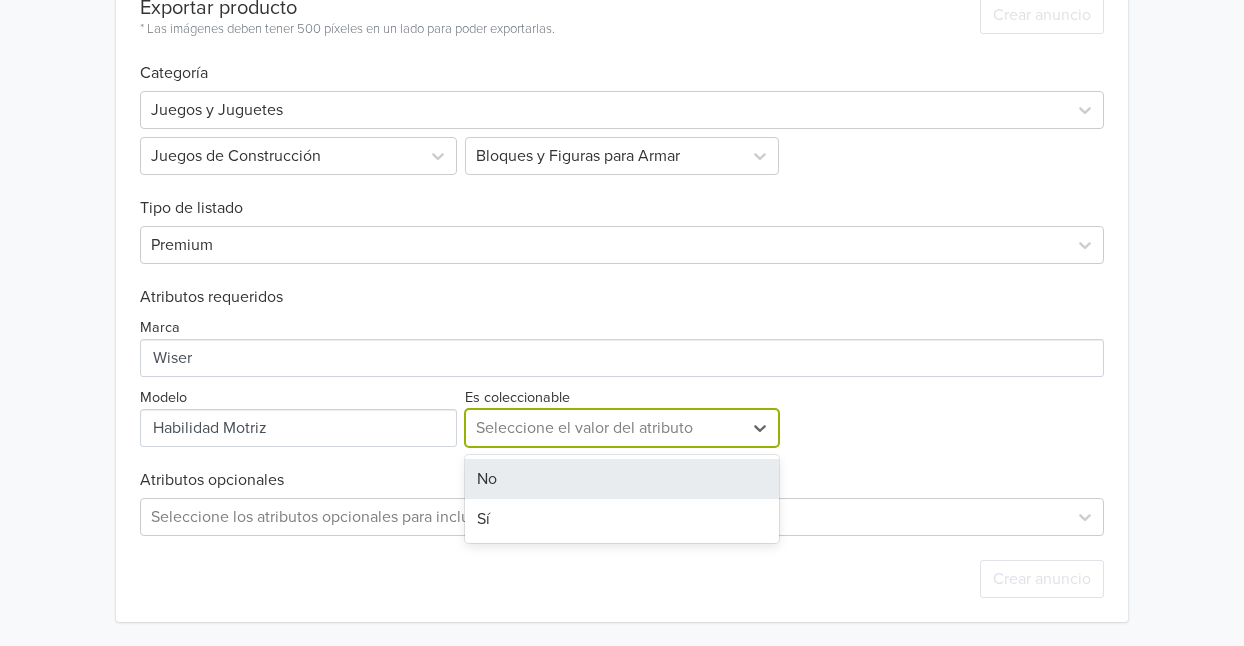 click on "Seleccione el valor del atributo" at bounding box center (621, 428) 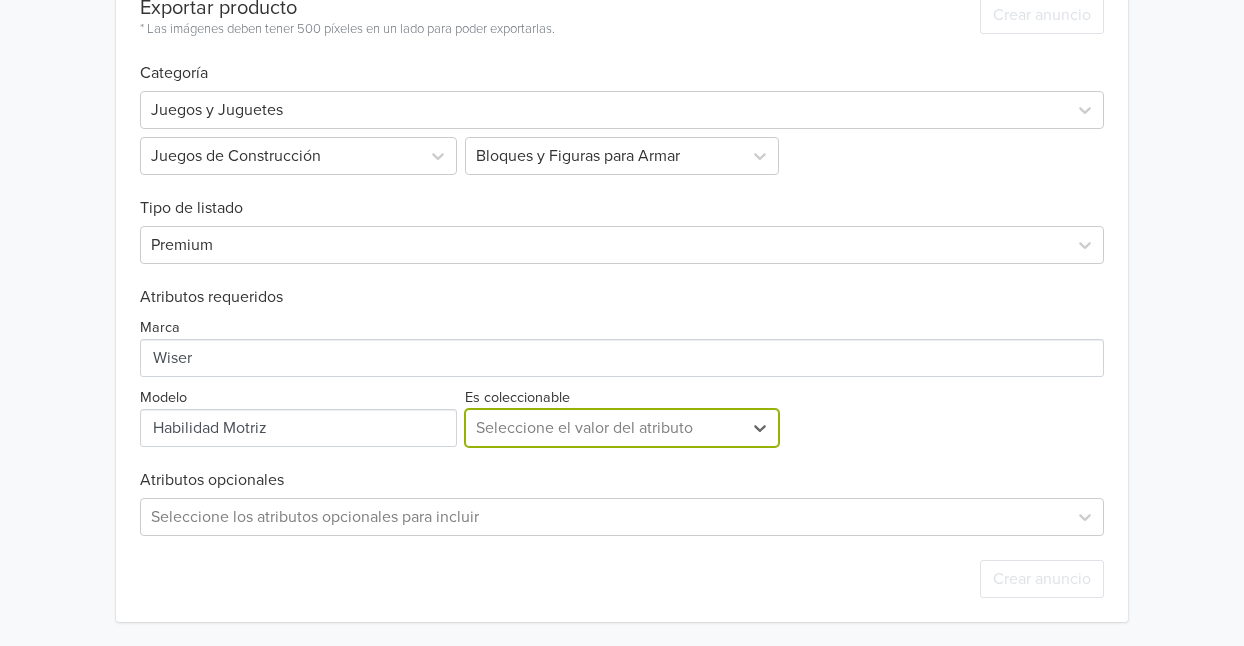 click on "Seleccione el valor del atributo" at bounding box center [621, 428] 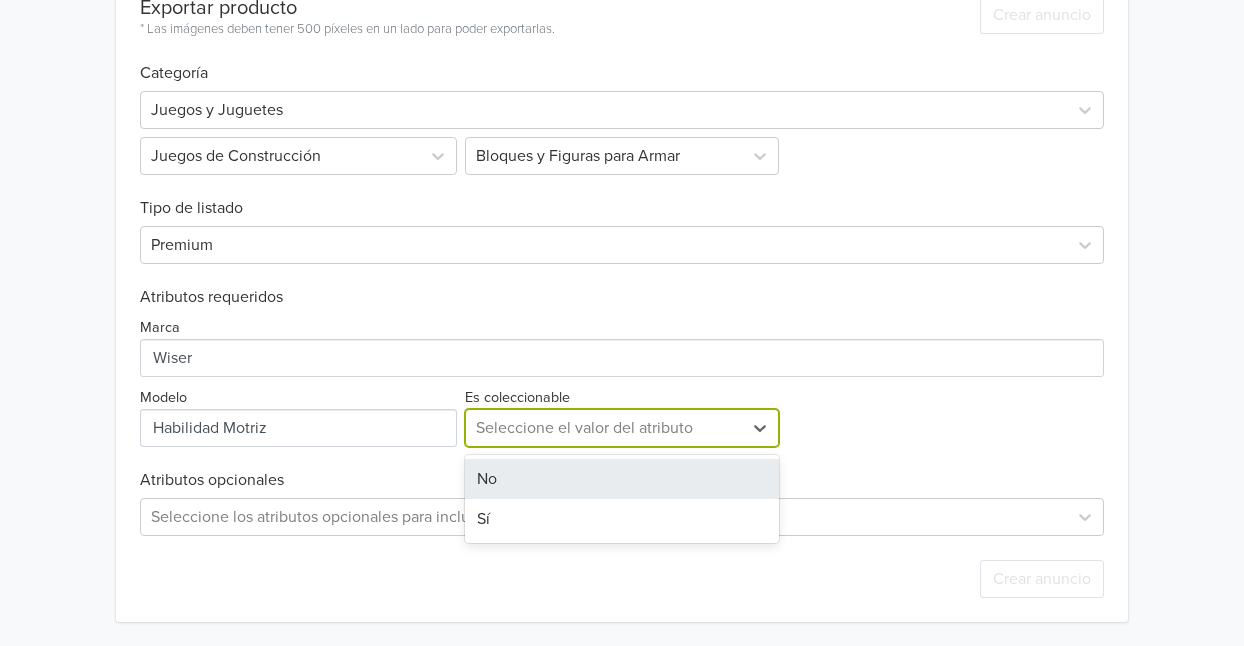 click on "Seleccione el valor del atributo" at bounding box center (621, 428) 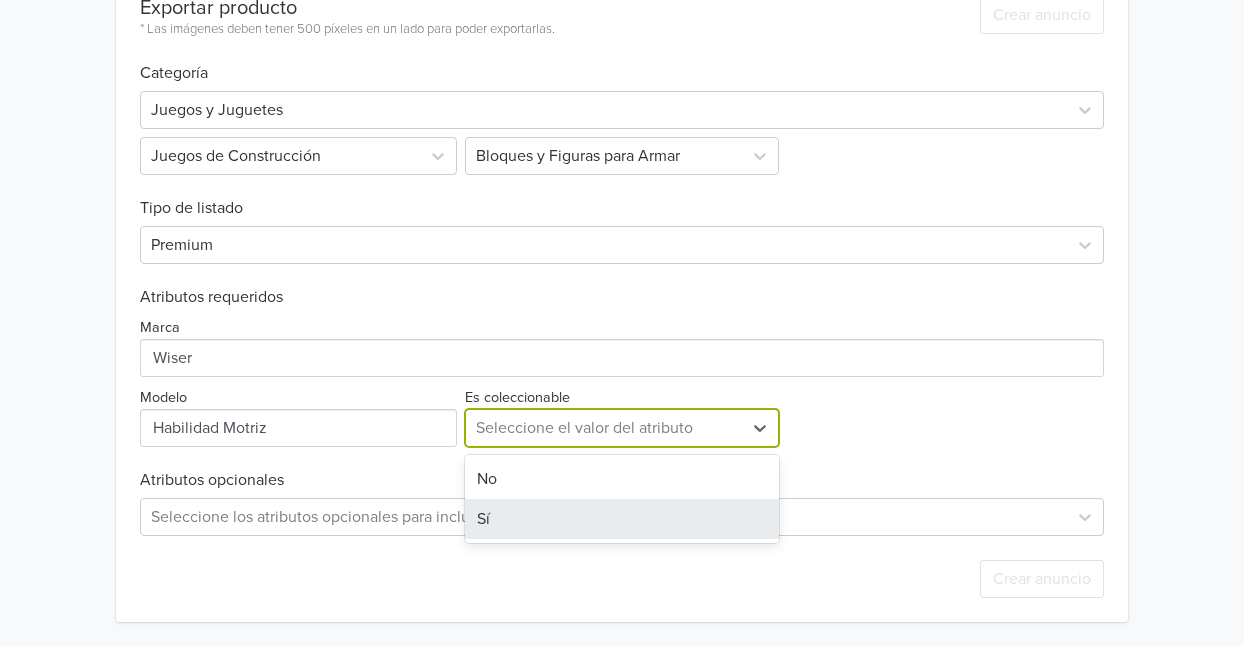 click on "Sí" at bounding box center (621, 519) 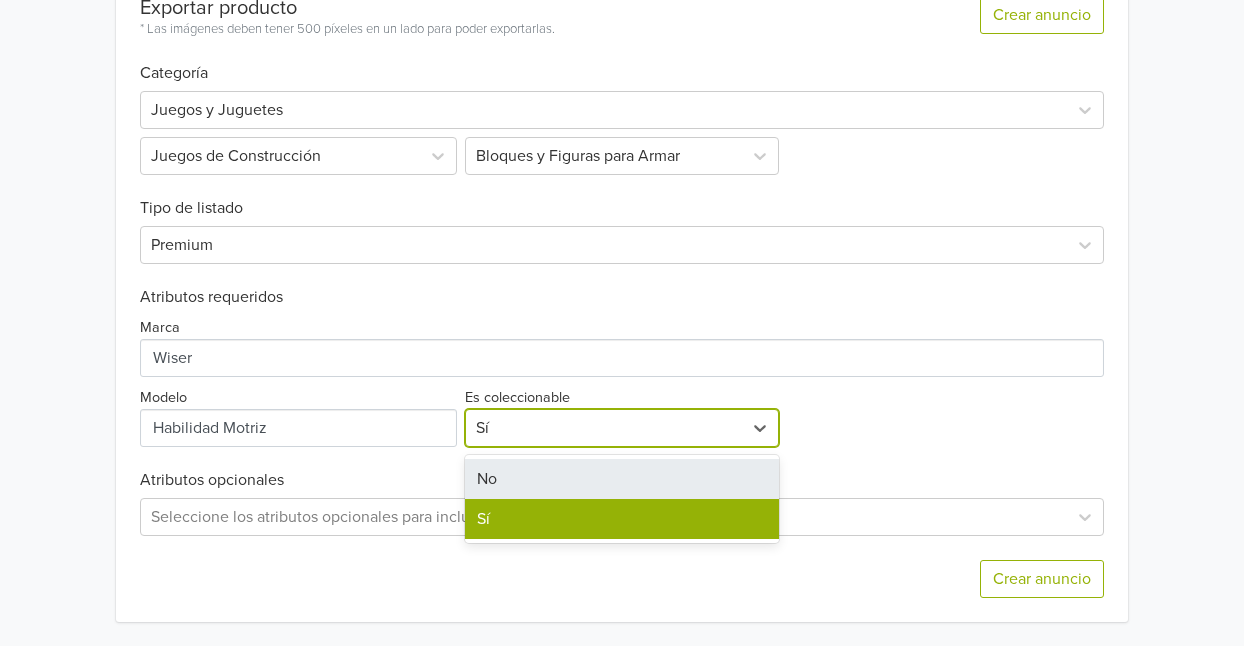 click at bounding box center [603, 428] 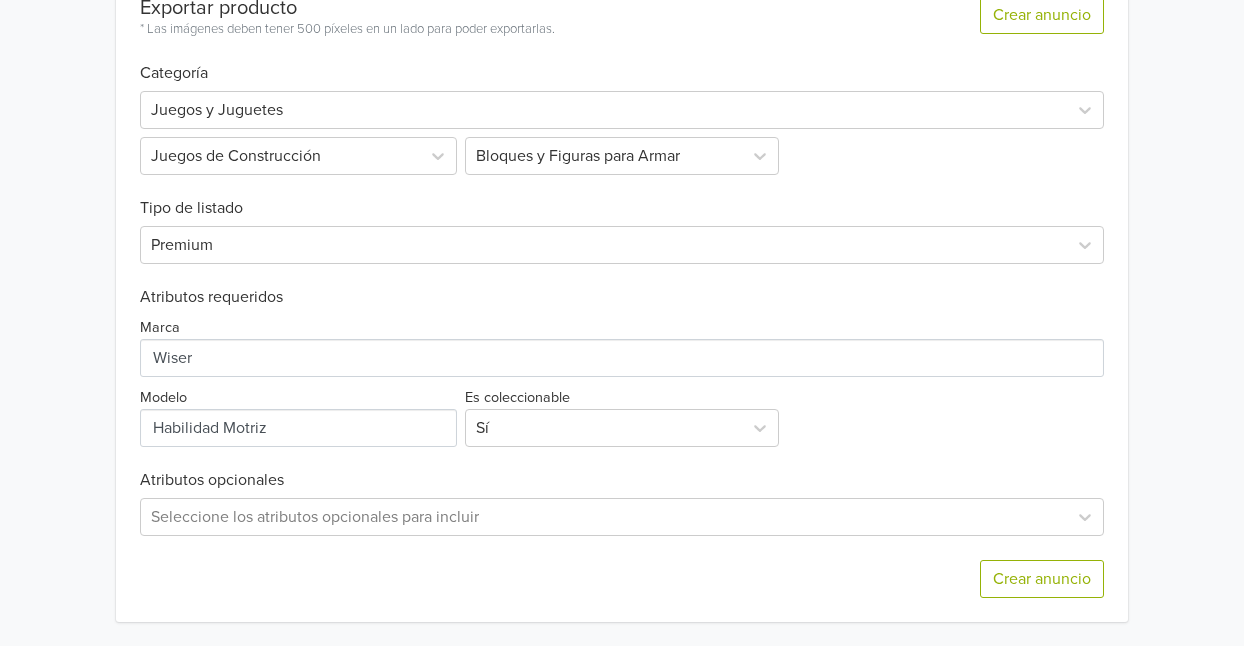 click on "Exportar producto * Las imágenes deben tener 500 píxeles en un lado para poder exportarlas. Crear anuncio Categoría Juegos y Juguetes Juegos de Construcción Bloques y Figuras para Armar Tipo de listado Premium Atributos requeridos Marca Modelo Es coleccionable Sí Atributos opcionales Seleccione los atributos opcionales para incluir Crear anuncio" at bounding box center (622, 297) 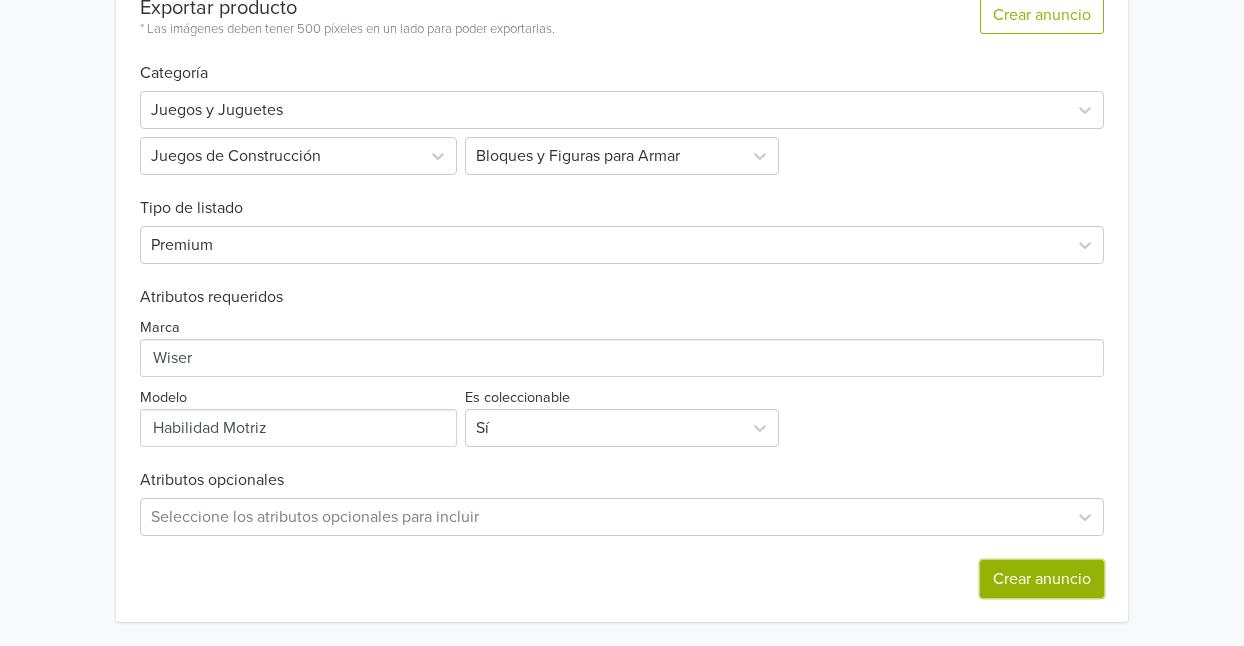 click on "Crear anuncio" at bounding box center [1042, 579] 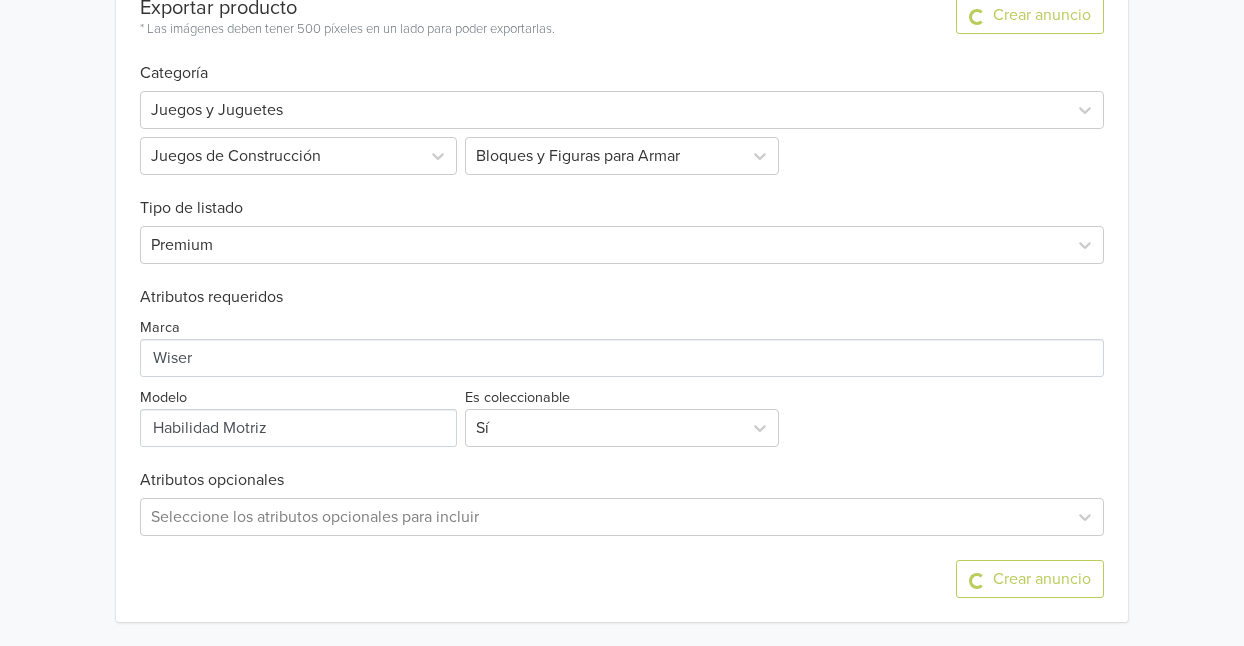 scroll, scrollTop: 0, scrollLeft: 0, axis: both 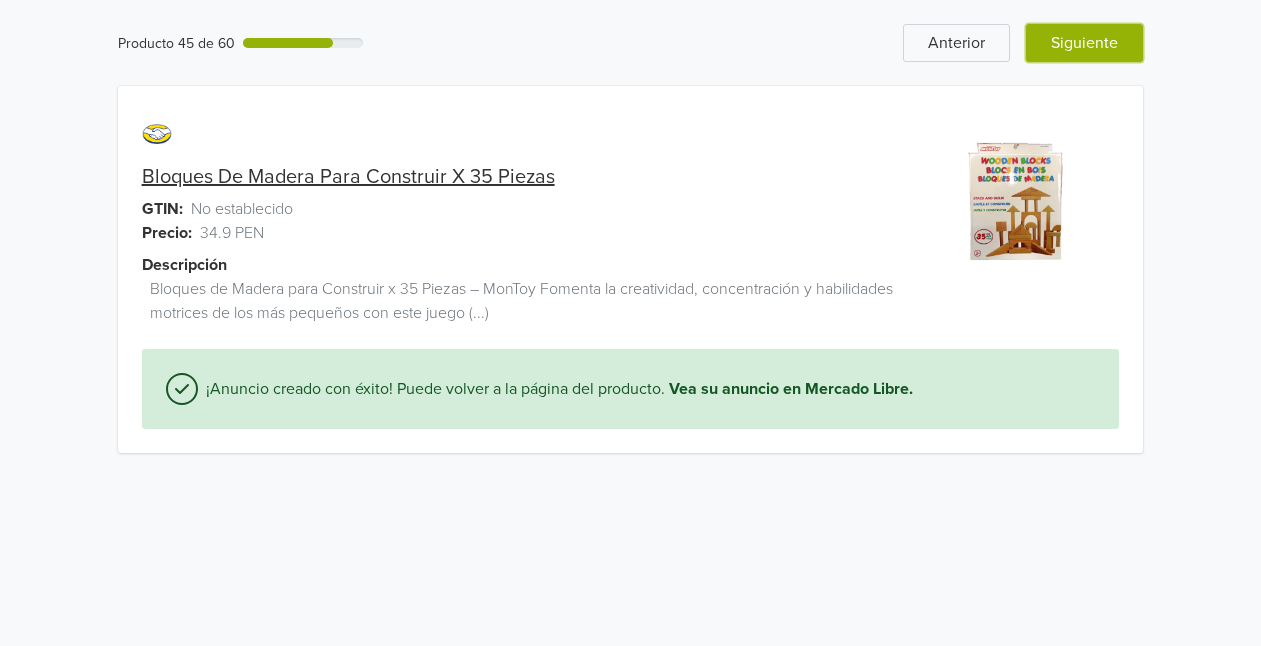click on "Siguiente" at bounding box center [1084, 43] 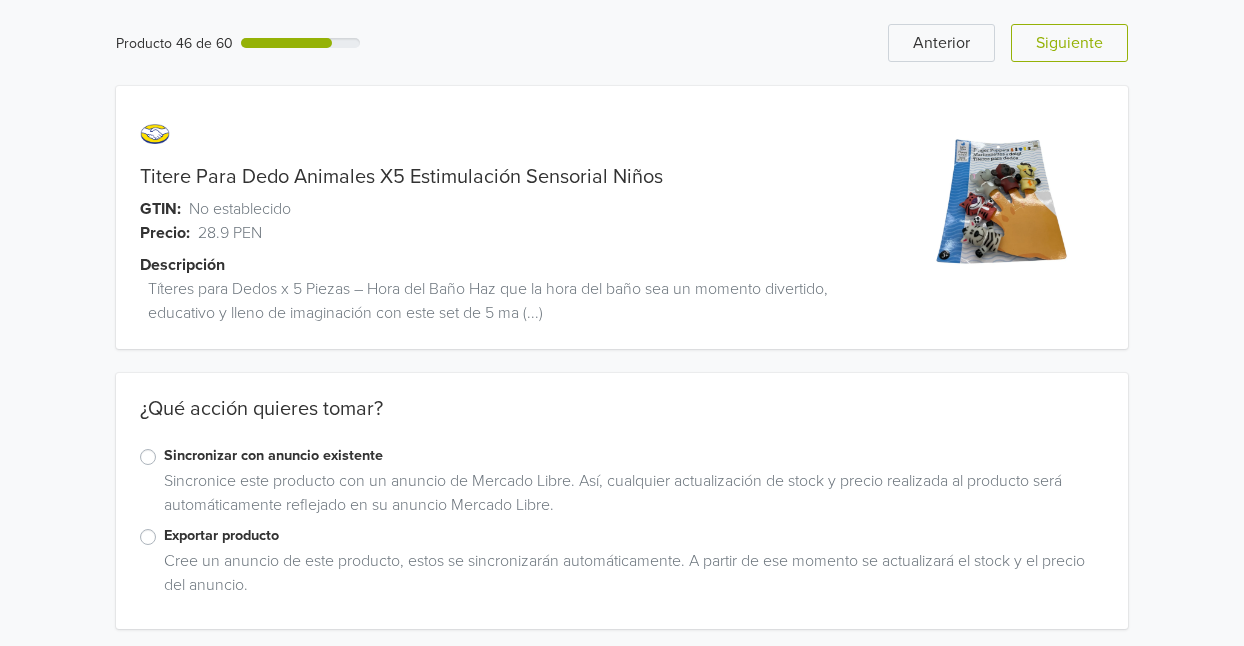 click on "Exportar producto" at bounding box center (634, 536) 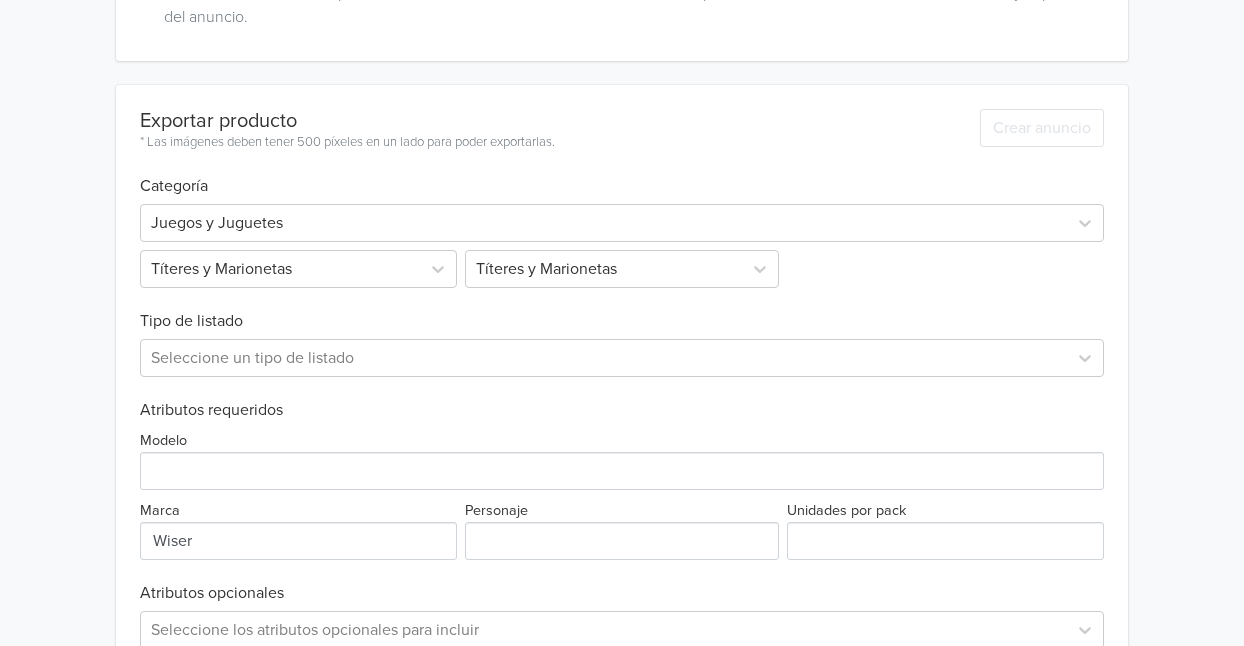 scroll, scrollTop: 595, scrollLeft: 0, axis: vertical 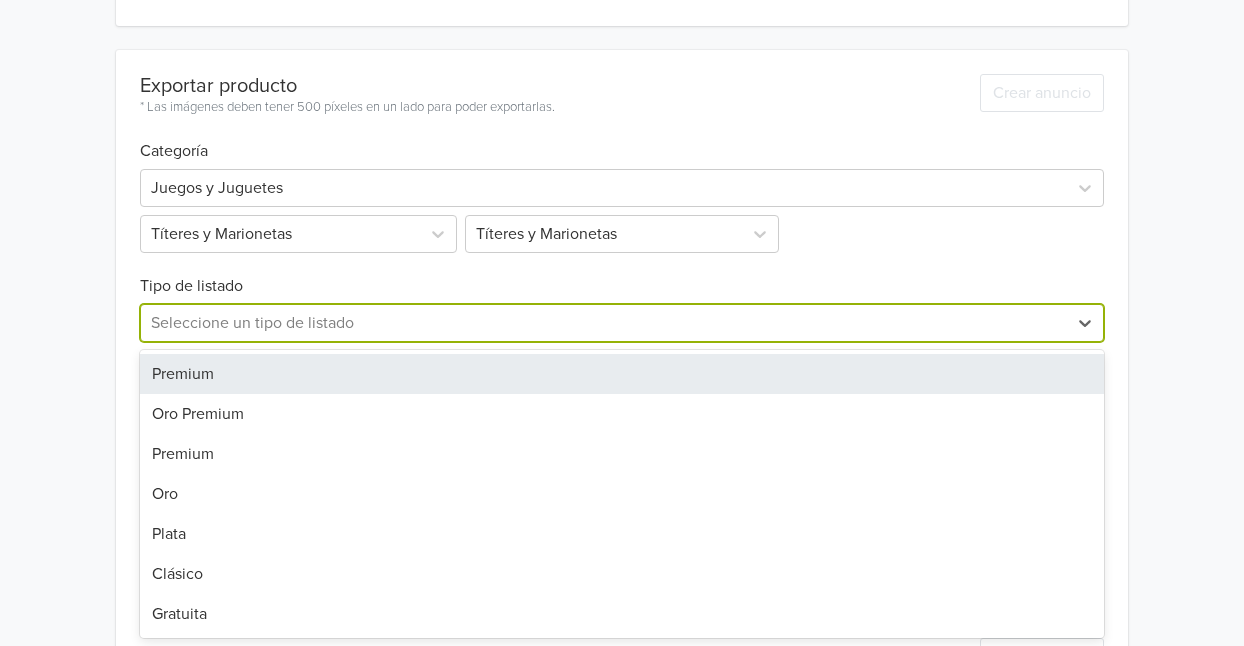 click at bounding box center (604, 323) 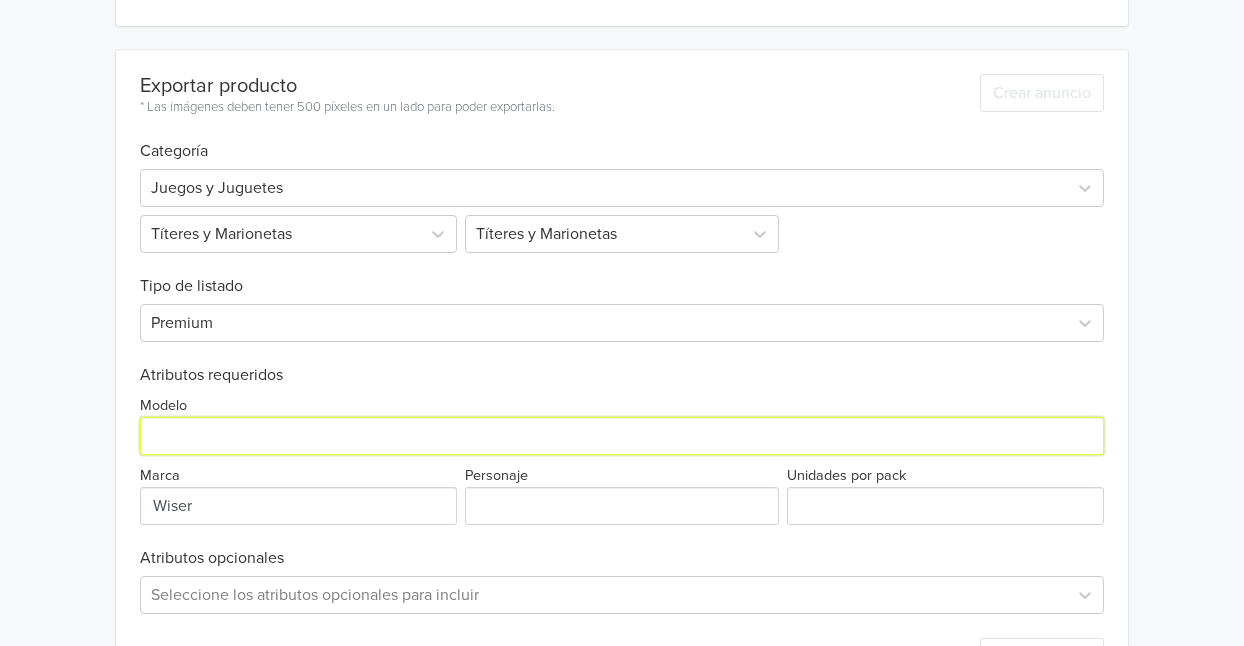 click on "Modelo" at bounding box center [622, 436] 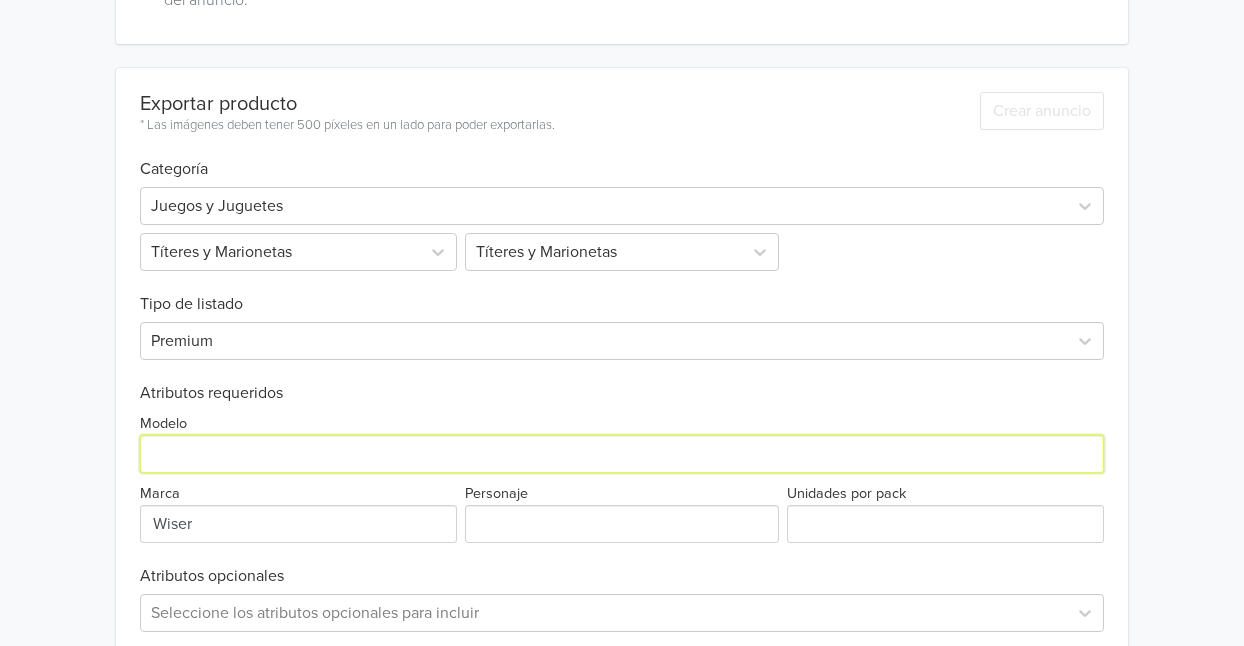 scroll, scrollTop: 603, scrollLeft: 0, axis: vertical 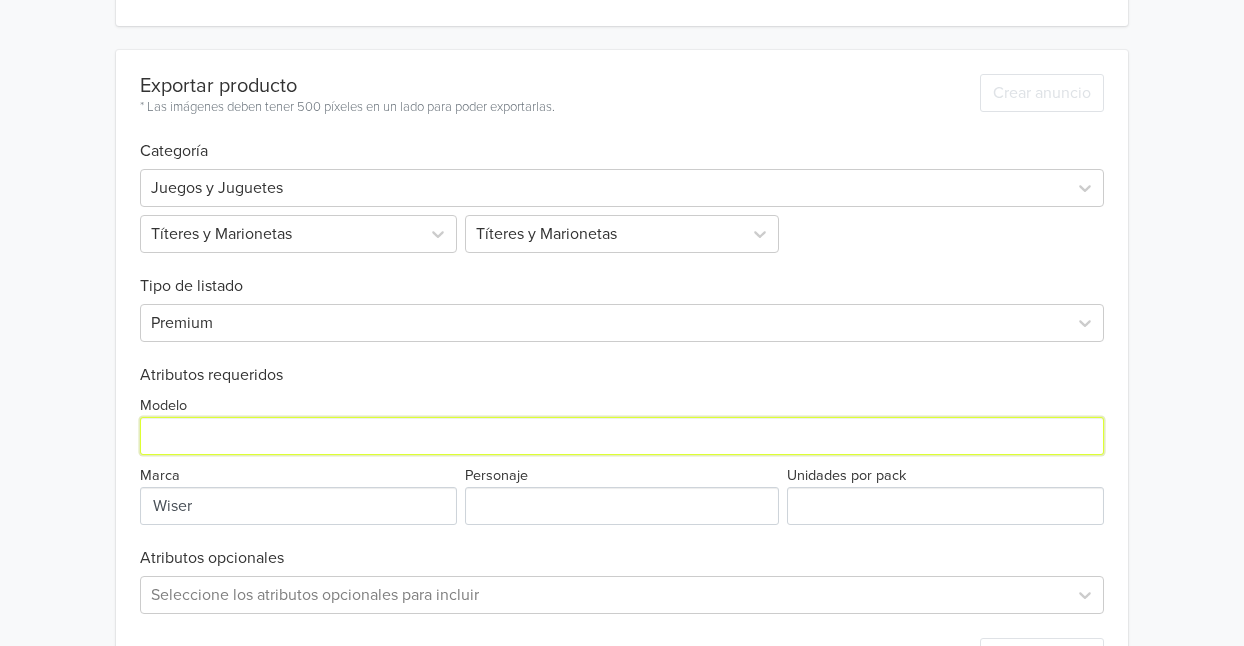 click on "Modelo" at bounding box center (622, 436) 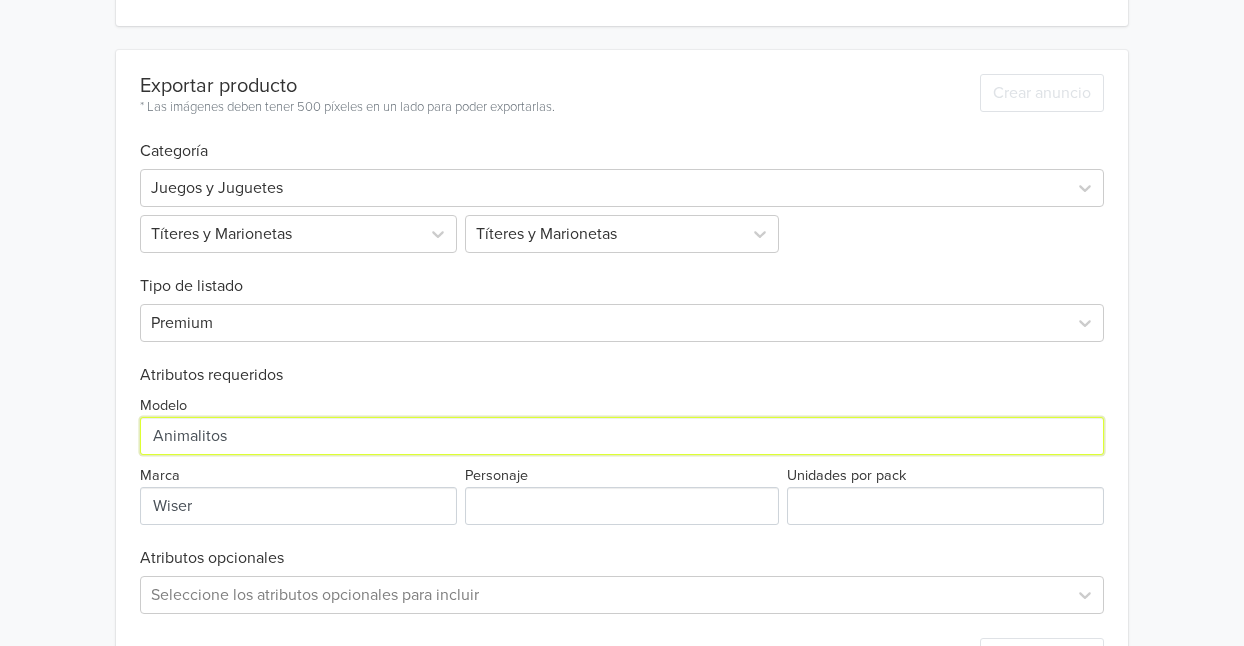type on "Animalitos" 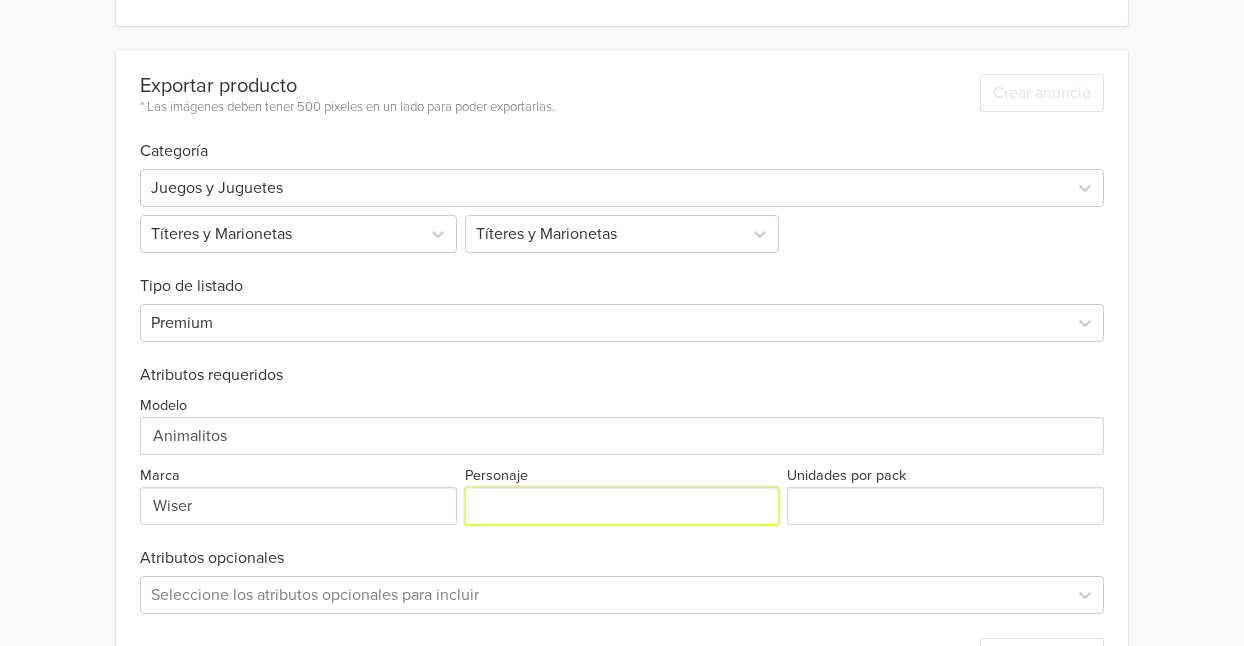 click on "Personaje" at bounding box center [621, 506] 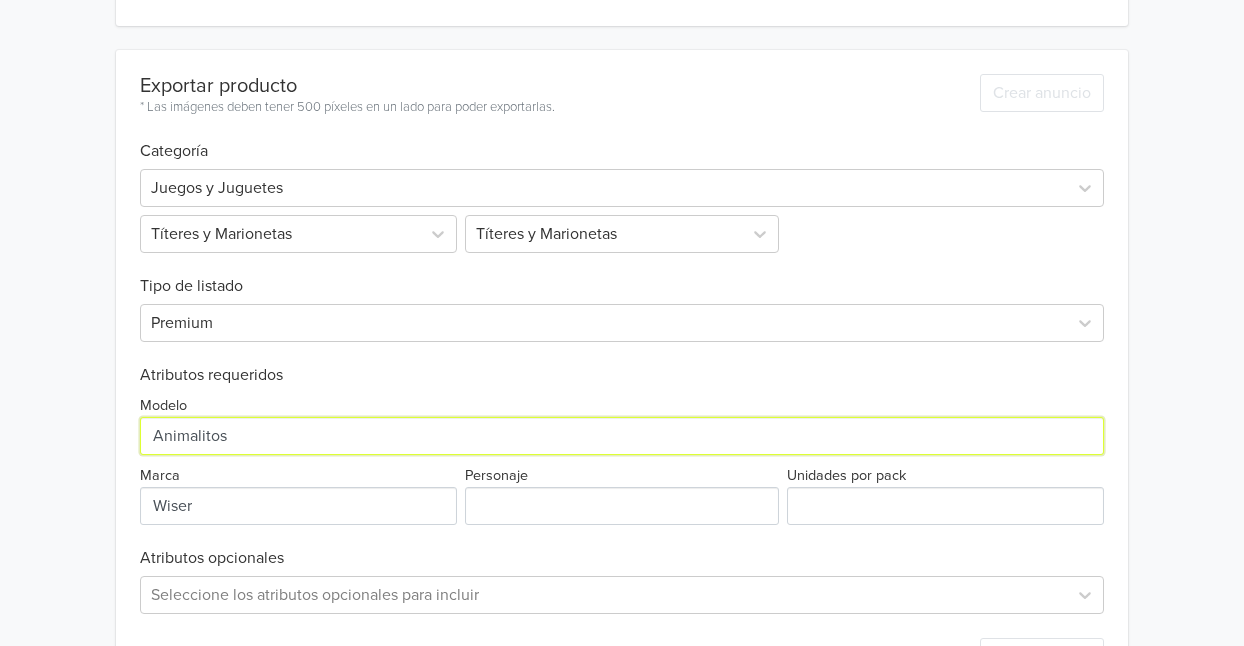 click on "Modelo" at bounding box center [622, 436] 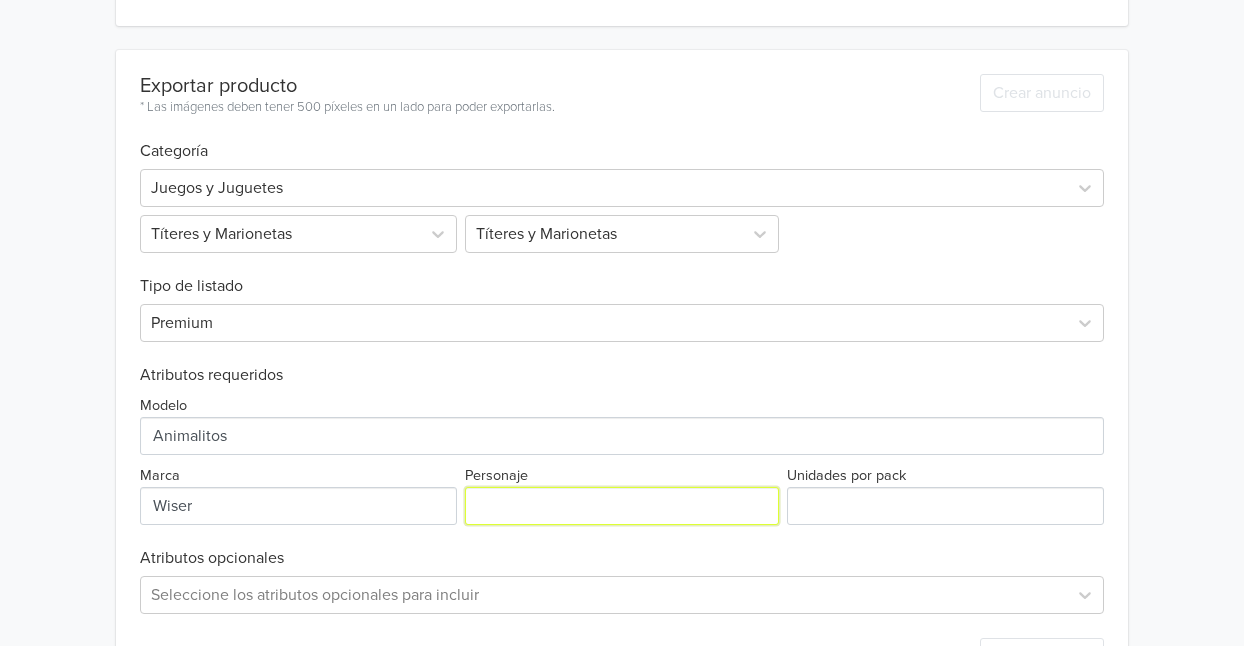 click on "Personaje" at bounding box center (621, 506) 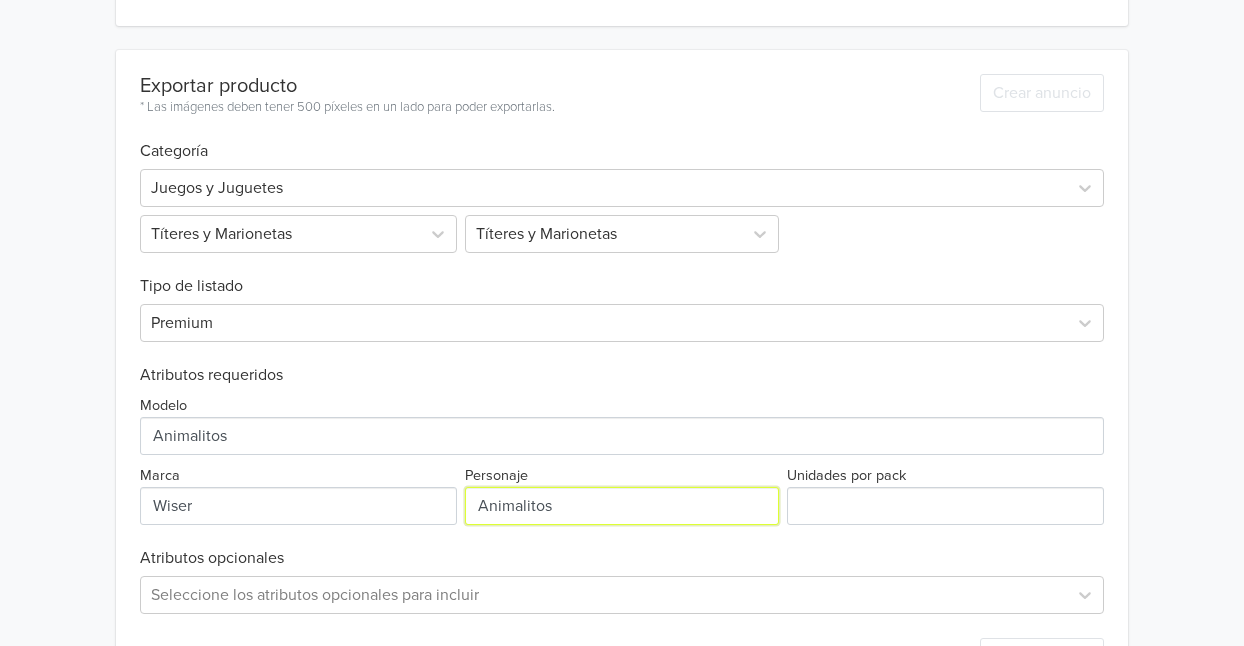 type on "Animalitos" 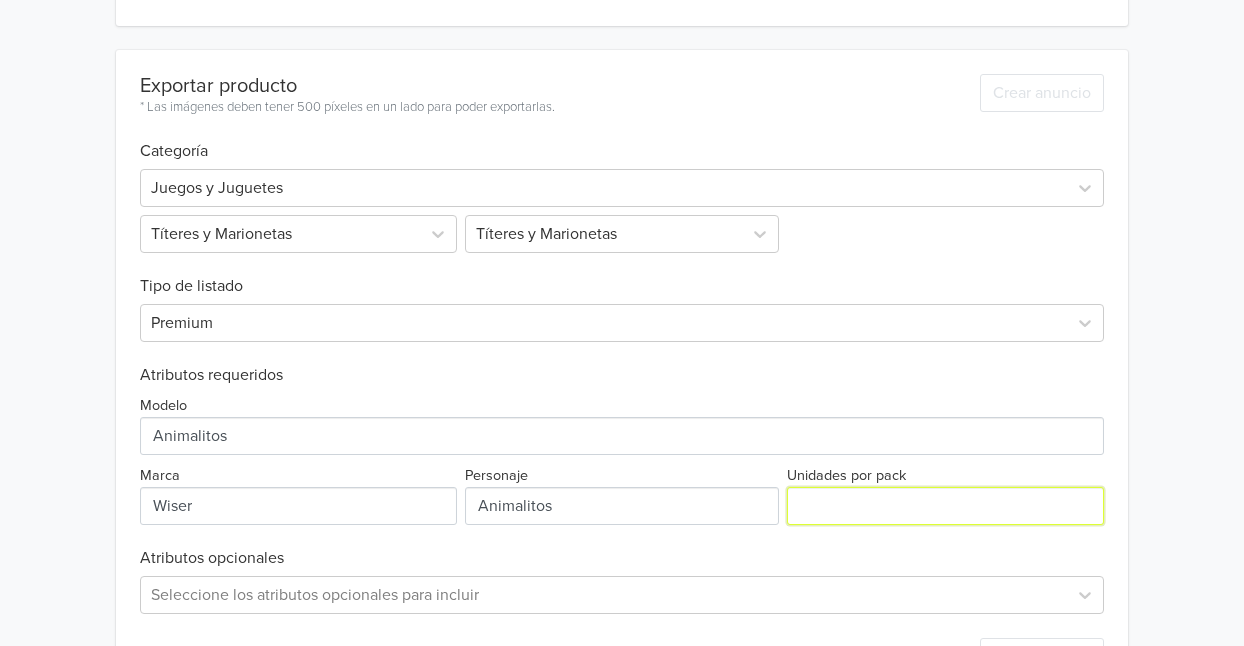 click on "Unidades por pack" at bounding box center (945, 506) 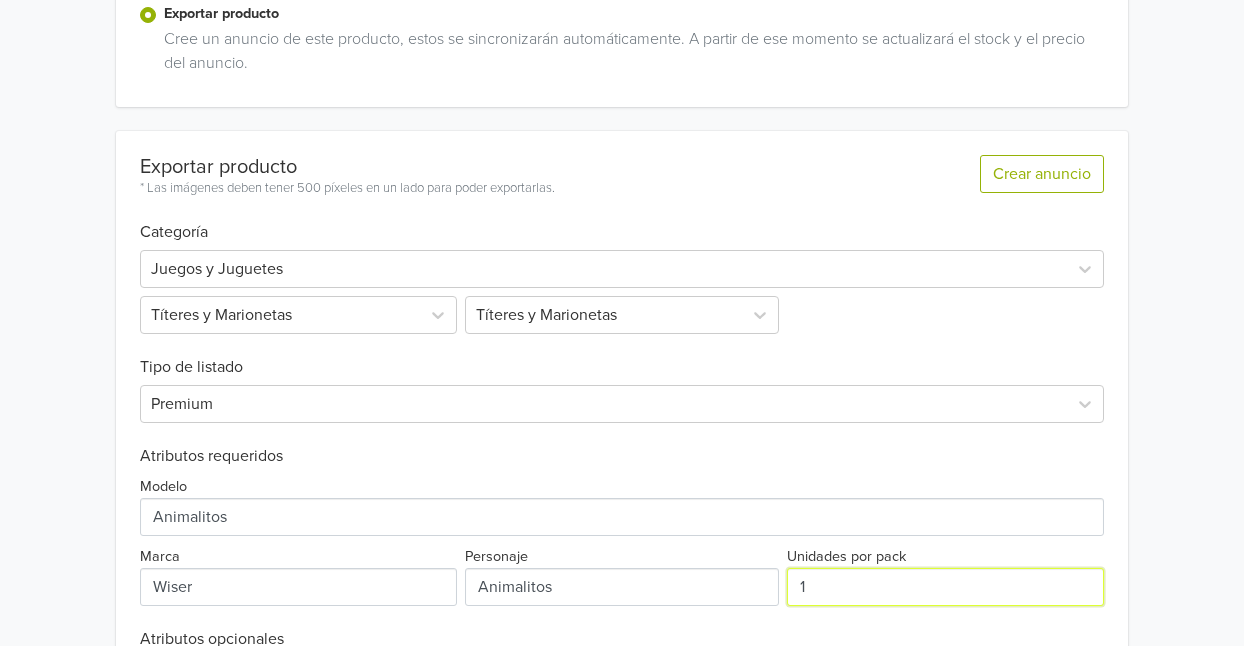 scroll, scrollTop: 603, scrollLeft: 0, axis: vertical 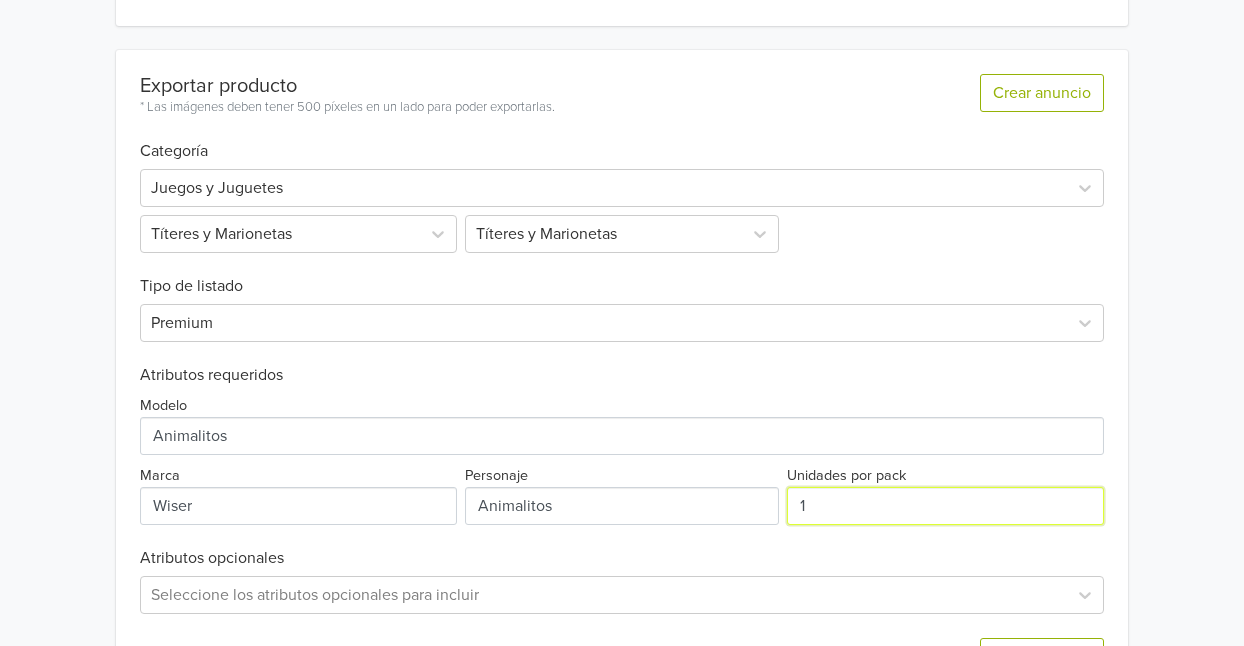 type on "1" 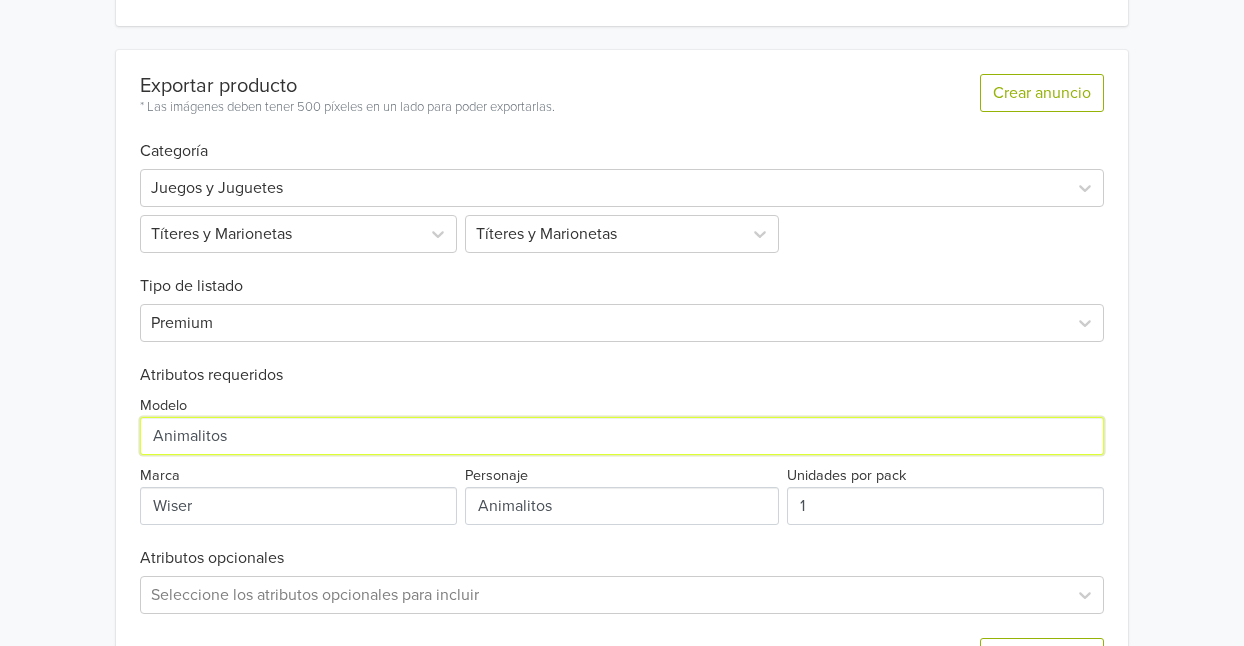 click on "Modelo" at bounding box center (622, 436) 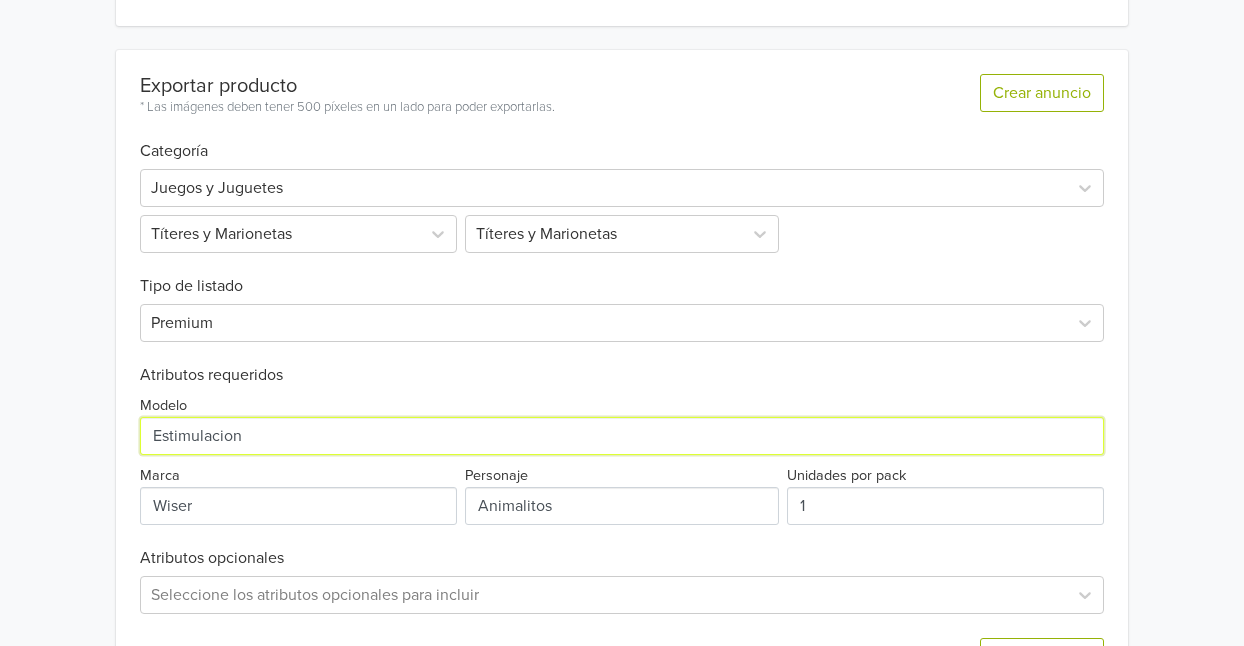 scroll, scrollTop: 682, scrollLeft: 0, axis: vertical 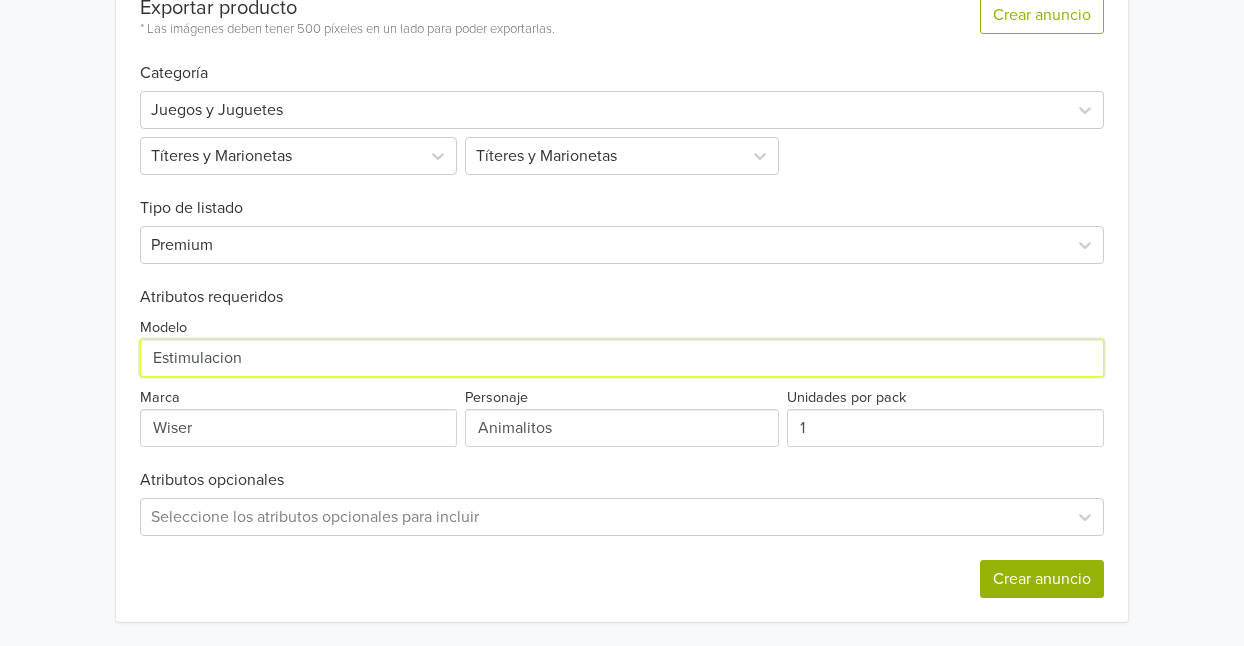 type on "Estimulacion" 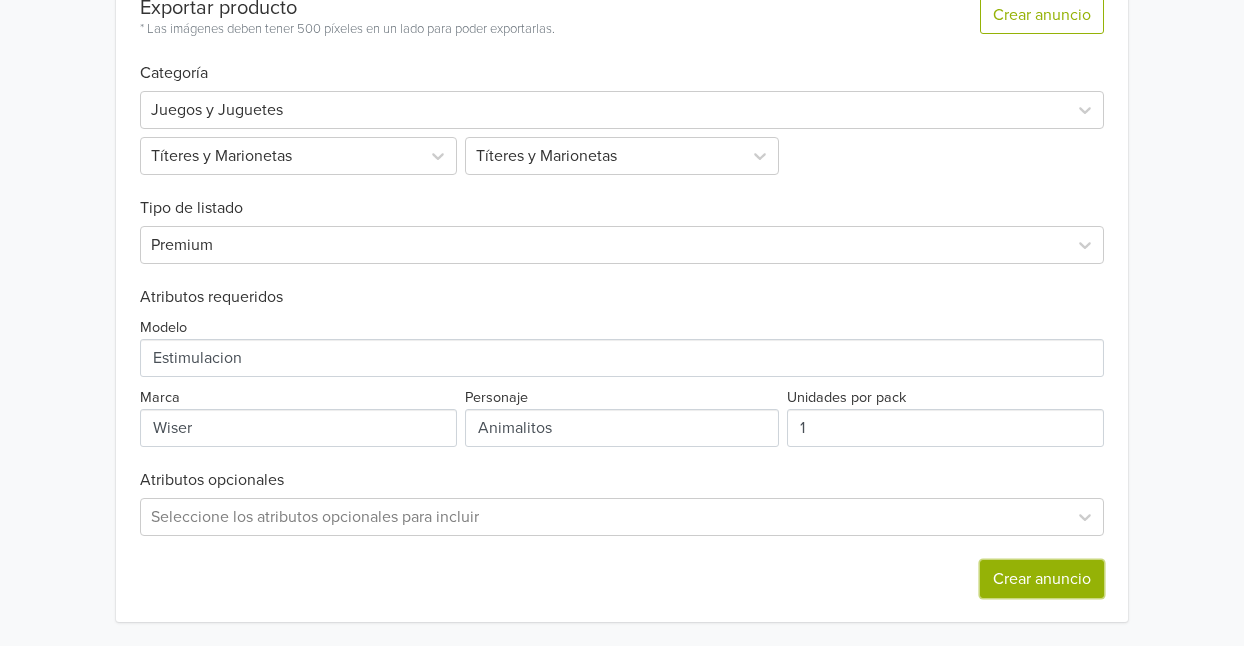 click on "Crear anuncio" at bounding box center (1042, 579) 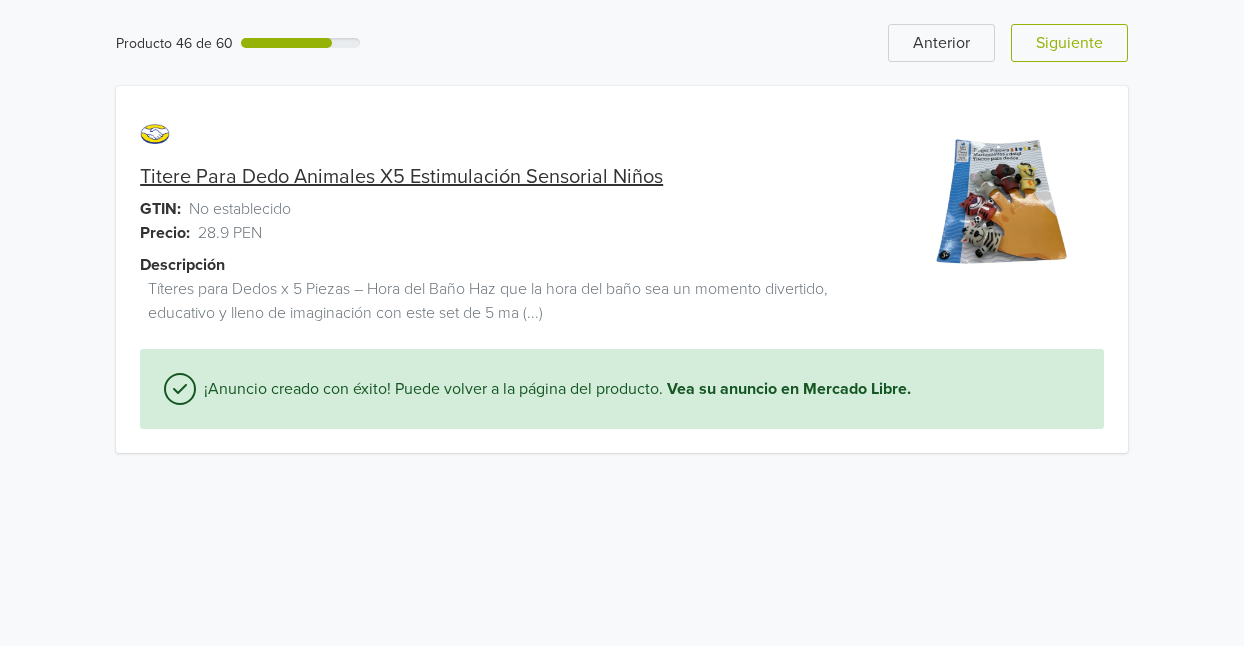 scroll, scrollTop: 0, scrollLeft: 0, axis: both 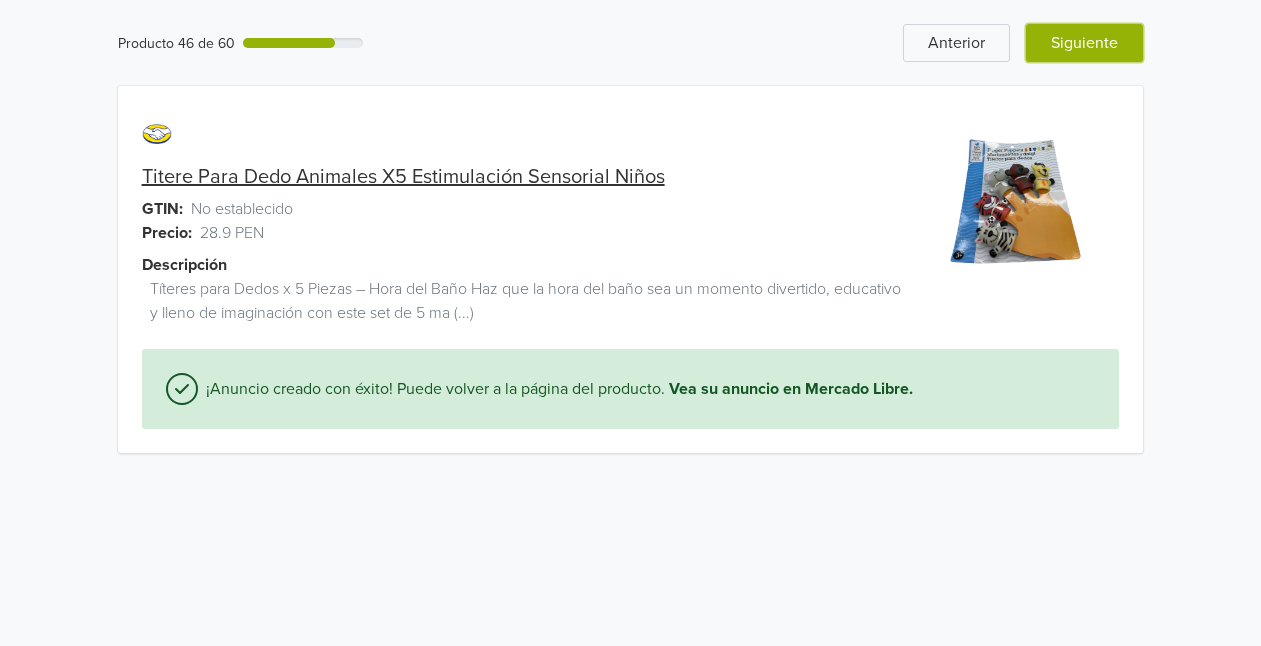 click on "Siguiente" at bounding box center [1084, 43] 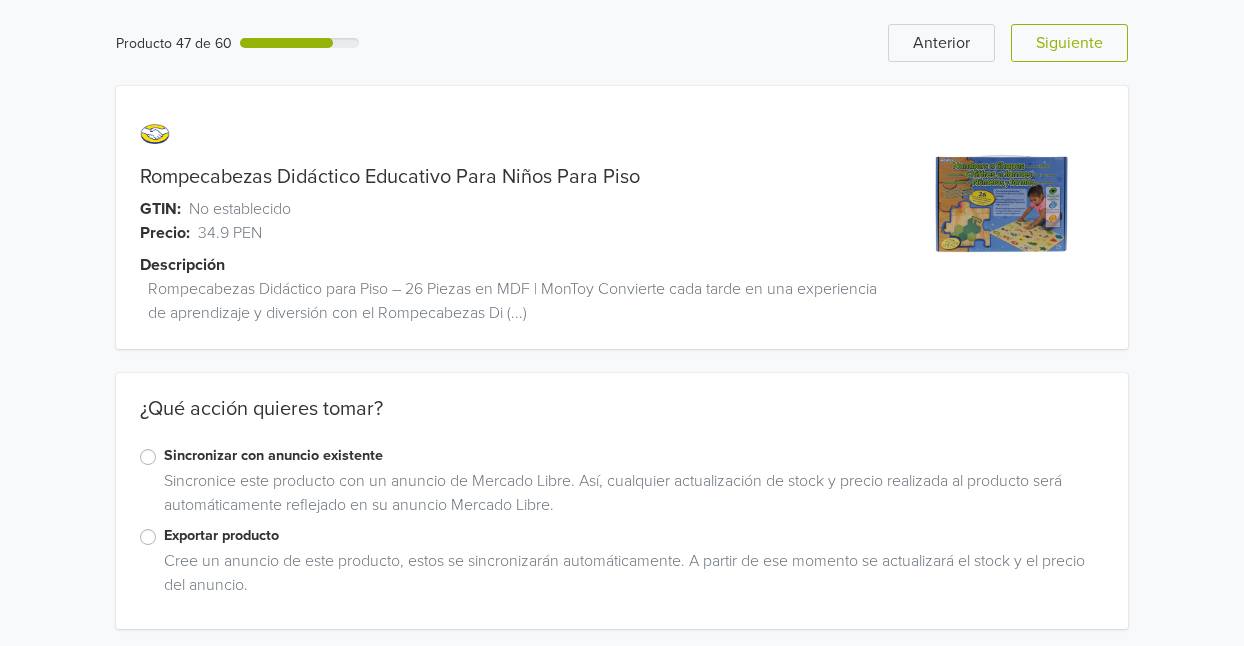 click on "Exportar producto" at bounding box center [634, 536] 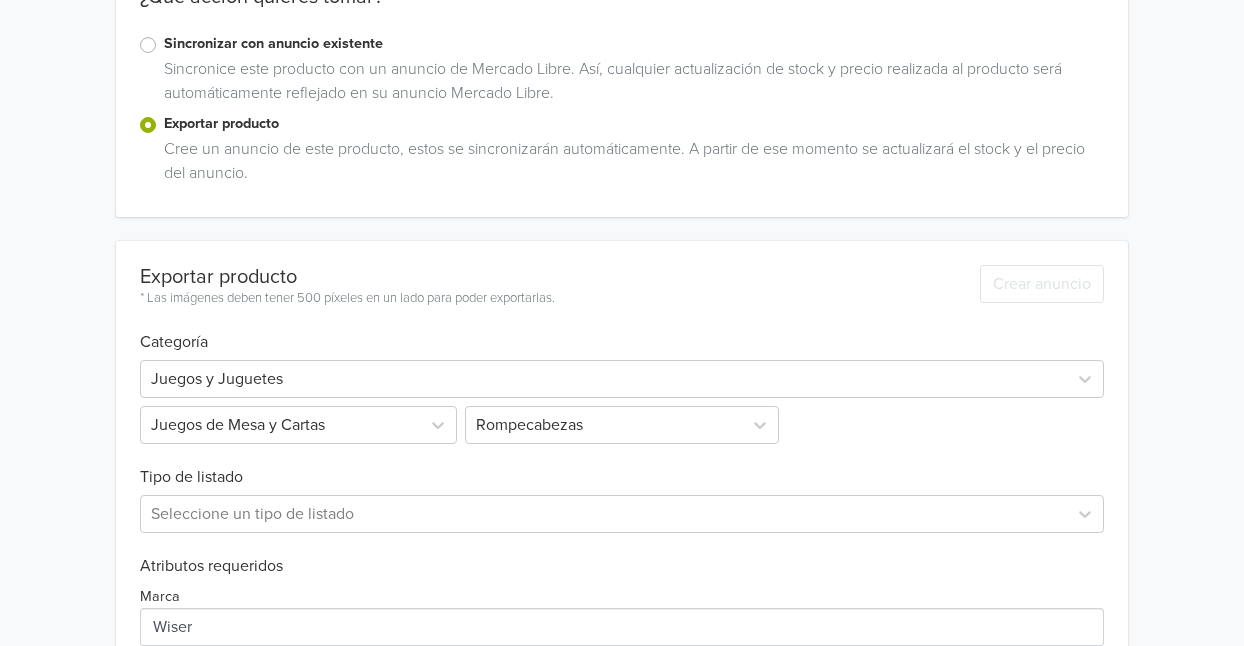 scroll, scrollTop: 410, scrollLeft: 0, axis: vertical 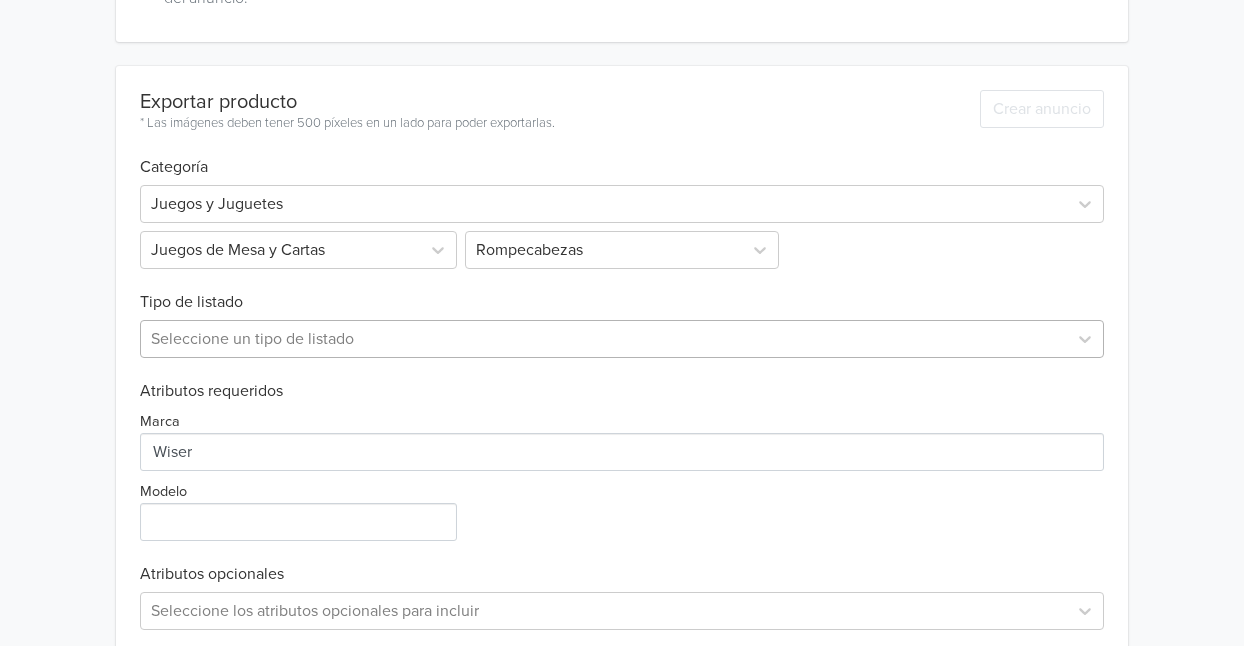 click on "Seleccione un tipo de listado" at bounding box center [622, 339] 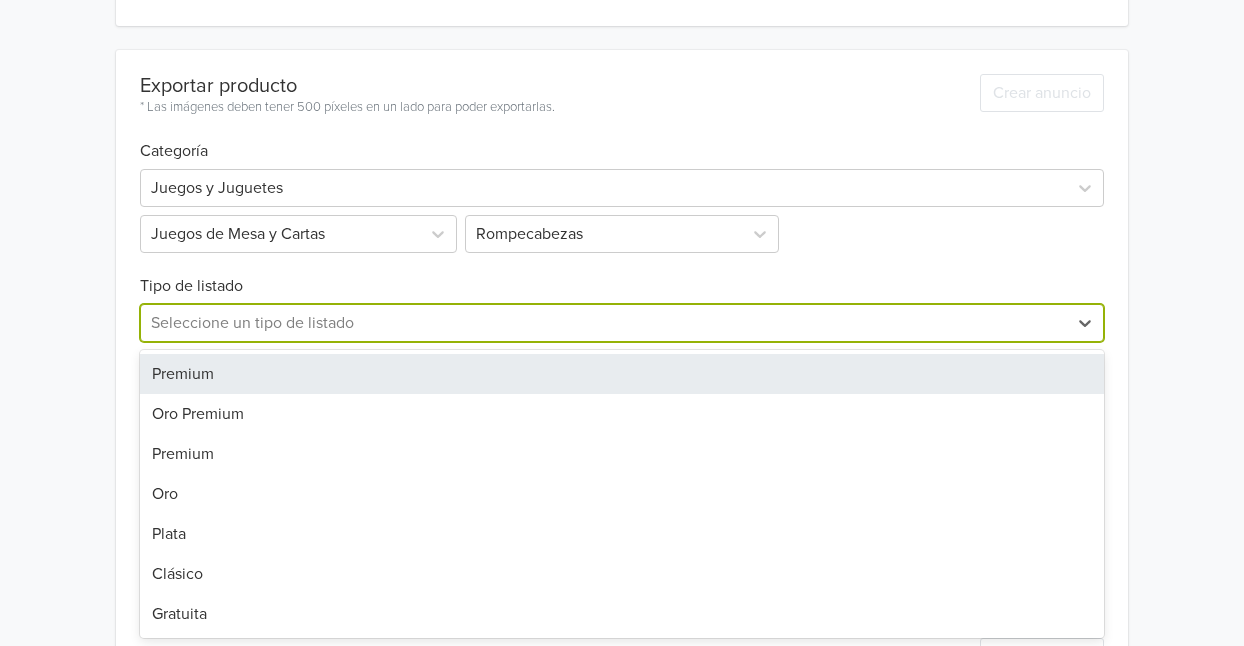 click on "Premium" at bounding box center (622, 374) 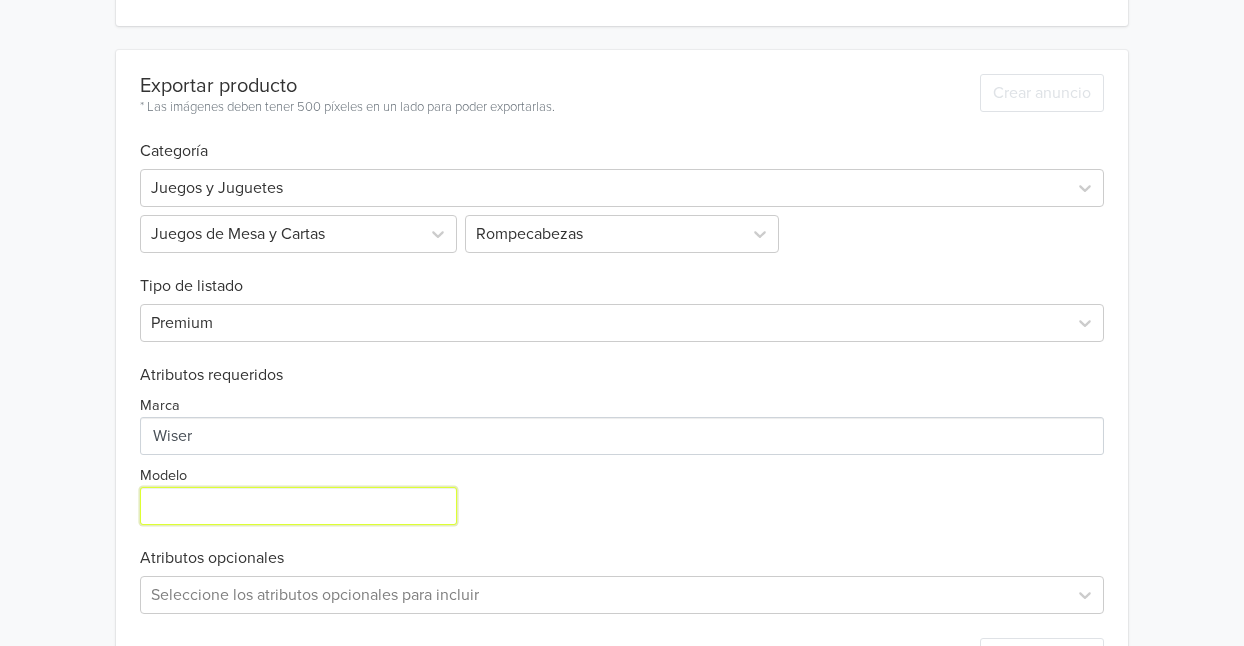 click on "Modelo" at bounding box center (298, 506) 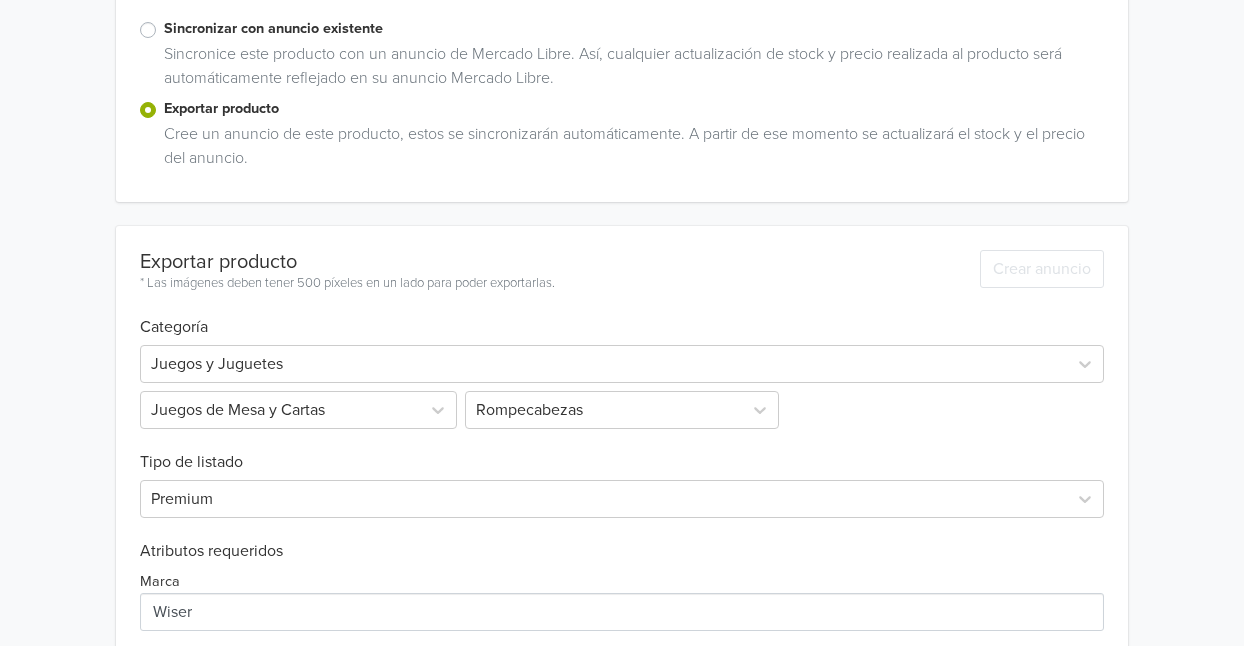 scroll, scrollTop: 682, scrollLeft: 0, axis: vertical 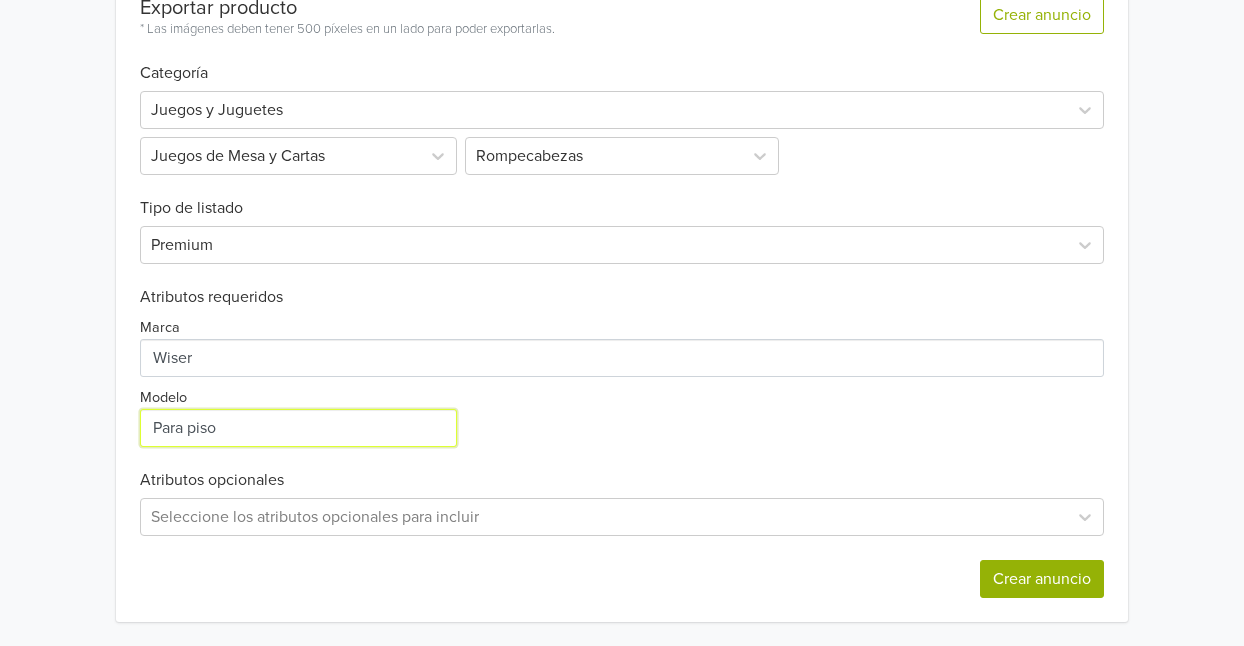 type on "Para piso" 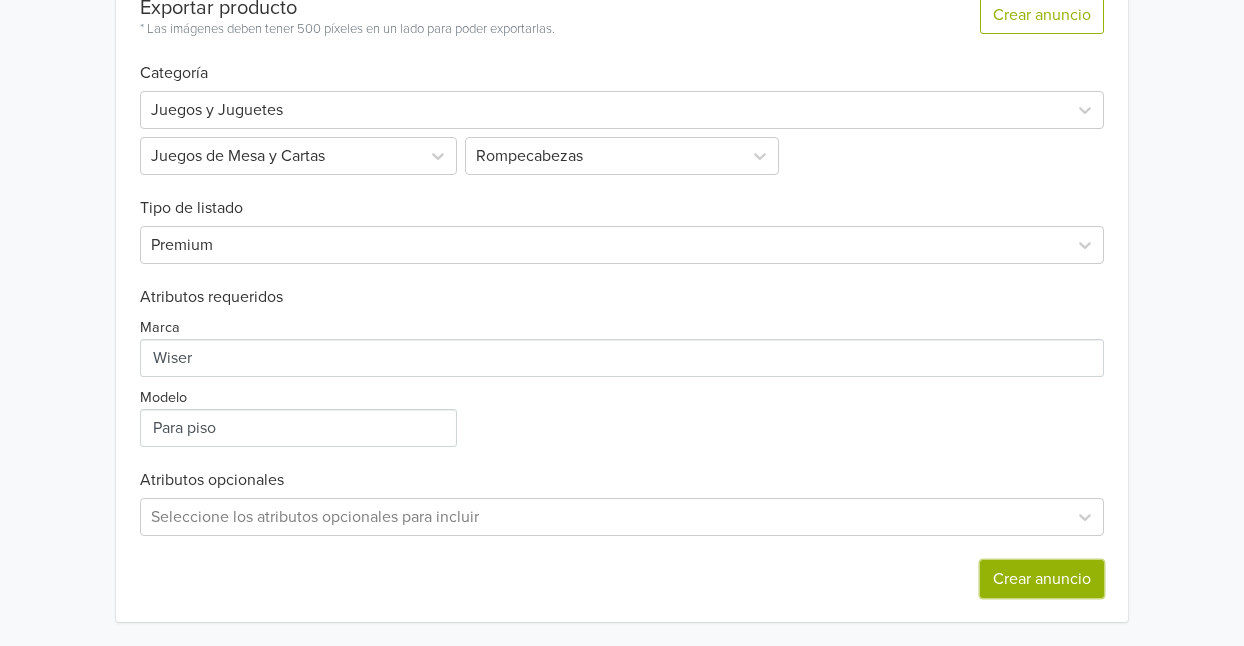 click on "Crear anuncio" at bounding box center [1042, 579] 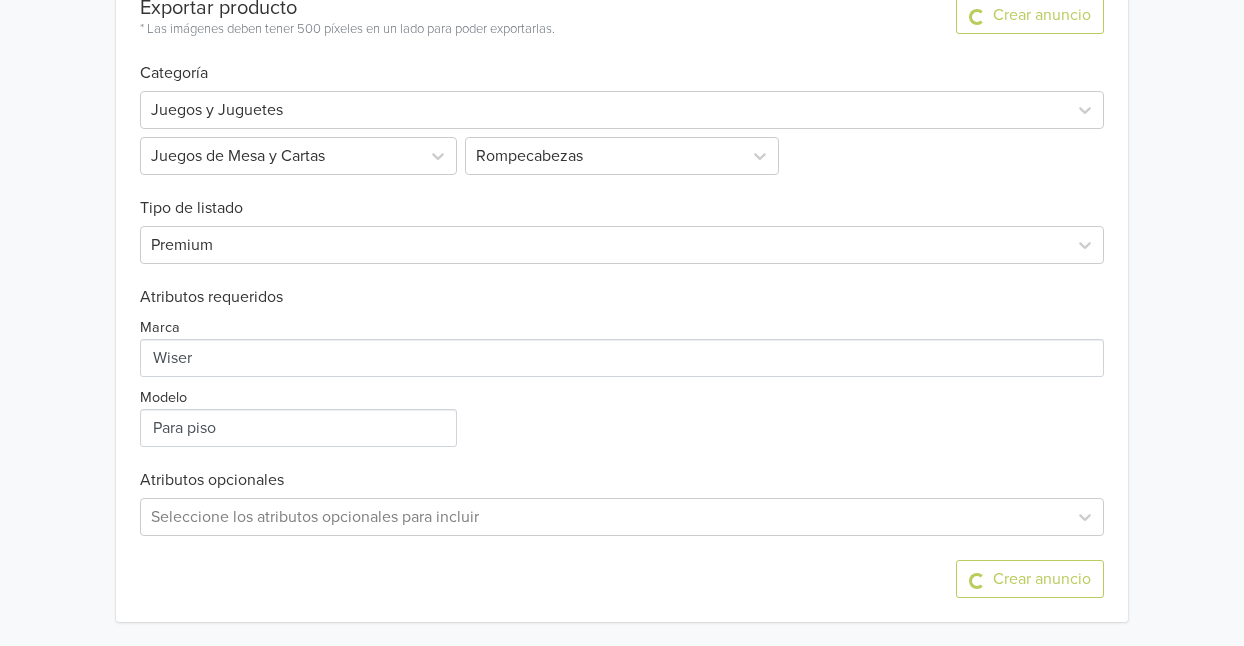 scroll, scrollTop: 0, scrollLeft: 0, axis: both 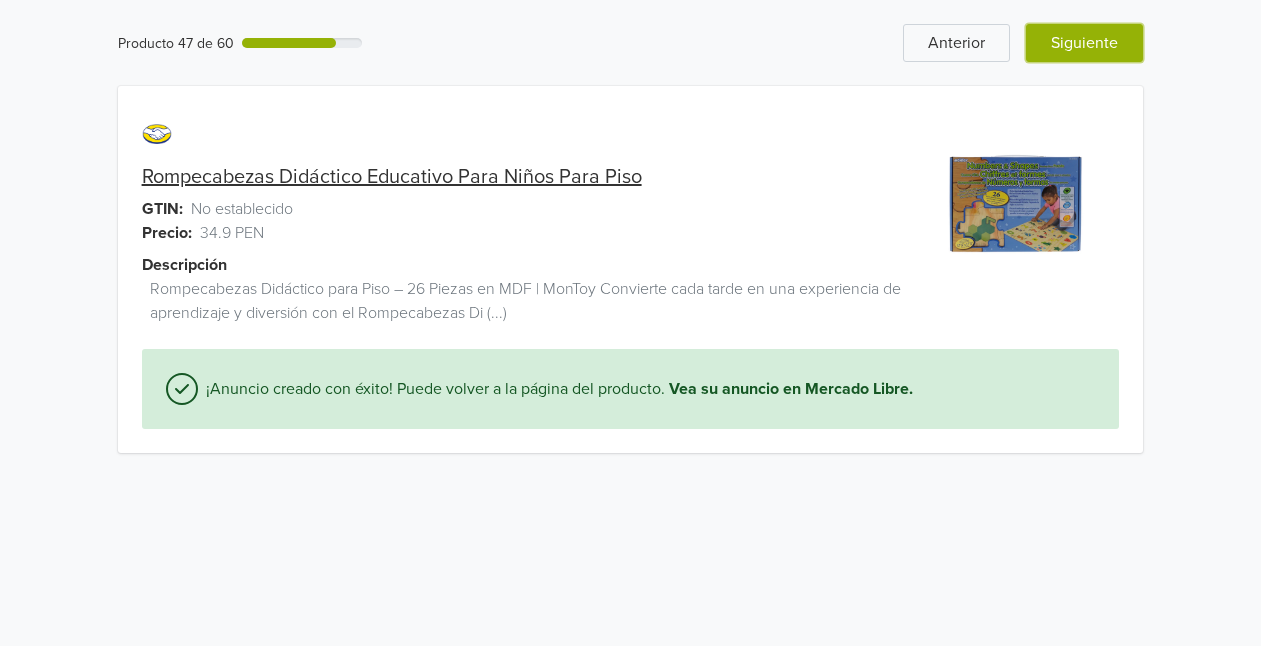 click on "Siguiente" at bounding box center [1084, 43] 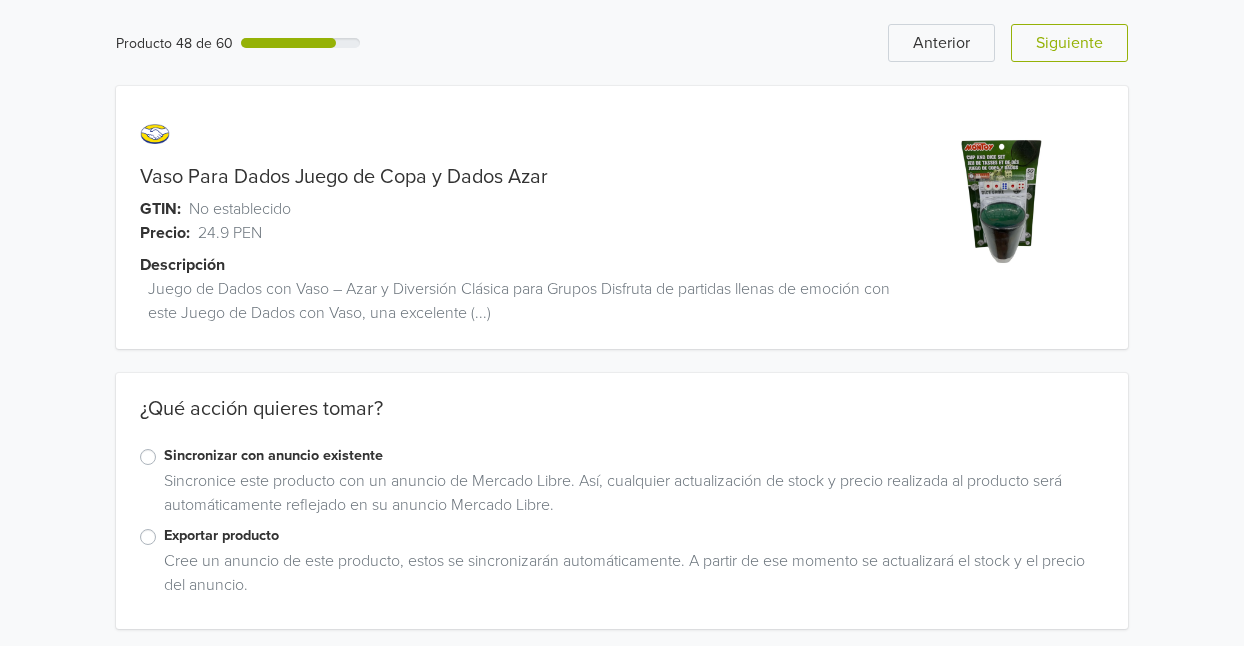 click on "Exportar producto" at bounding box center [634, 536] 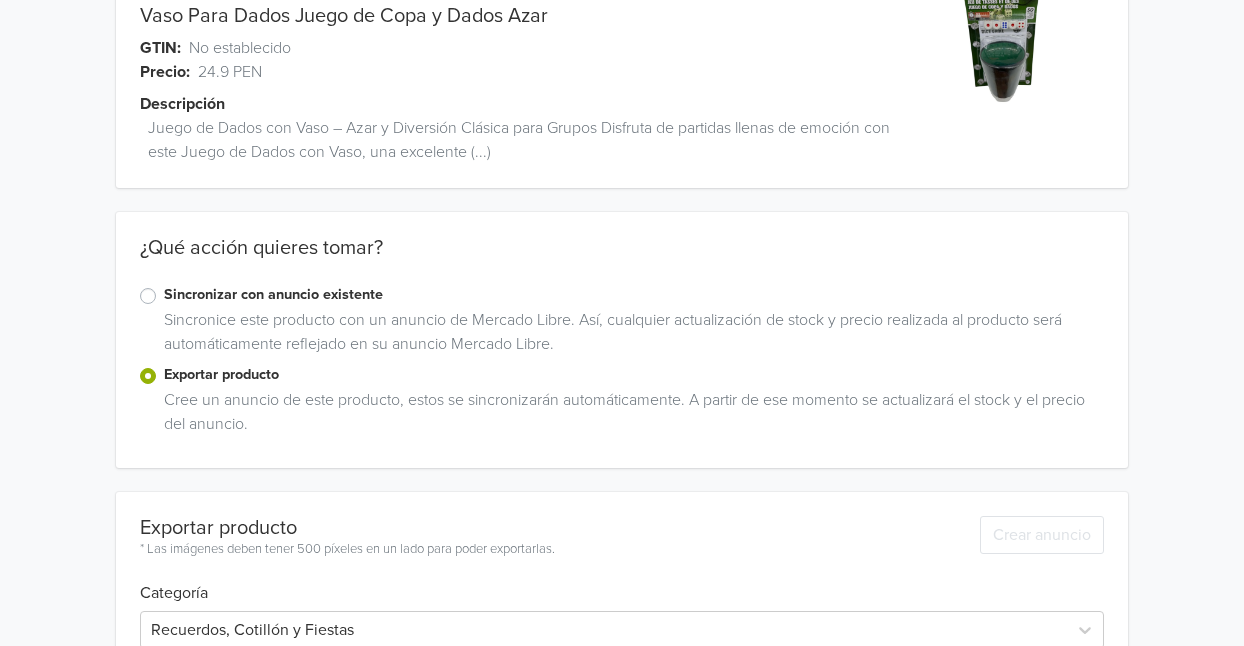 scroll, scrollTop: 173, scrollLeft: 0, axis: vertical 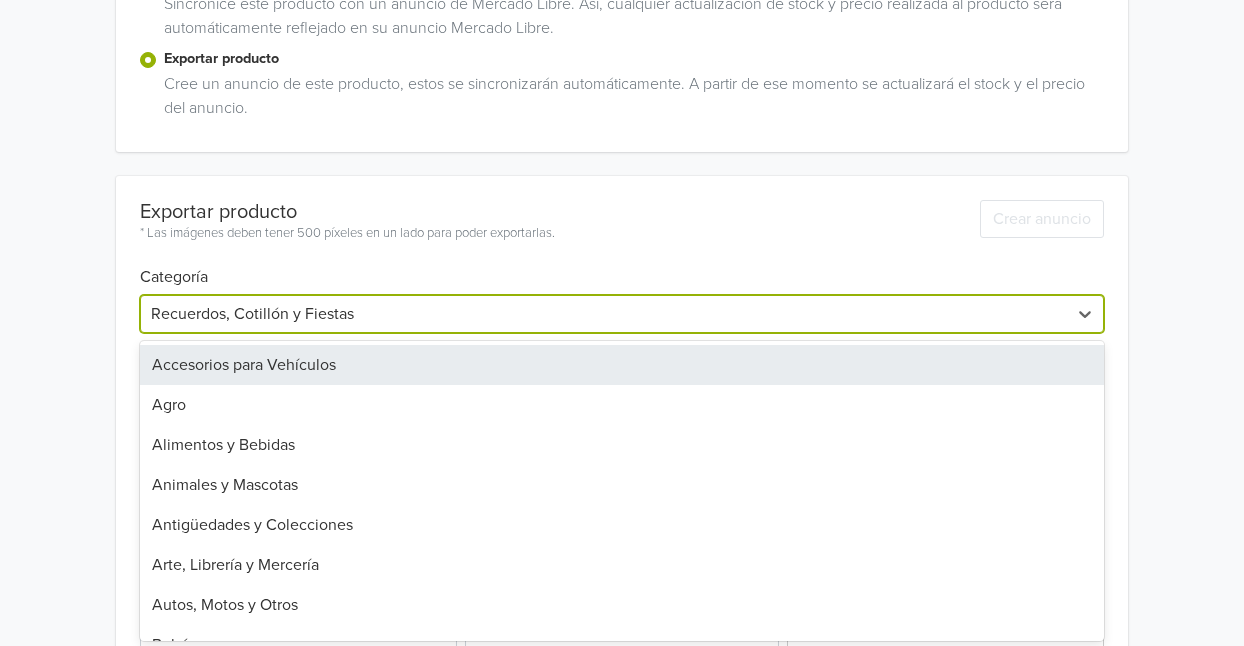 click on "31 results available. Use Up and Down to choose options, press Enter to select the currently focused option, press Escape to exit the menu, press Tab to select the option and exit the menu. Recuerdos, Cotillón y Fiestas Accesorios para Vehículos Agro Alimentos y Bebidas Animales y Mascotas Antigüedades y Colecciones Arte, Librería y Mercería Autos, Motos y Otros Bebés Belleza y Cuidado Personal Celulares y Teléfonos Computación Consolas y Videojuegos  Construcción Cámaras y Accesorios Deportes y Fitness Electrodomésticos Electrónica, Audio y Video Herramientas Hogar, Muebles y Jardín Industrias y Oficinas Inmuebles Instrumentos Musicales Joyas y Relojes Juegos y Juguetes Libros, Revistas y Comics Música y Películas Otras categorías Recuerdos, Cotillón y Fiestas Ropa y Accesorios Salud y Equipamiento Médico Servicios" at bounding box center (622, 314) 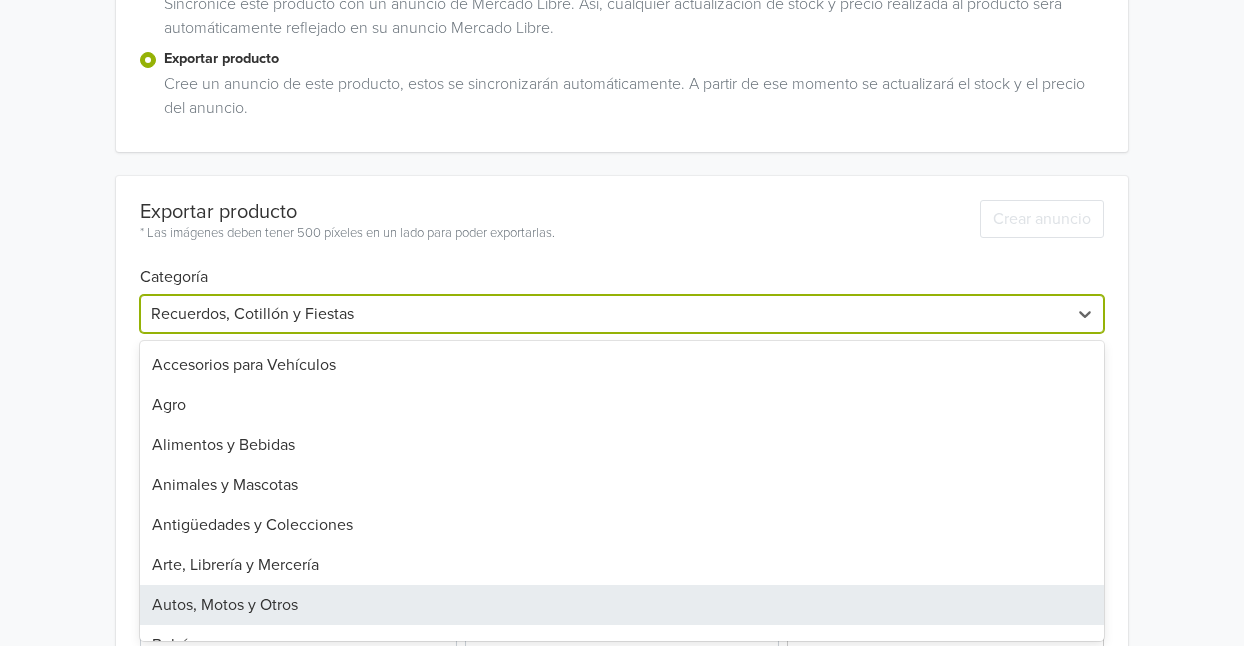 scroll, scrollTop: 480, scrollLeft: 0, axis: vertical 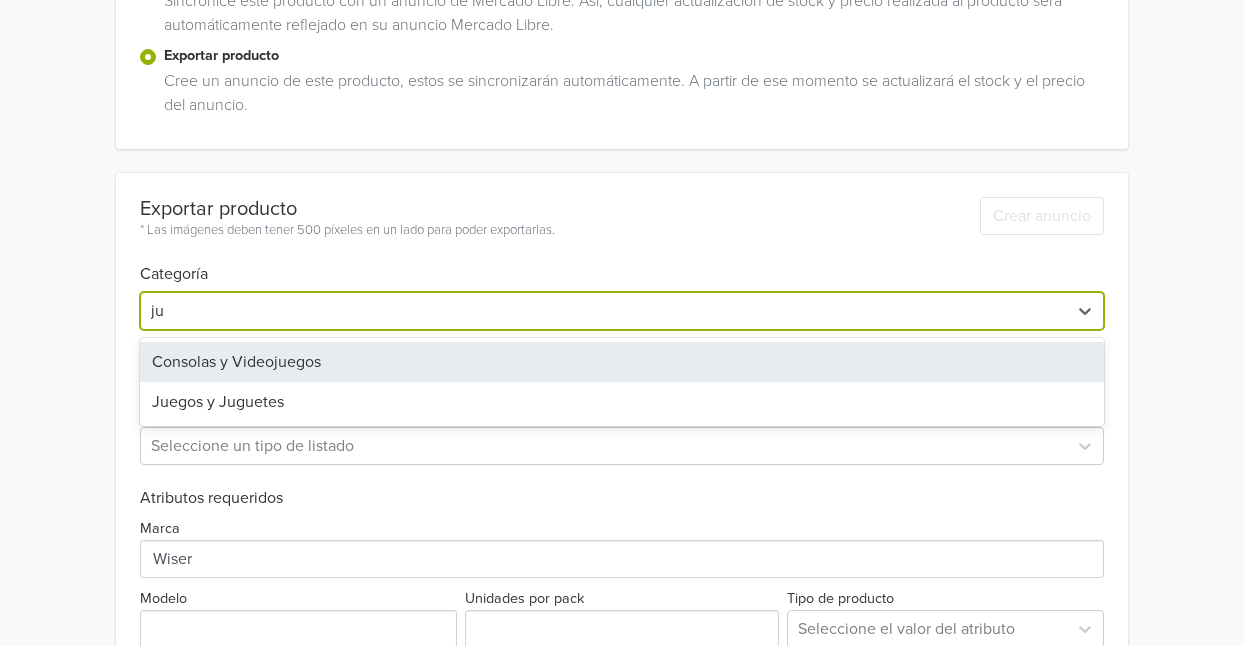 type on "jue" 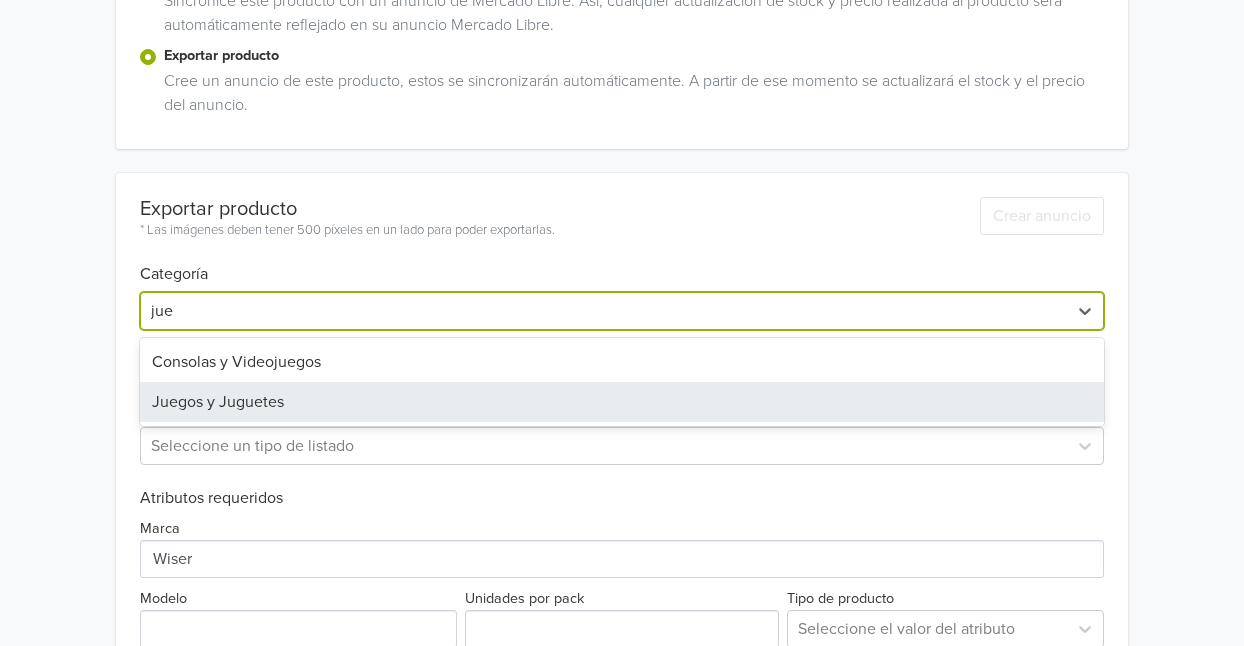 click on "Juegos y Juguetes" at bounding box center (622, 402) 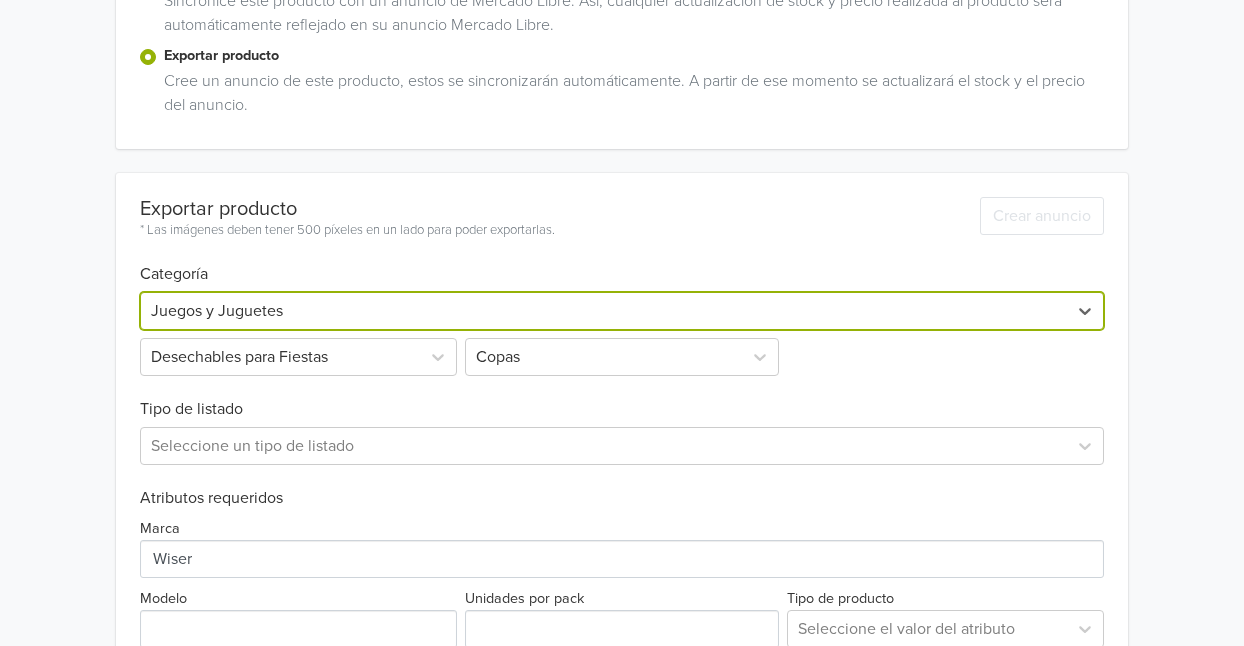 type 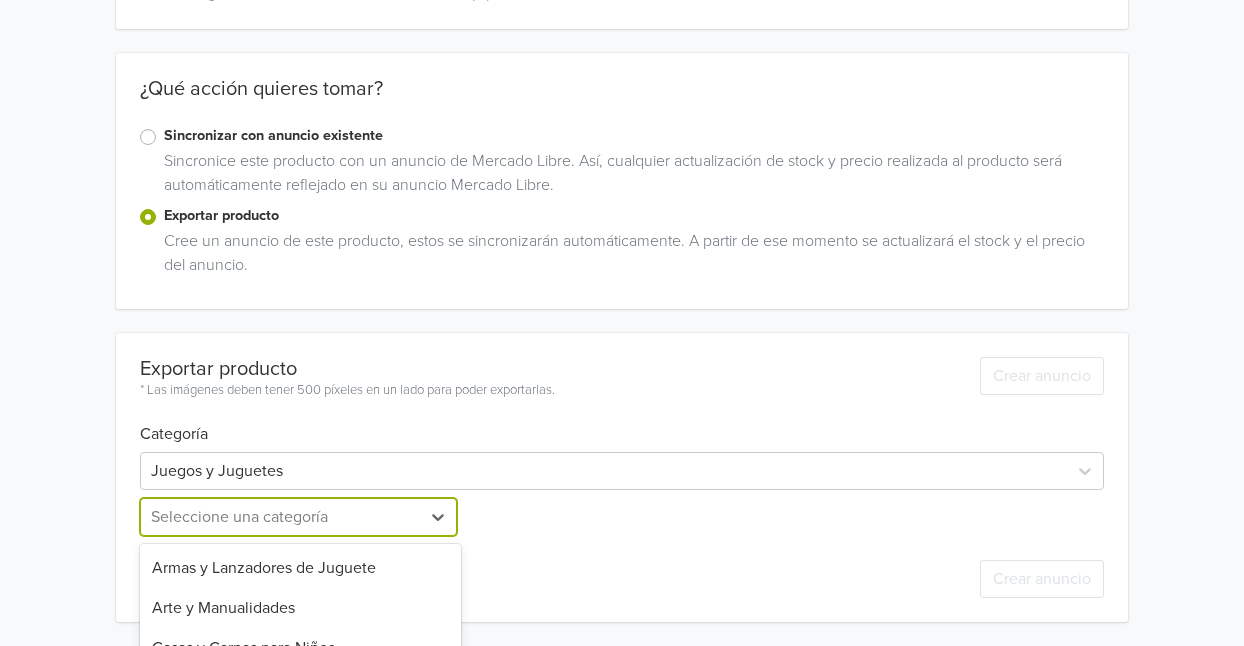 scroll, scrollTop: 517, scrollLeft: 0, axis: vertical 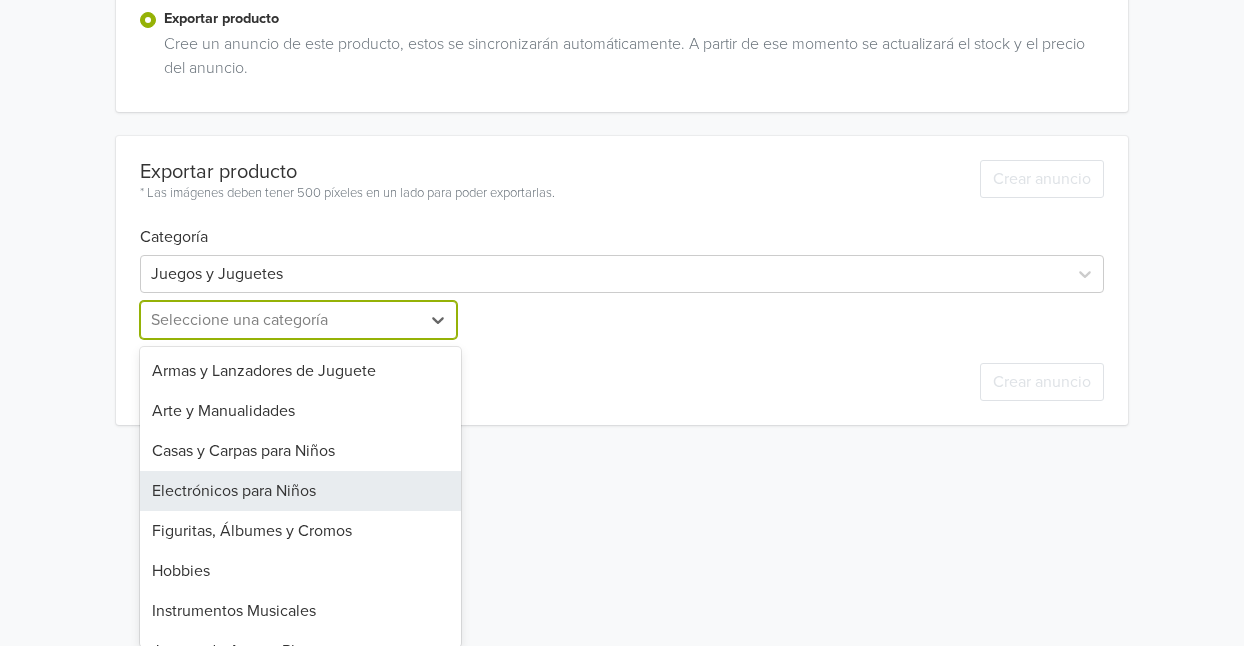 click on "25 results available. Use Up and Down to choose options, press Enter to select the currently focused option, press Escape to exit the menu, press Tab to select the option and exit the menu. Seleccione una categoría Armas y Lanzadores de Juguete Arte y Manualidades Casas y Carpas para Niños Electrónicos para Niños Figuritas, Álbumes y Cromos Hobbies Instrumentos Musicales Juegos de Agua y Playa Juegos de Construcción Juegos de Mesa y Cartas Juegos de Plaza y Aire Libre Juegos de Salón Juguetes Antiestrés e Ingenio Juguetes de Bromas Juguetes de Oficios Juguetes para Bebés Mesas y Sillas Muñecas y Muñecos Otros Patines y Patinetas Peloteros y Castillos Peluches Títeres y Marionetas Vehículos Montables para Niños Vehículos de Juguete" at bounding box center (300, 320) 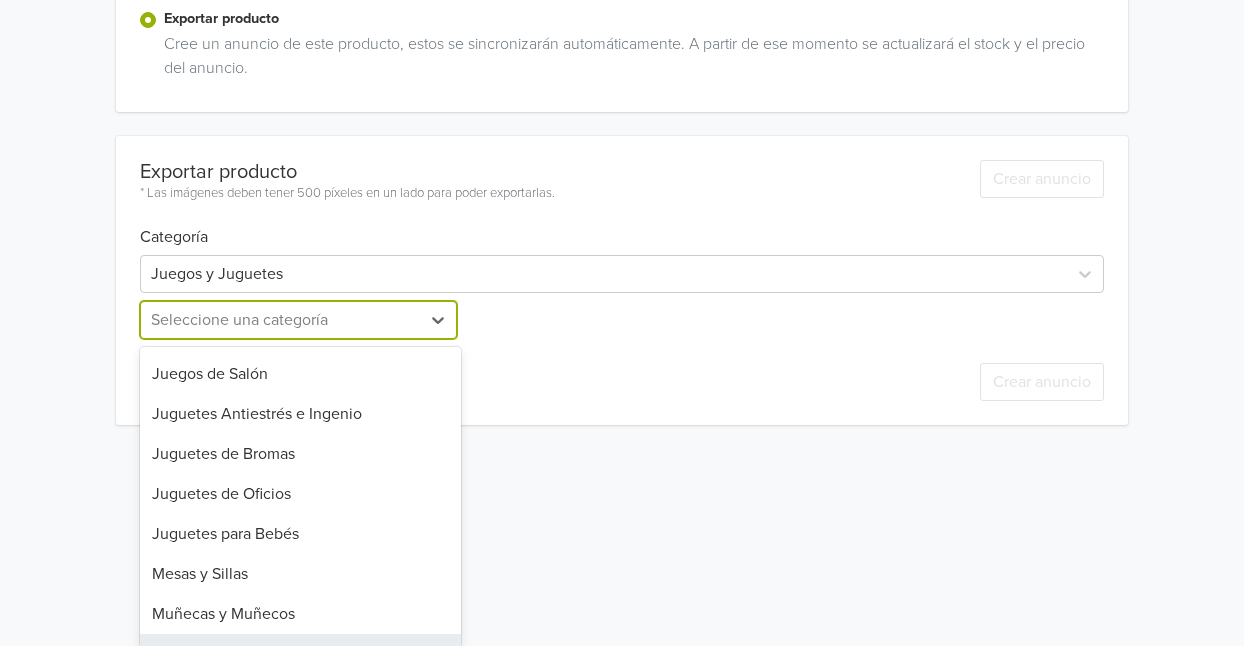 scroll, scrollTop: 477, scrollLeft: 0, axis: vertical 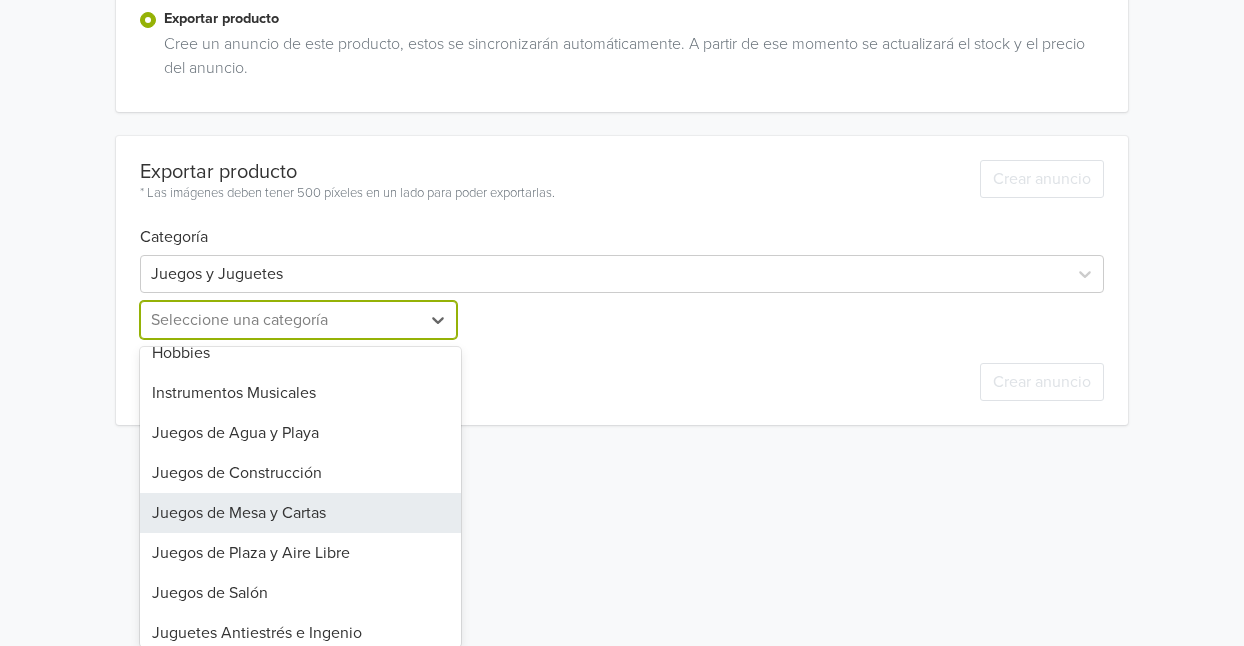 click on "Juegos de Mesa y Cartas" at bounding box center (300, 513) 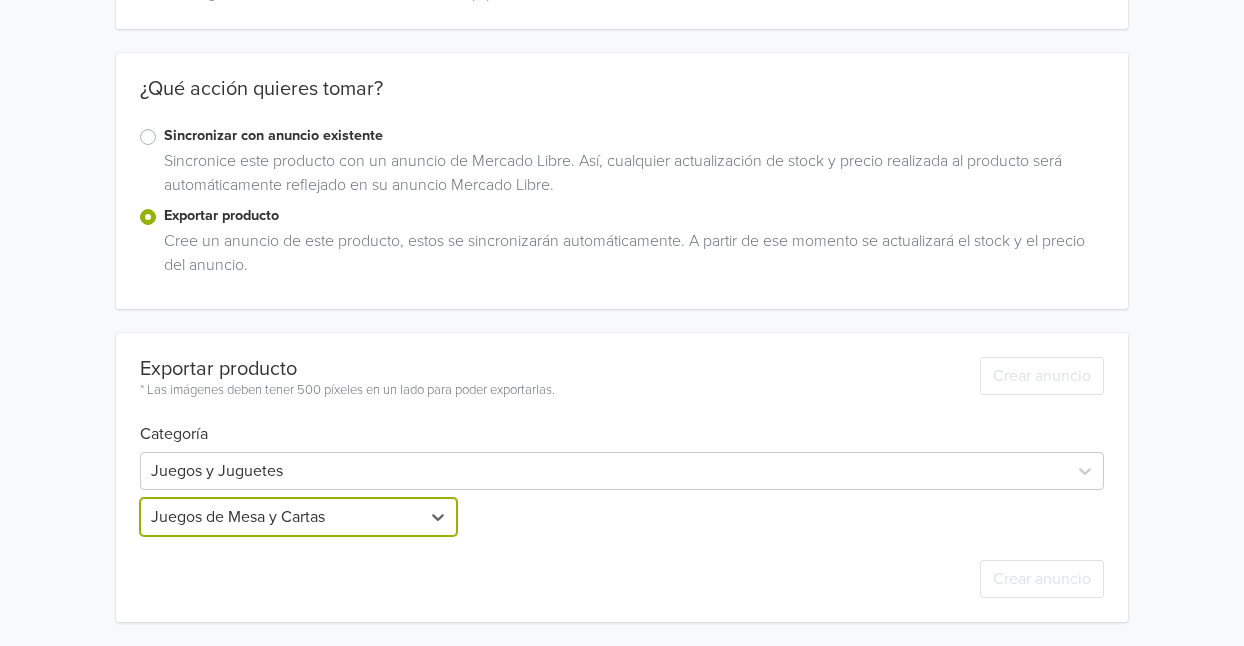 scroll, scrollTop: 320, scrollLeft: 0, axis: vertical 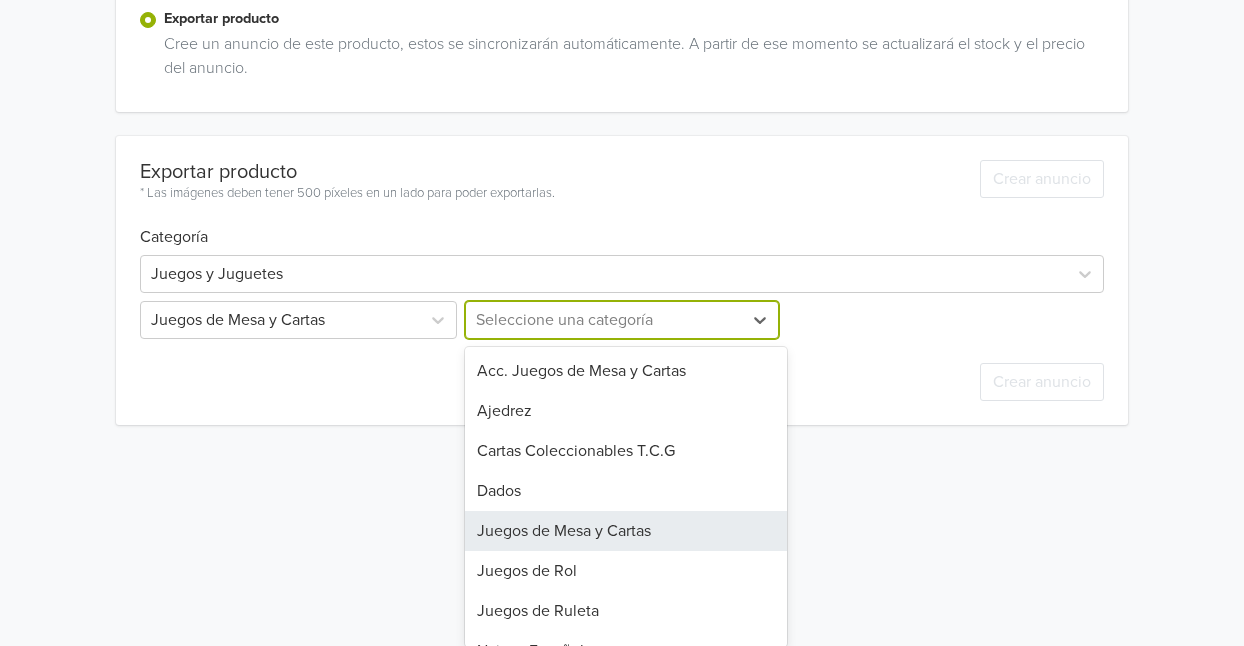 click on "12 results available. Use Up and Down to choose options, press Enter to select the currently focused option, press Escape to exit the menu, press Tab to select the option and exit the menu. Seleccione una categoría Acc. Juegos de Mesa y Cartas Ajedrez Cartas Coleccionables T.C.G Dados Juegos de Mesa y Cartas Juegos de Rol Juegos de Ruleta Naipes Españoles Otros Poker Rompecabezas Tarjetas Didácticas" at bounding box center [621, 320] 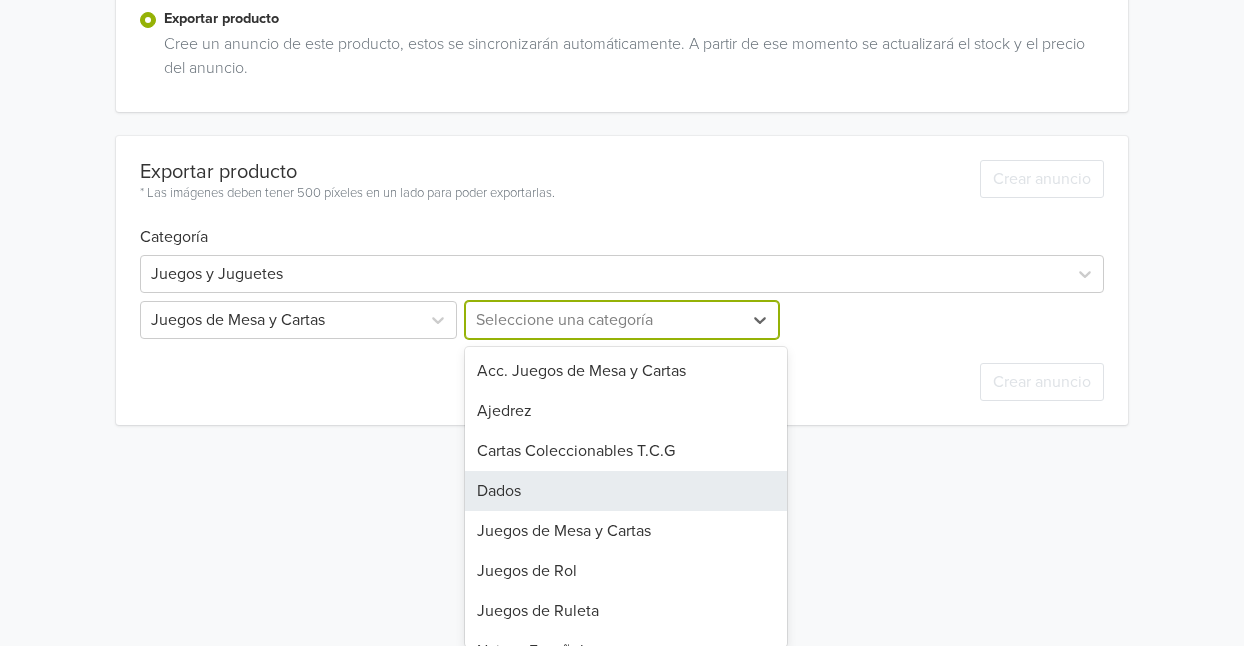 click on "Dados" at bounding box center [625, 491] 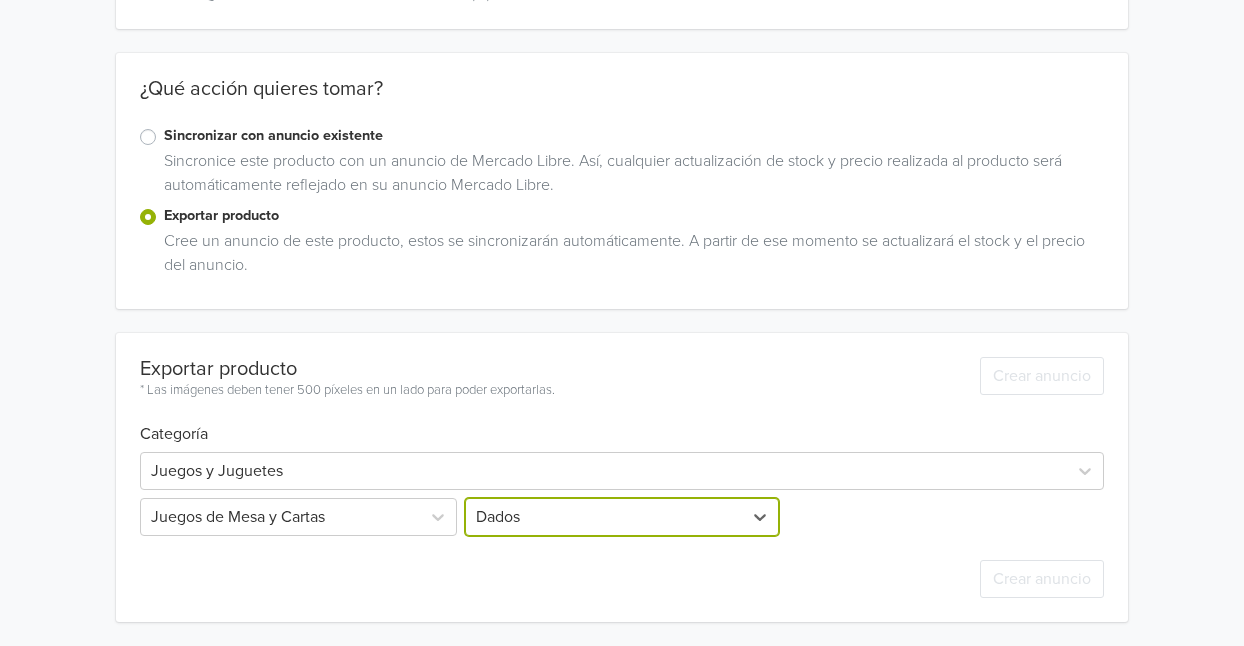 scroll, scrollTop: 517, scrollLeft: 0, axis: vertical 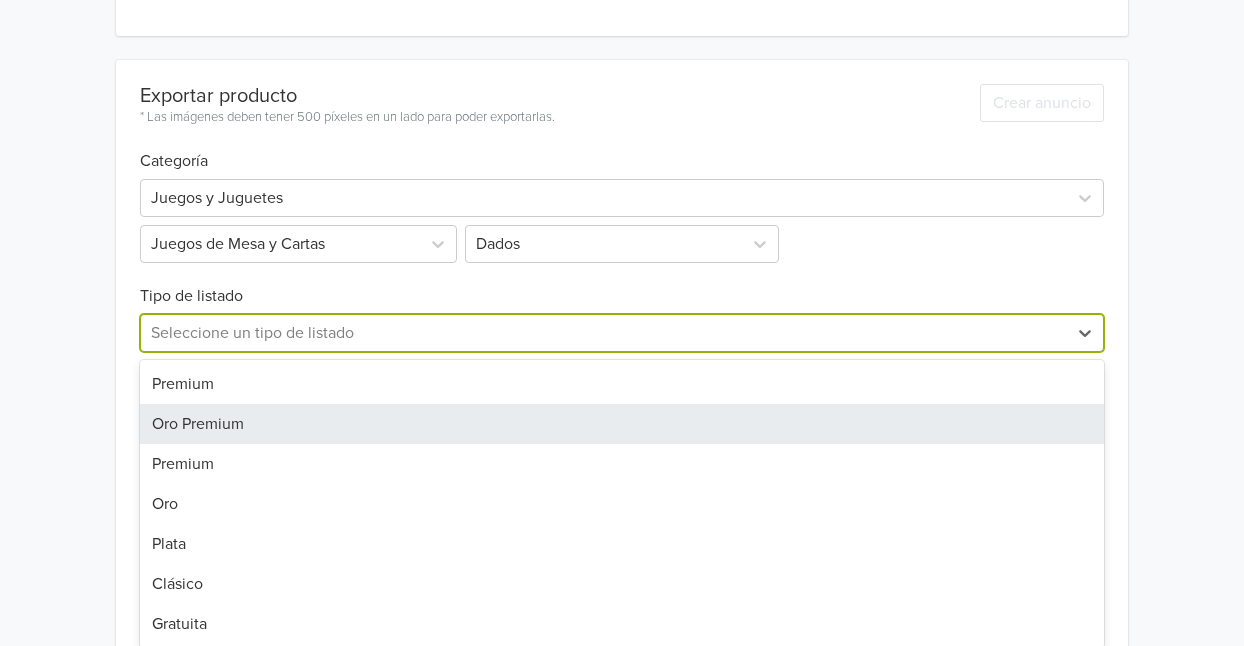 click on "7 results available. Use Up and Down to choose options, press Enter to select the currently focused option, press Escape to exit the menu, press Tab to select the option and exit the menu. Seleccione un tipo de listado Premium Oro Premium Premium Oro Plata Clásico Gratuita" at bounding box center (622, 333) 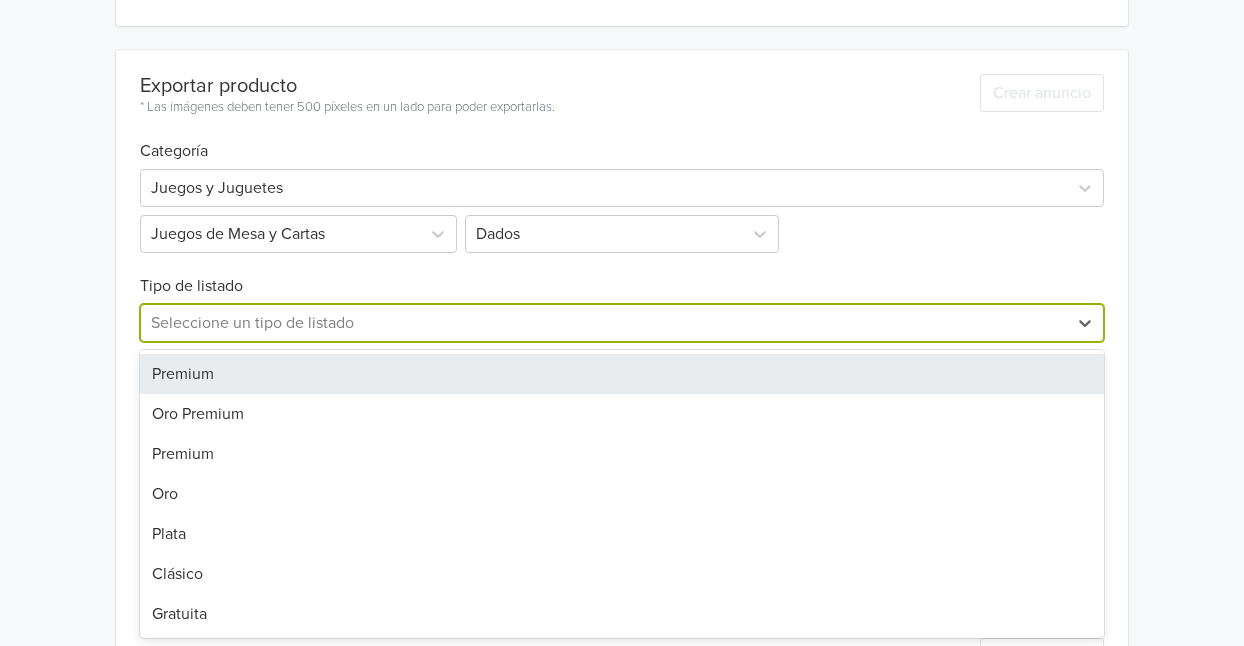 click on "Premium" at bounding box center (622, 374) 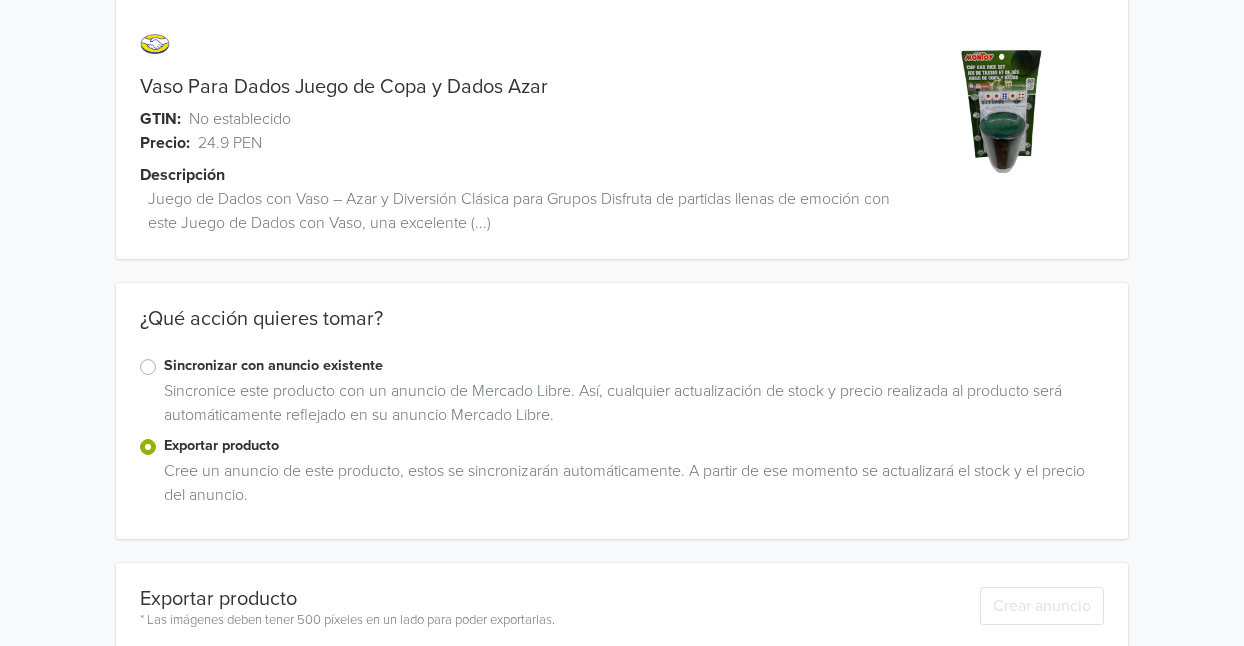 scroll, scrollTop: 0, scrollLeft: 0, axis: both 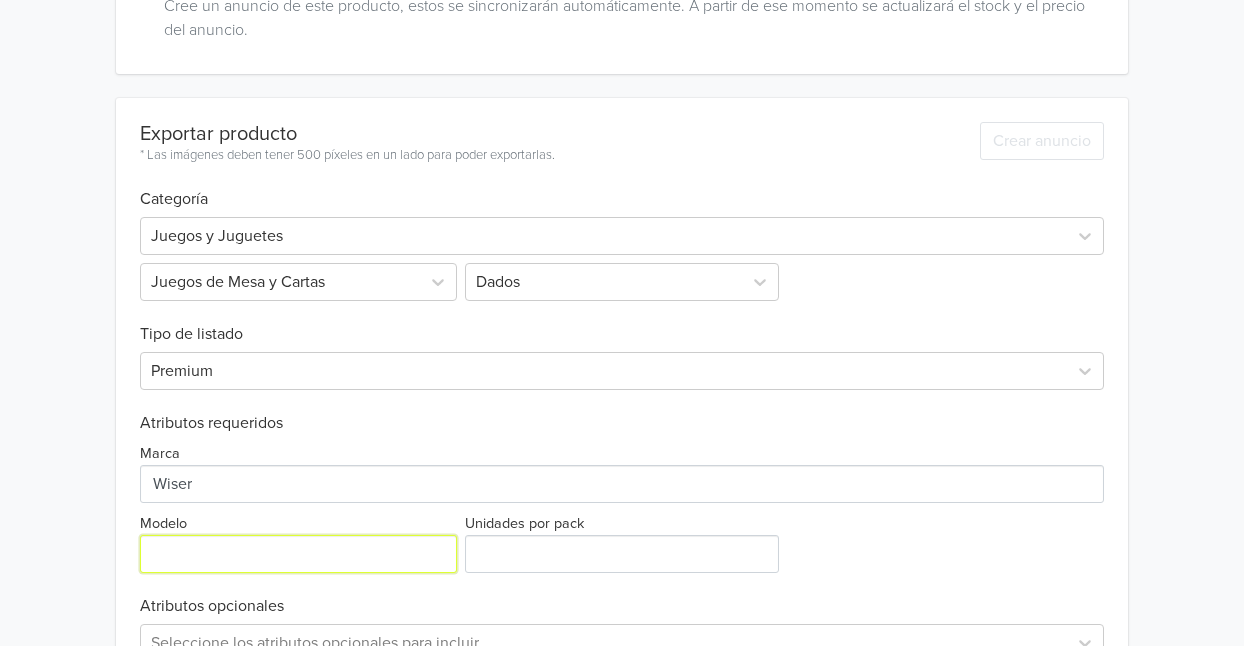 click on "Modelo" at bounding box center [298, 554] 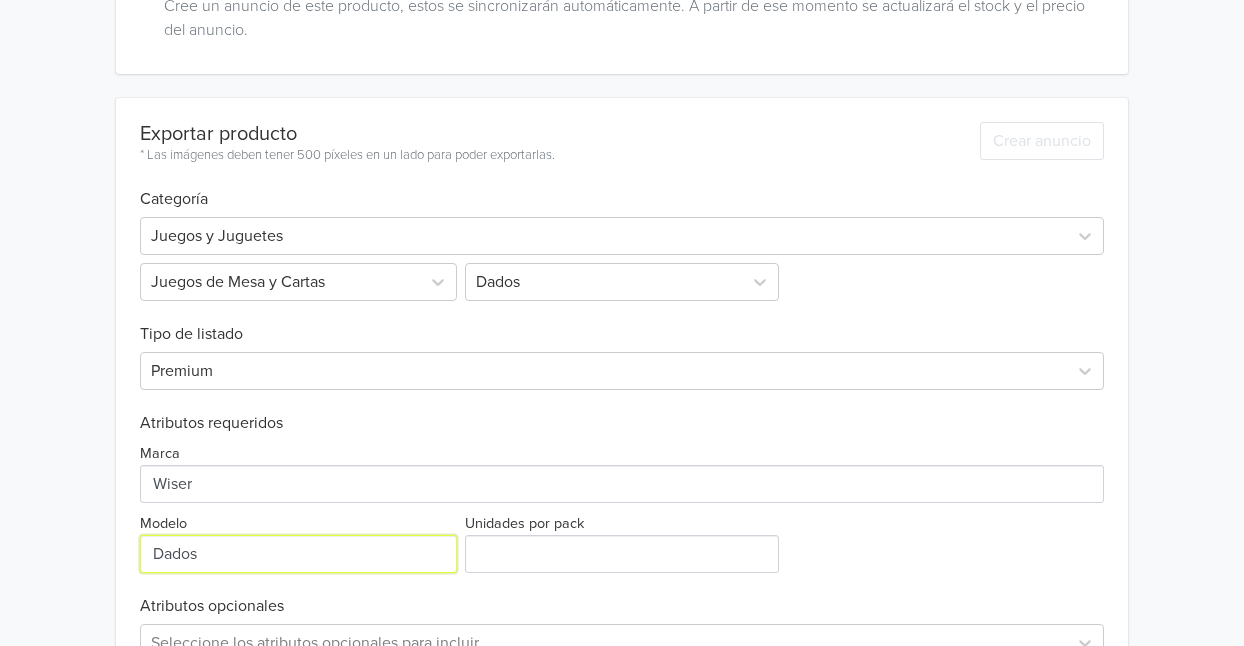 type on "Dados" 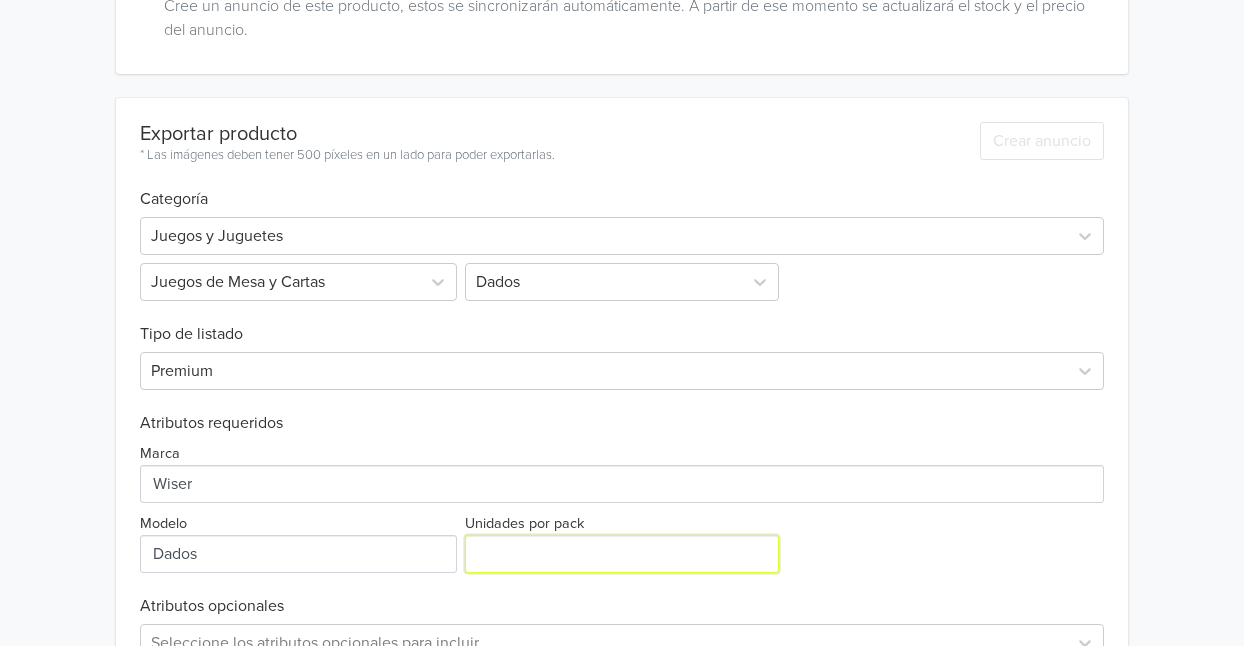 click on "Unidades por pack" at bounding box center [621, 554] 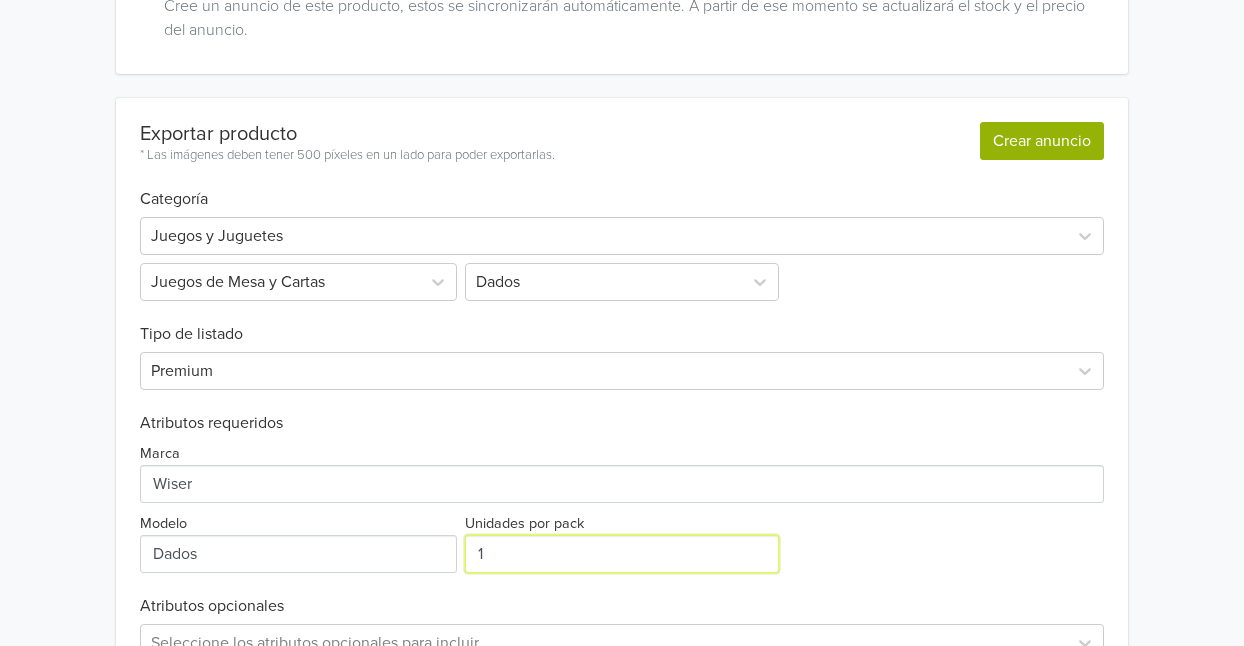 type on "1" 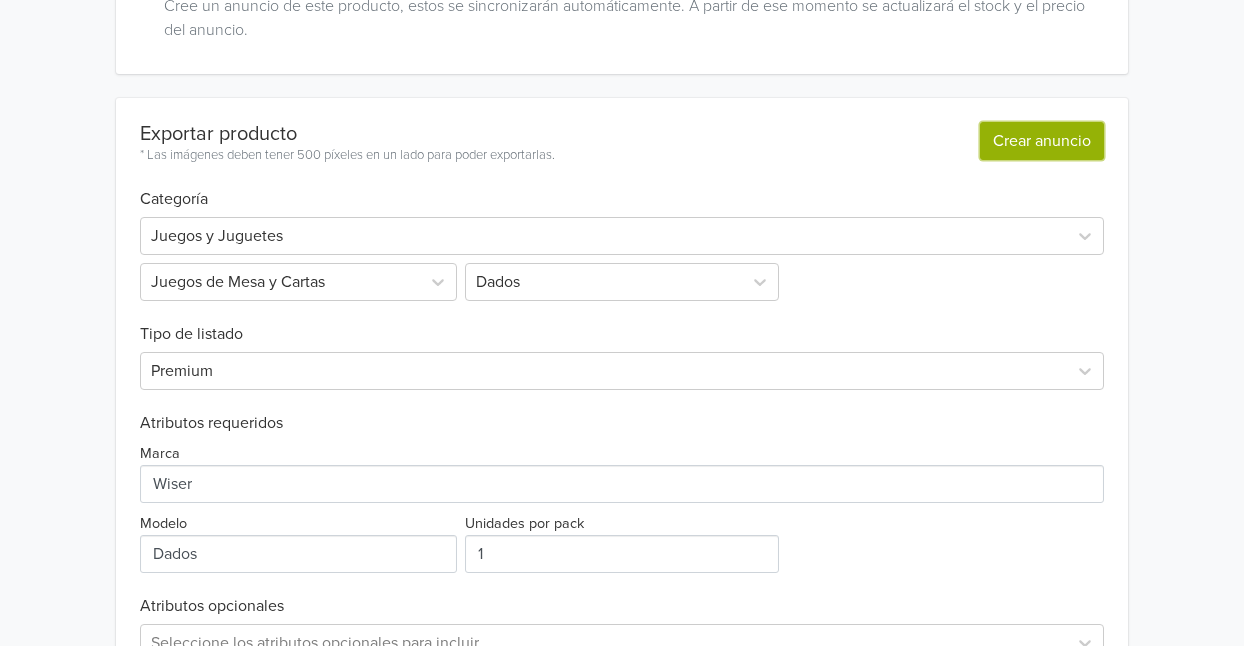 click on "Crear anuncio" at bounding box center [1042, 141] 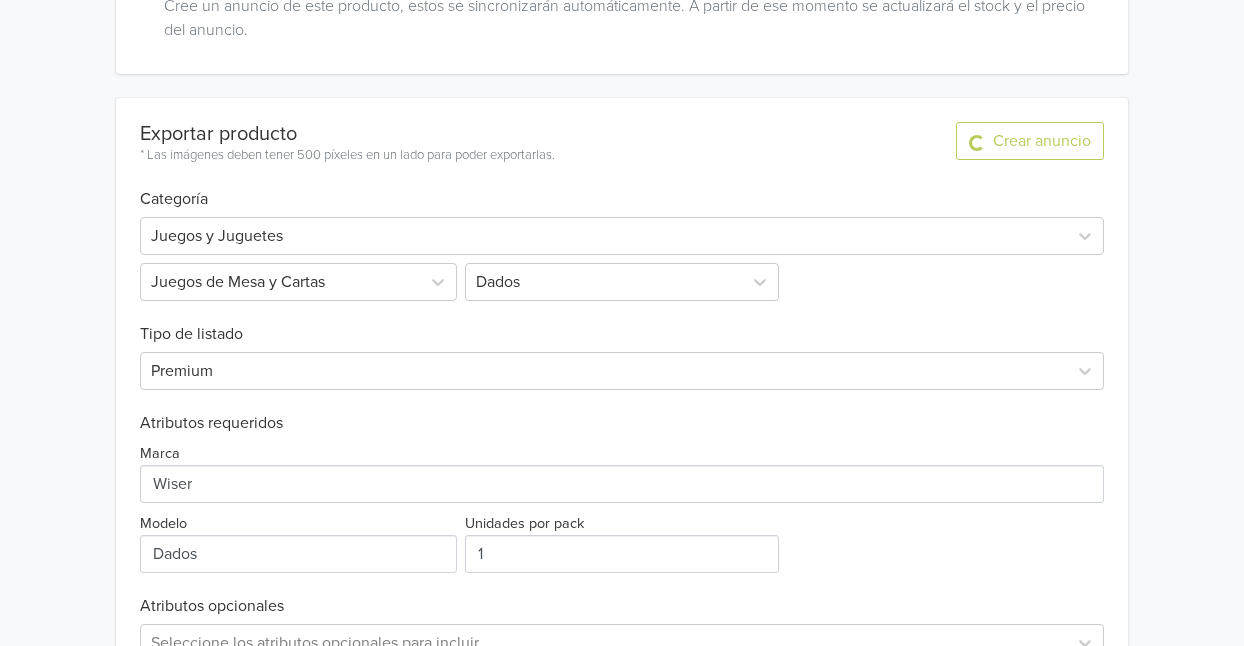 scroll, scrollTop: 0, scrollLeft: 0, axis: both 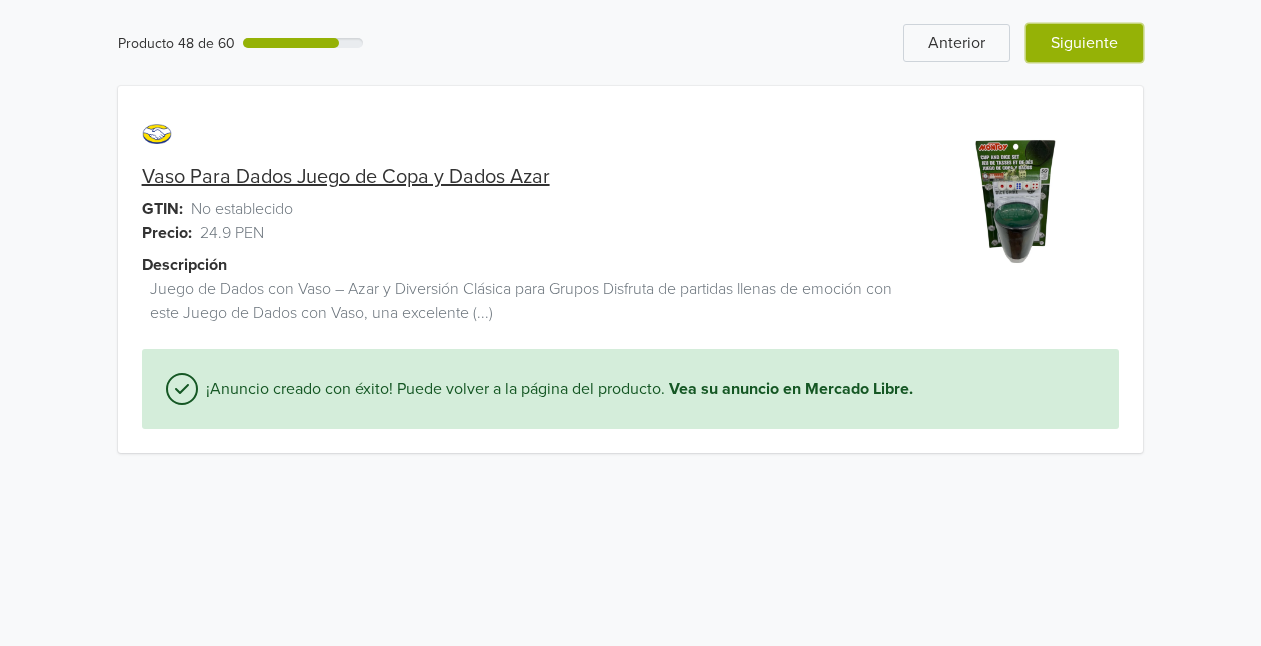 click on "Siguiente" at bounding box center [1084, 43] 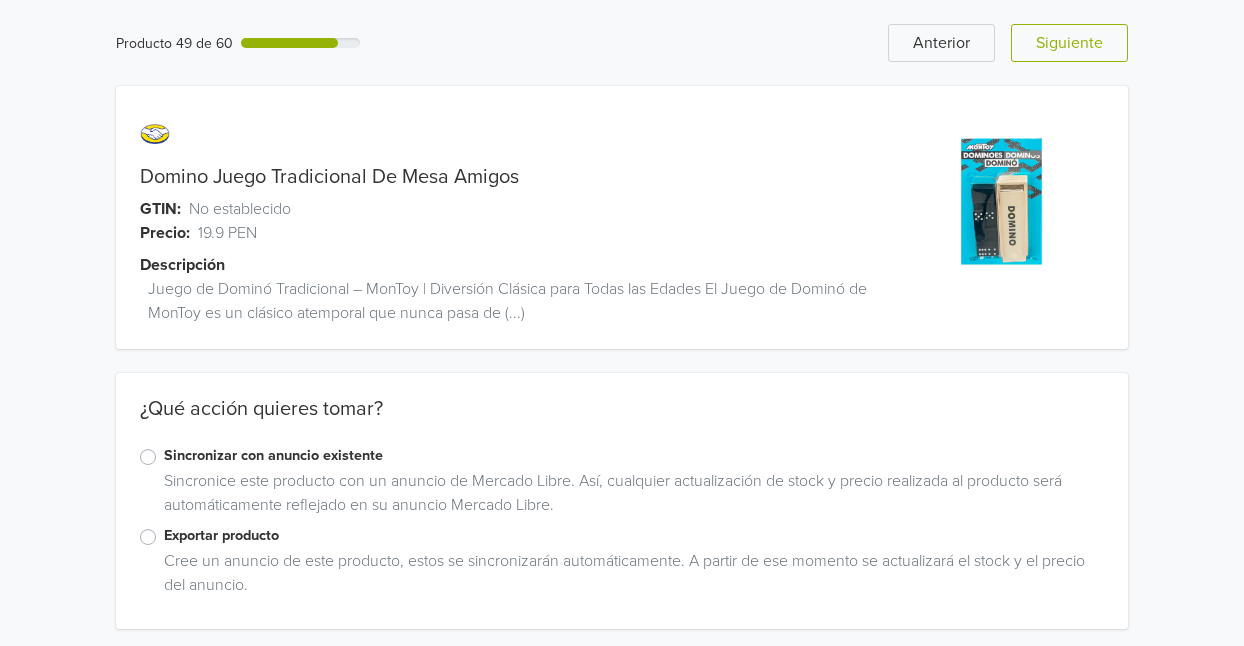 click on "Exportar producto" at bounding box center (634, 536) 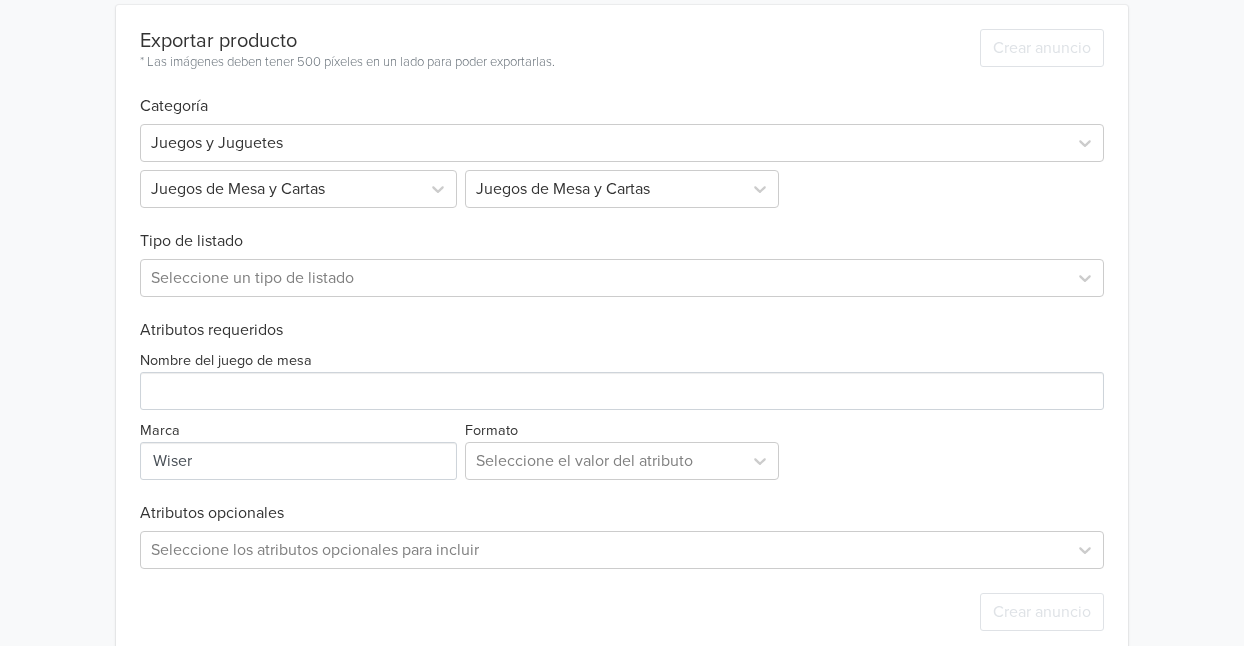 scroll, scrollTop: 651, scrollLeft: 0, axis: vertical 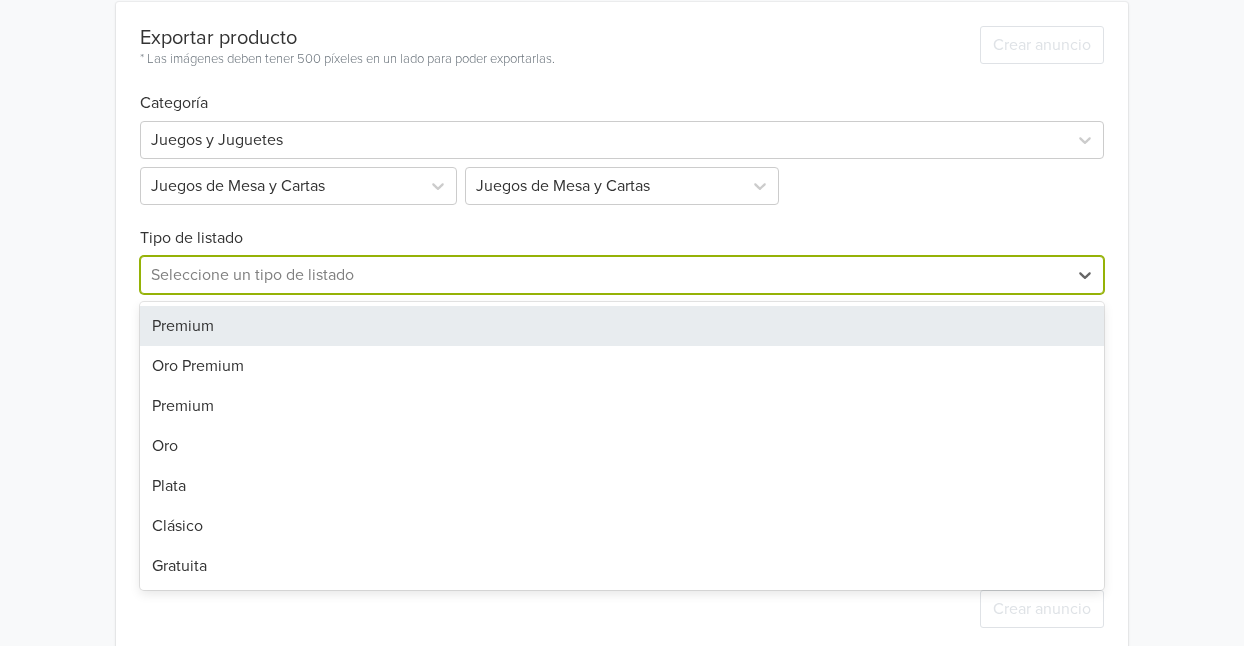 click at bounding box center (604, 275) 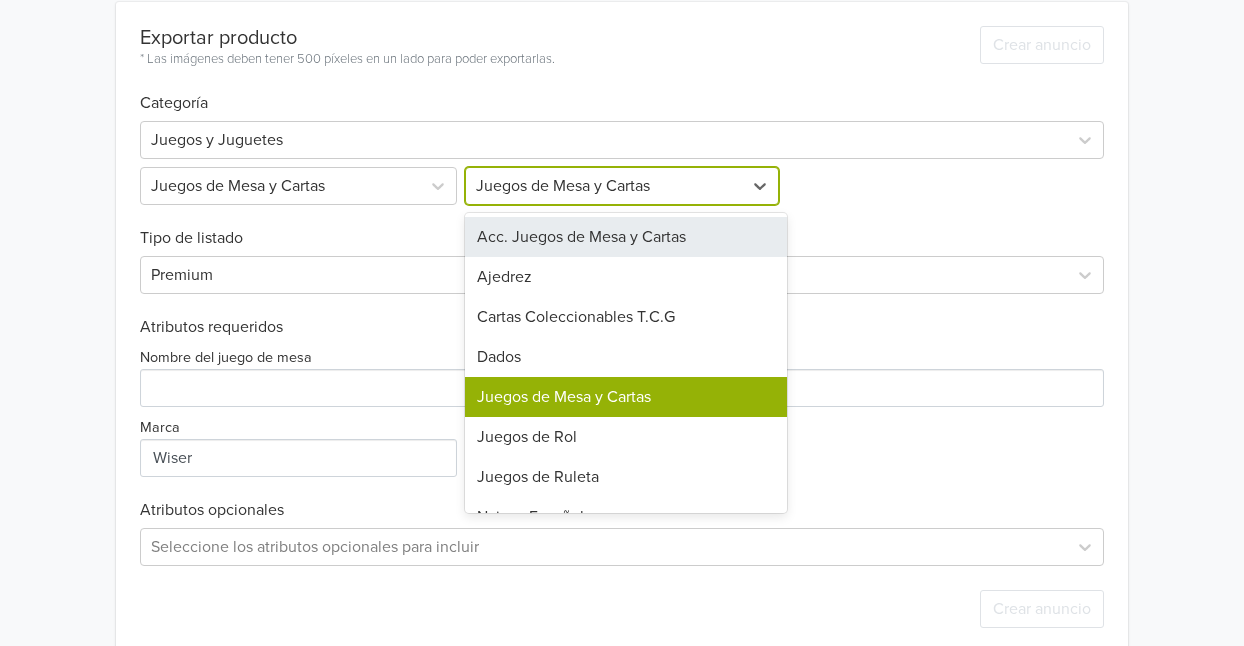 click at bounding box center [603, 186] 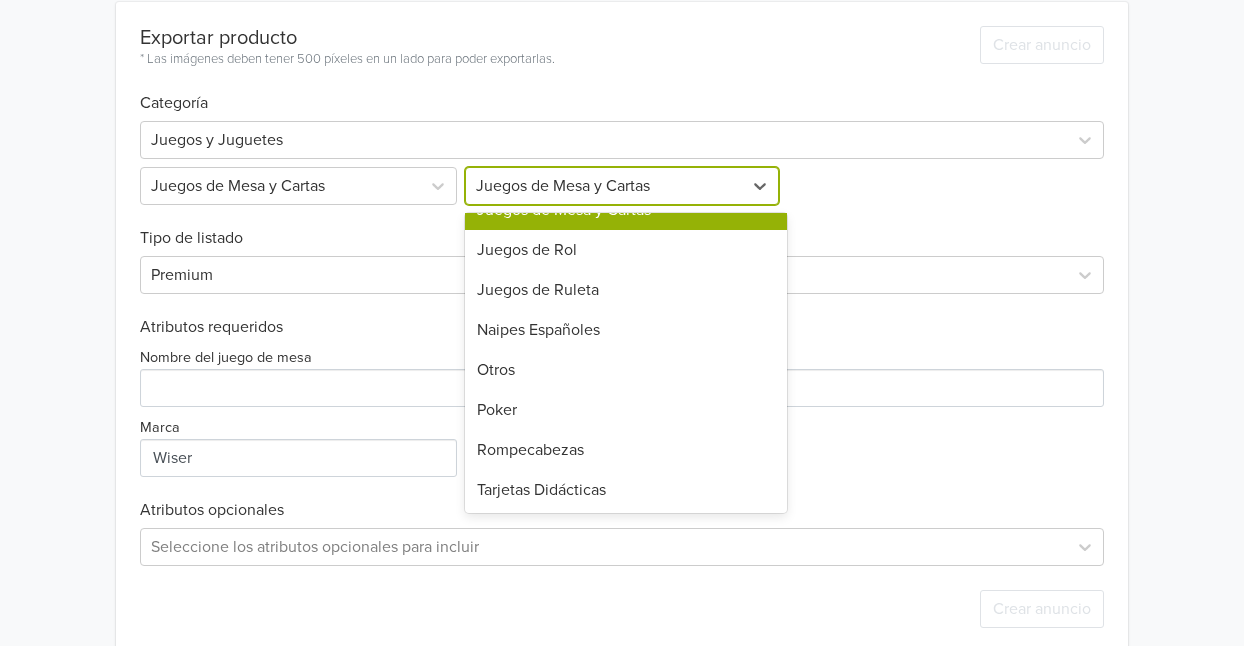 scroll, scrollTop: 0, scrollLeft: 0, axis: both 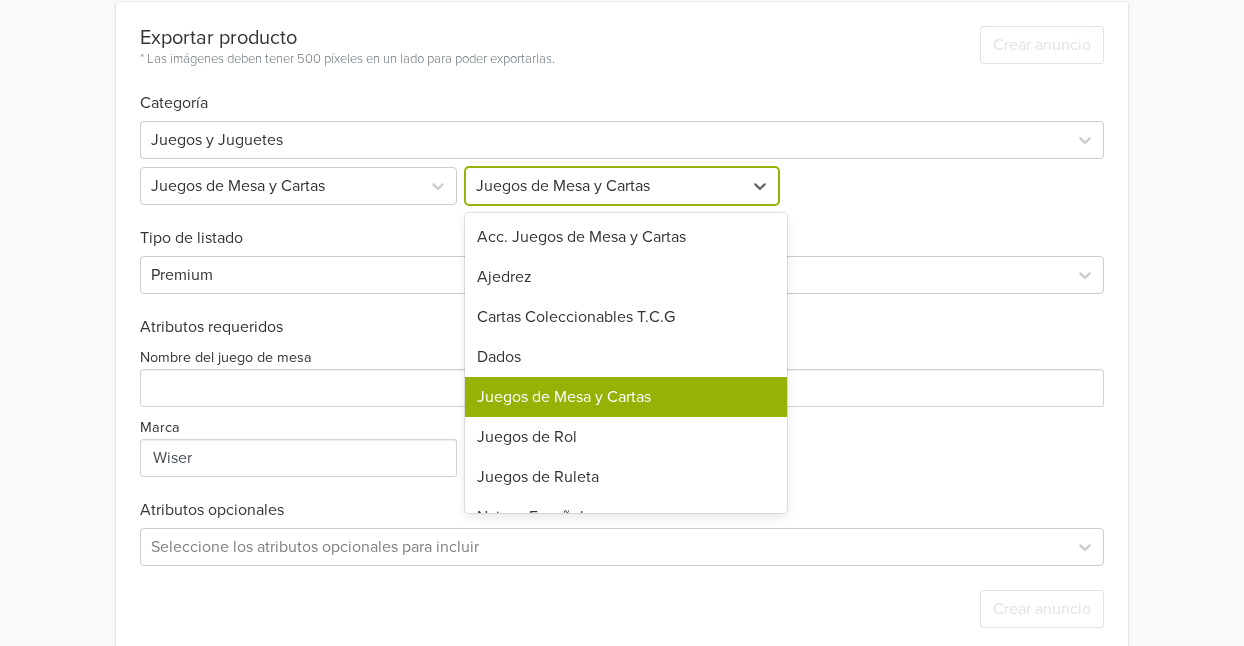 click on "Juegos de Mesa y Cartas" at bounding box center (625, 397) 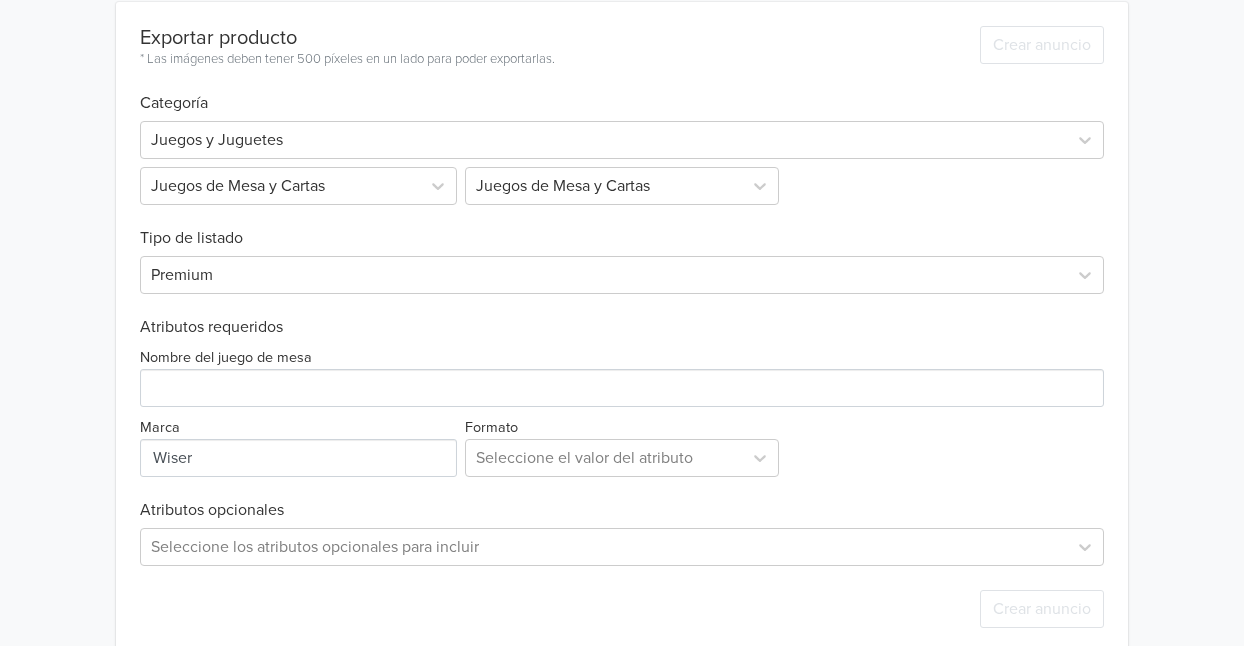 click on "Nombre del juego de mesa Marca Formato Seleccione el valor del atributo" at bounding box center [622, 407] 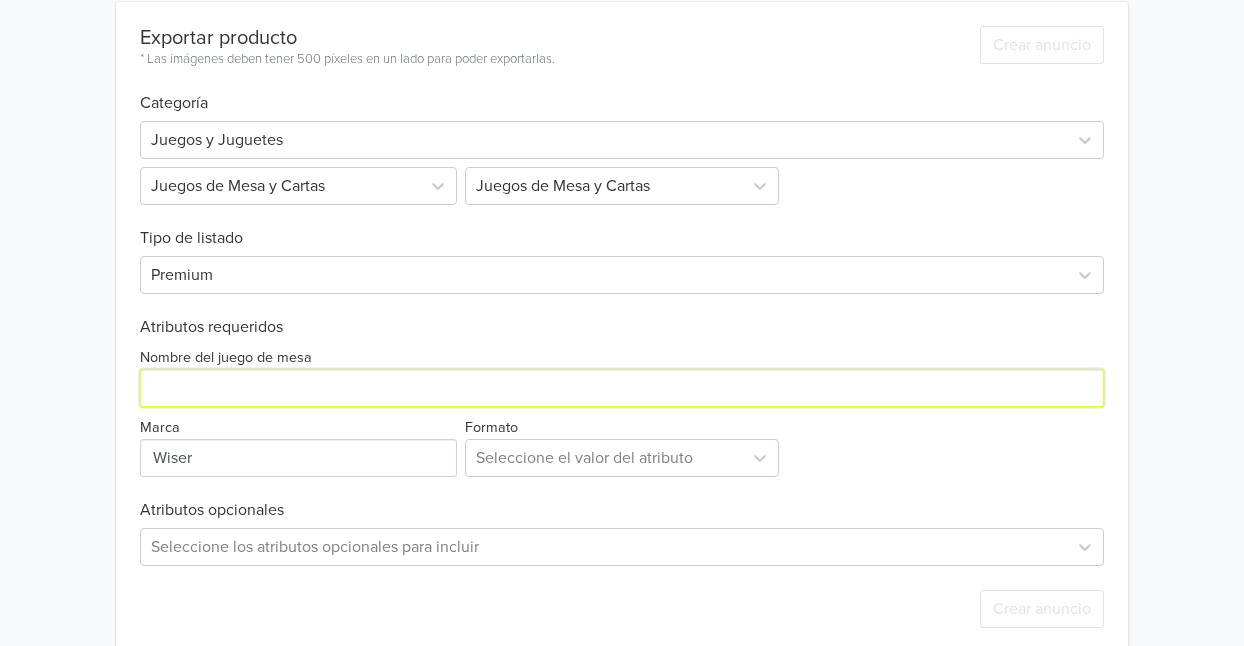 click on "Nombre del juego de mesa" at bounding box center (622, 388) 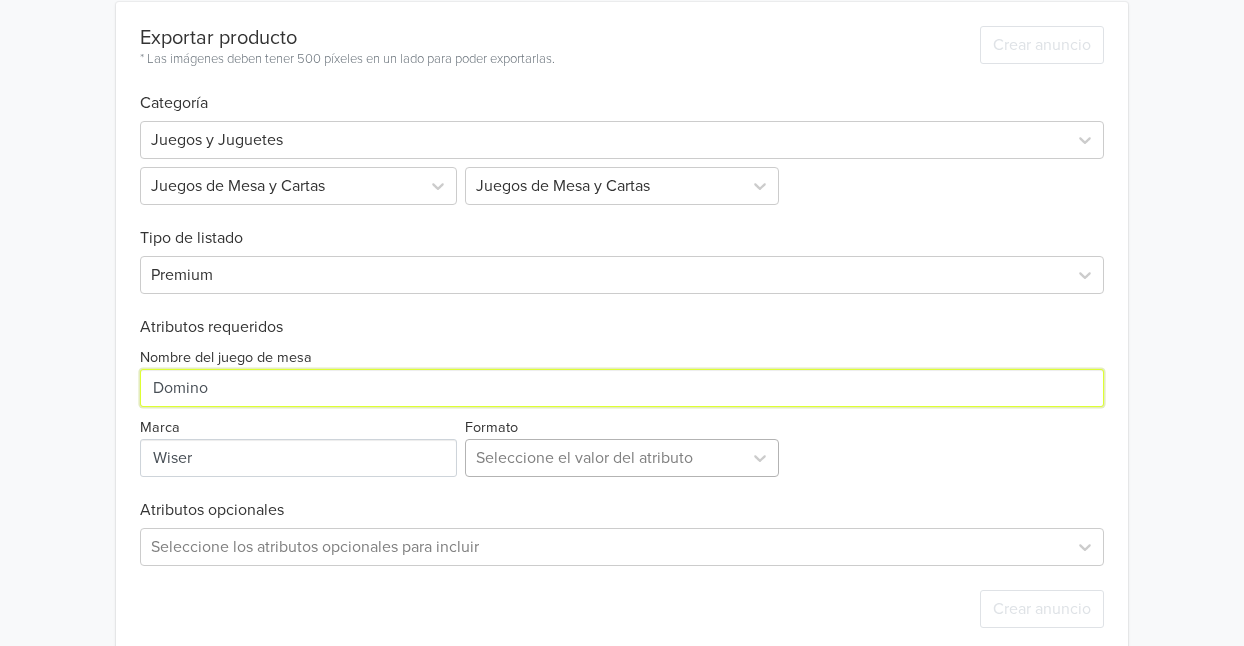 type on "Domino" 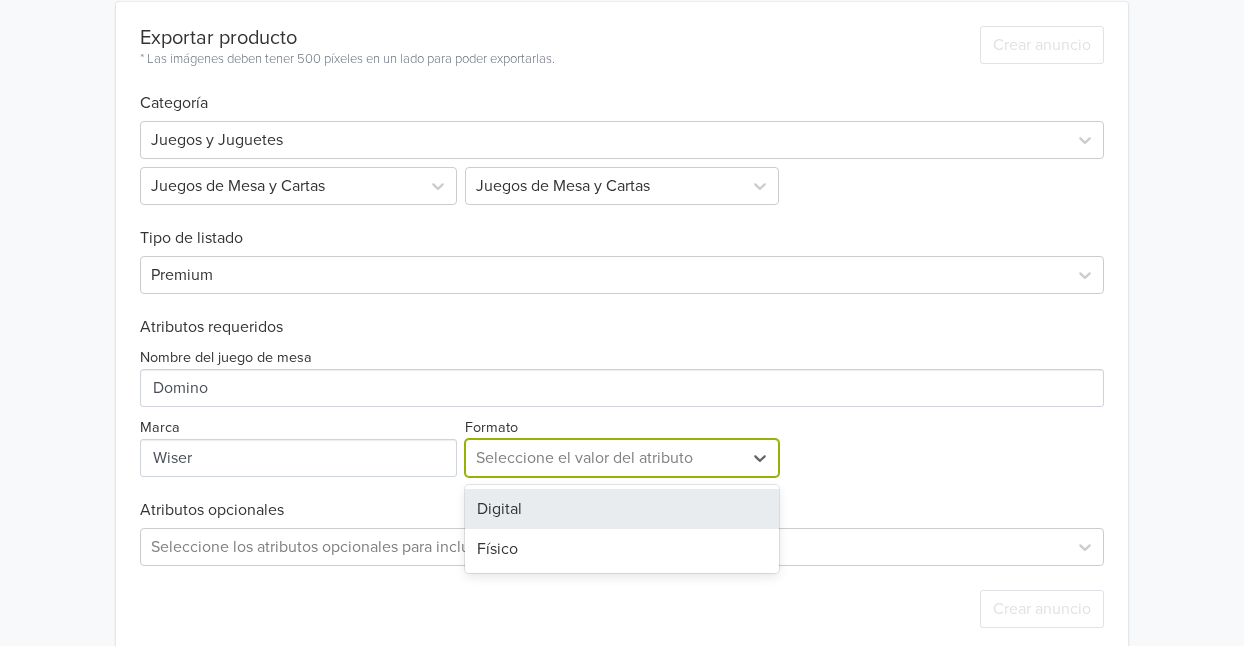 click at bounding box center (603, 458) 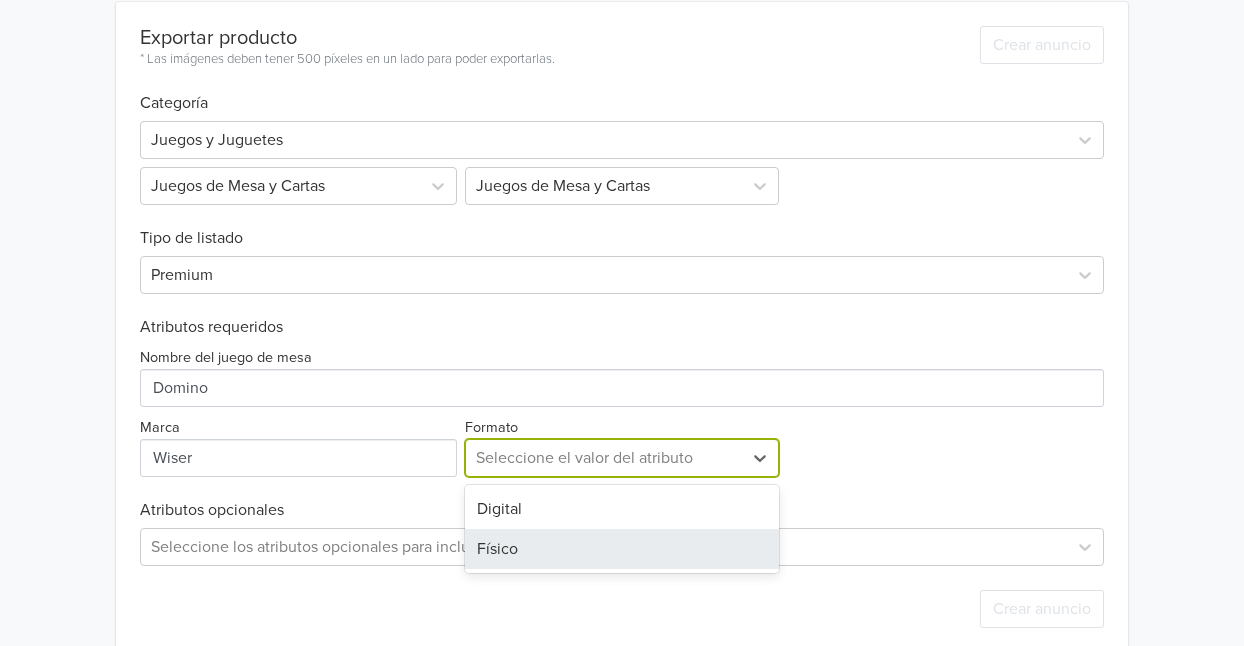 click on "Físico" at bounding box center (621, 549) 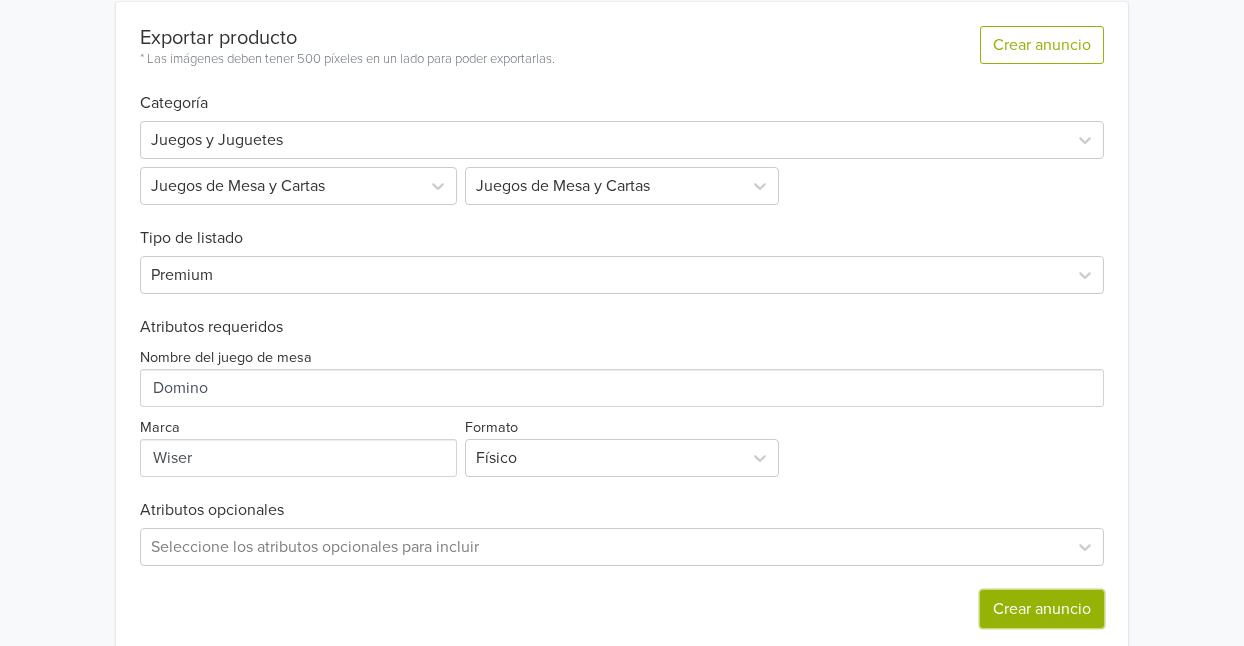click on "Crear anuncio" at bounding box center (1042, 609) 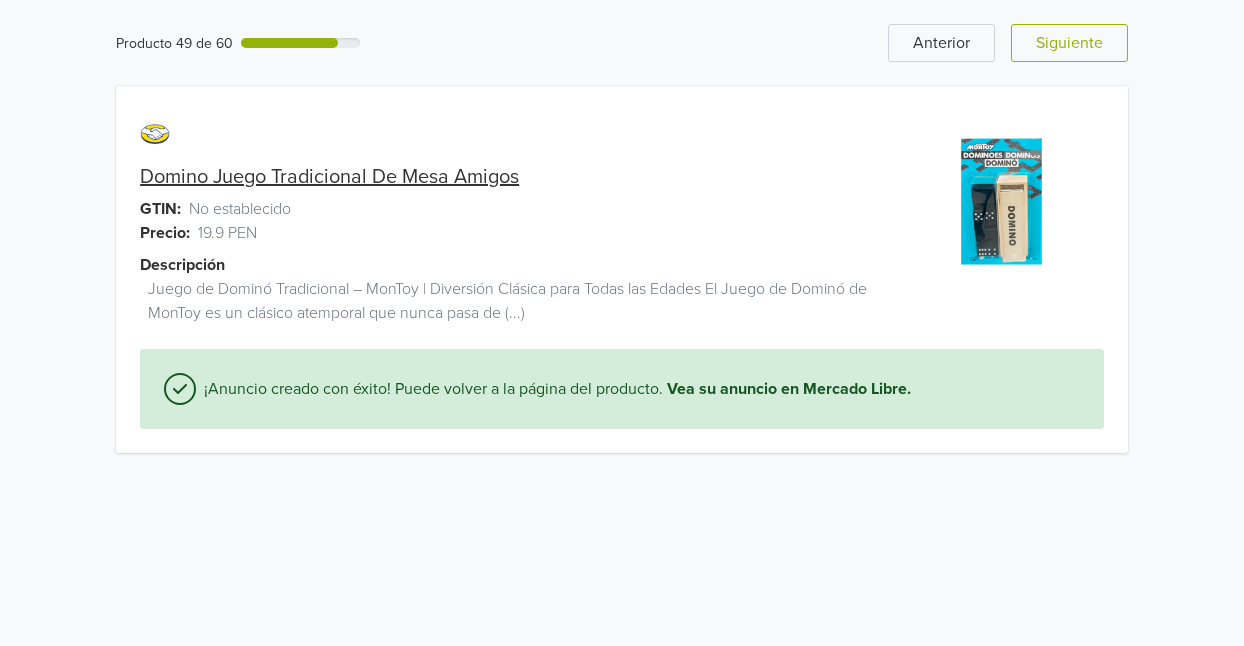 scroll, scrollTop: 0, scrollLeft: 0, axis: both 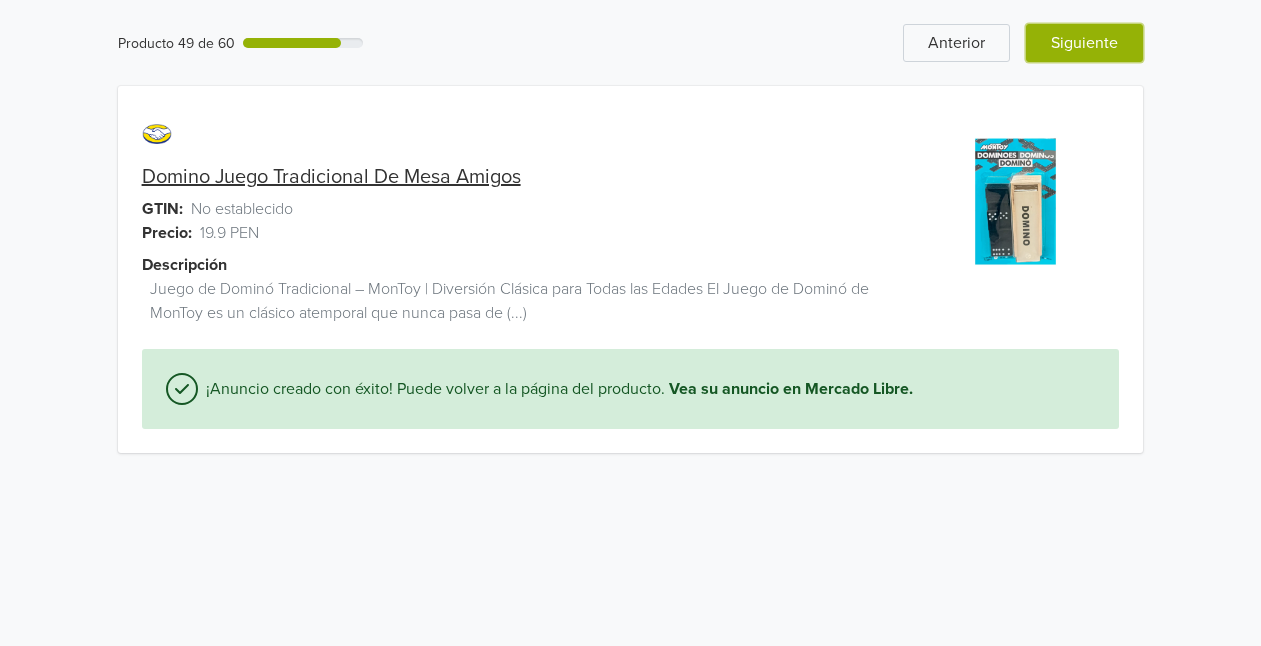 click on "Siguiente" at bounding box center (1084, 43) 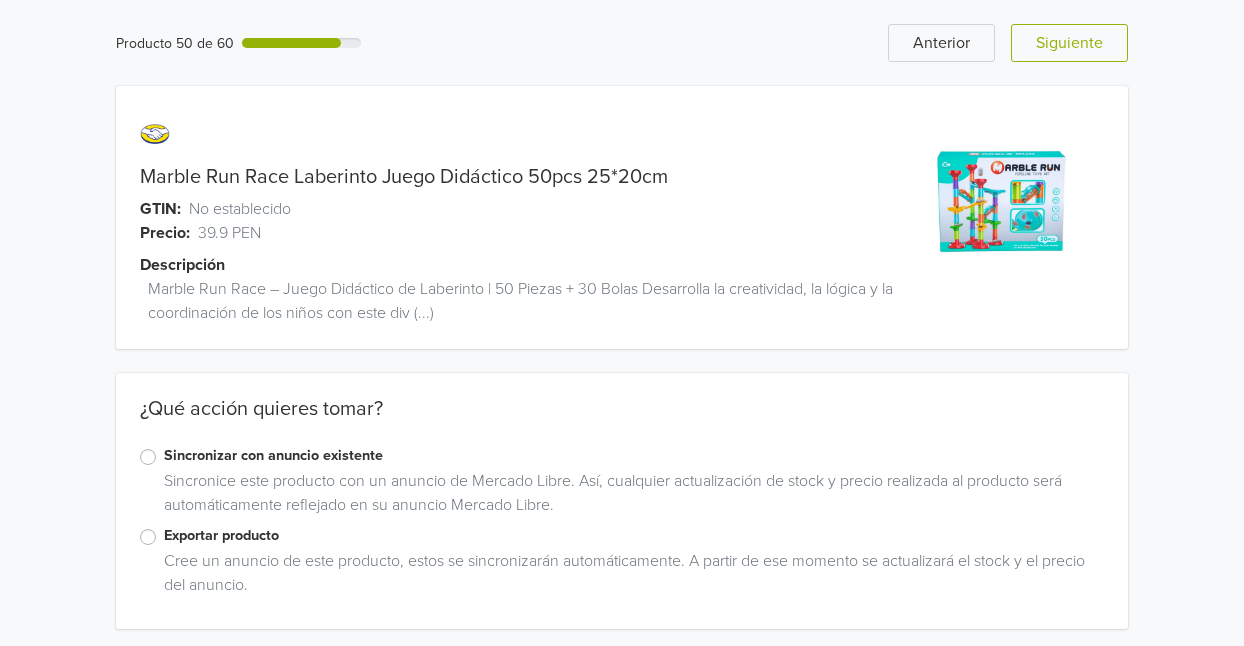 scroll, scrollTop: 6, scrollLeft: 0, axis: vertical 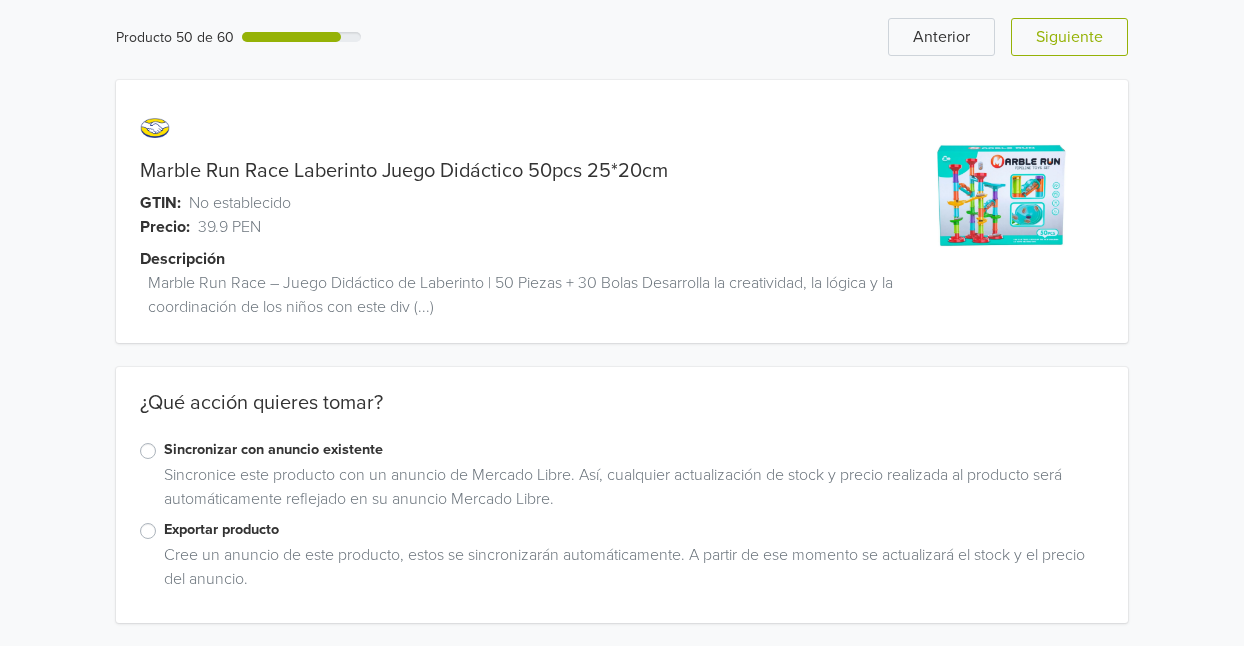click on "Exportar producto" at bounding box center [634, 530] 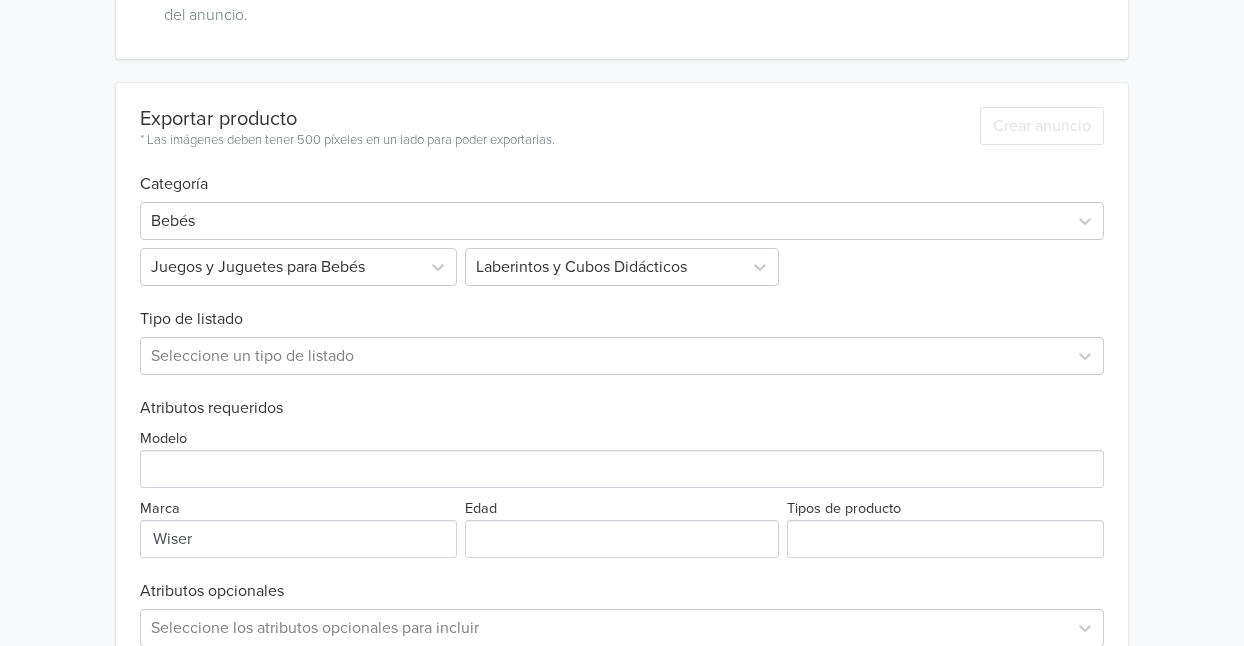 scroll, scrollTop: 576, scrollLeft: 0, axis: vertical 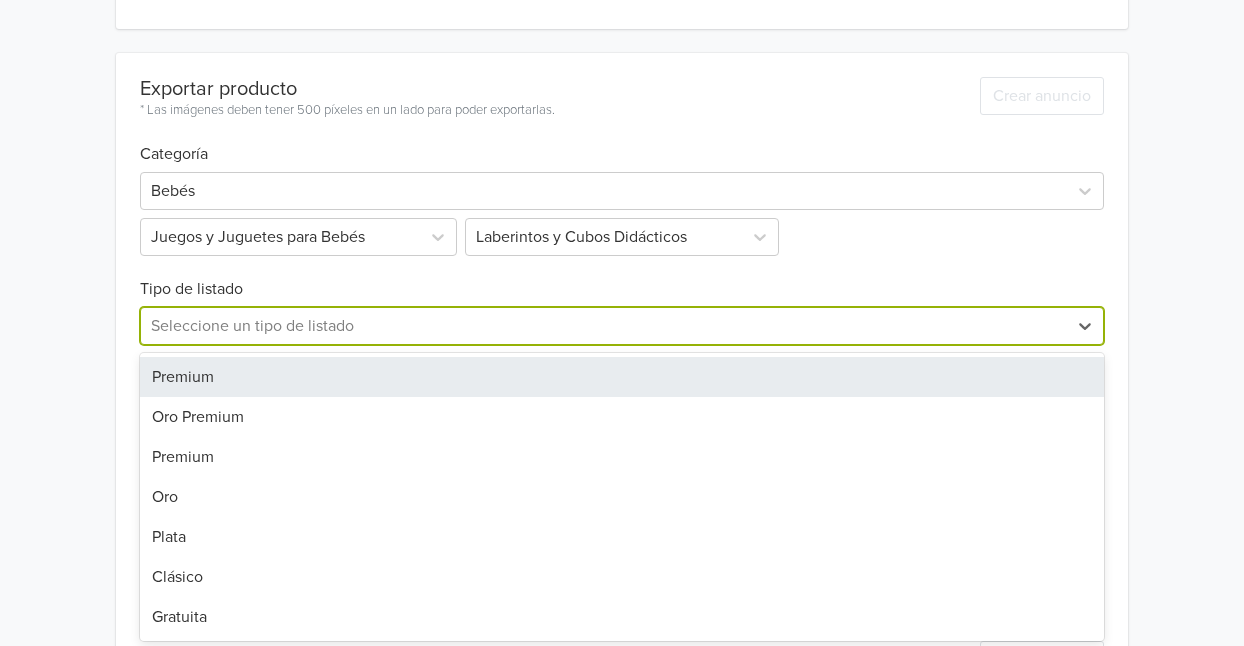 click on "Exportar producto * Las imágenes deben tener 500 píxeles en un lado para poder exportarlas. Crear anuncio Categoría Bebés Juegos y Juguetes para Bebés Laberintos y Cubos Didácticos Tipo de listado 7 results available. Use Up and Down to choose options, press Enter to select the currently focused option, press Escape to exit the menu, press Tab to select the option and exit the menu. Seleccione un tipo de listado Premium Oro Premium Premium Oro Plata Clásico Gratuita Atributos requeridos Modelo Marca Edad Tipos de producto Atributos opcionales Seleccione los atributos opcionales para incluir Crear anuncio" at bounding box center (622, 378) 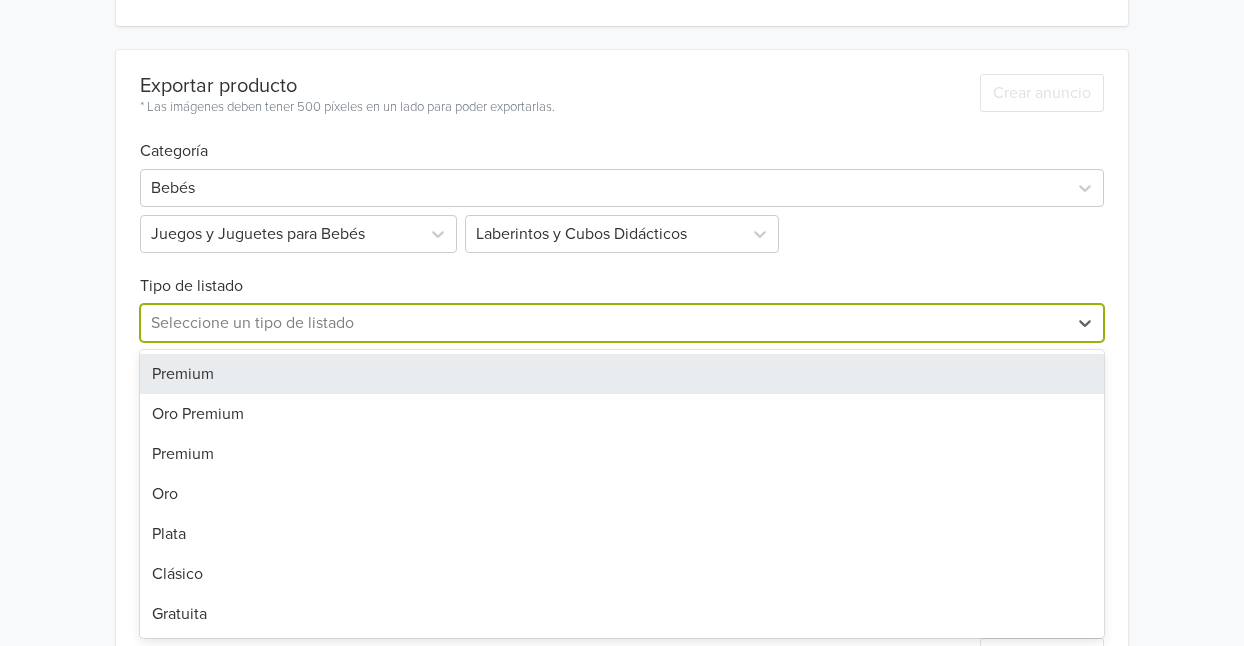 click on "Premium" at bounding box center [622, 374] 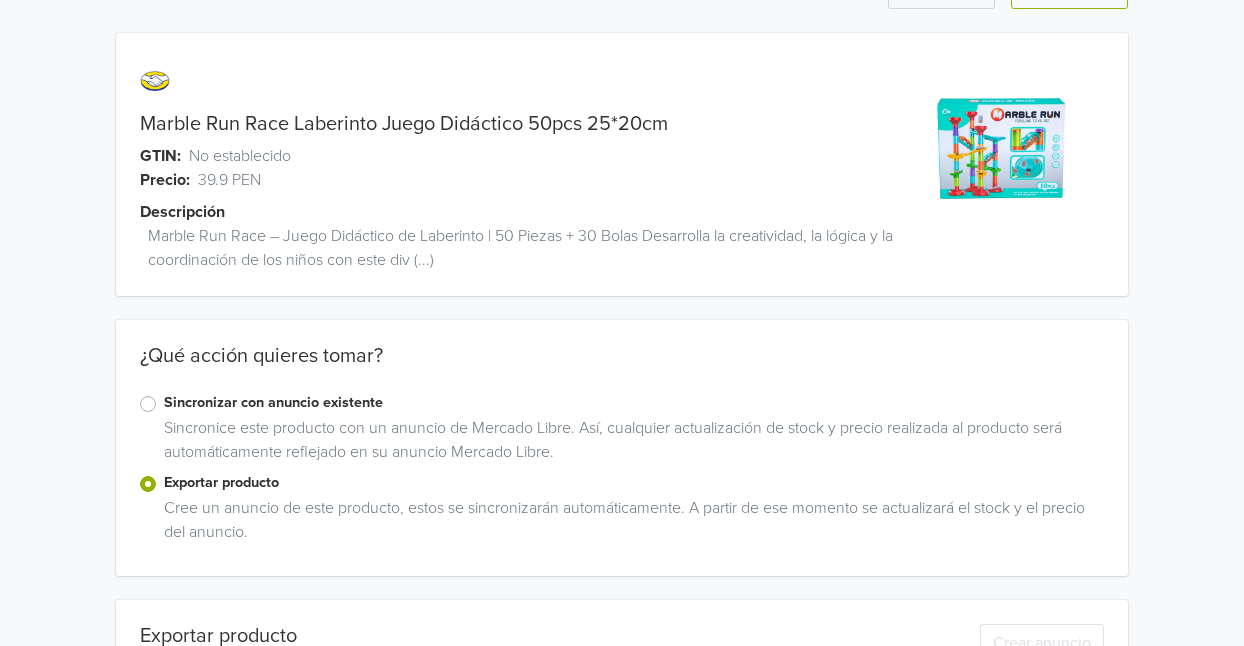 scroll, scrollTop: 41, scrollLeft: 0, axis: vertical 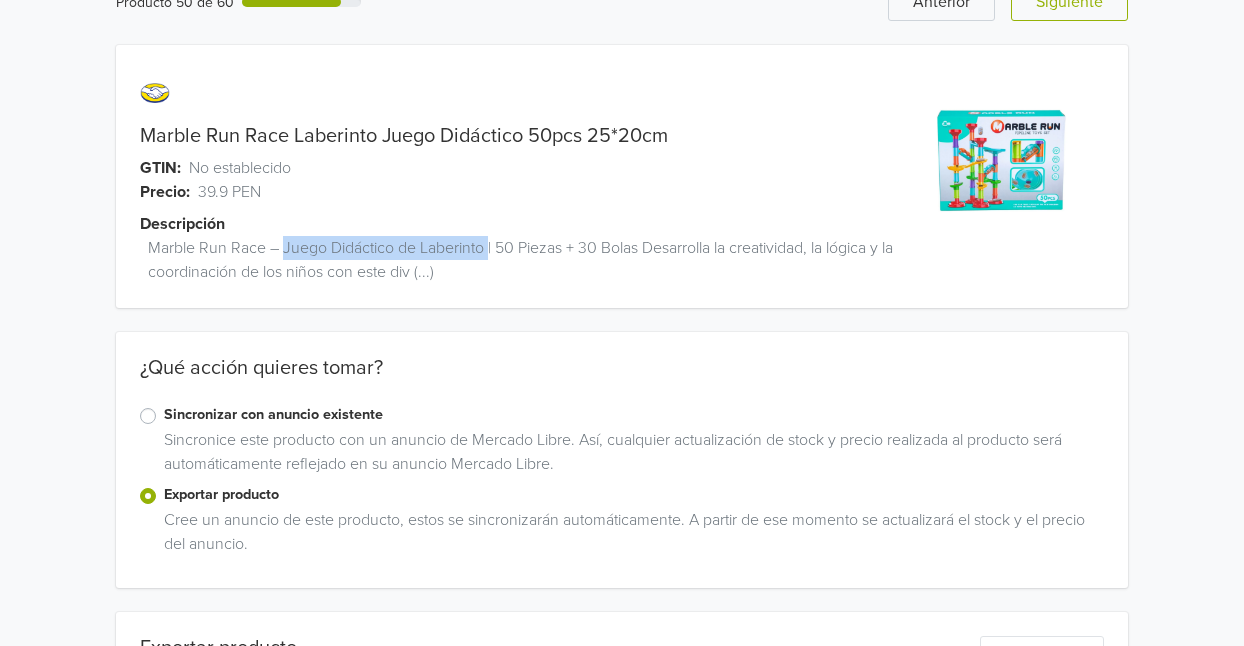 drag, startPoint x: 284, startPoint y: 245, endPoint x: 492, endPoint y: 246, distance: 208.00241 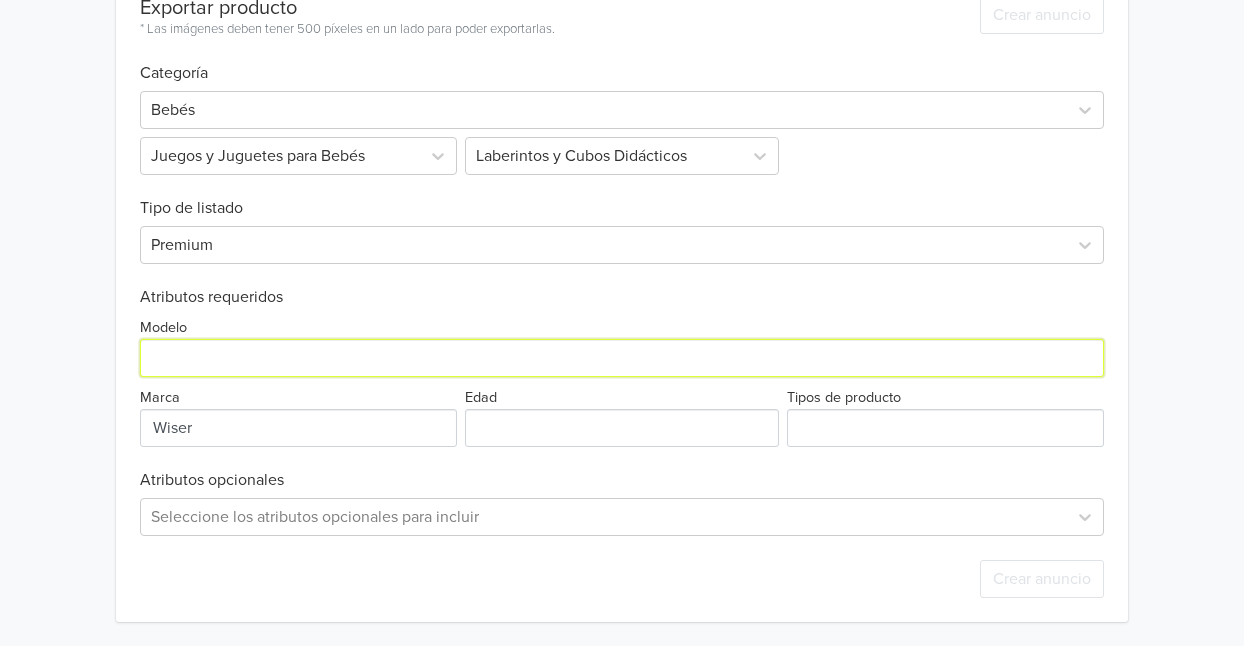click on "Modelo" at bounding box center (622, 358) 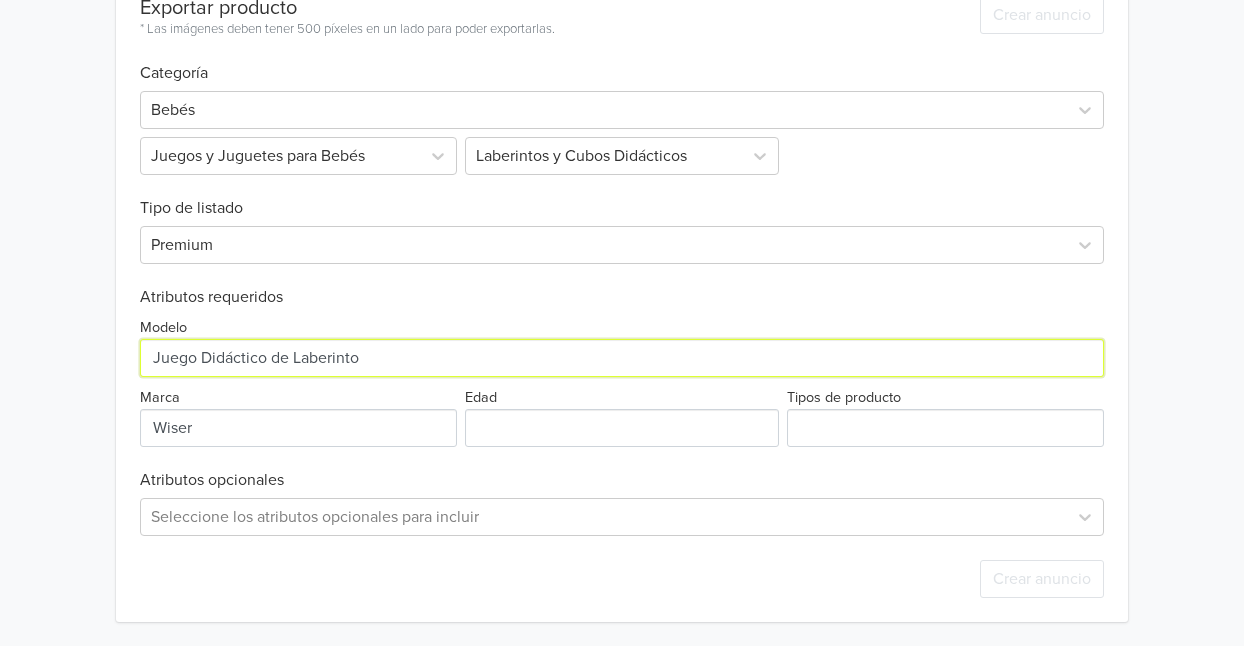 type on "Juego Didáctico de Laberinto" 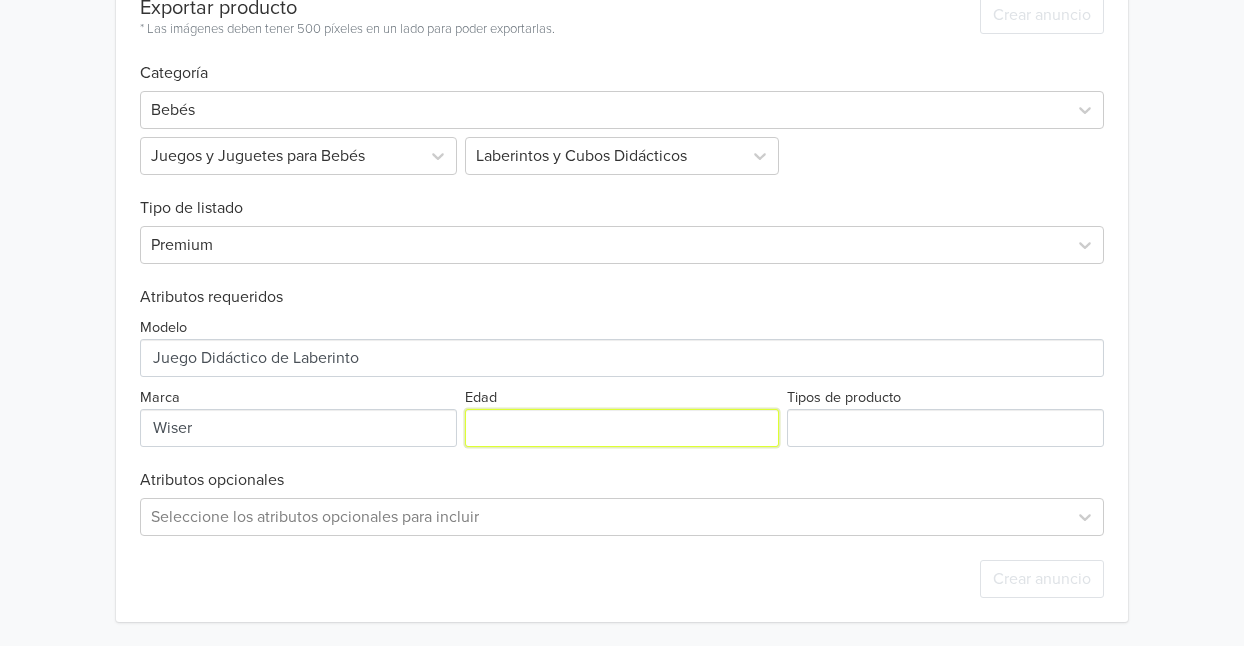 click on "Edad" at bounding box center (621, 428) 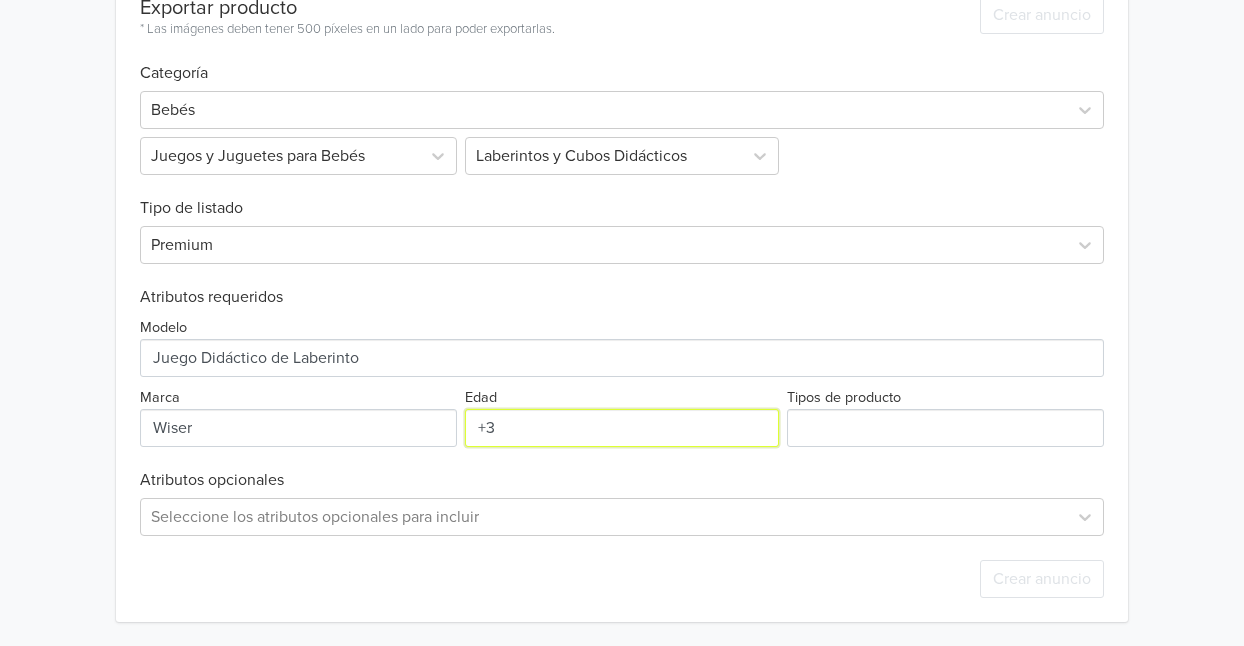 type on "+3" 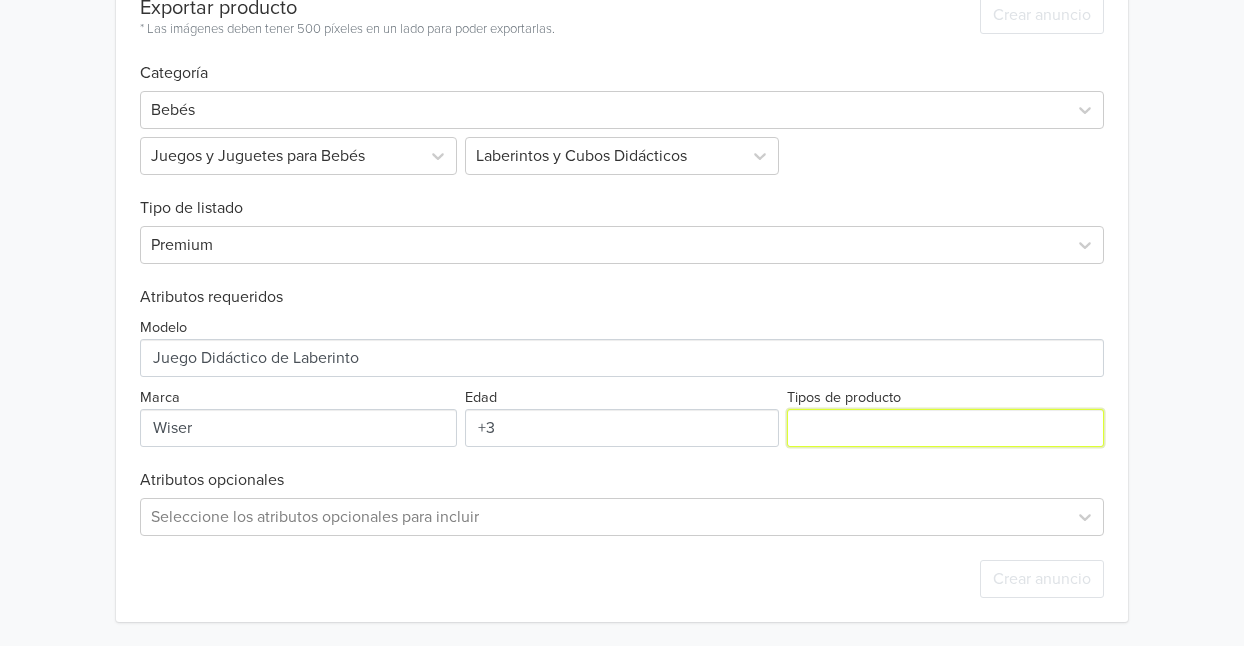 click on "Tipos de producto" at bounding box center (945, 428) 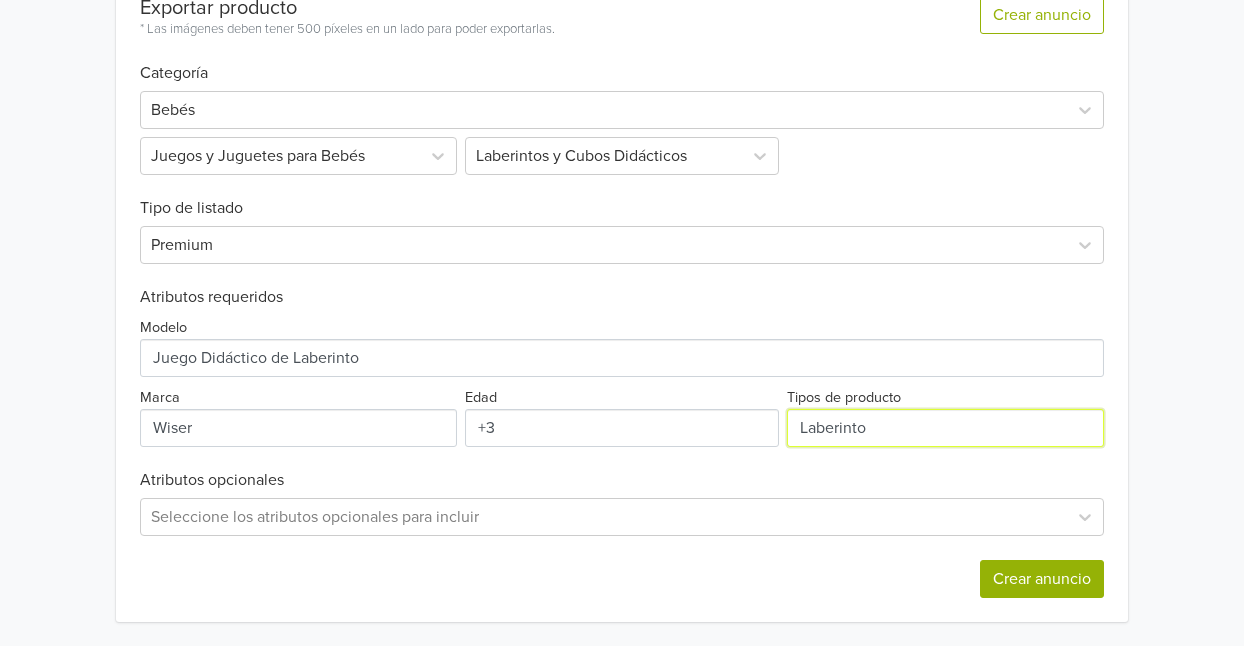 type on "Laberinto" 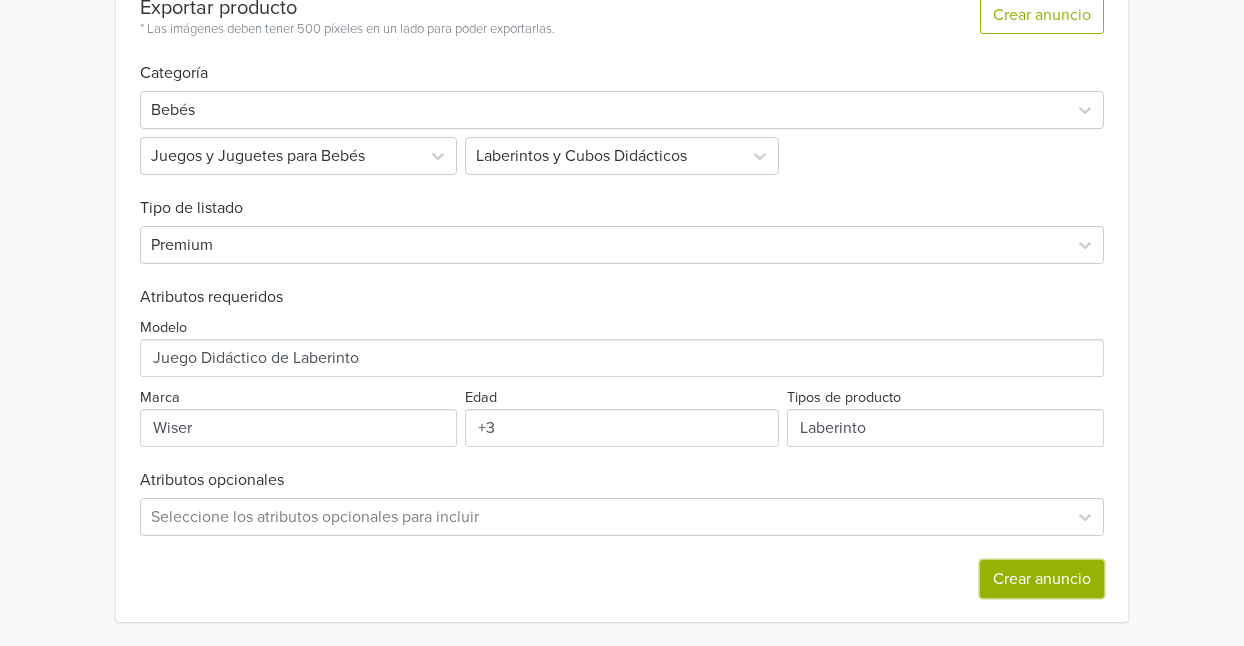 click on "Crear anuncio" at bounding box center [1042, 579] 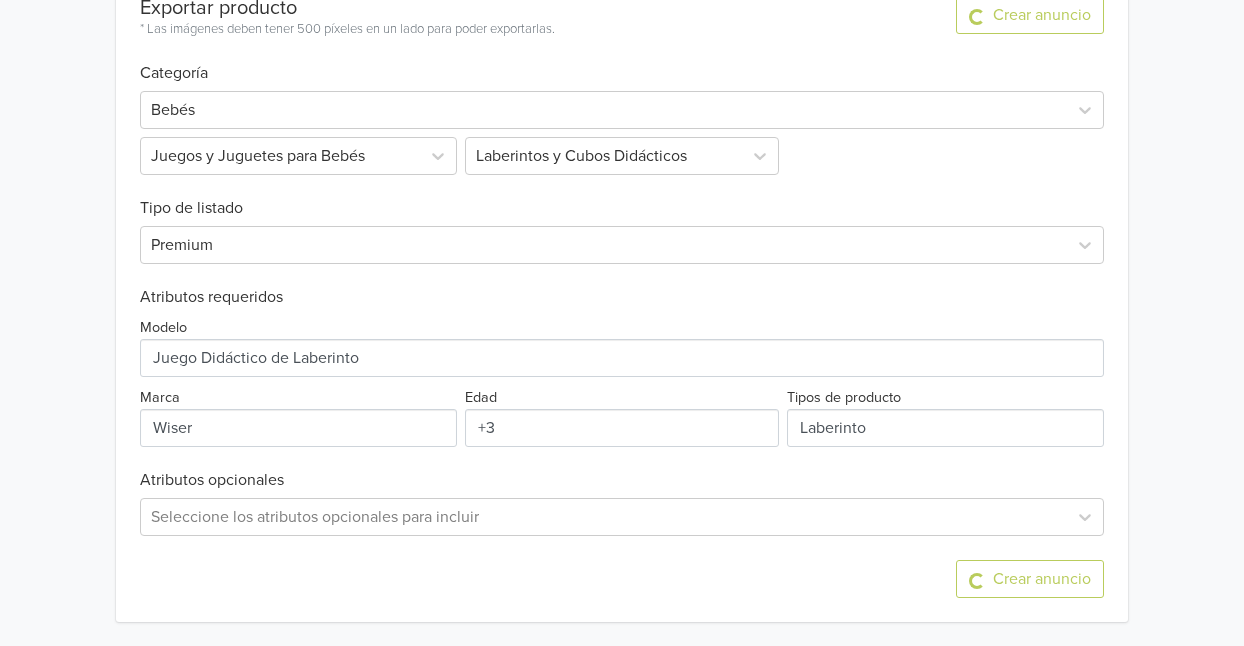 scroll, scrollTop: 0, scrollLeft: 0, axis: both 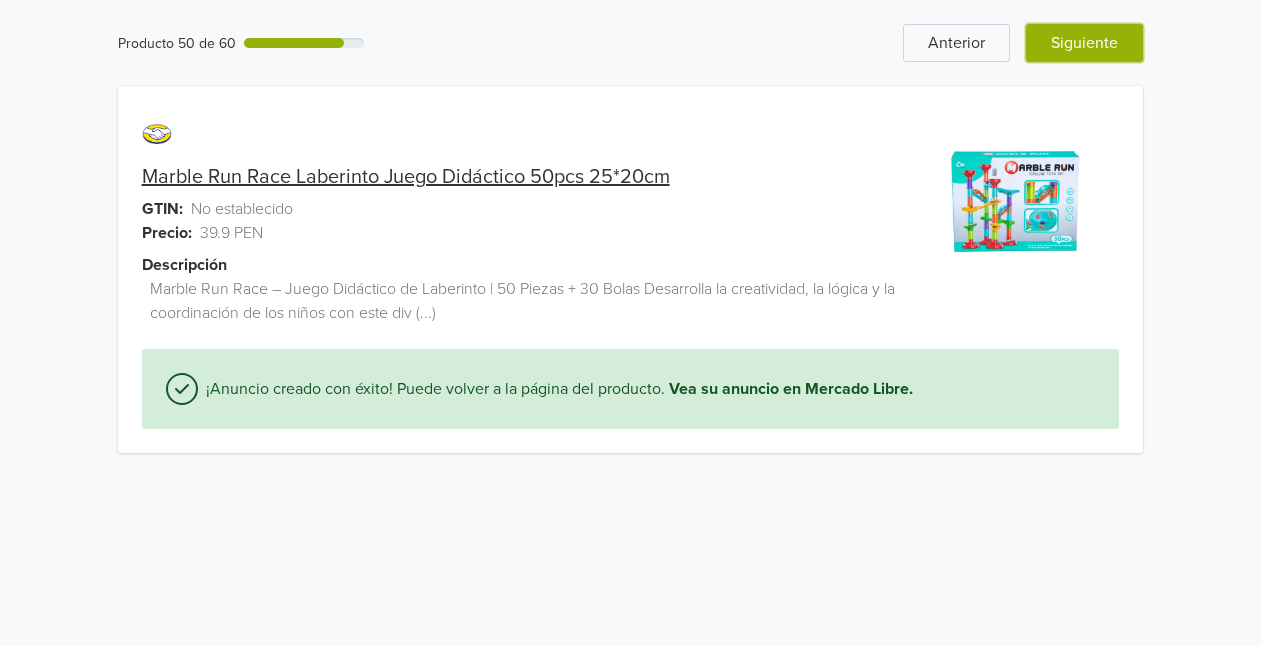 click on "Siguiente" at bounding box center [1084, 43] 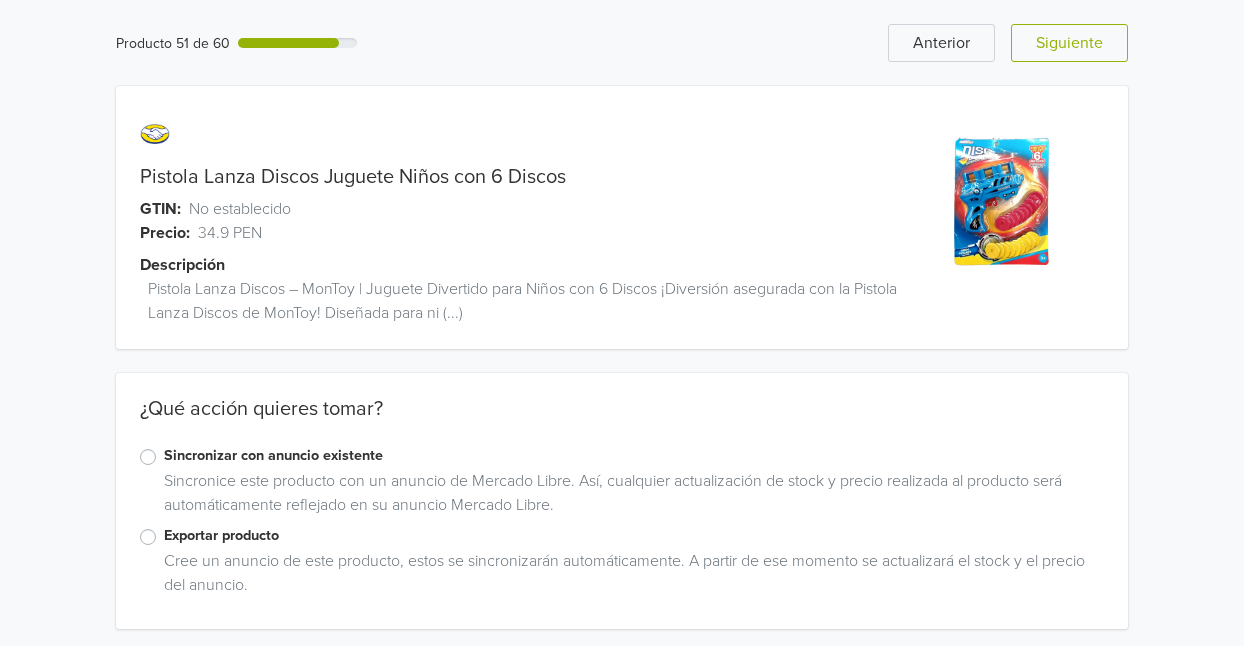 click on "Exportar producto" at bounding box center (634, 536) 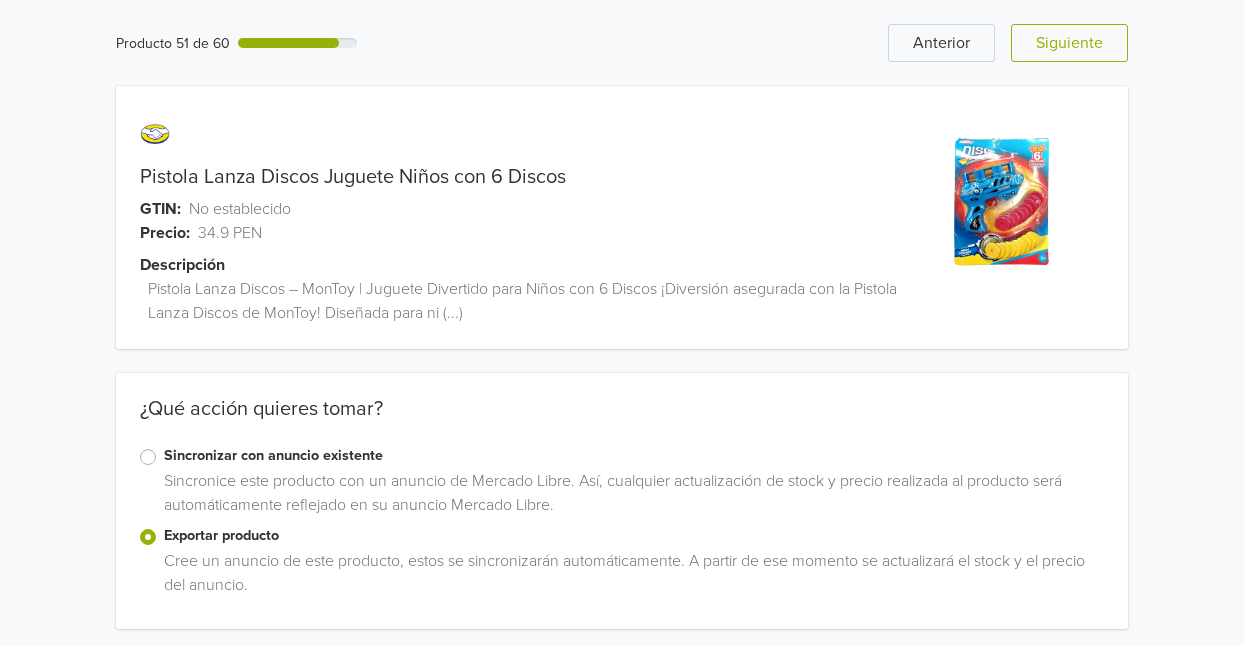 drag, startPoint x: 1241, startPoint y: 159, endPoint x: 1257, endPoint y: 222, distance: 65 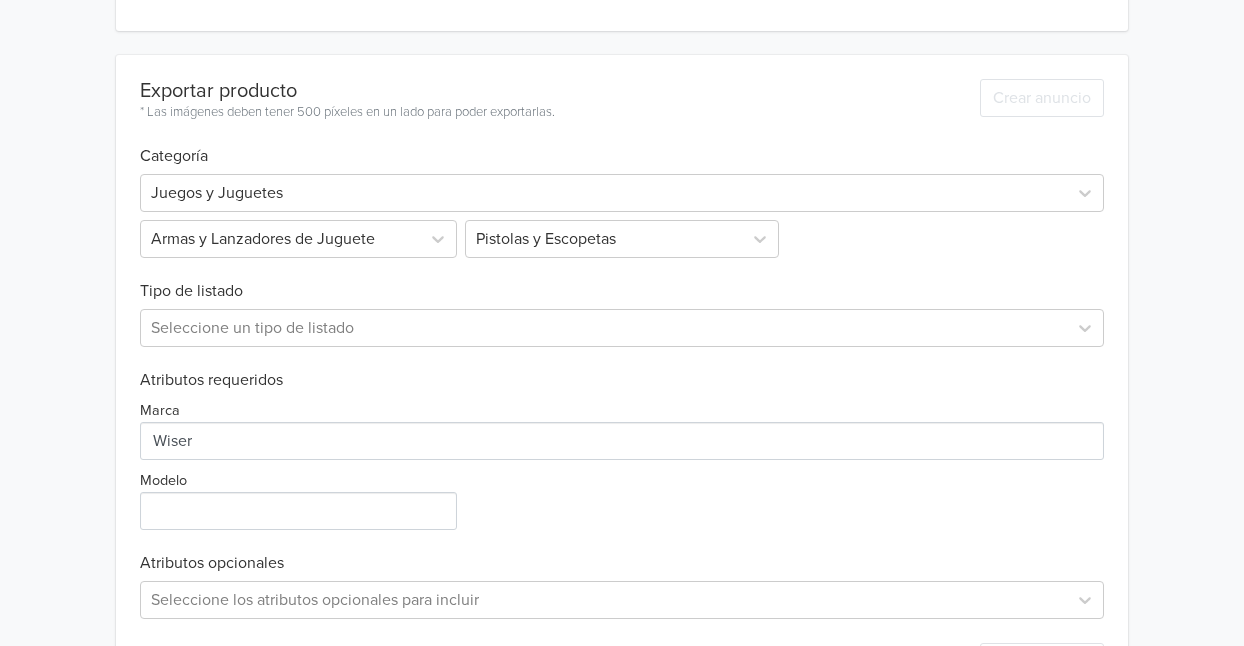 scroll, scrollTop: 604, scrollLeft: 0, axis: vertical 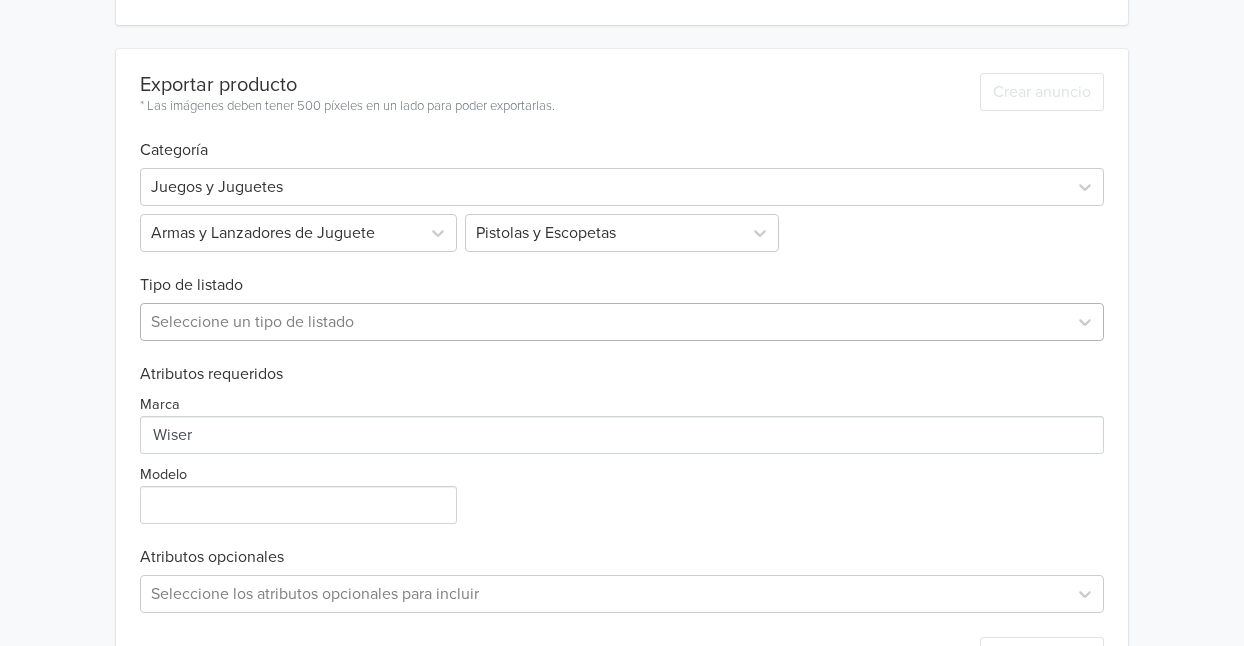 click at bounding box center (604, 322) 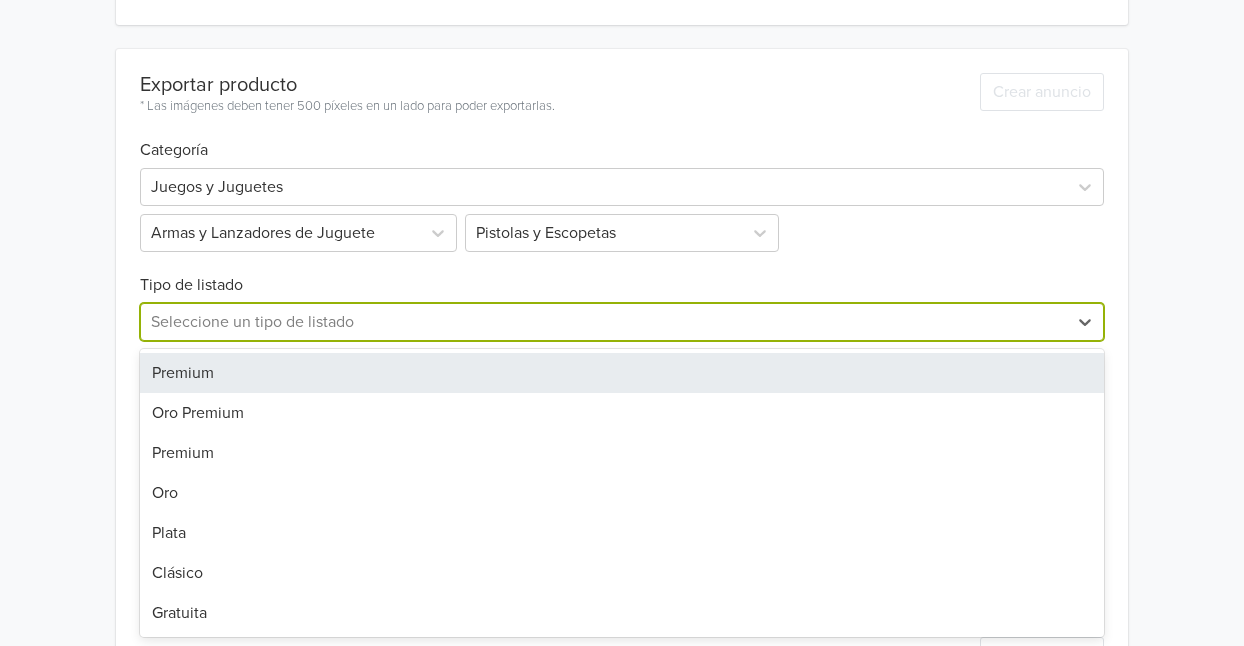 click on "Premium" at bounding box center (622, 373) 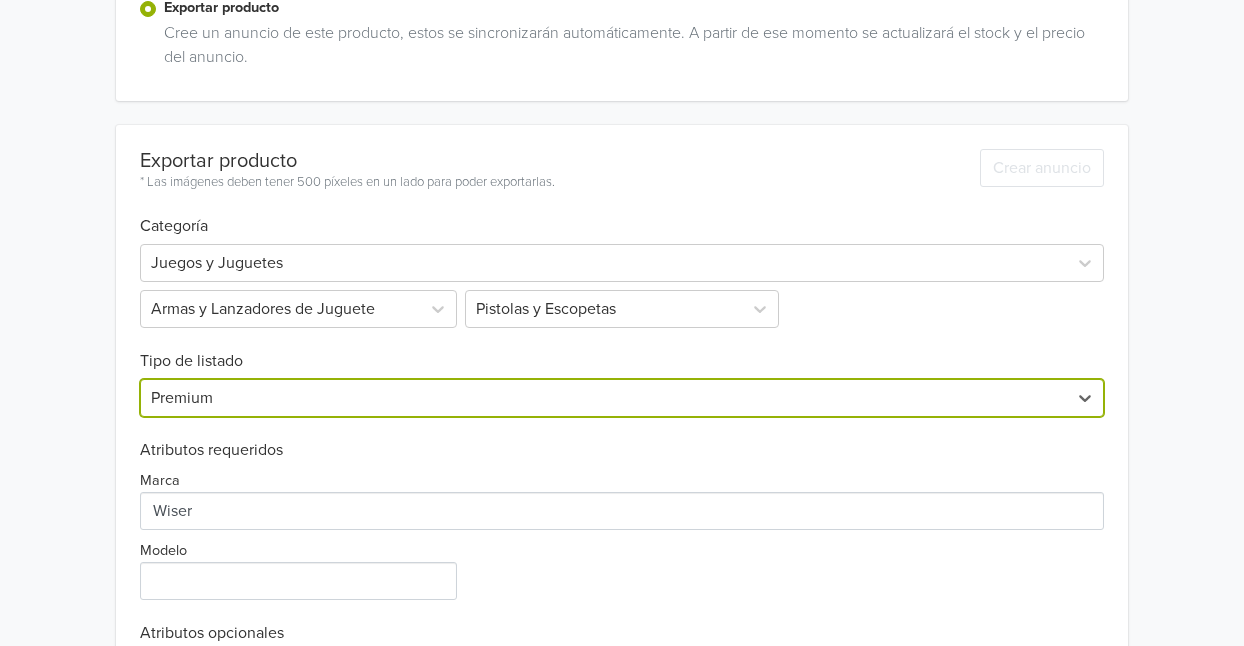 scroll, scrollTop: 567, scrollLeft: 0, axis: vertical 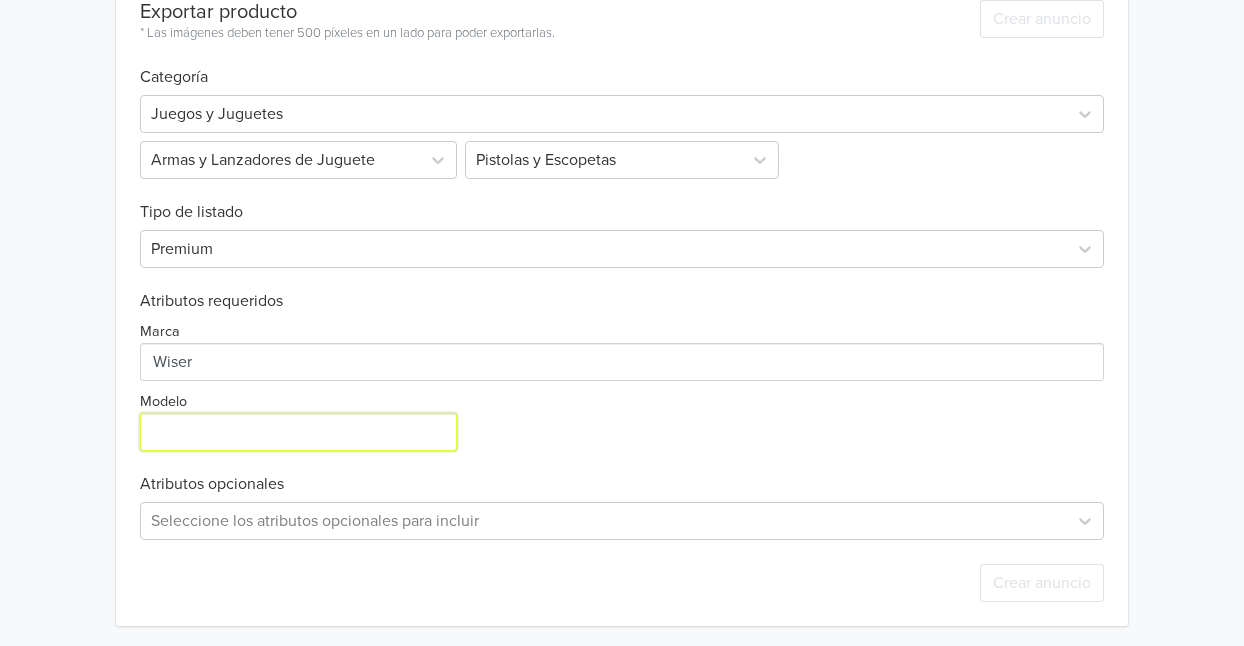 click on "Modelo" at bounding box center (298, 432) 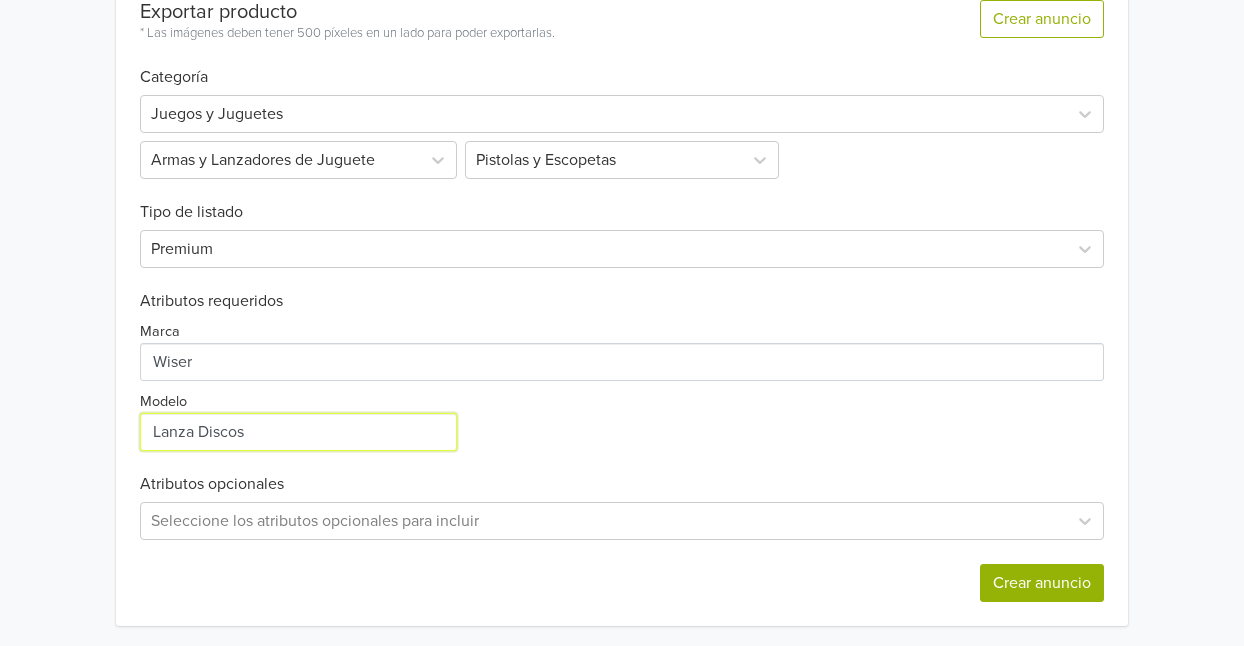 type on "Lanza Discos" 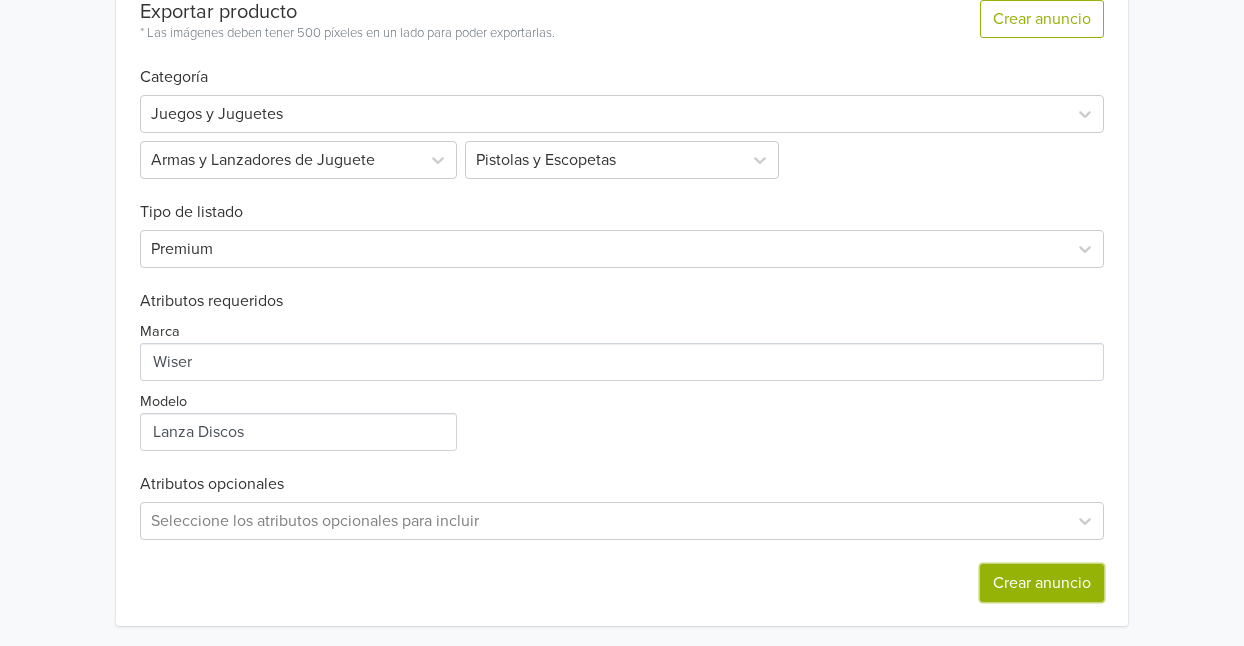 click on "Crear anuncio" at bounding box center (1042, 583) 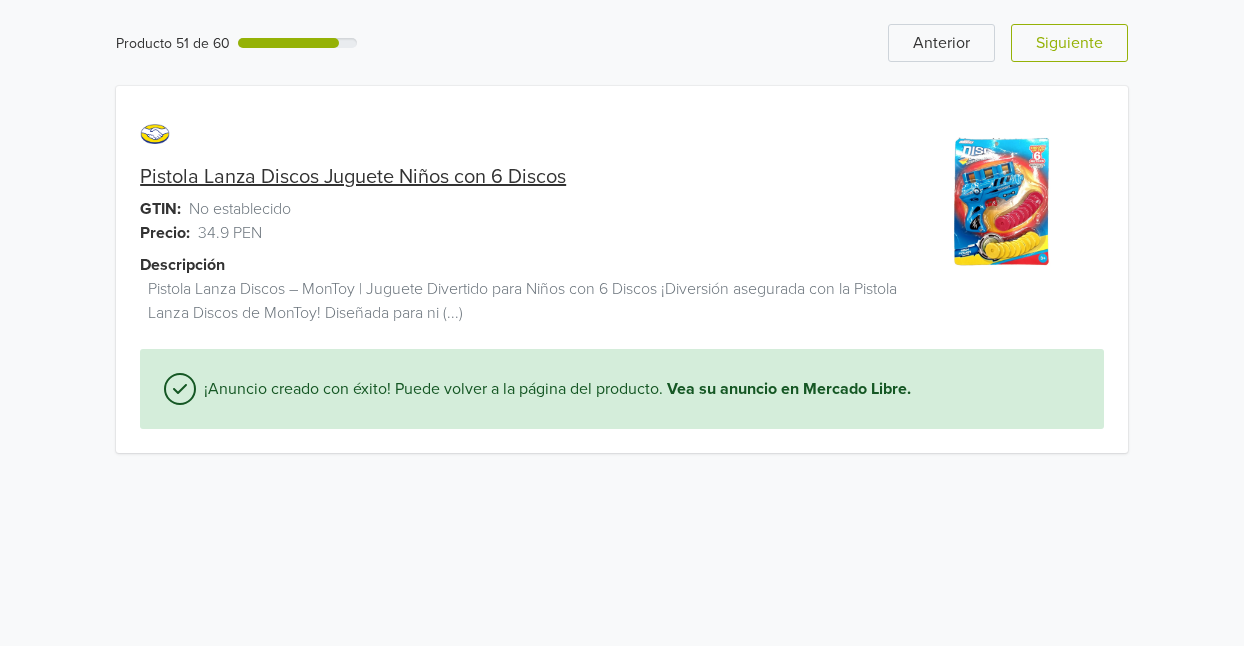 scroll, scrollTop: 0, scrollLeft: 0, axis: both 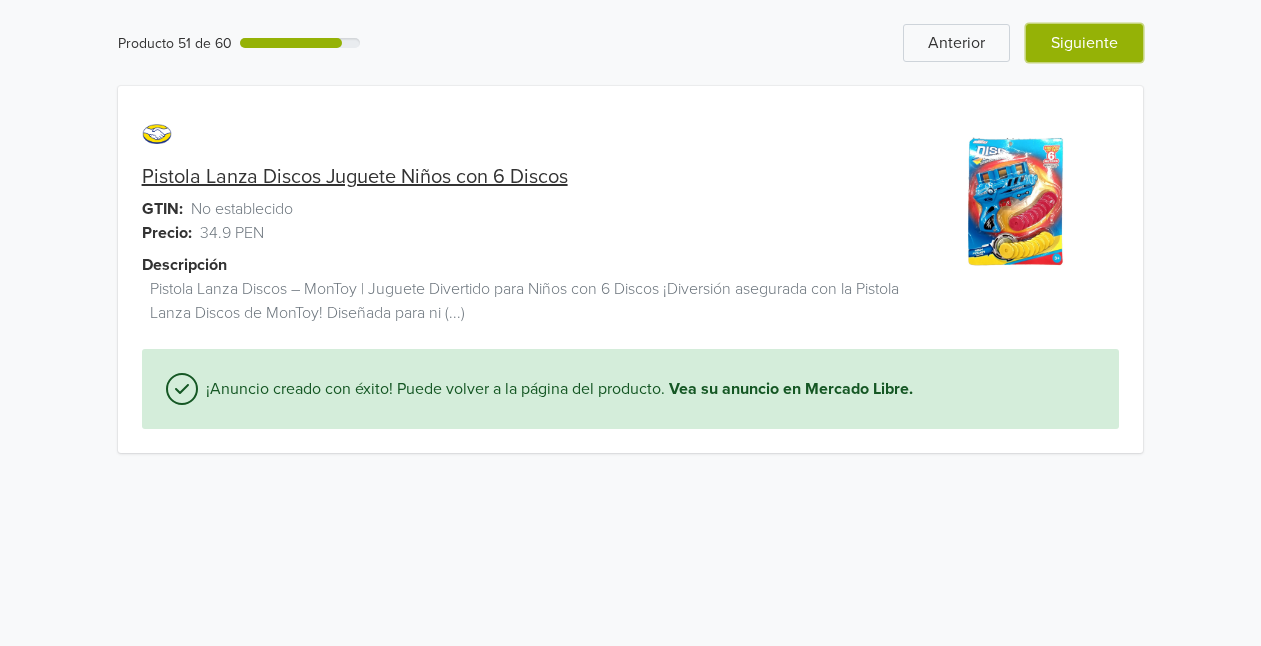 click on "Siguiente" at bounding box center (1084, 43) 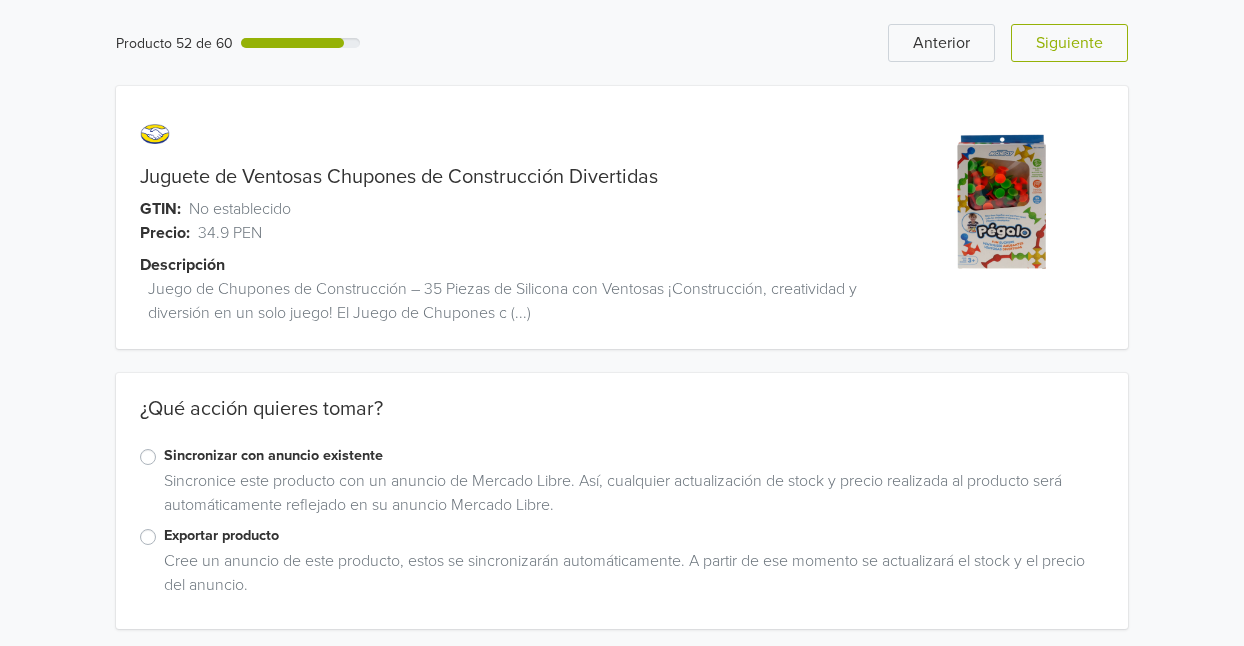 click on "Exportar producto" at bounding box center (634, 536) 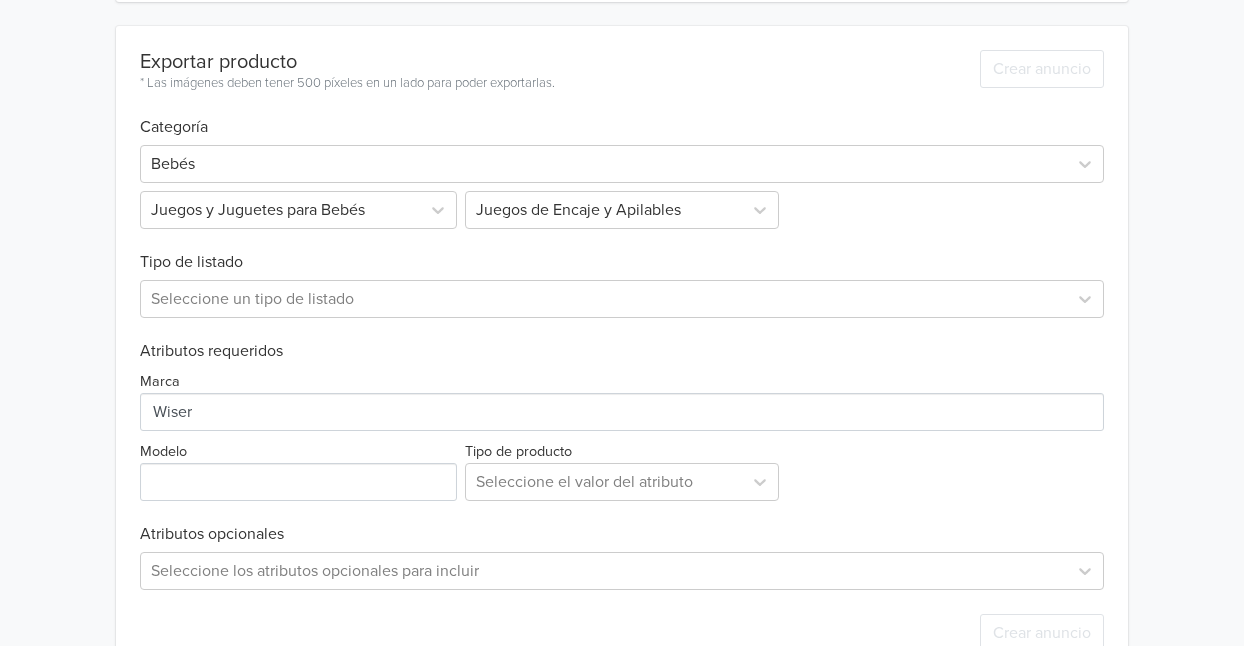 scroll, scrollTop: 632, scrollLeft: 0, axis: vertical 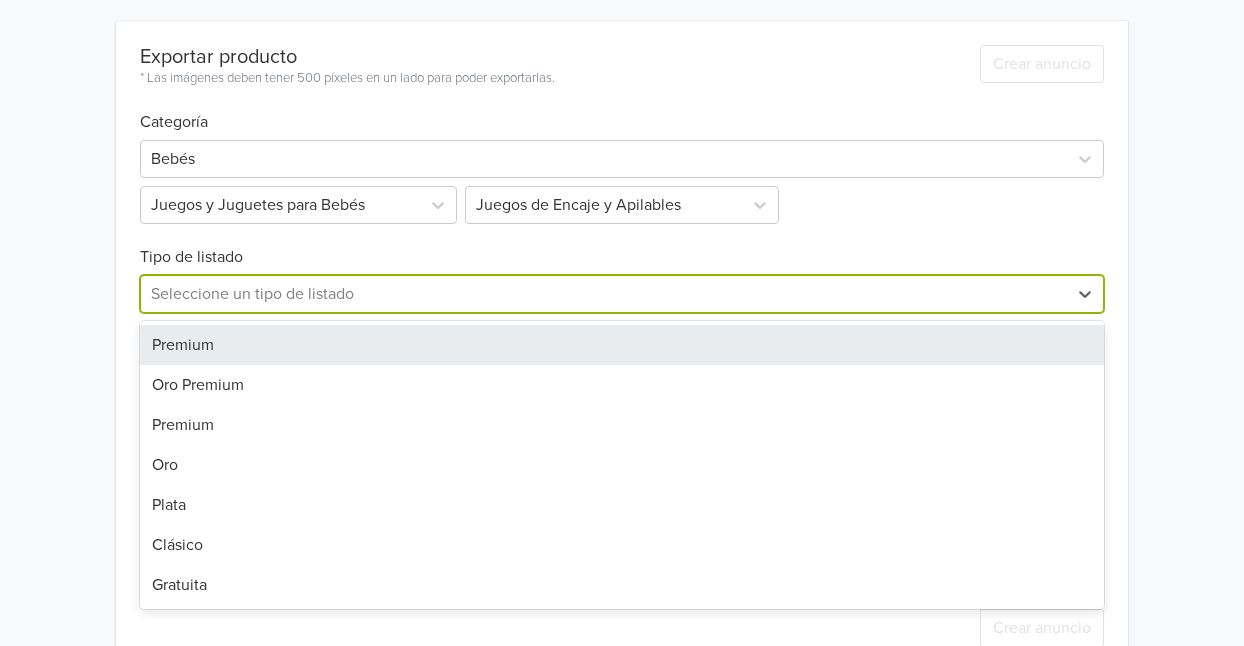 click on "Seleccione un tipo de listado" at bounding box center [604, 294] 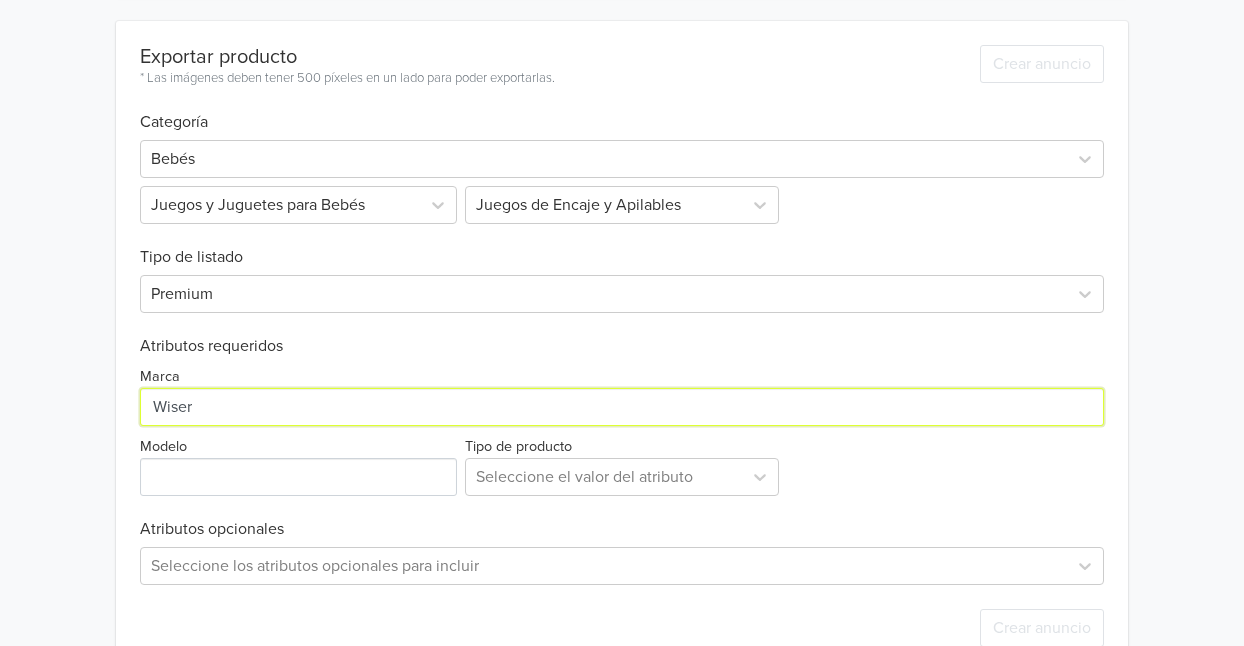 click on "Marca" at bounding box center (622, 407) 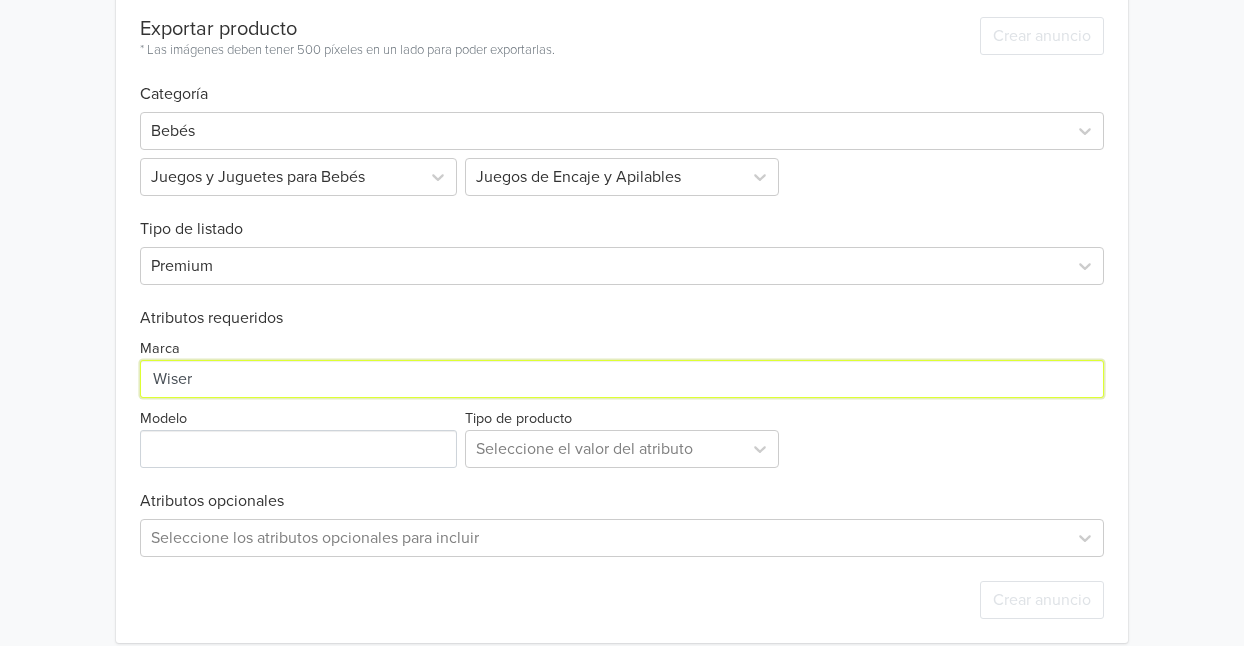 scroll, scrollTop: 682, scrollLeft: 0, axis: vertical 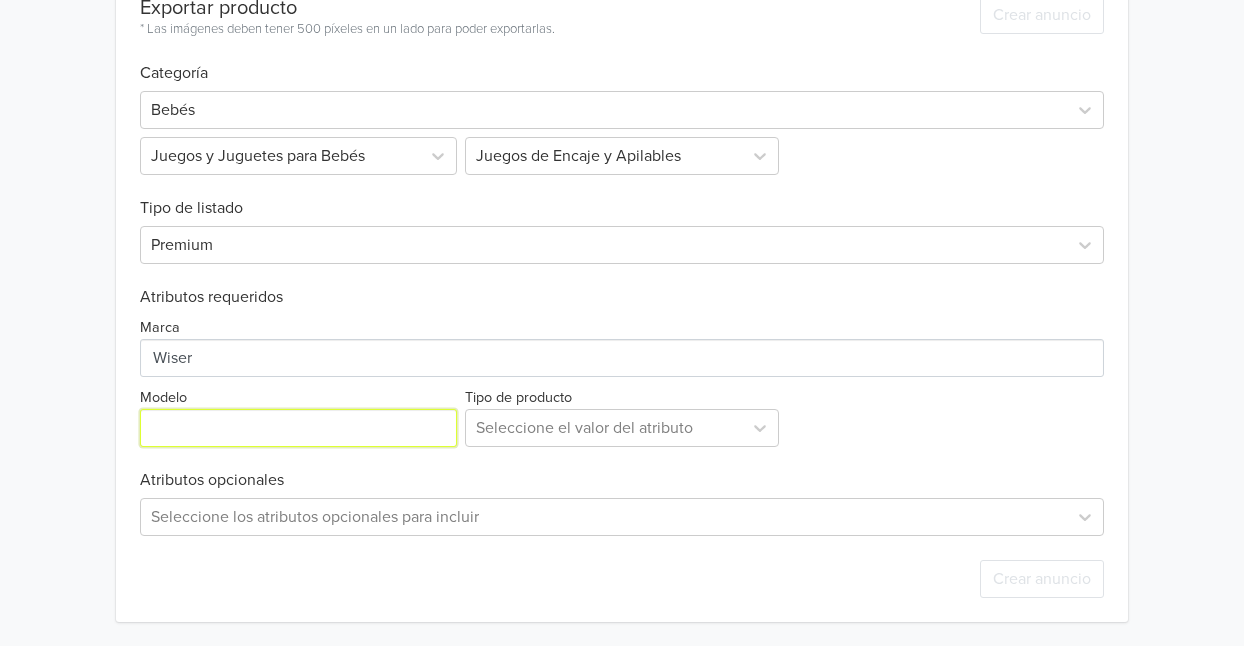 click on "Modelo" at bounding box center (298, 428) 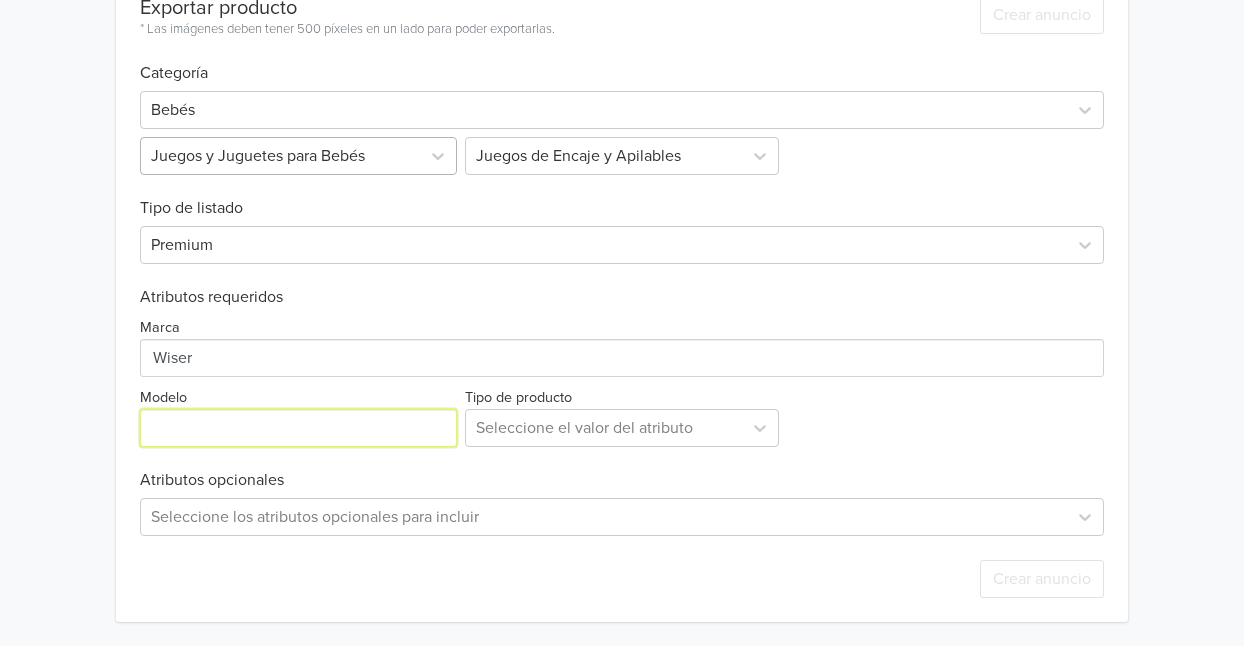 type on "Escolar" 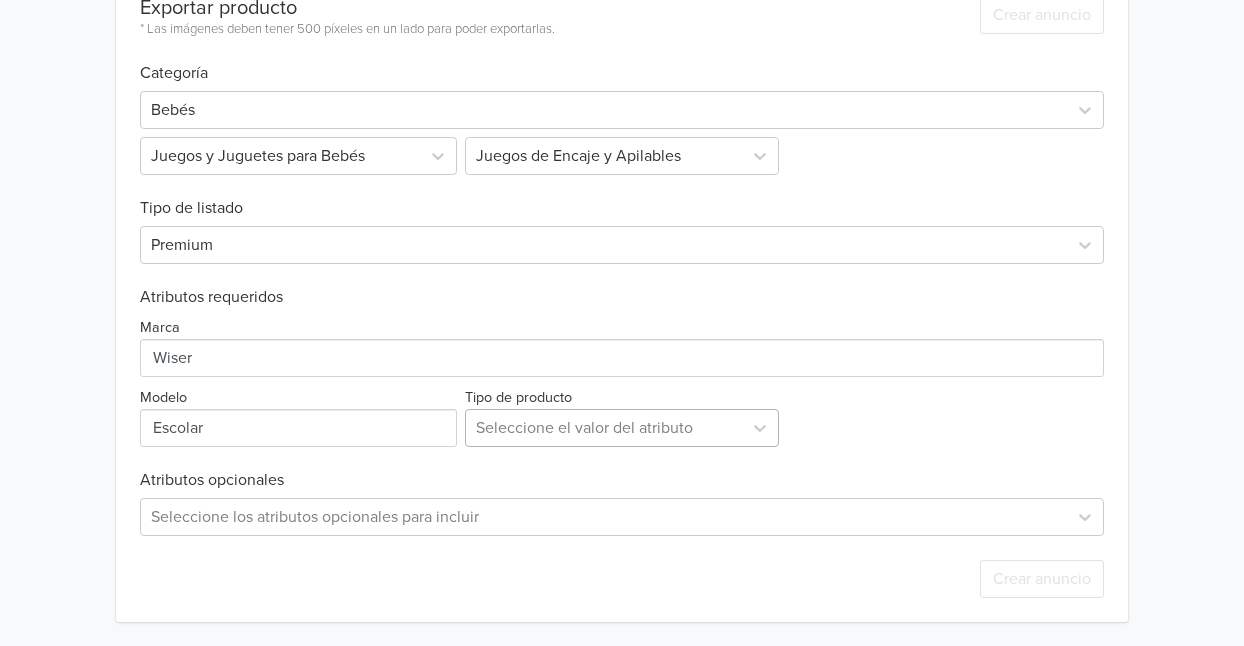 click at bounding box center [603, 428] 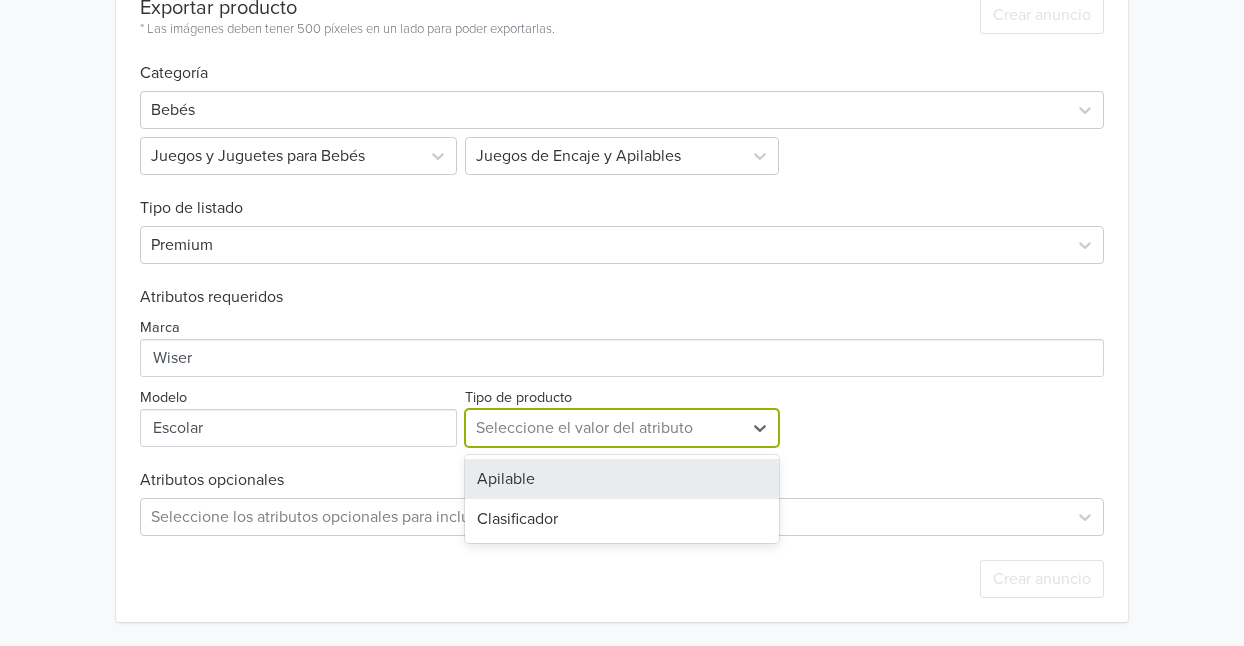 click on "Apilable" at bounding box center [621, 479] 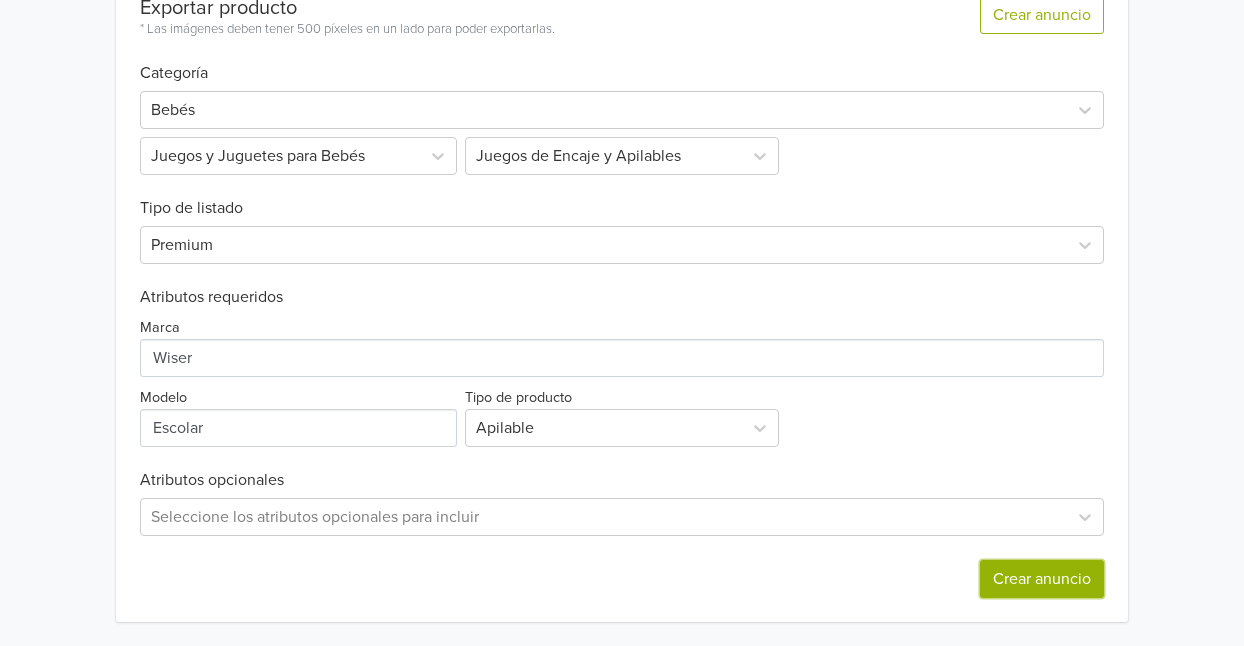 click on "Crear anuncio" at bounding box center (1042, 579) 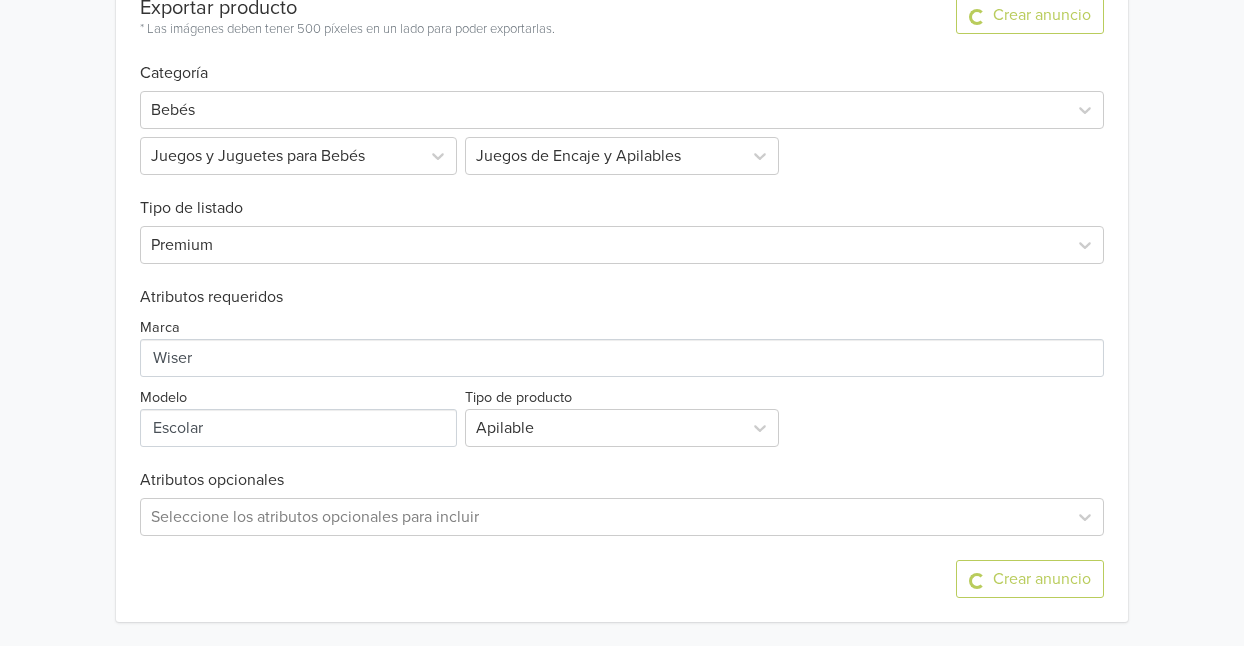 scroll, scrollTop: 0, scrollLeft: 0, axis: both 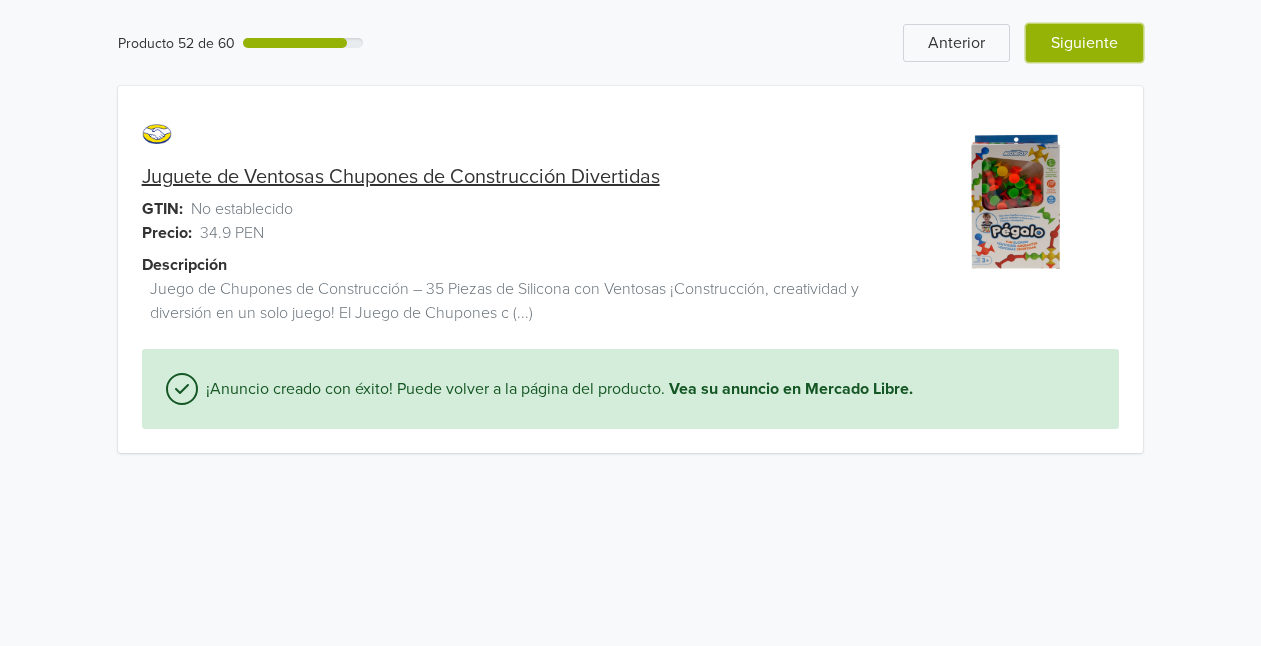 click on "Siguiente" at bounding box center [1084, 43] 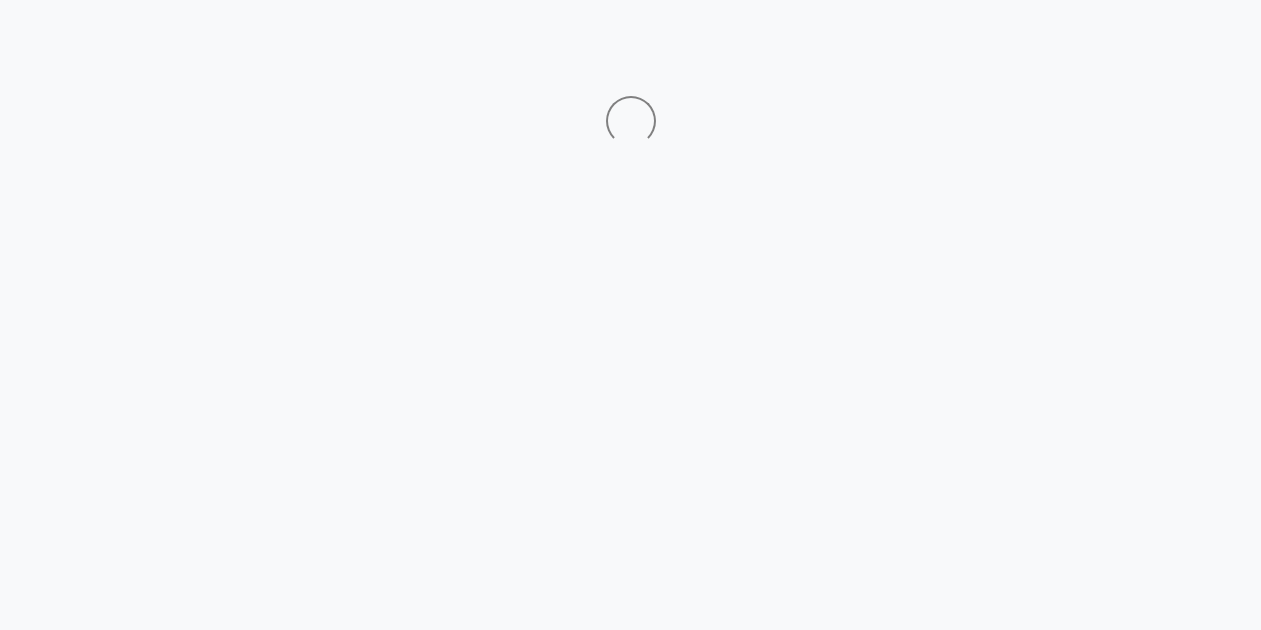 click at bounding box center (630, 73) 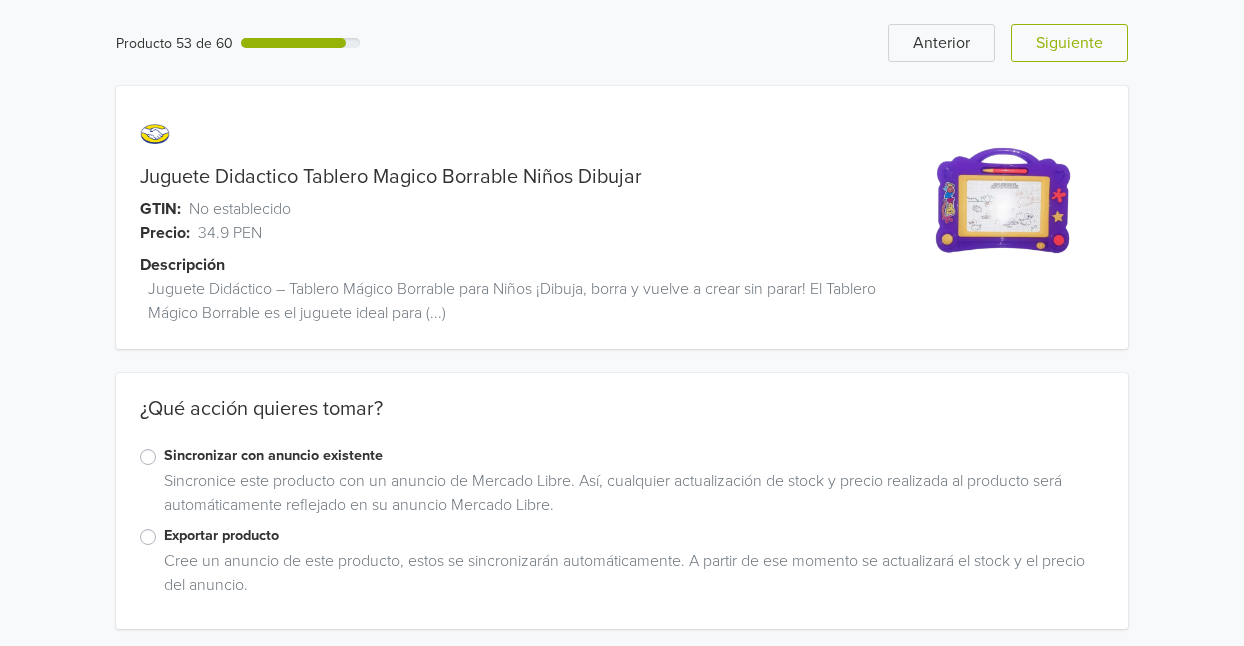 click on "Exportar producto" at bounding box center [634, 536] 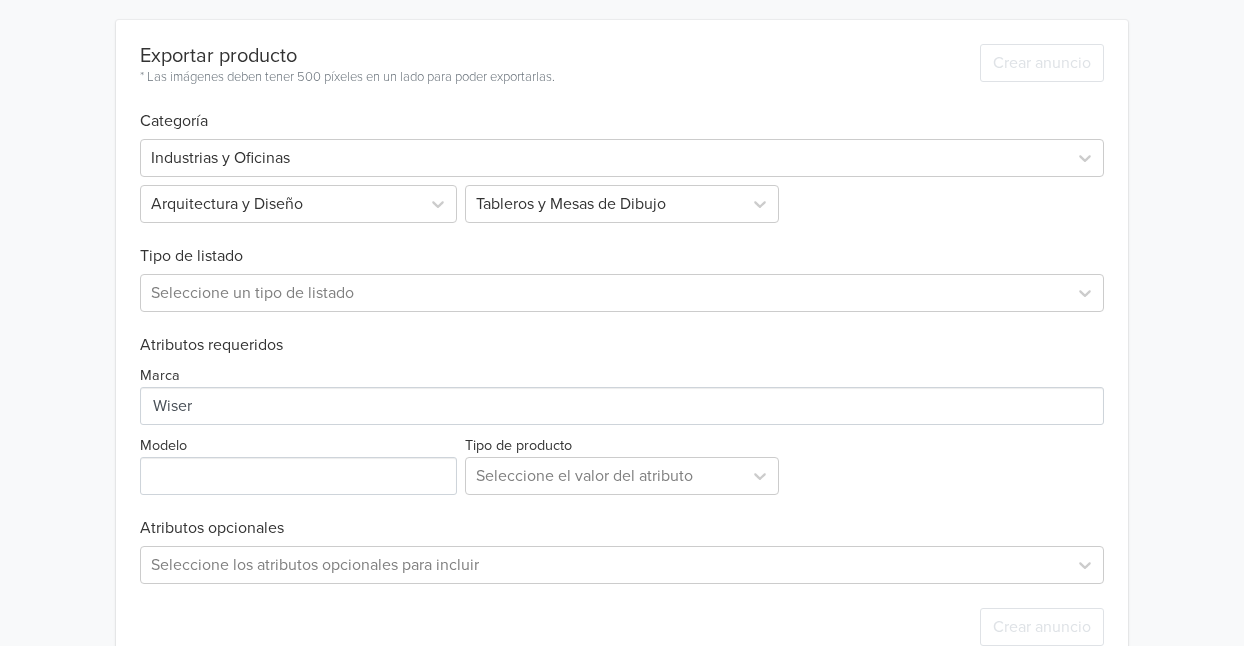 scroll, scrollTop: 647, scrollLeft: 0, axis: vertical 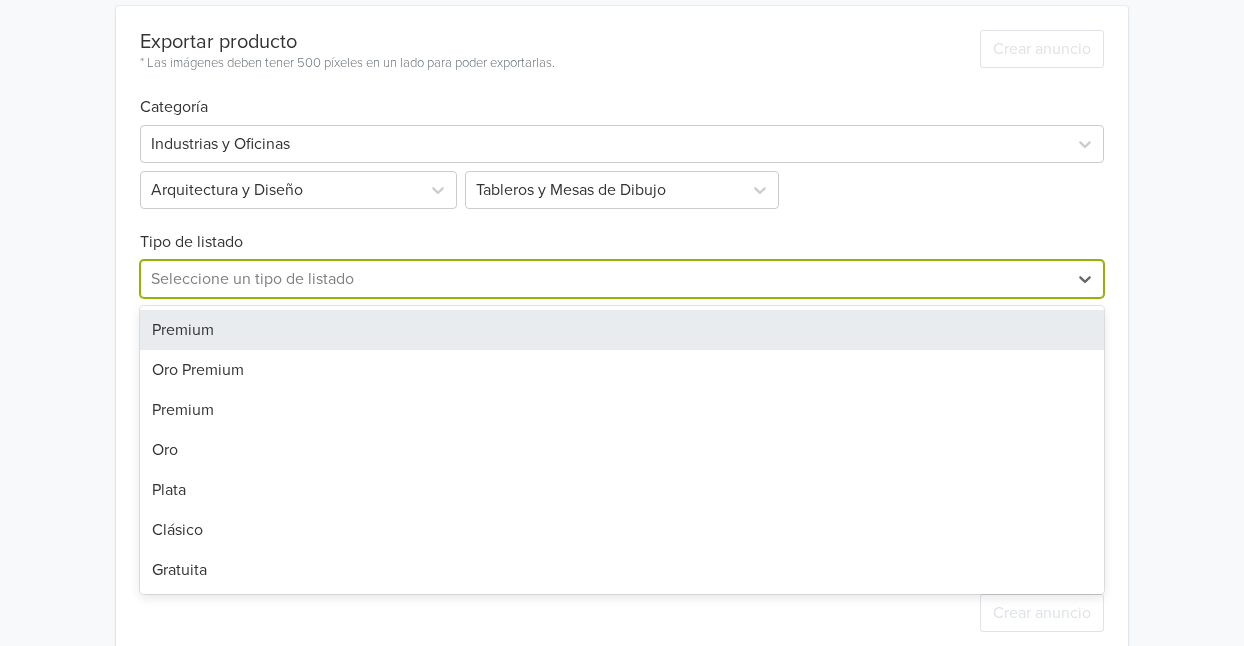 click on "Seleccione un tipo de listado" at bounding box center [604, 279] 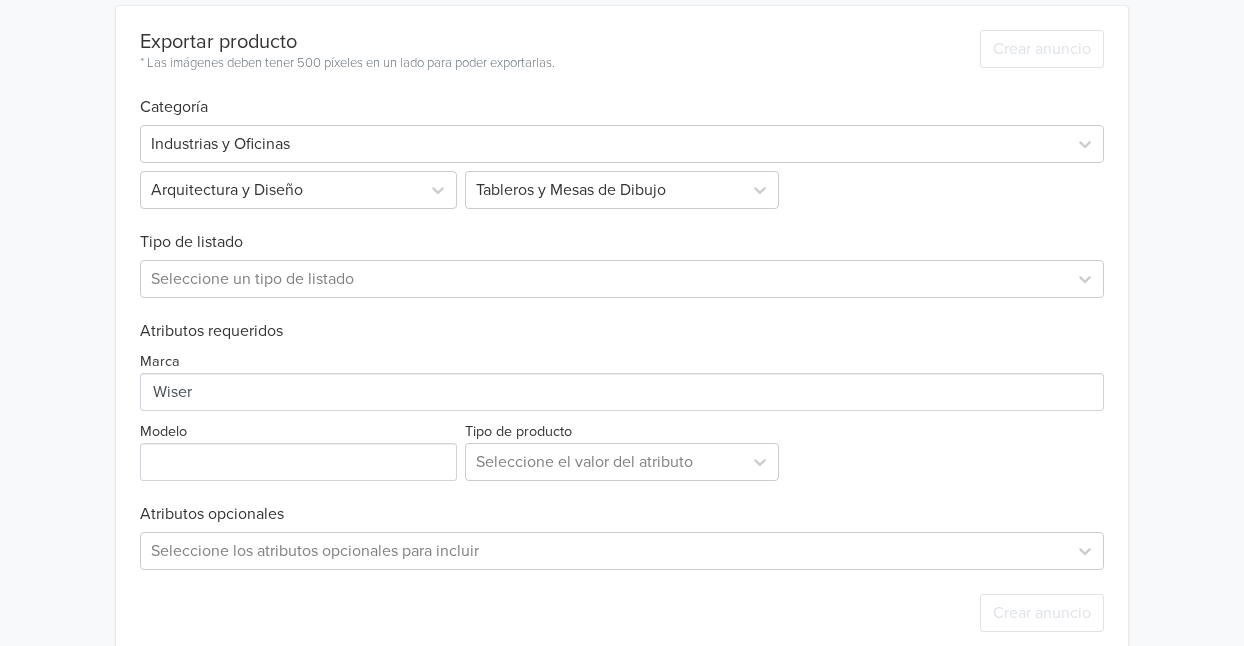 click on "Exportar producto * Las imágenes deben tener 500 píxeles en un lado para poder exportarlas. Crear anuncio" at bounding box center (622, 40) 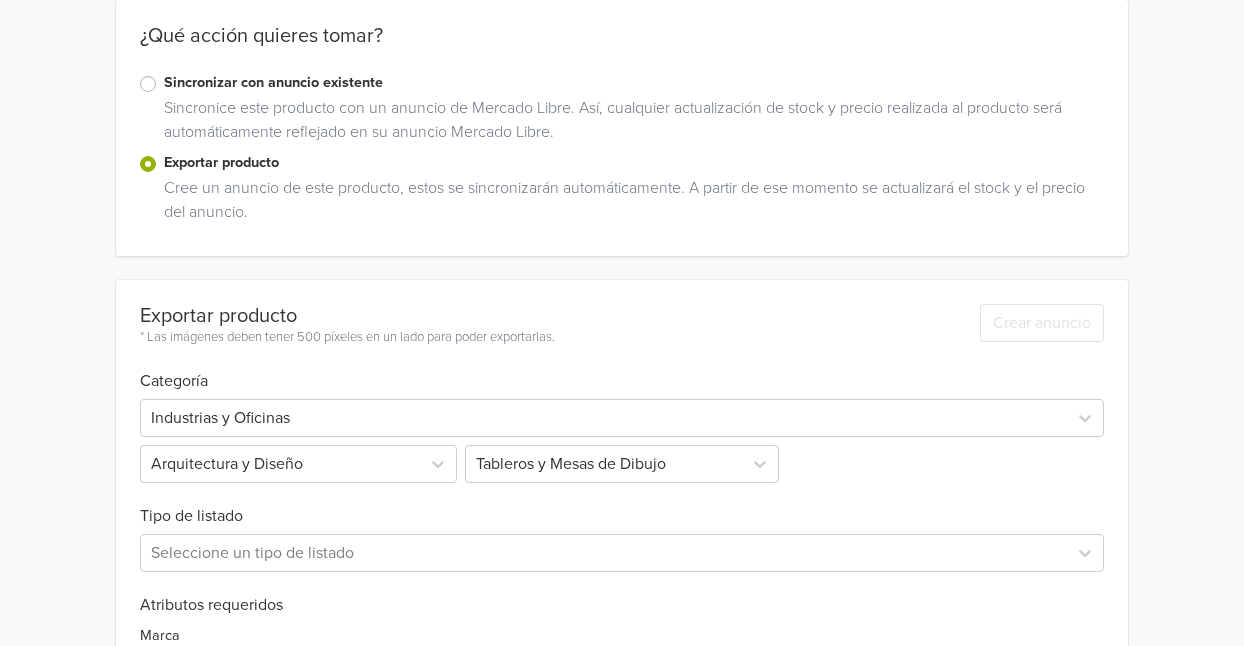 scroll, scrollTop: 408, scrollLeft: 0, axis: vertical 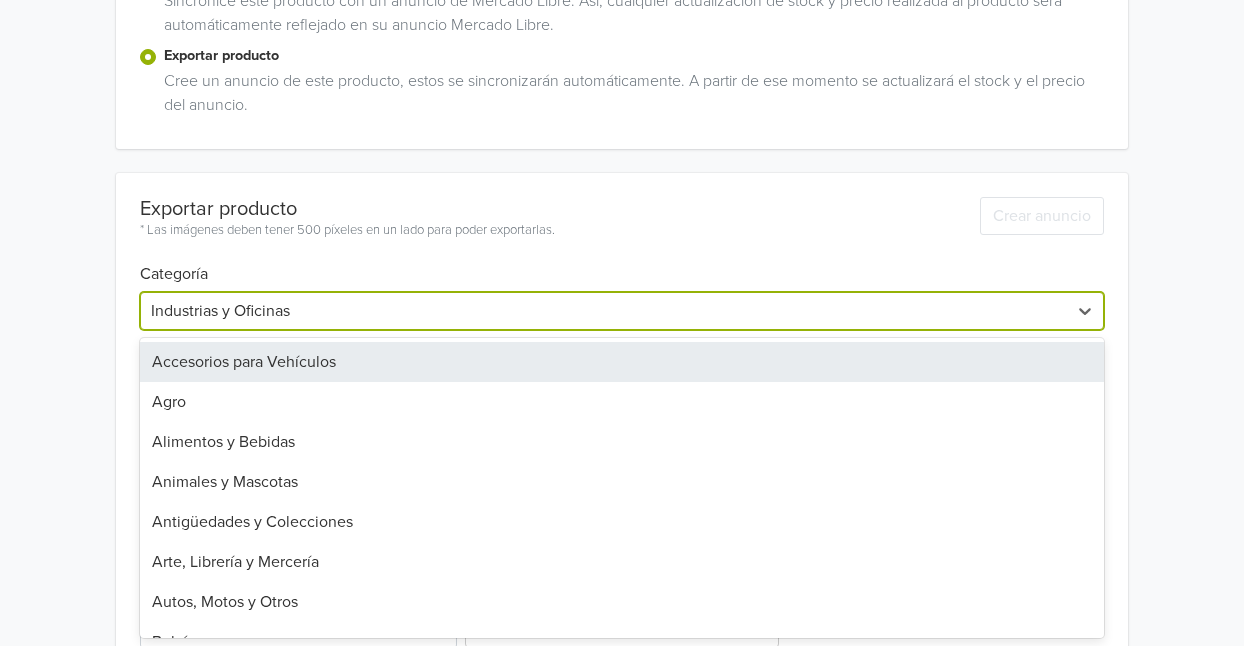 click on "31 results available. Use Up and Down to choose options, press Enter to select the currently focused option, press Escape to exit the menu, press Tab to select the option and exit the menu. Industrias y Oficinas Accesorios para Vehículos Agro Alimentos y Bebidas Animales y Mascotas Antigüedades y Colecciones Arte, Librería y Mercería Autos, Motos y Otros Bebés Belleza y Cuidado Personal Celulares y Teléfonos Computación Consolas y Videojuegos  Construcción Cámaras y Accesorios Deportes y Fitness Electrodomésticos Electrónica, Audio y Video Herramientas Hogar, Muebles y Jardín Industrias y Oficinas Inmuebles Instrumentos Musicales Joyas y Relojes Juegos y Juguetes Libros, Revistas y Comics Música y Películas Otras categorías Recuerdos, Cotillón y Fiestas Ropa y Accesorios Salud y Equipamiento Médico Servicios" at bounding box center (622, 311) 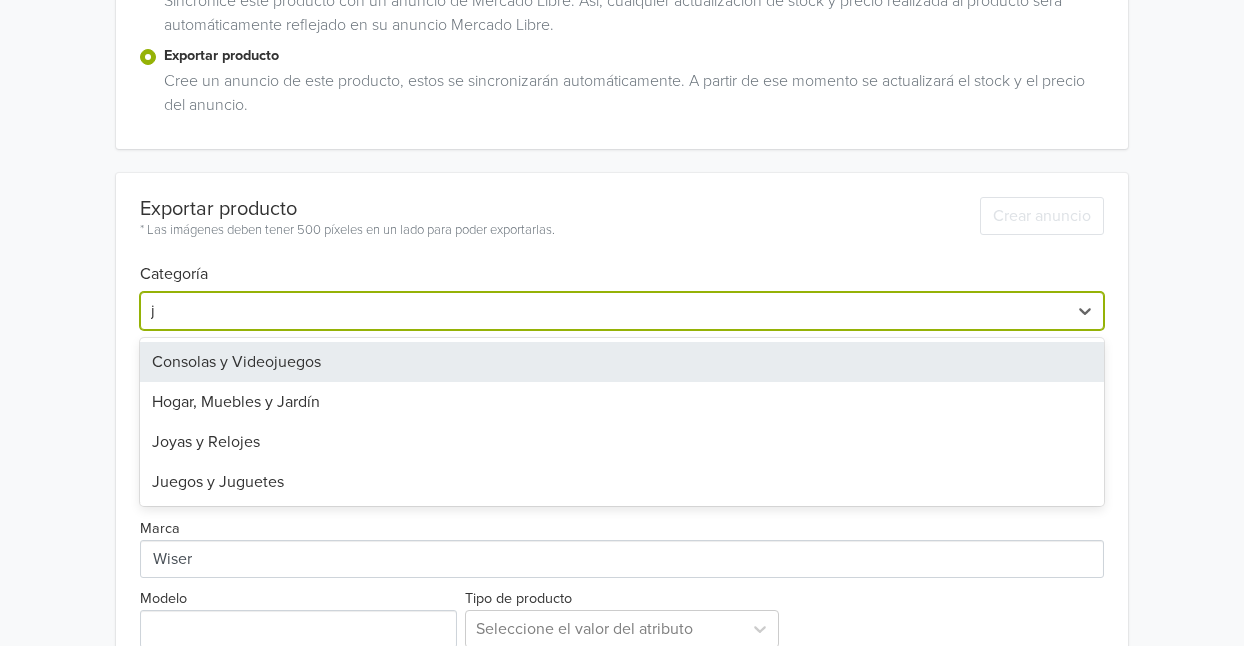 type on "ju" 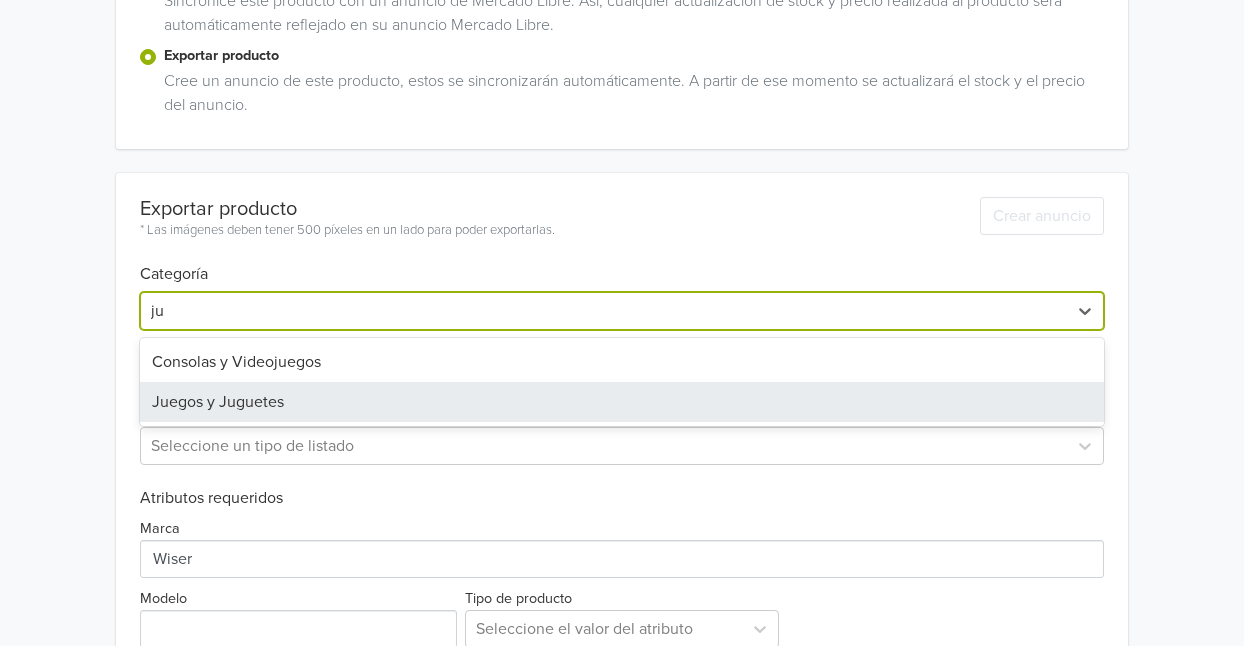 click on "Juegos y Juguetes" at bounding box center [622, 402] 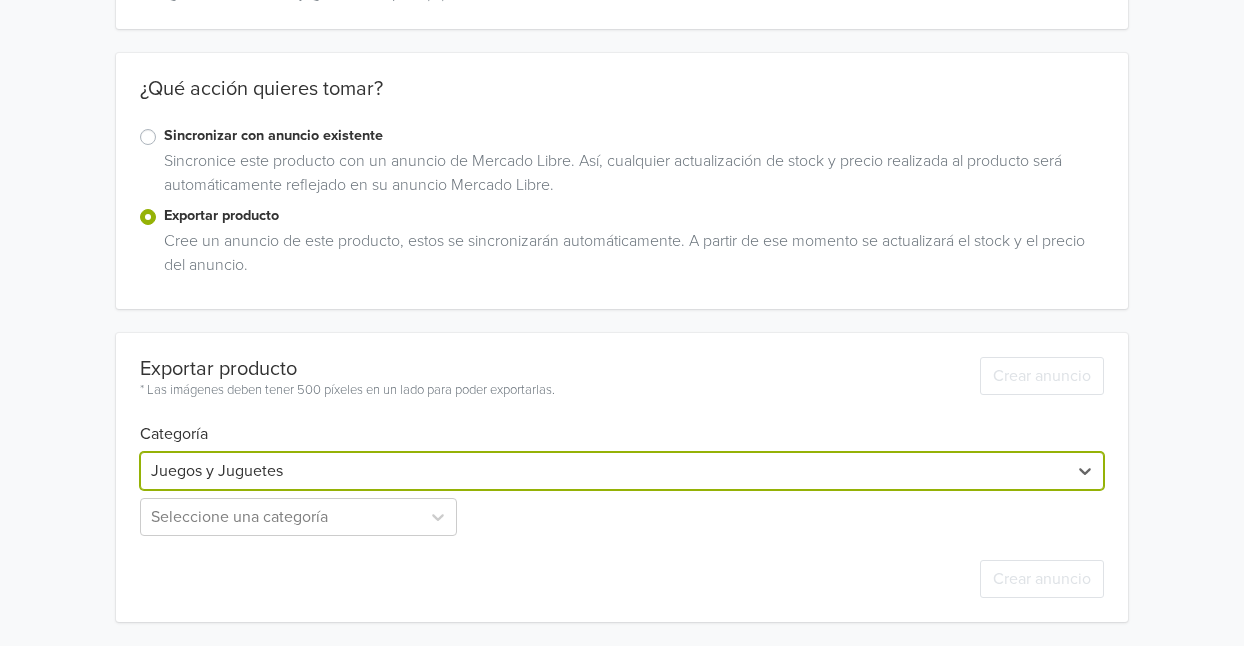 scroll, scrollTop: 320, scrollLeft: 0, axis: vertical 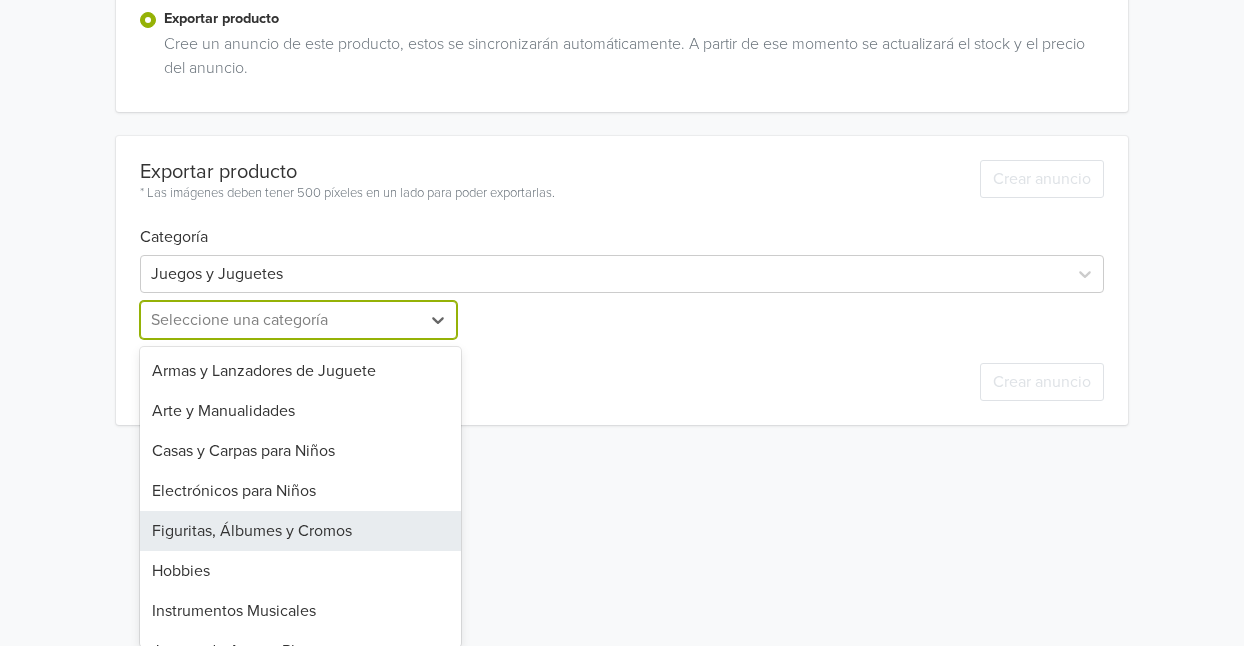 click on "25 results available. Use Up and Down to choose options, press Enter to select the currently focused option, press Escape to exit the menu, press Tab to select the option and exit the menu. Seleccione una categoría Armas y Lanzadores de Juguete Arte y Manualidades Casas y Carpas para Niños Electrónicos para Niños Figuritas, Álbumes y Cromos Hobbies Instrumentos Musicales Juegos de Agua y Playa Juegos de Construcción Juegos de Mesa y Cartas Juegos de Plaza y Aire Libre Juegos de Salón Juguetes Antiestrés e Ingenio Juguetes de Bromas Juguetes de Oficios Juguetes para Bebés Mesas y Sillas Muñecas y Muñecos Otros Patines y Patinetas Peloteros y Castillos Peluches Títeres y Marionetas Vehículos Montables para Niños Vehículos de Juguete" at bounding box center (300, 320) 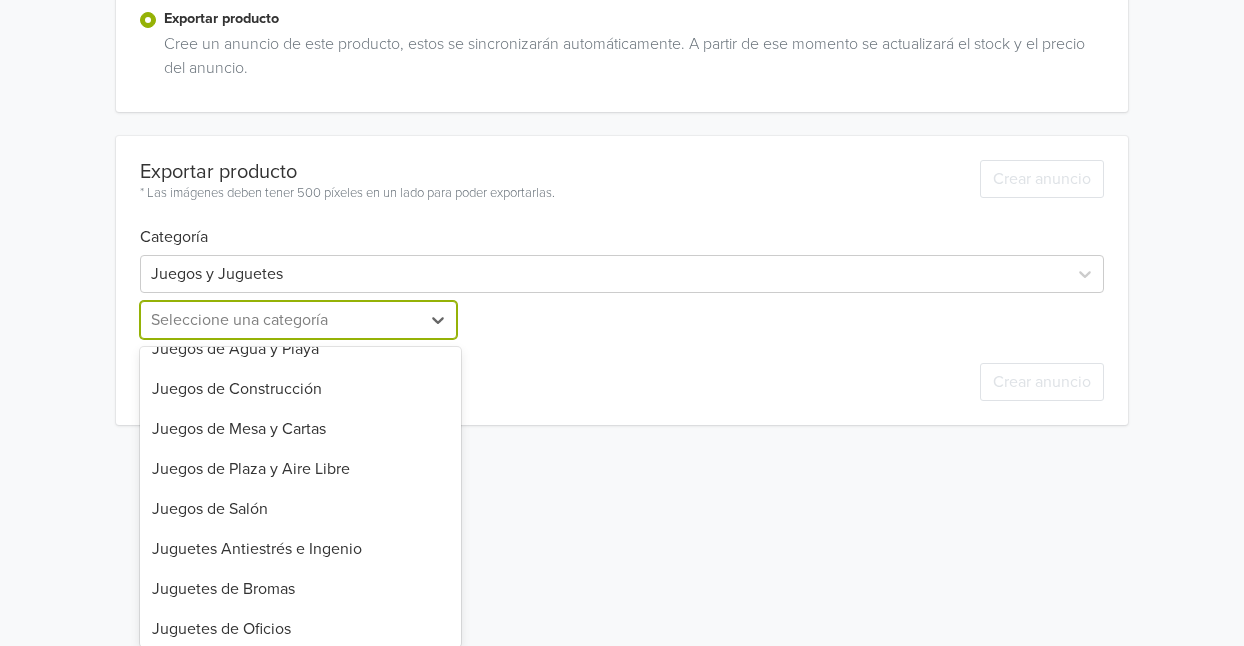 scroll, scrollTop: 332, scrollLeft: 0, axis: vertical 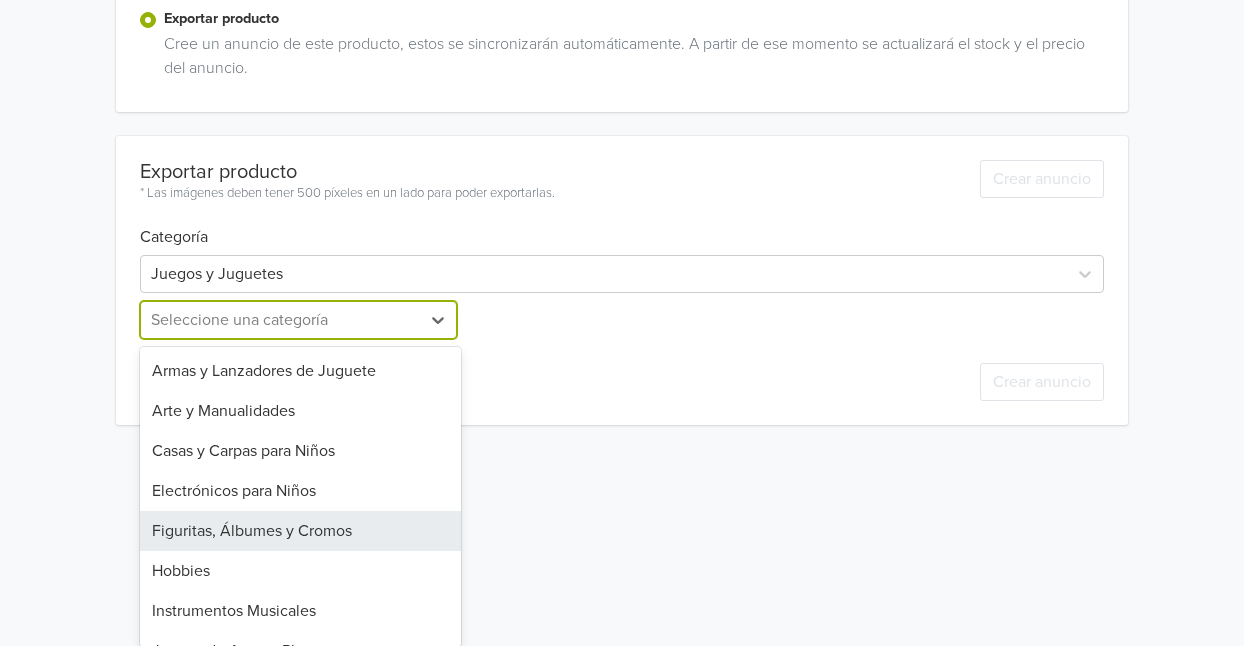 click on "25 results available. Use Up and Down to choose options, press Enter to select the currently focused option, press Escape to exit the menu, press Tab to select the option and exit the menu. Seleccione una categoría Armas y Lanzadores de Juguete Arte y Manualidades Casas y Carpas para Niños Electrónicos para Niños Figuritas, Álbumes y Cromos Hobbies Instrumentos Musicales Juegos de Agua y Playa Juegos de Construcción Juegos de Mesa y Cartas Juegos de Plaza y Aire Libre Juegos de Salón Juguetes Antiestrés e Ingenio Juguetes de Bromas Juguetes de Oficios Juguetes para Bebés Mesas y Sillas Muñecas y Muñecos Otros Patines y Patinetas Peloteros y Castillos Peluches Títeres y Marionetas Vehículos Montables para Niños Vehículos de Juguete" at bounding box center [300, 320] 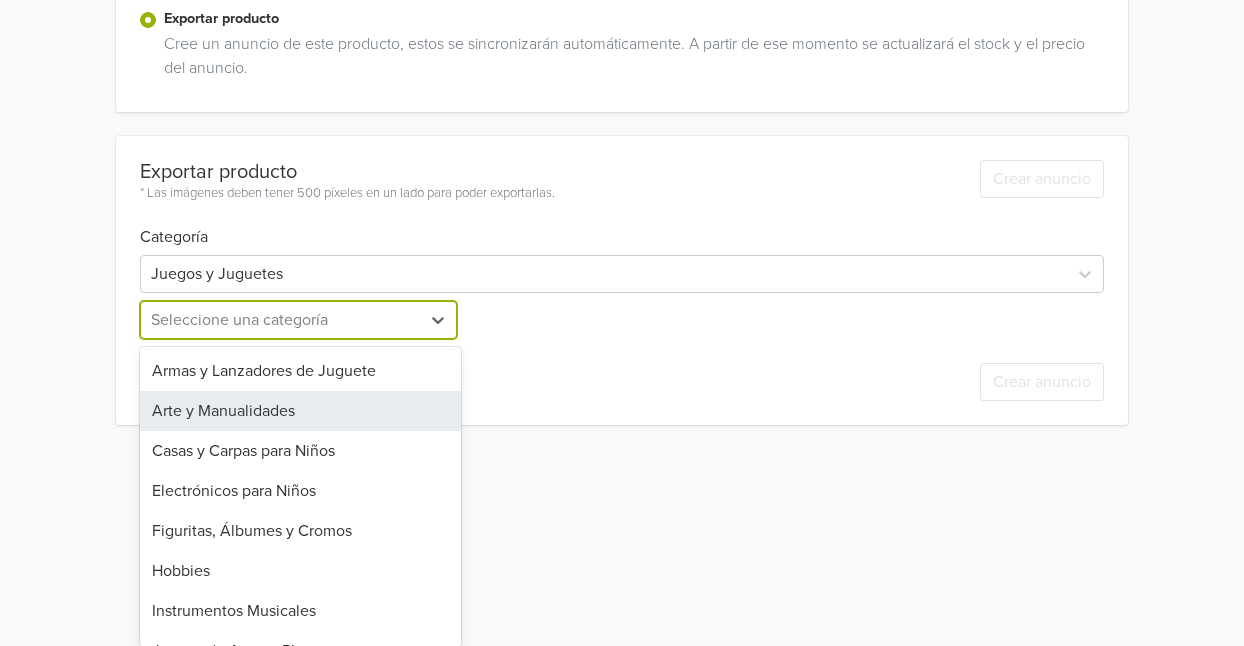 click on "Arte y Manualidades" at bounding box center (300, 411) 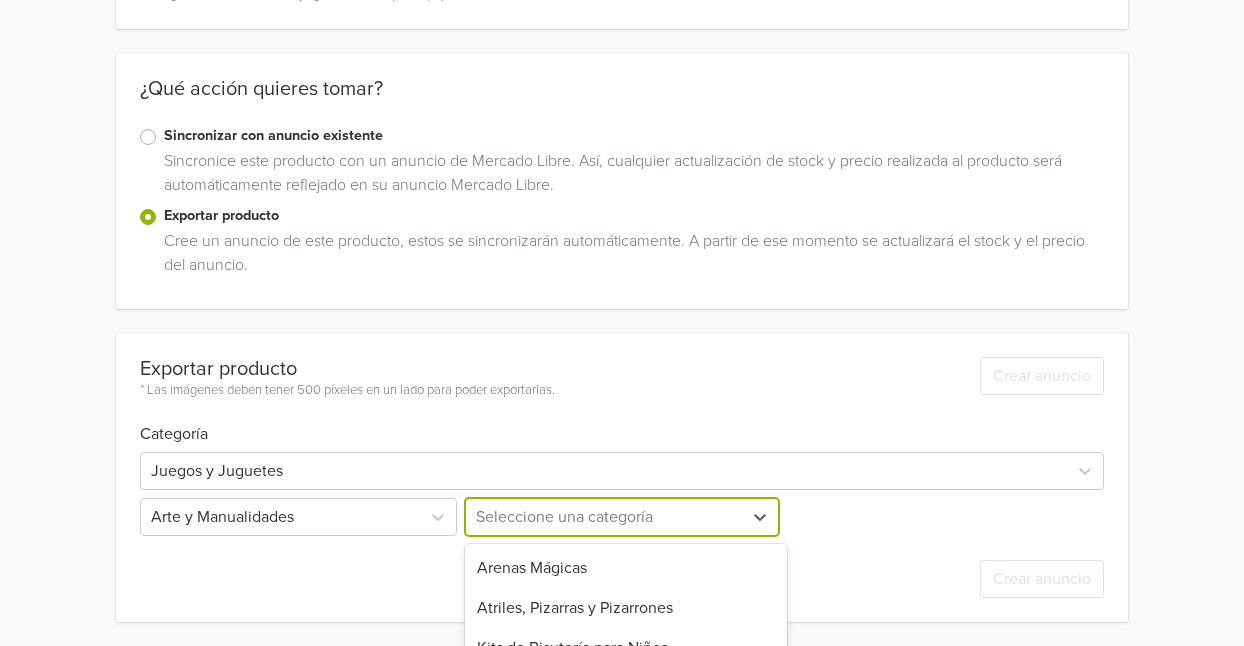 scroll, scrollTop: 517, scrollLeft: 0, axis: vertical 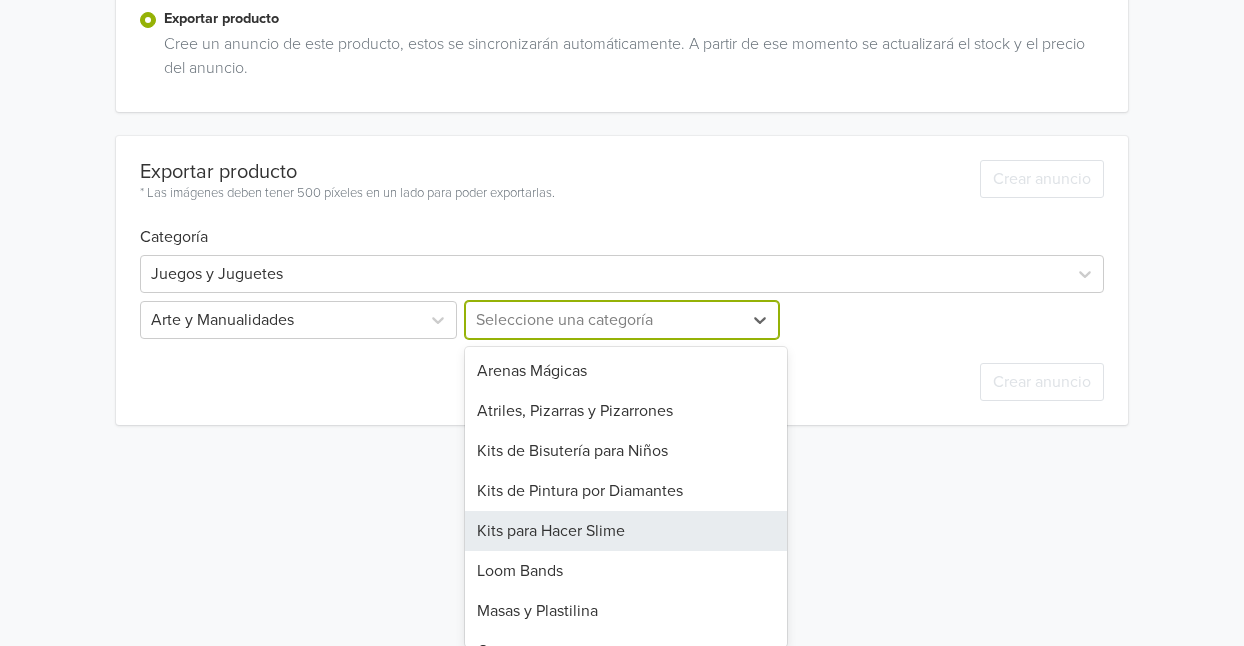 click on "8 results available. Use Up and Down to choose options, press Enter to select the currently focused option, press Escape to exit the menu, press Tab to select the option and exit the menu. Seleccione una categoría Arenas Mágicas Atriles, Pizarras y Pizarrones Kits de Bisutería para Niños Kits de Pintura por Diamantes Kits para Hacer Slime Loom Bands Masas y Plastilina Otros" at bounding box center (621, 320) 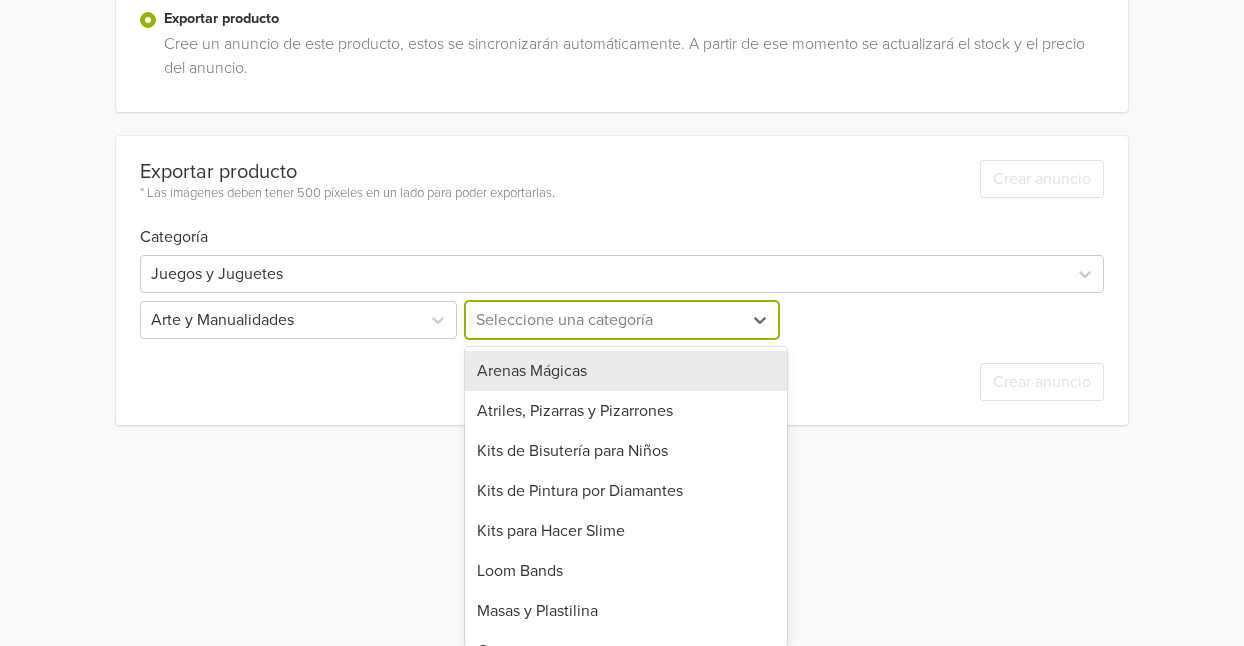 scroll, scrollTop: 17, scrollLeft: 0, axis: vertical 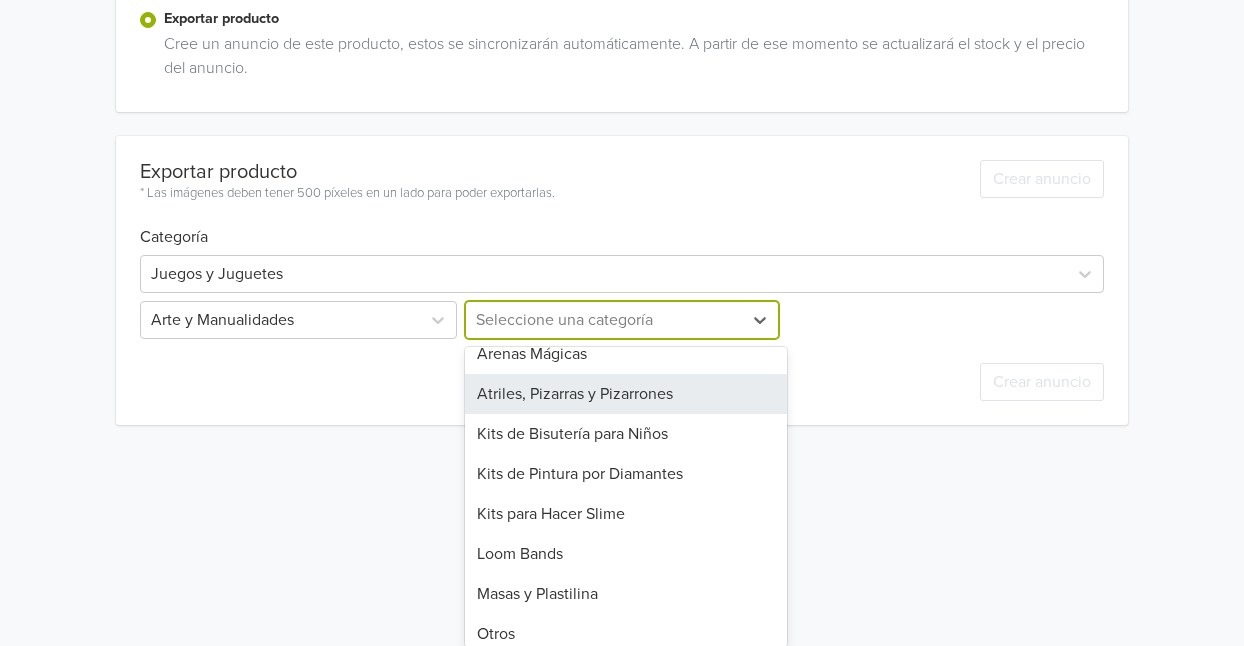 click on "Atriles, Pizarras y Pizarrones" at bounding box center (625, 394) 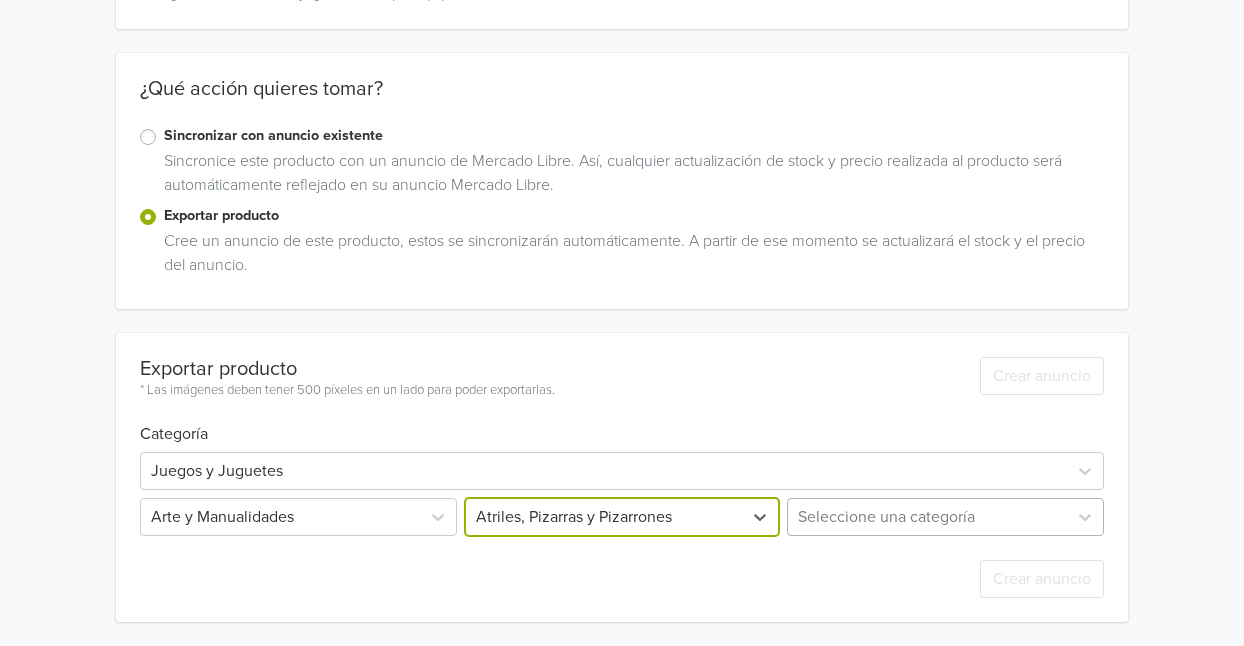 scroll, scrollTop: 425, scrollLeft: 0, axis: vertical 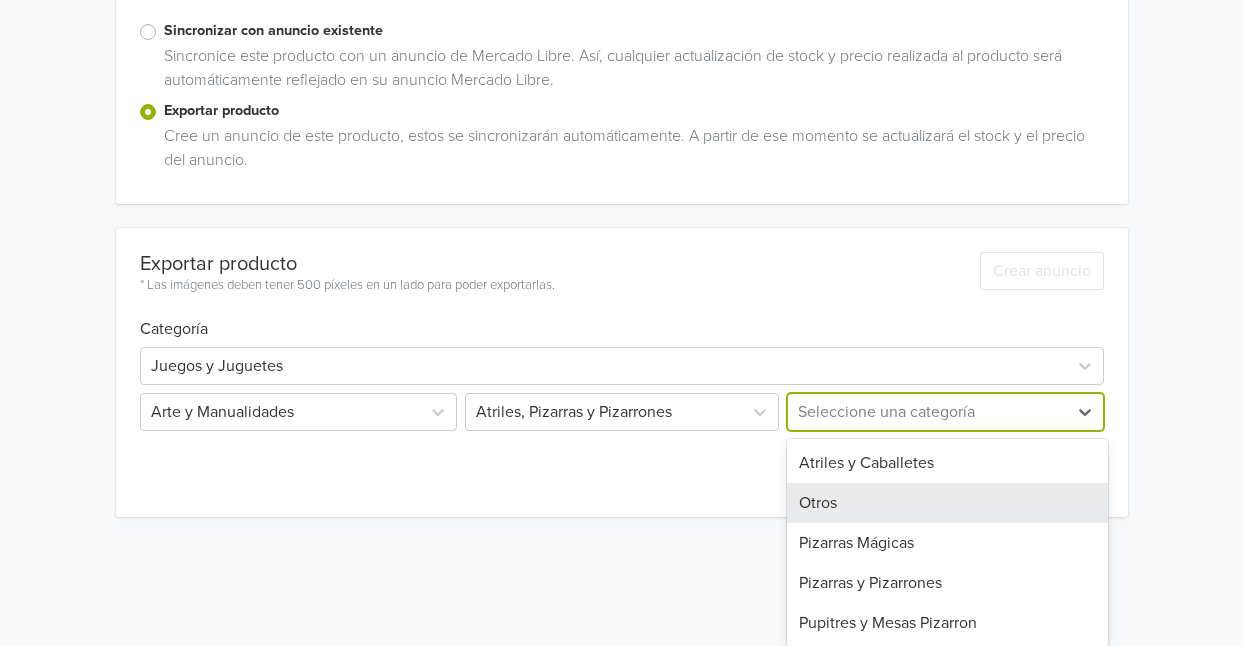 click on "5 results available. Use Up and Down to choose options, press Enter to select the currently focused option, press Escape to exit the menu, press Tab to select the option and exit the menu. Seleccione una categoría Atriles y Caballetes Otros Pizarras Mágicas Pizarras y Pizarrones Pupitres y Mesas Pizarron" at bounding box center [943, 412] 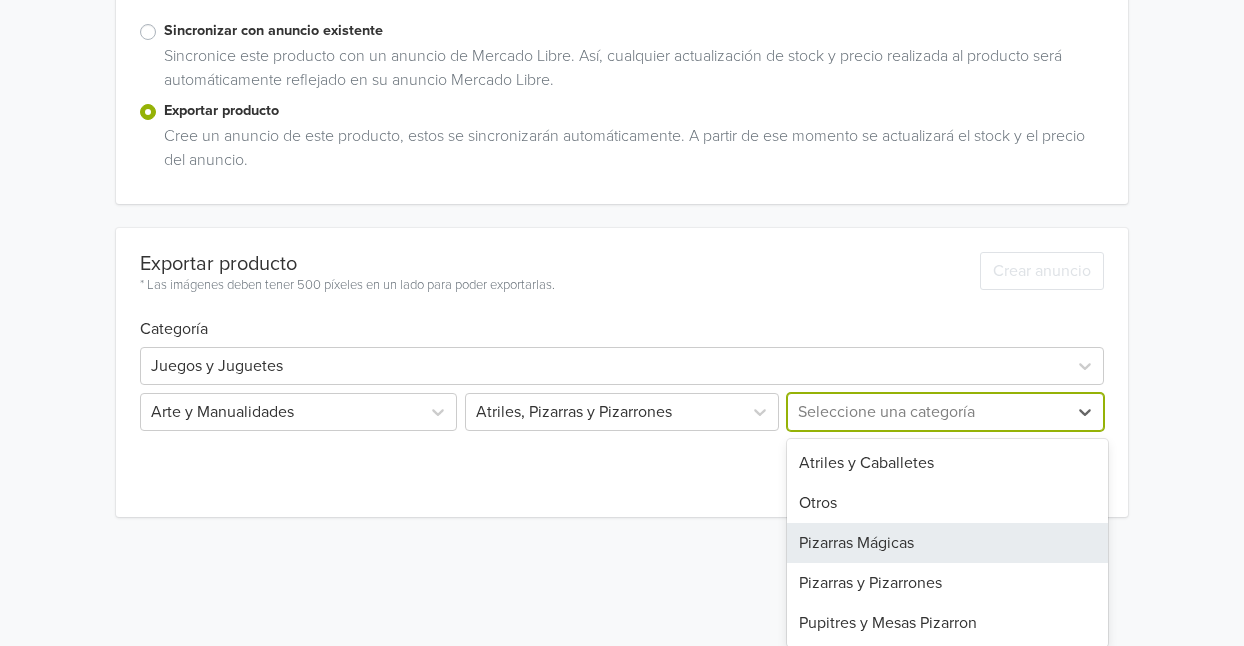 click on "Pizarras Mágicas" at bounding box center (947, 543) 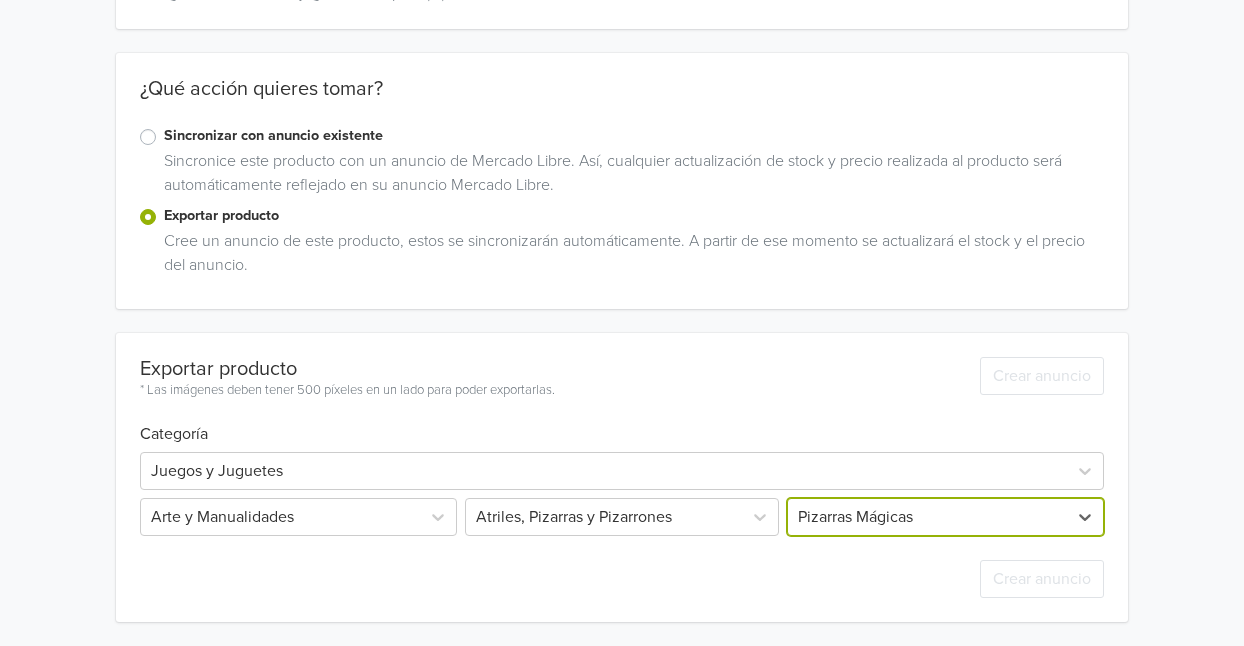scroll, scrollTop: 425, scrollLeft: 0, axis: vertical 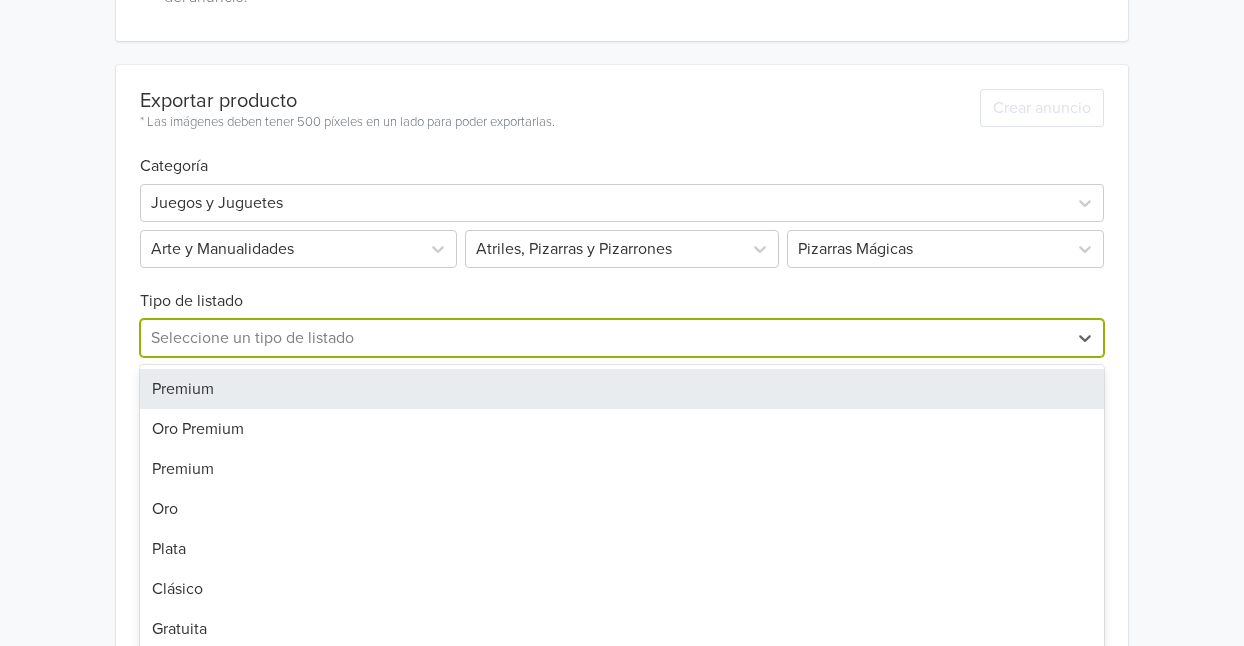click on "7 results available. Use Up and Down to choose options, press Enter to select the currently focused option, press Escape to exit the menu, press Tab to select the option and exit the menu. Seleccione un tipo de listado Premium Oro Premium Premium Oro Plata Clásico Gratuita" at bounding box center [622, 338] 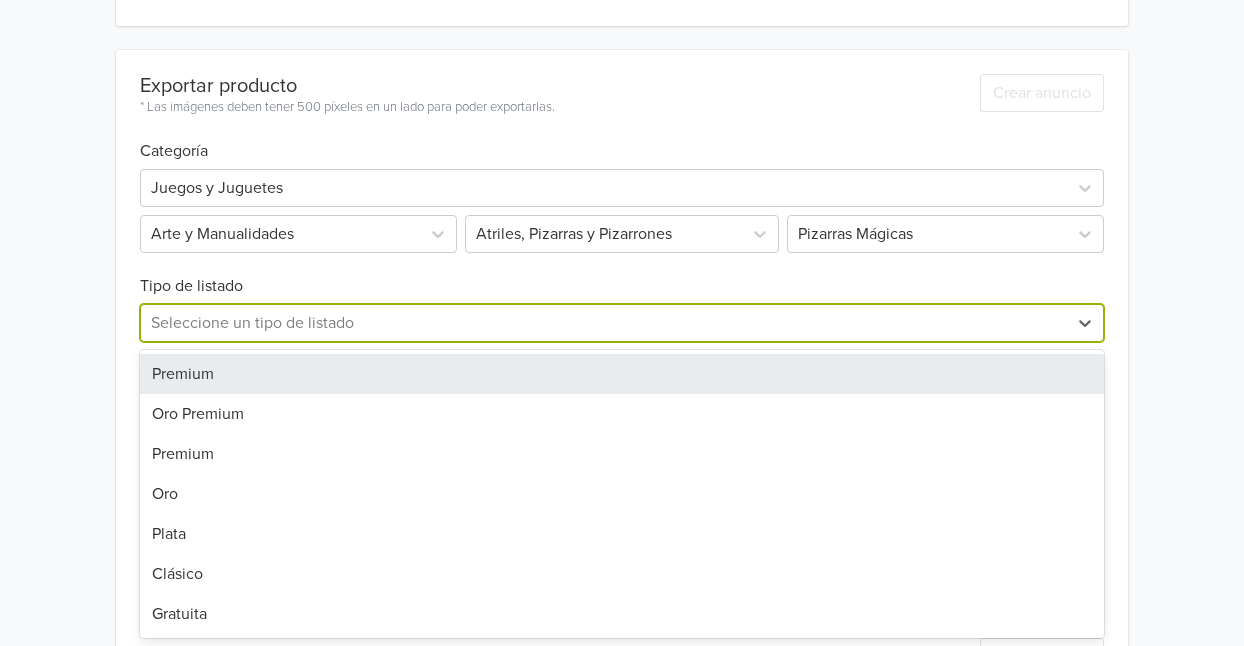 click on "Premium" at bounding box center [622, 374] 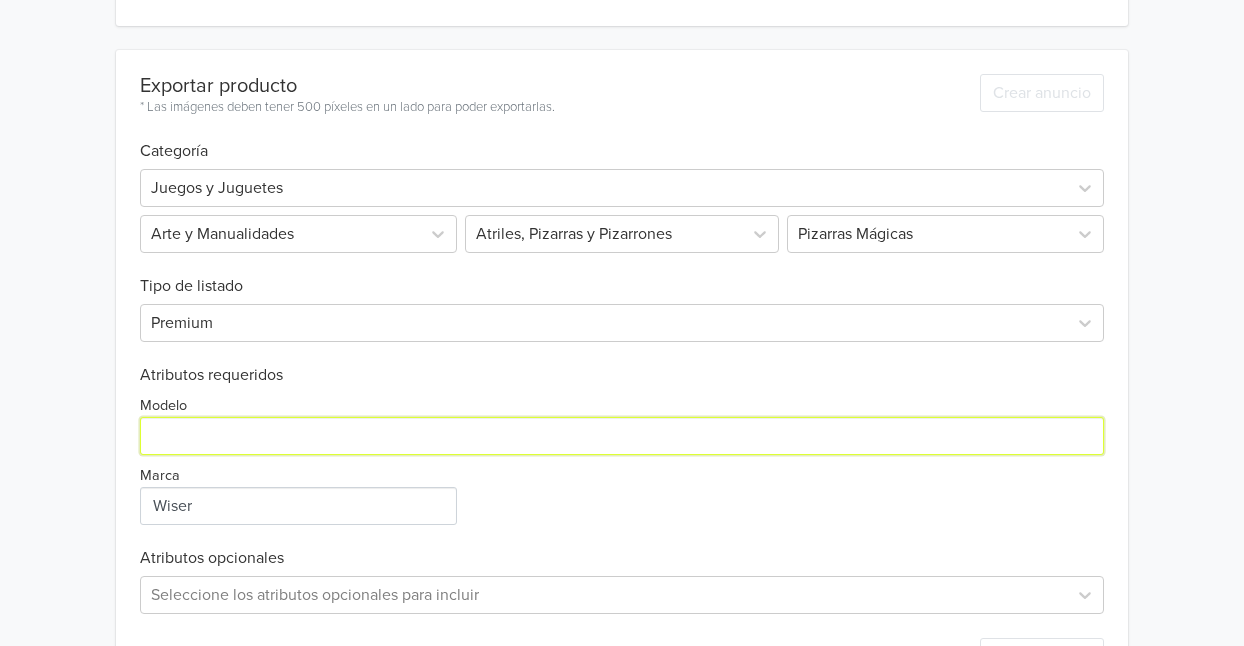 click on "Modelo" at bounding box center (622, 436) 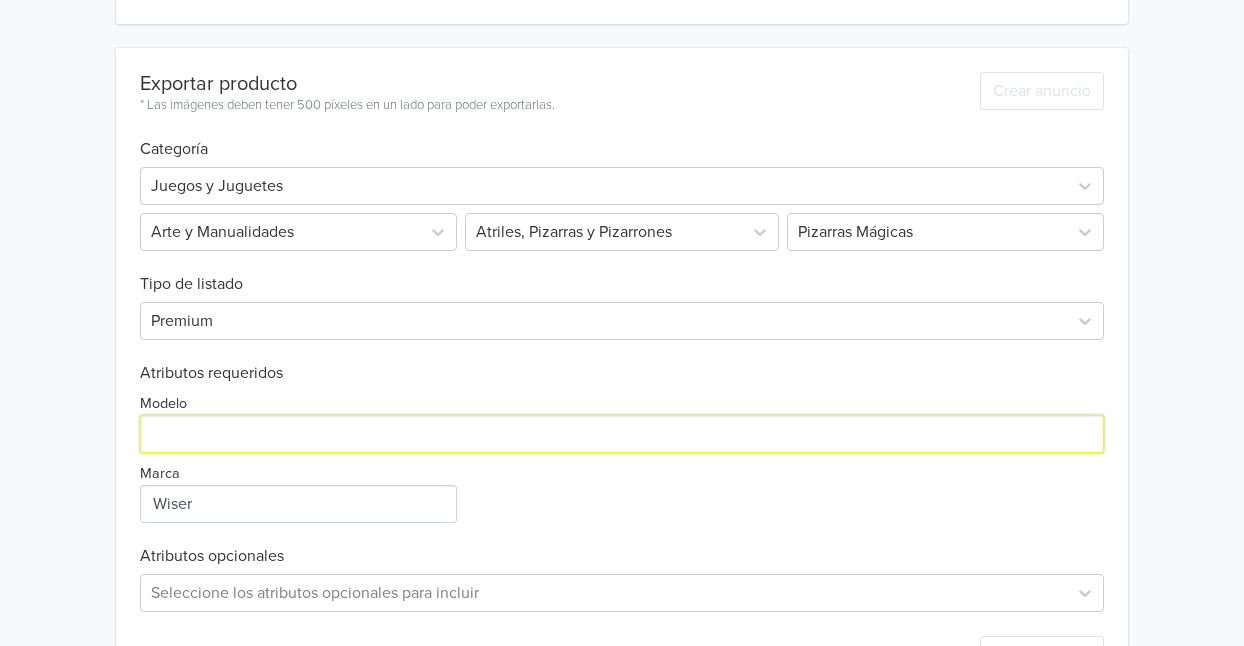 scroll, scrollTop: 617, scrollLeft: 0, axis: vertical 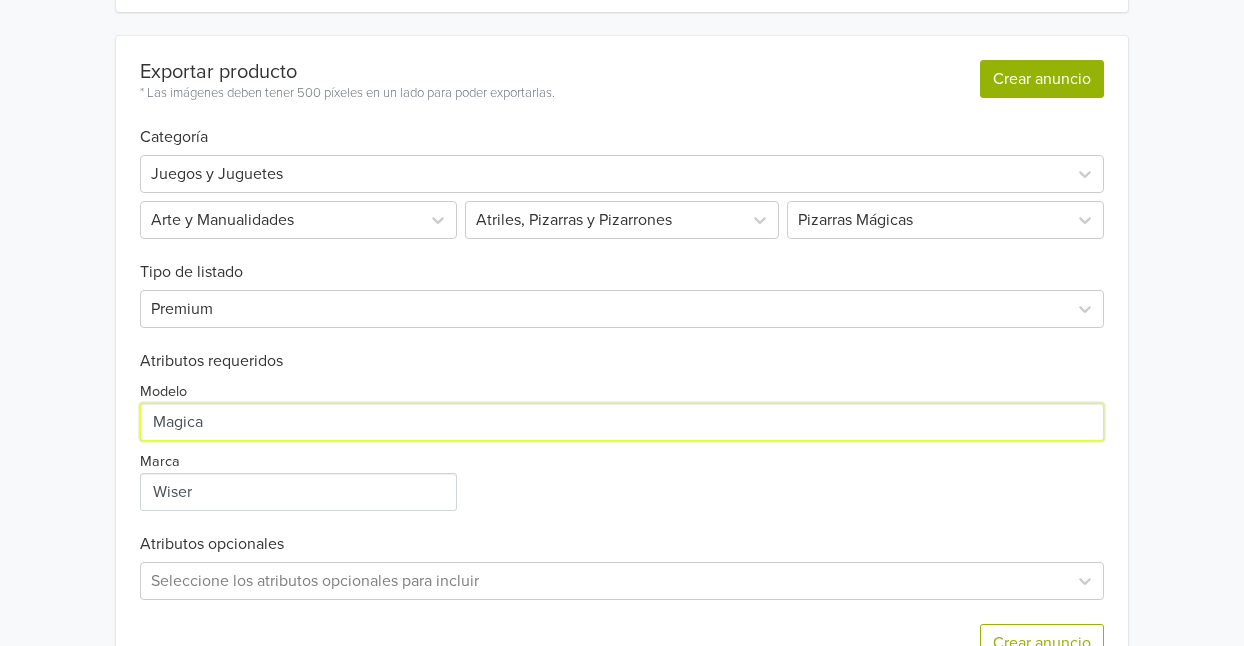 type on "Magica" 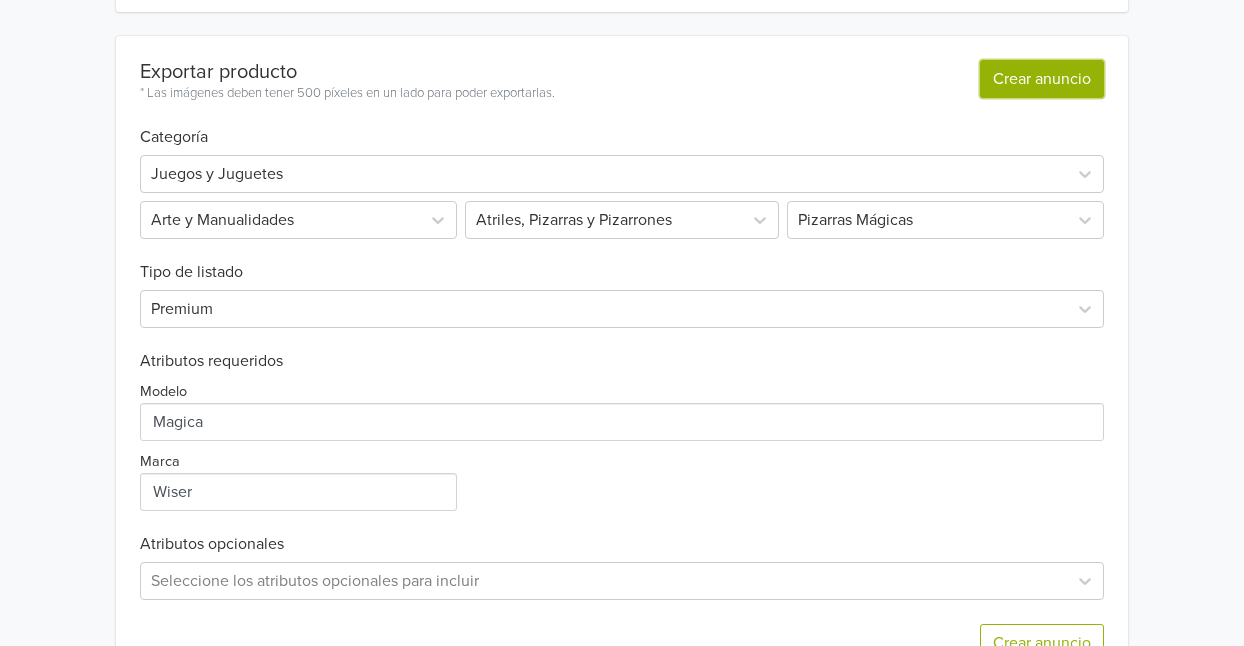 click on "Crear anuncio" at bounding box center (1042, 79) 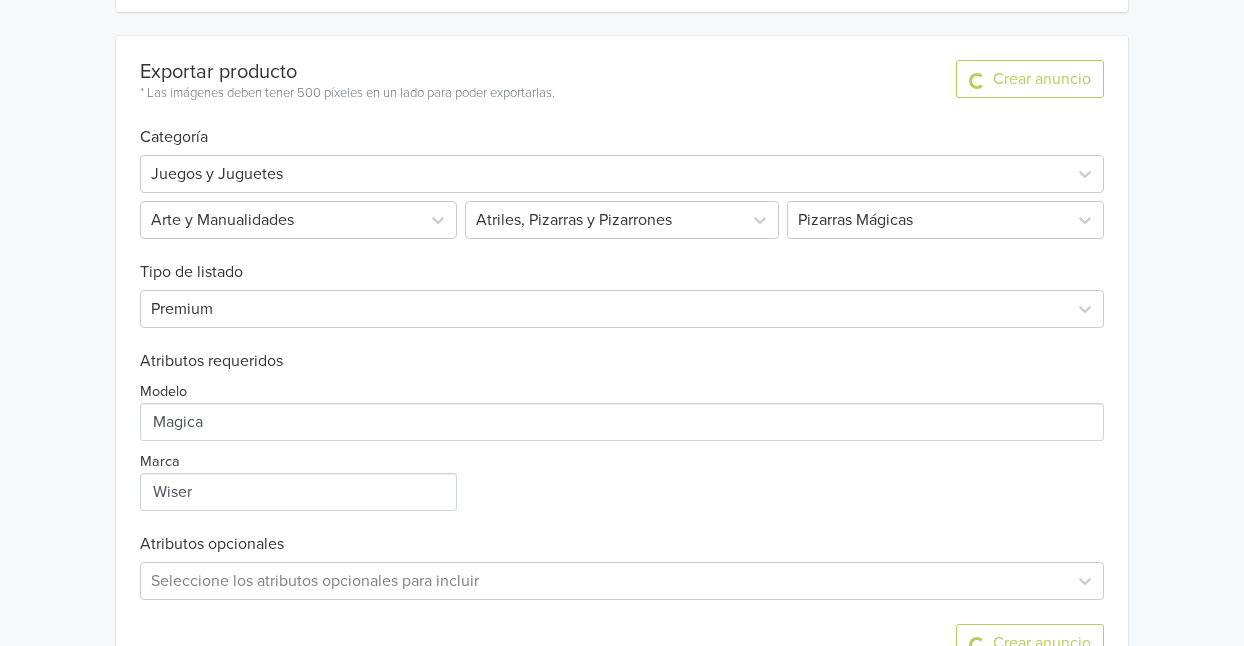 scroll, scrollTop: 0, scrollLeft: 0, axis: both 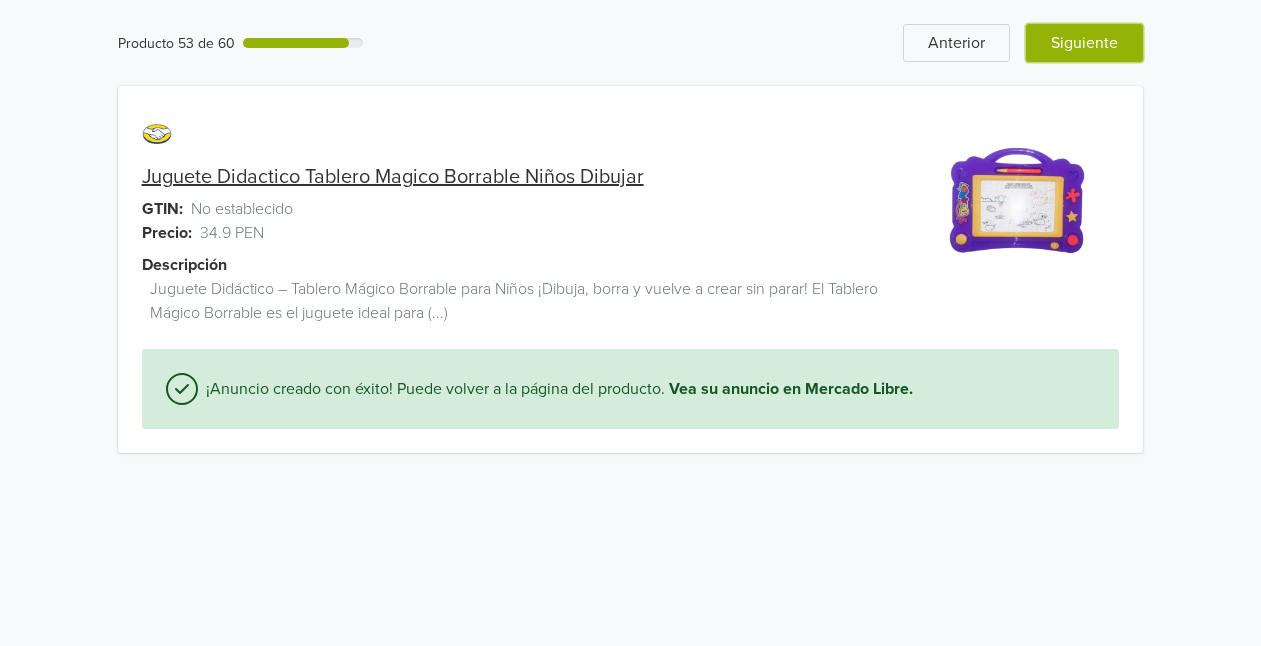 click on "Siguiente" at bounding box center (1084, 43) 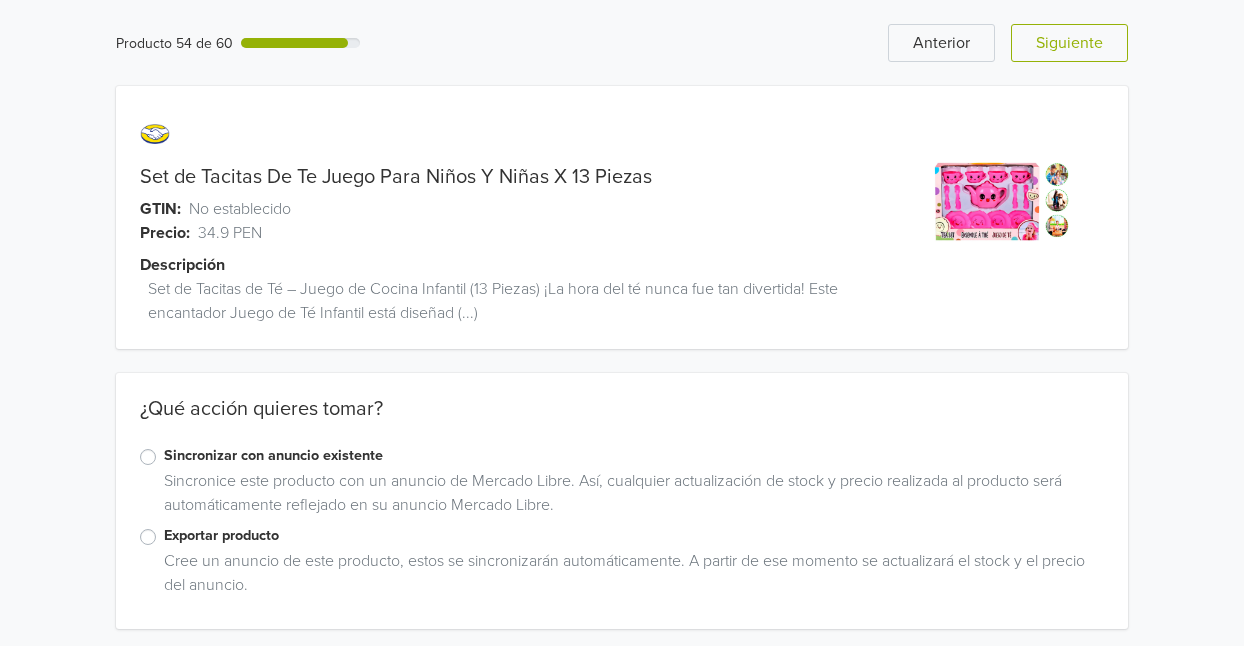 click on "Exportar producto" at bounding box center [634, 536] 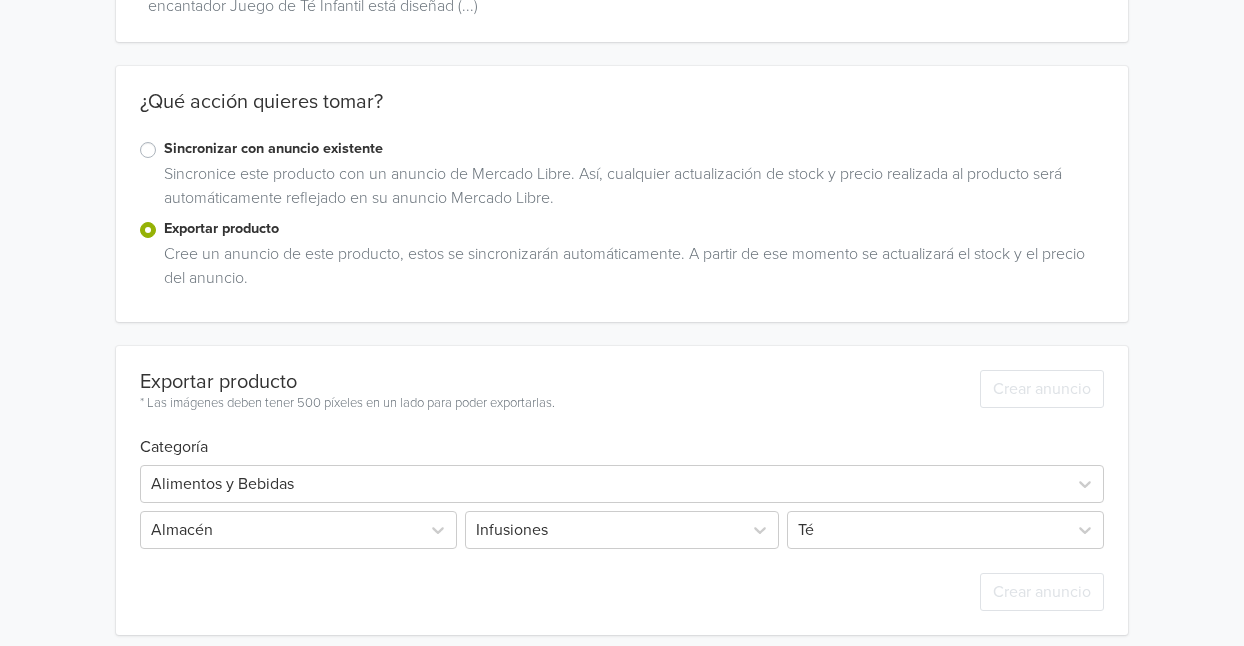 scroll, scrollTop: 320, scrollLeft: 0, axis: vertical 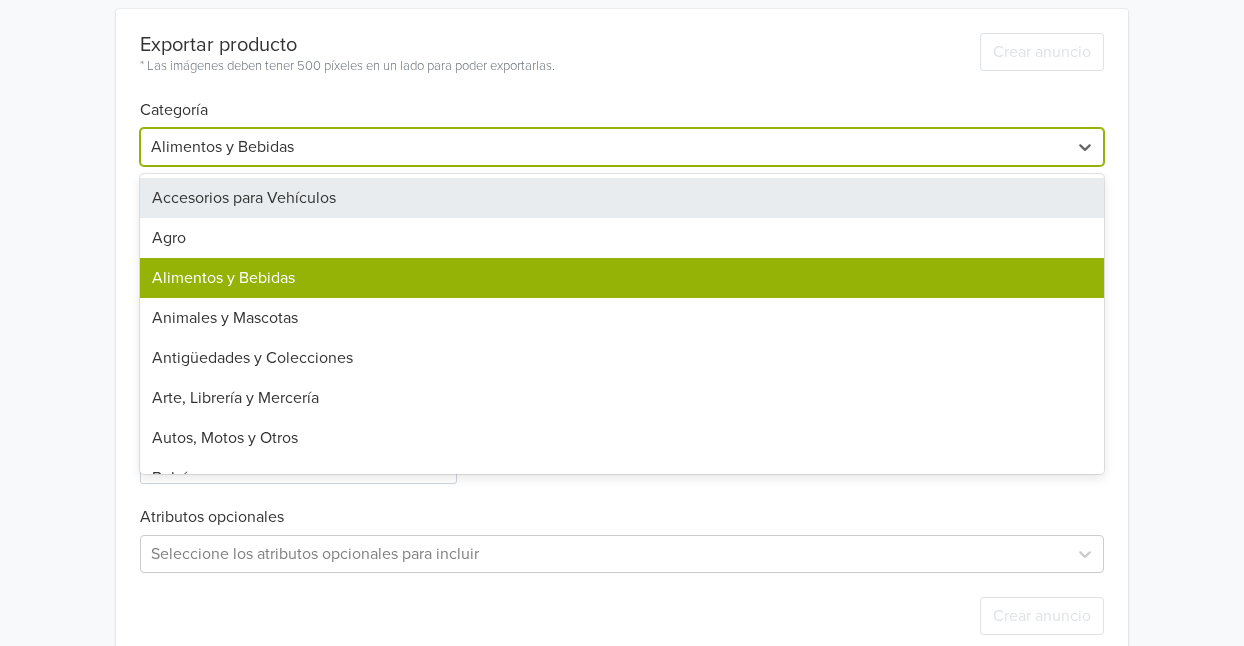 click at bounding box center [604, 147] 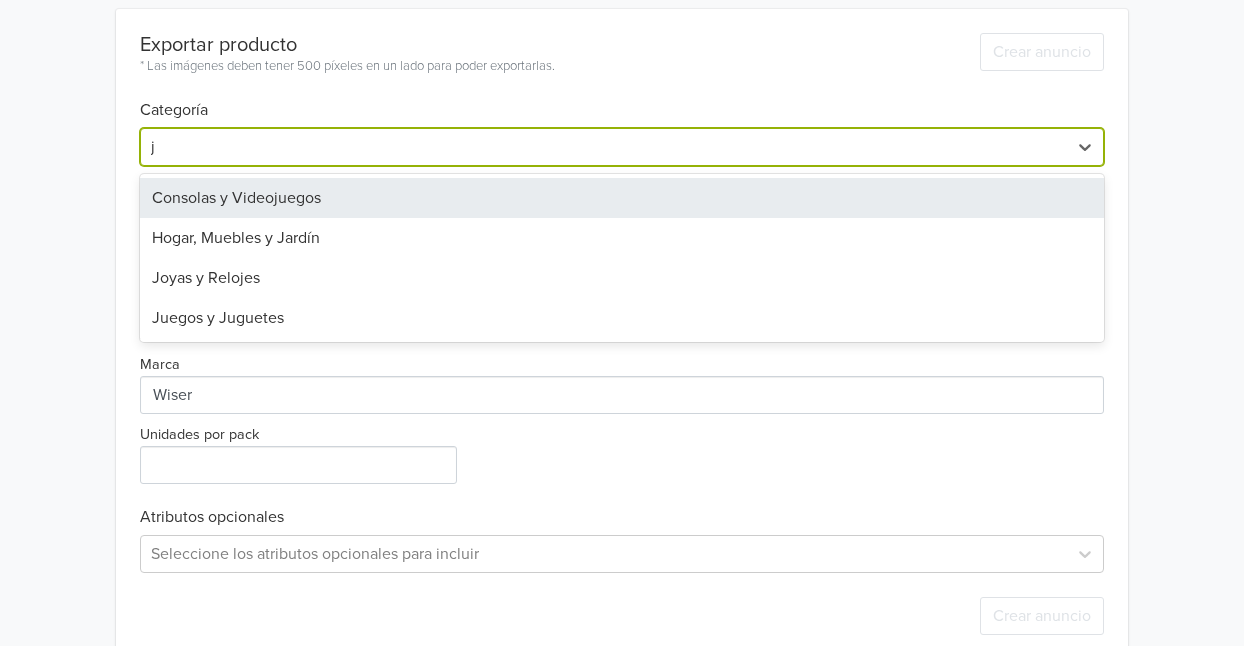 type on "ju" 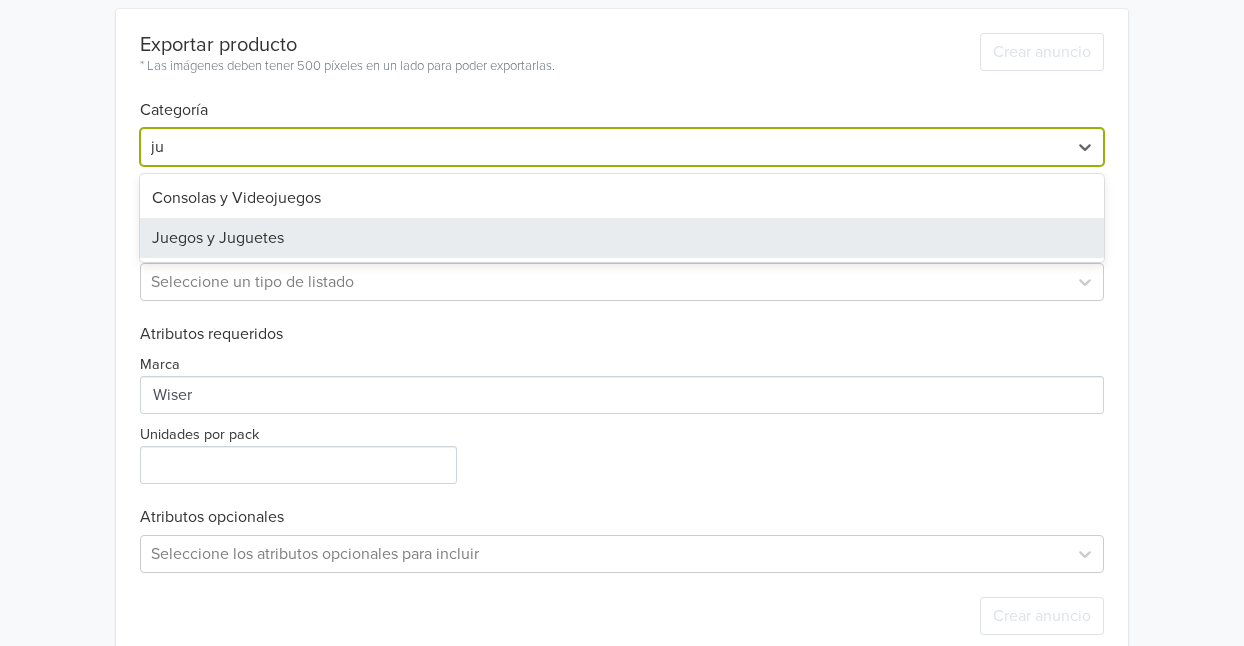 click on "Juegos y Juguetes" at bounding box center [622, 238] 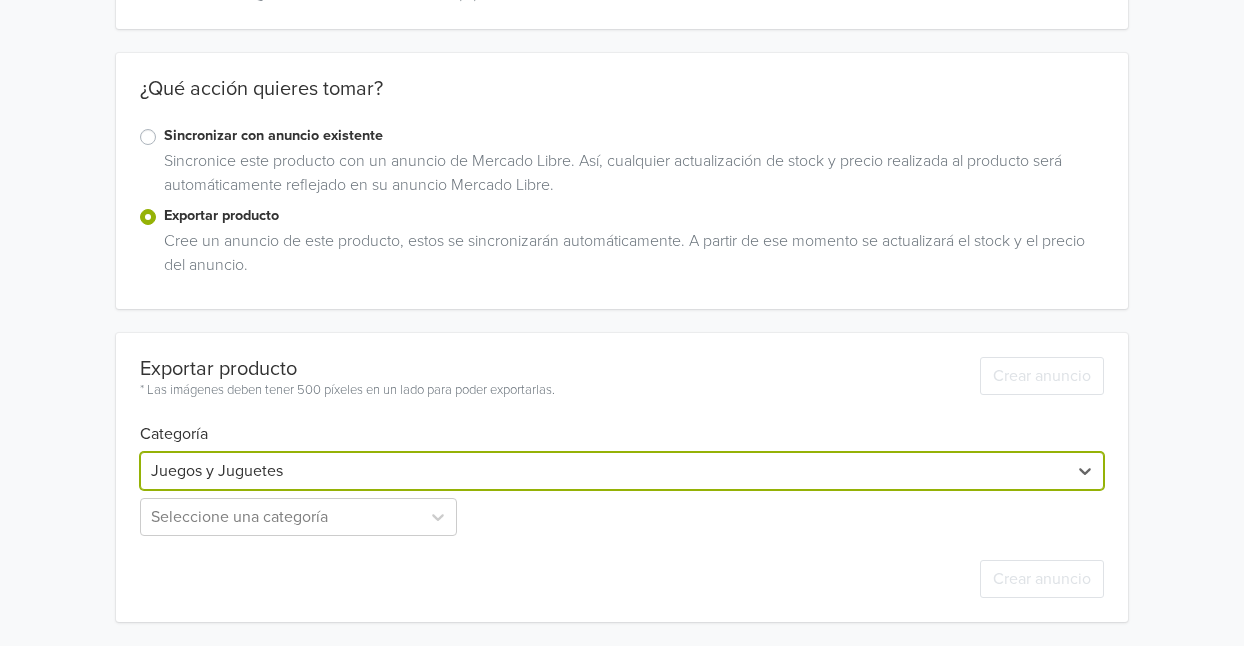 scroll, scrollTop: 320, scrollLeft: 0, axis: vertical 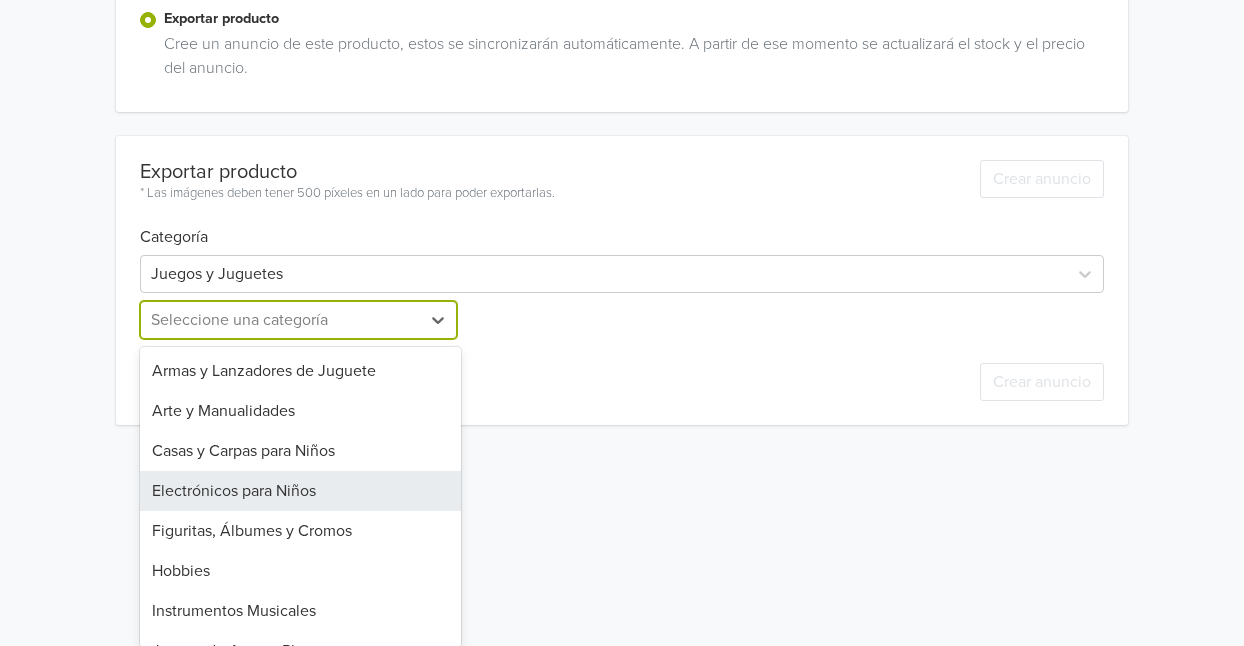 click on "25 results available. Use Up and Down to choose options, press Enter to select the currently focused option, press Escape to exit the menu, press Tab to select the option and exit the menu. Seleccione una categoría Armas y Lanzadores de Juguete Arte y Manualidades Casas y Carpas para Niños Electrónicos para Niños Figuritas, Álbumes y Cromos Hobbies Instrumentos Musicales Juegos de Agua y Playa Juegos de Construcción Juegos de Mesa y Cartas Juegos de Plaza y Aire Libre Juegos de Salón Juguetes Antiestrés e Ingenio Juguetes de Bromas Juguetes de Oficios Juguetes para Bebés Mesas y Sillas Muñecas y Muñecos Otros Patines y Patinetas Peloteros y Castillos Peluches Títeres y Marionetas Vehículos Montables para Niños Vehículos de Juguete" at bounding box center (300, 320) 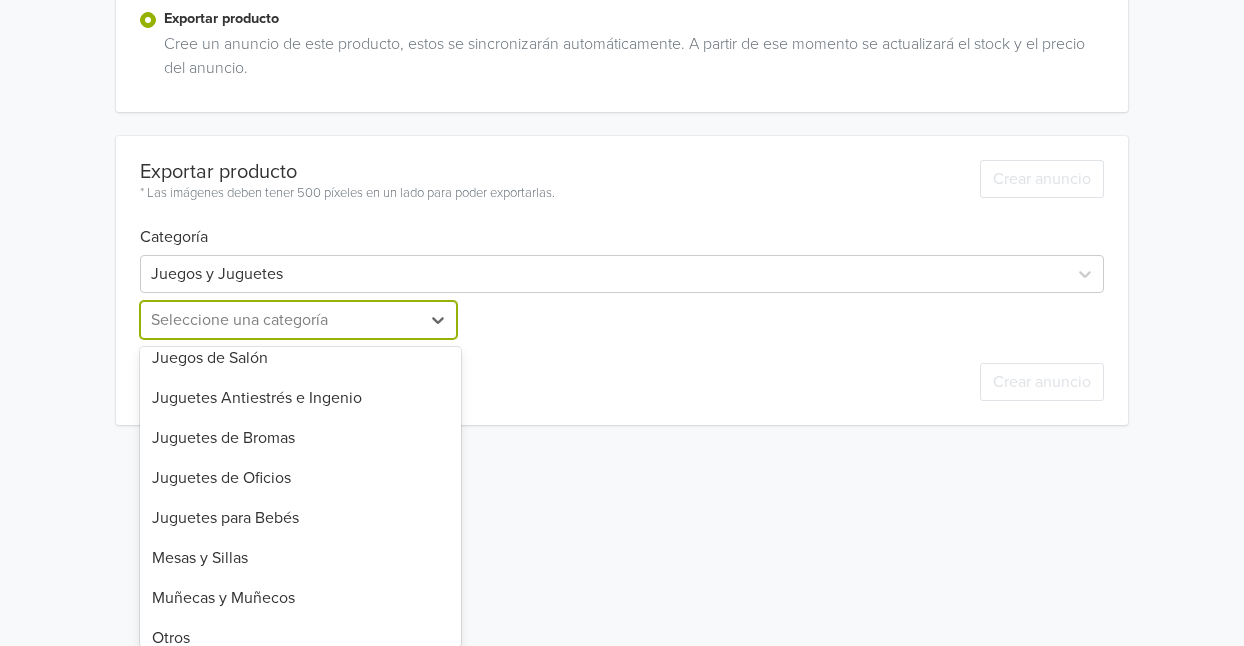 scroll, scrollTop: 457, scrollLeft: 0, axis: vertical 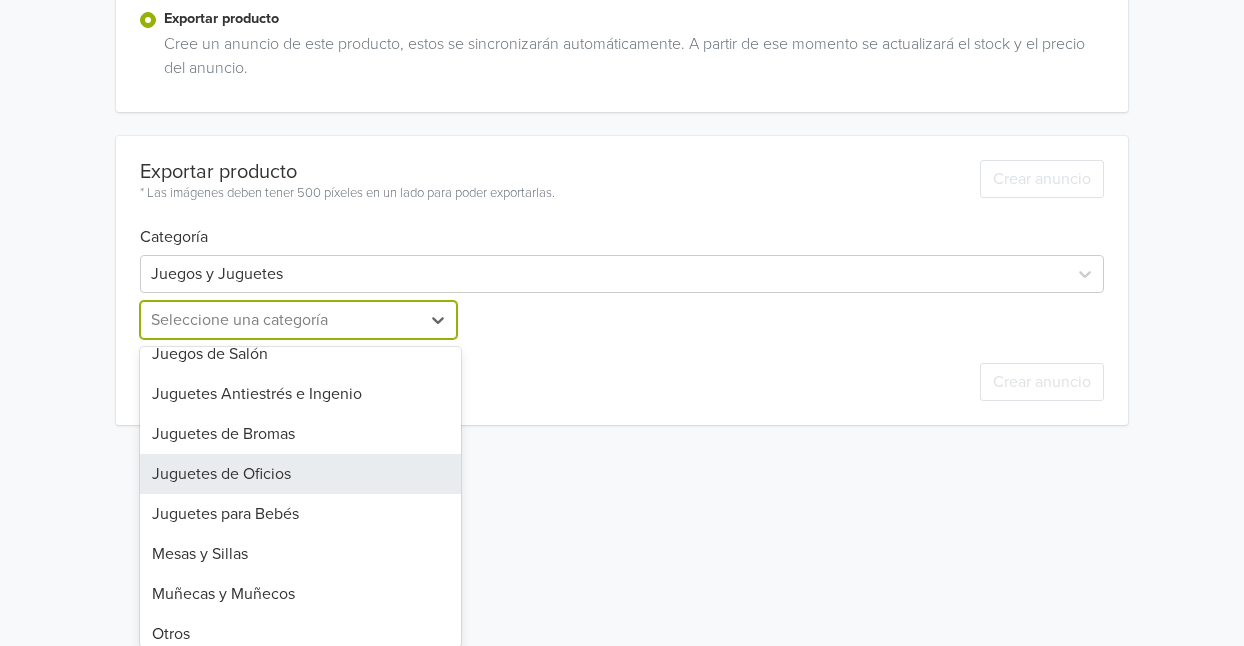 click on "Juguetes de Oficios" at bounding box center (300, 474) 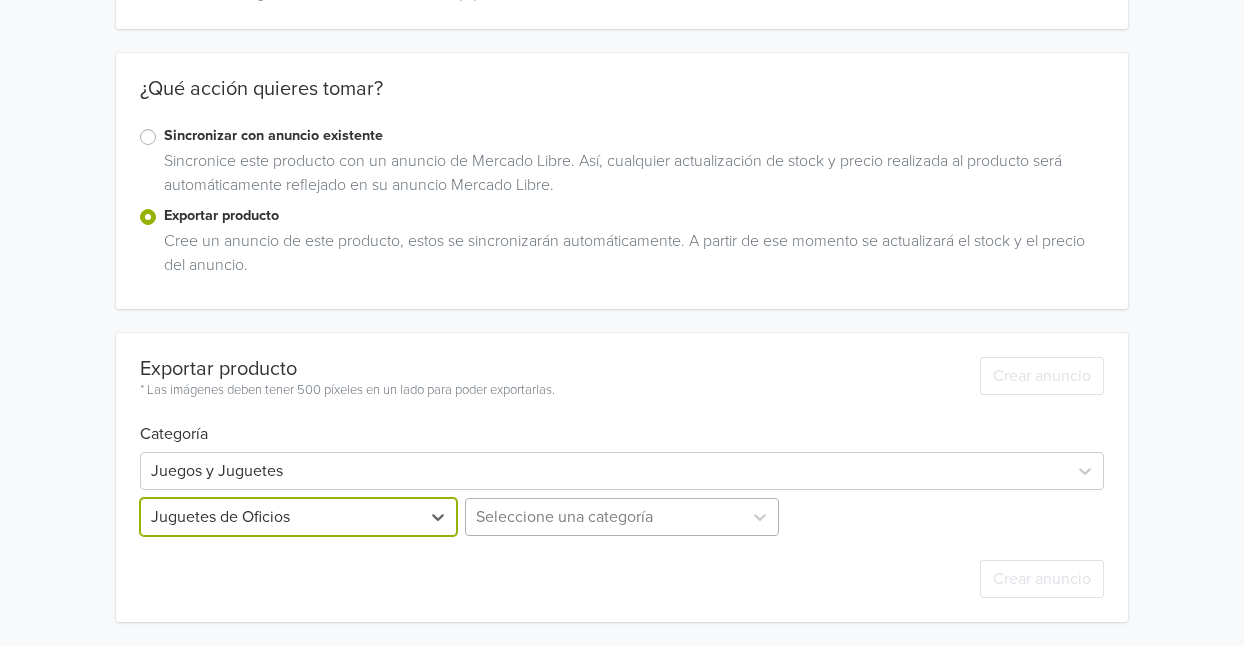 scroll, scrollTop: 517, scrollLeft: 0, axis: vertical 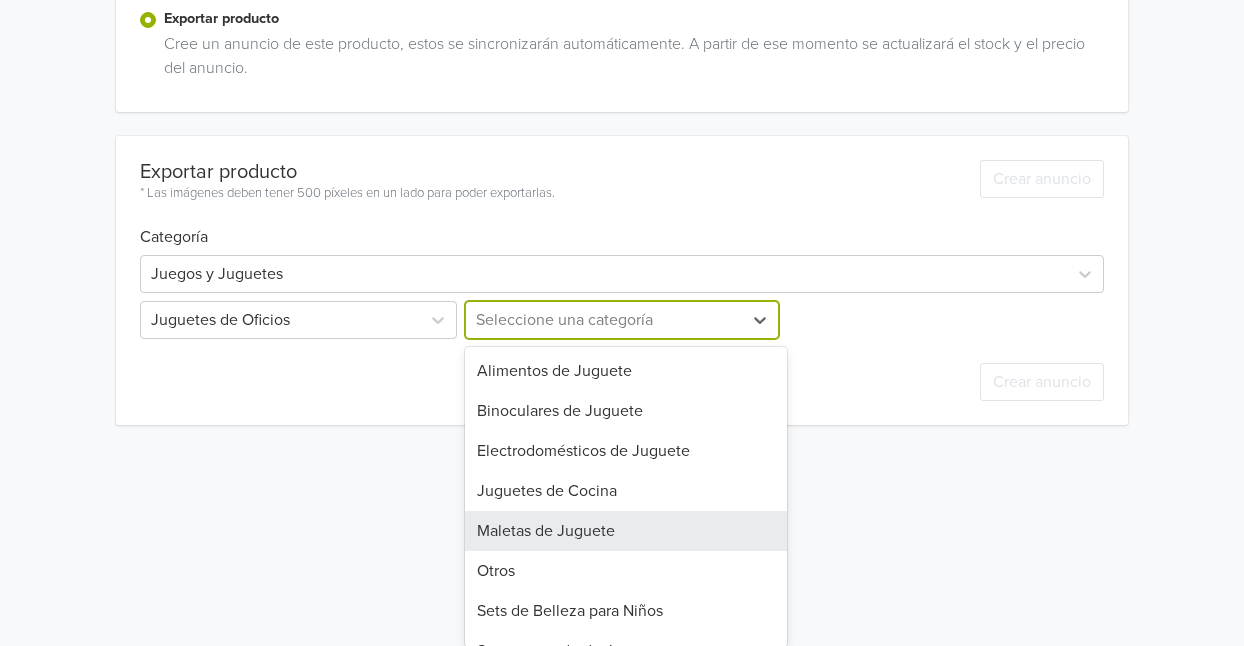 click on "11 results available. Use Up and Down to choose options, press Enter to select the currently focused option, press Escape to exit the menu, press Tab to select the option and exit the menu. Seleccione una categoría Alimentos de Juguete Binoculares de Juguete Electrodomésticos de Juguete Juguetes de Cocina Maletas de Juguete Otros Sets de Belleza para Niños Supermercado de Juguete Tablas de Planchar Taller de Herramientas Tocadores" at bounding box center [621, 320] 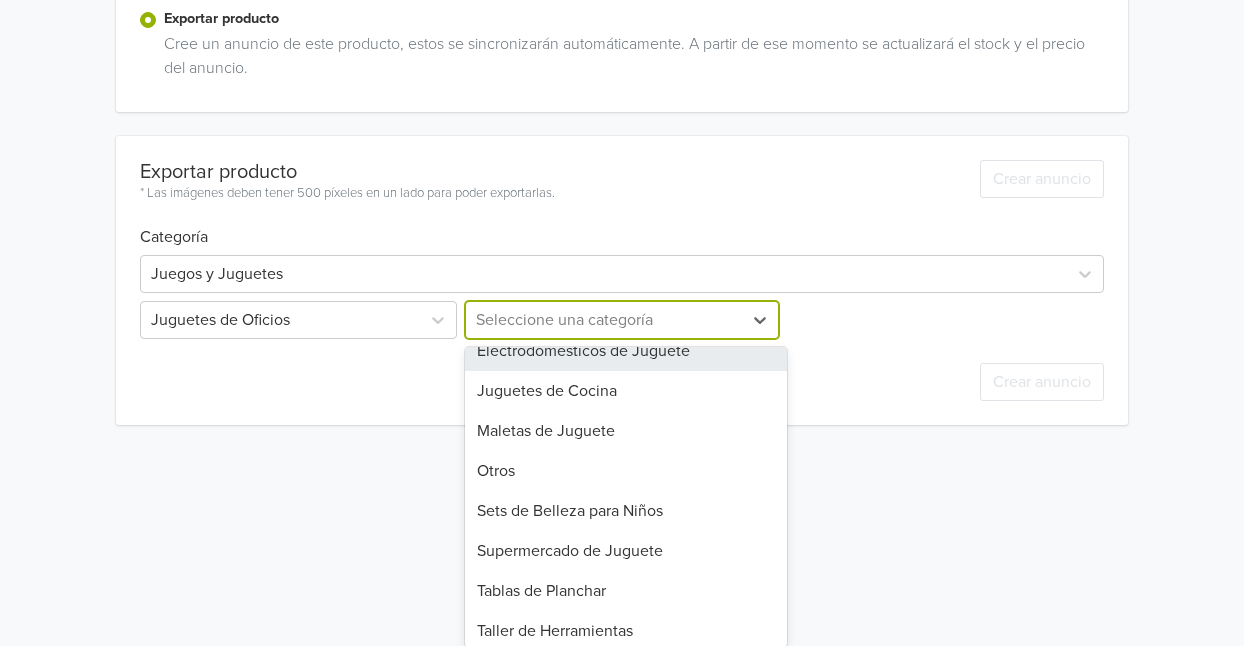 scroll, scrollTop: 102, scrollLeft: 0, axis: vertical 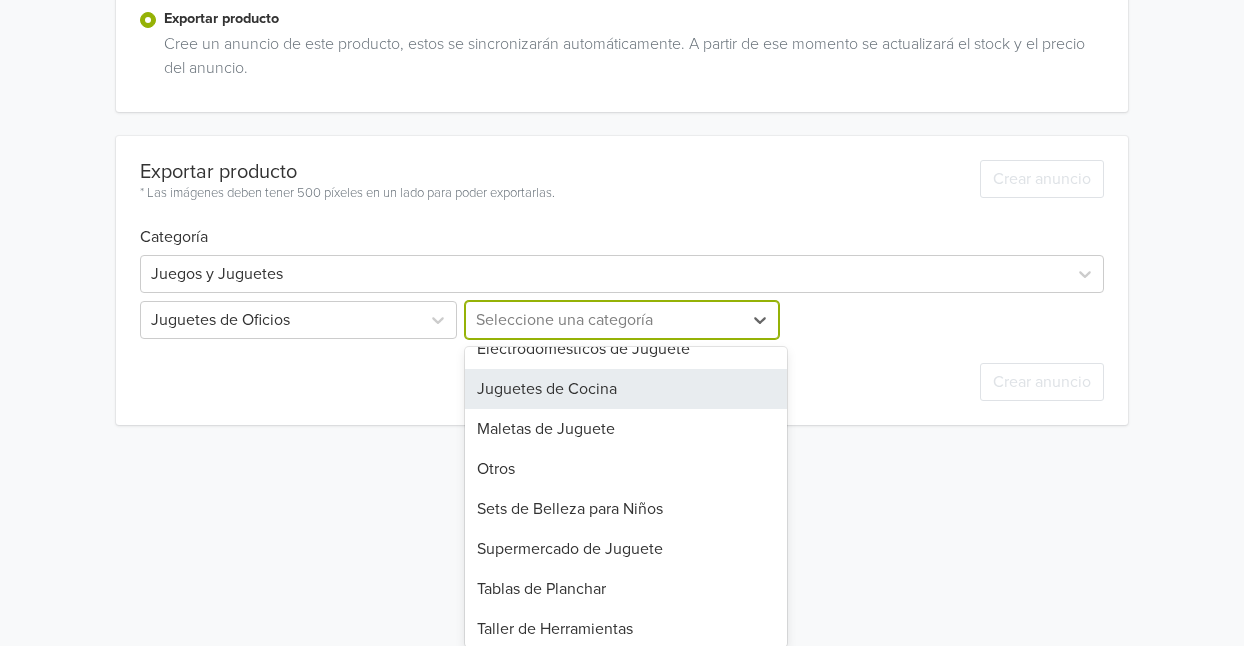 click on "Juguetes de Cocina" at bounding box center [625, 389] 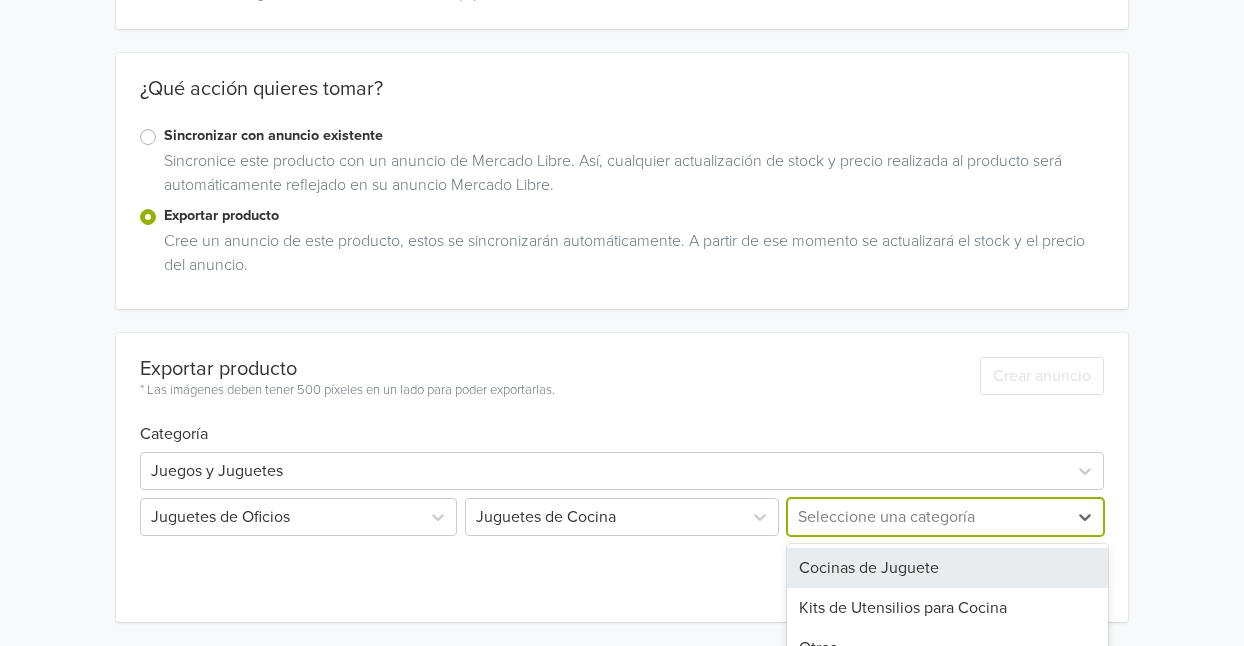 scroll, scrollTop: 345, scrollLeft: 0, axis: vertical 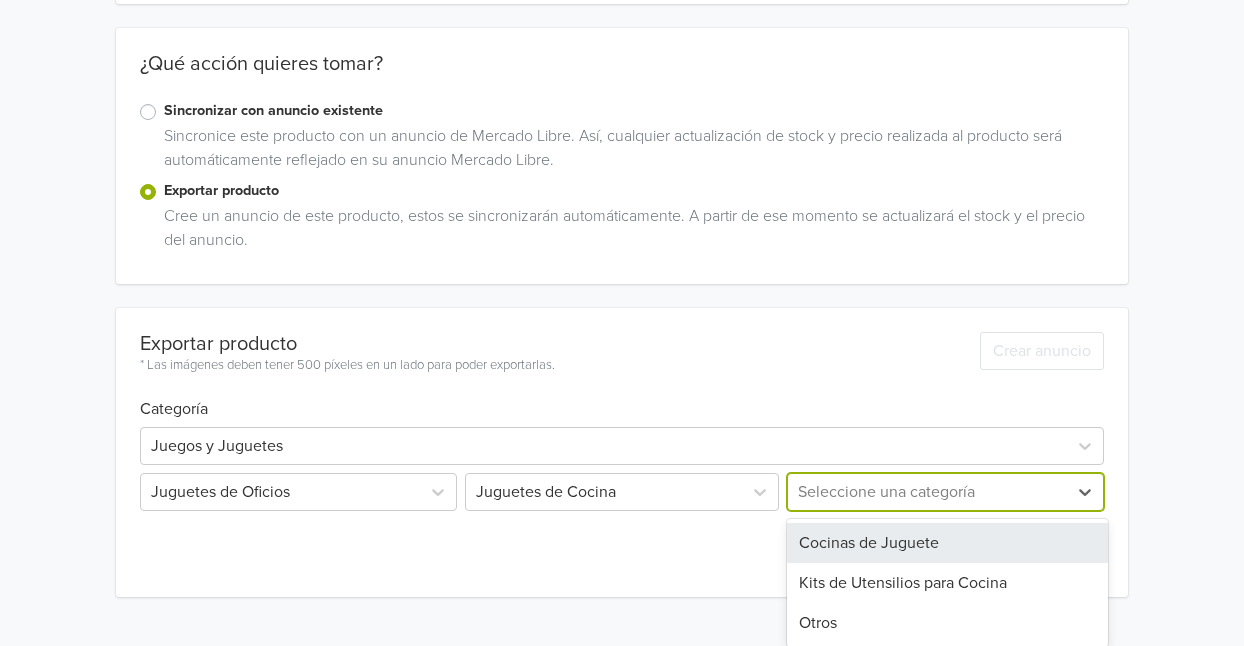 click on "3 results available. Use Up and Down to choose options, press Enter to select the currently focused option, press Escape to exit the menu, press Tab to select the option and exit the menu. Seleccione una categoría Cocinas de Juguete Kits de Utensilios para Cocina Otros" at bounding box center [943, 492] 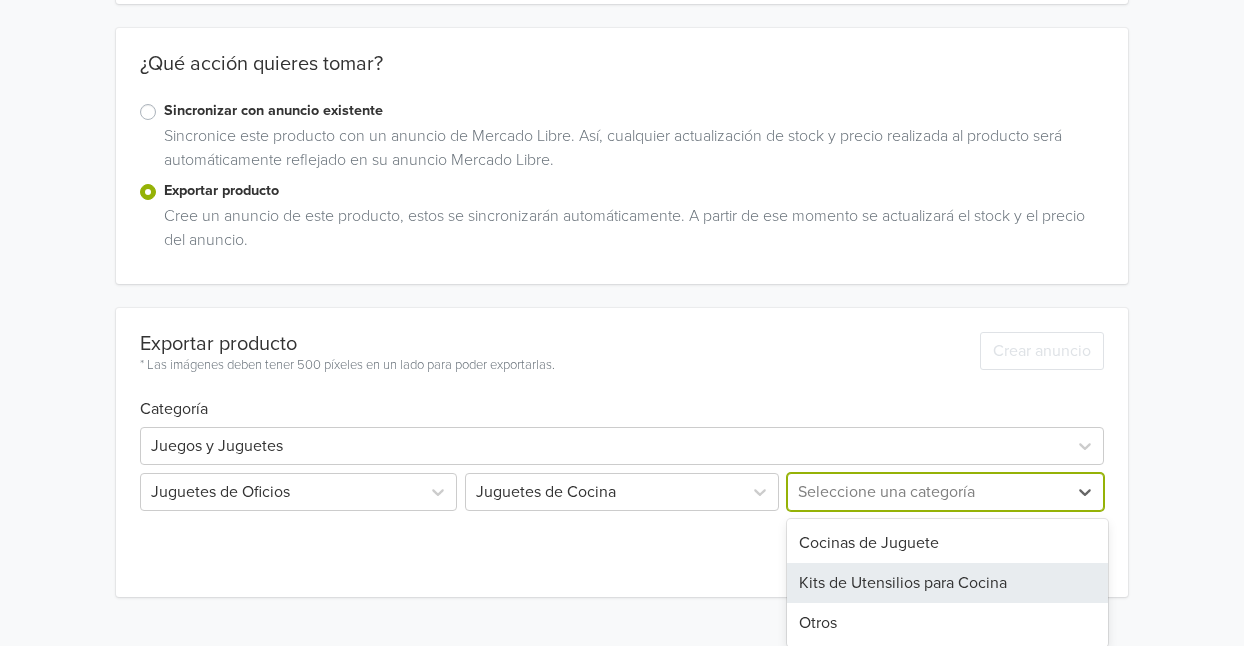 click on "Kits de Utensilios para Cocina" at bounding box center [947, 583] 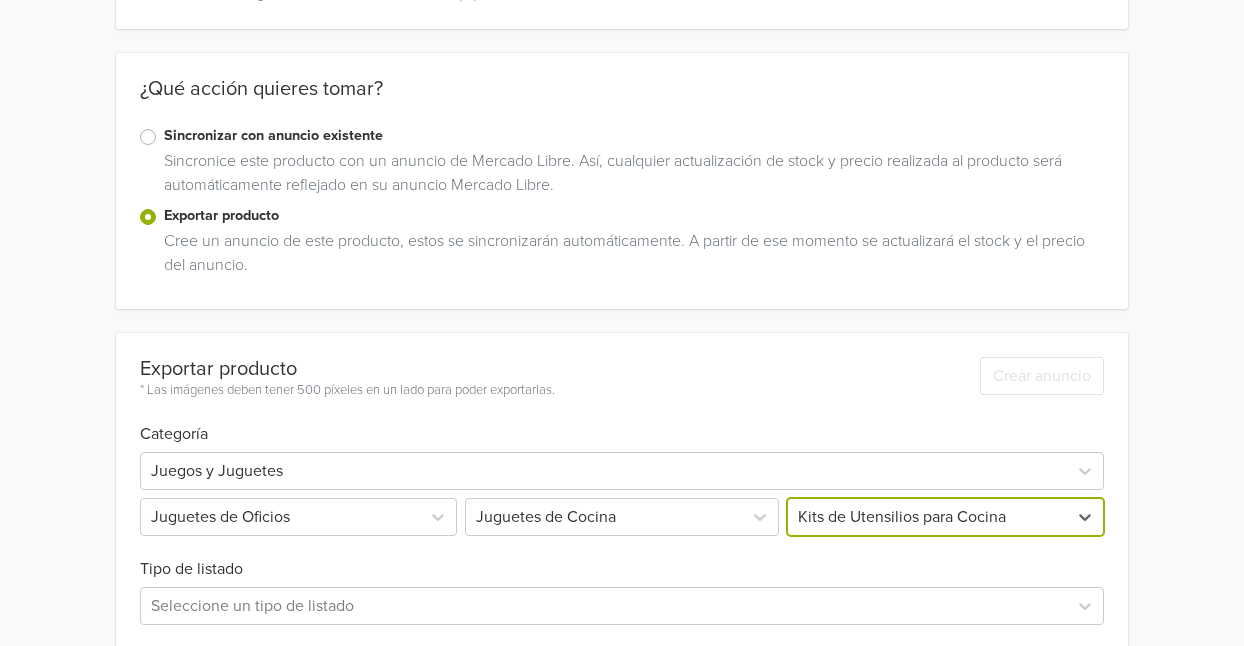 scroll, scrollTop: 345, scrollLeft: 0, axis: vertical 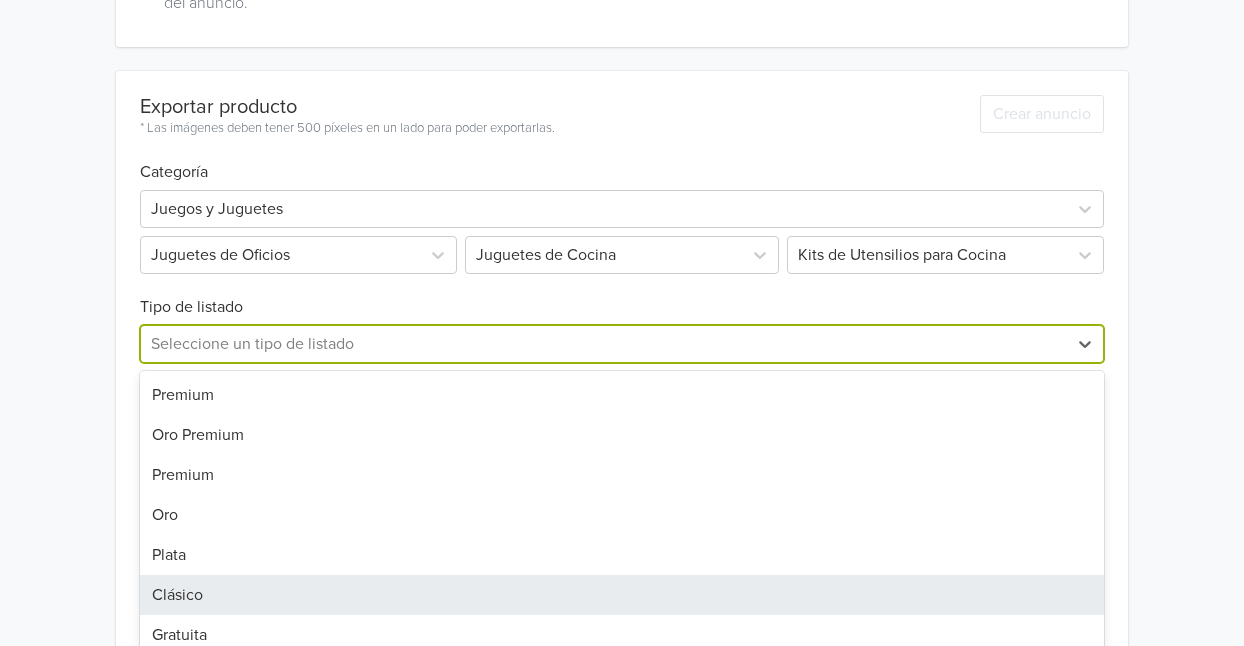 click on "7 results available. Use Up and Down to choose options, press Enter to select the currently focused option, press Escape to exit the menu, press Tab to select the option and exit the menu. Seleccione un tipo de listado Premium Oro Premium Premium Oro Plata Clásico Gratuita" at bounding box center [622, 344] 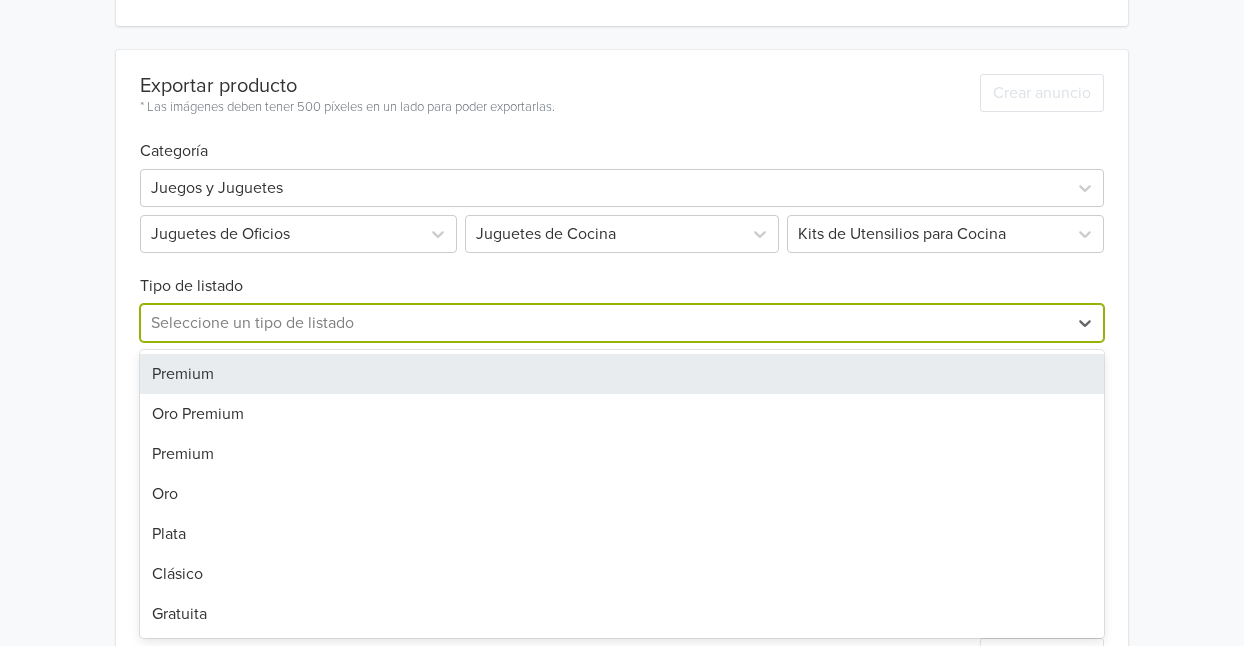 click on "Premium" at bounding box center [622, 374] 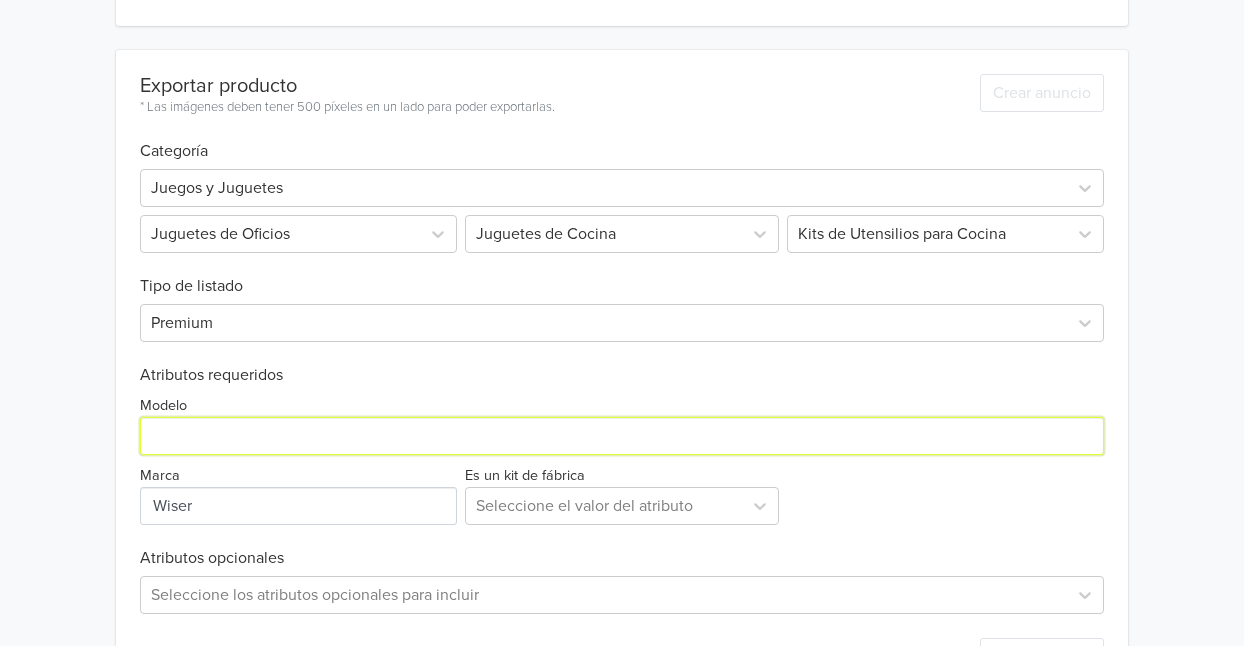 click on "Modelo" at bounding box center [622, 436] 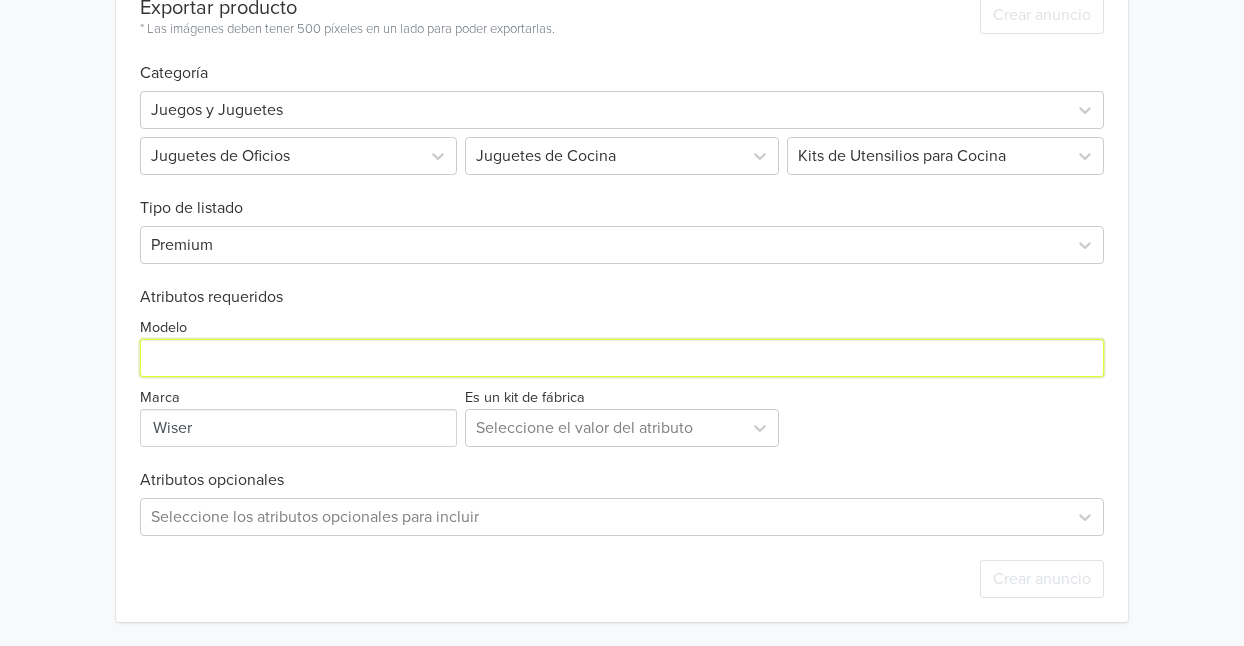 scroll, scrollTop: 682, scrollLeft: 0, axis: vertical 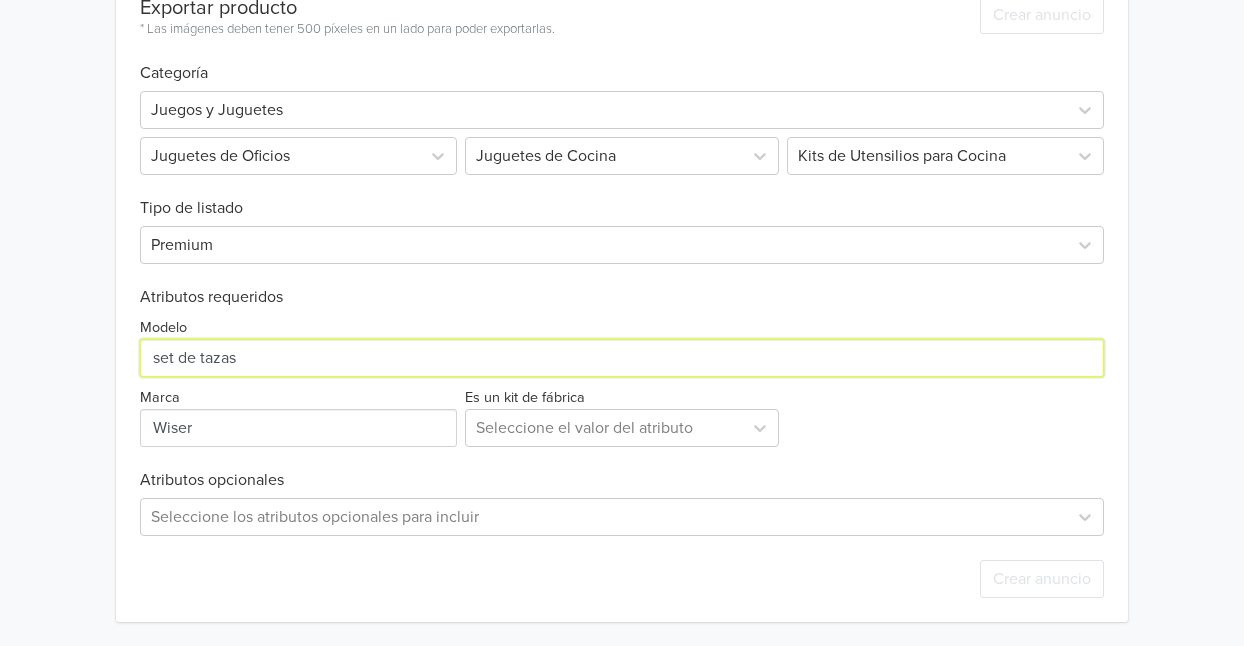 click on "Modelo" at bounding box center [622, 358] 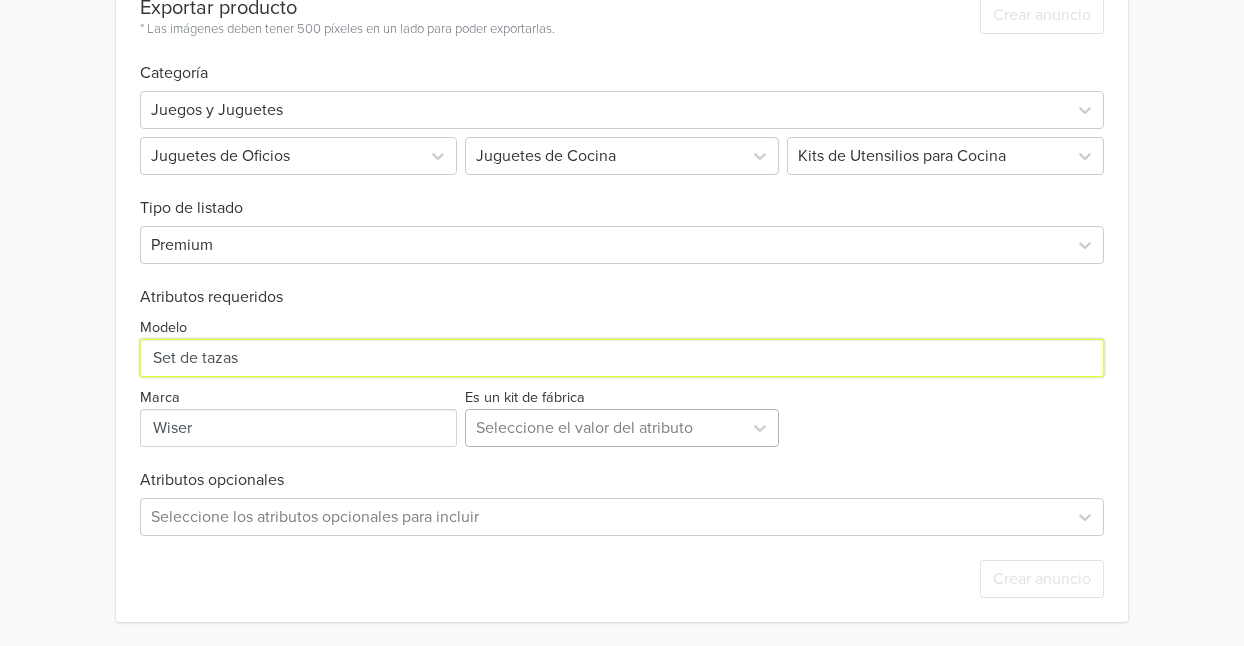 type on "Set de tazas" 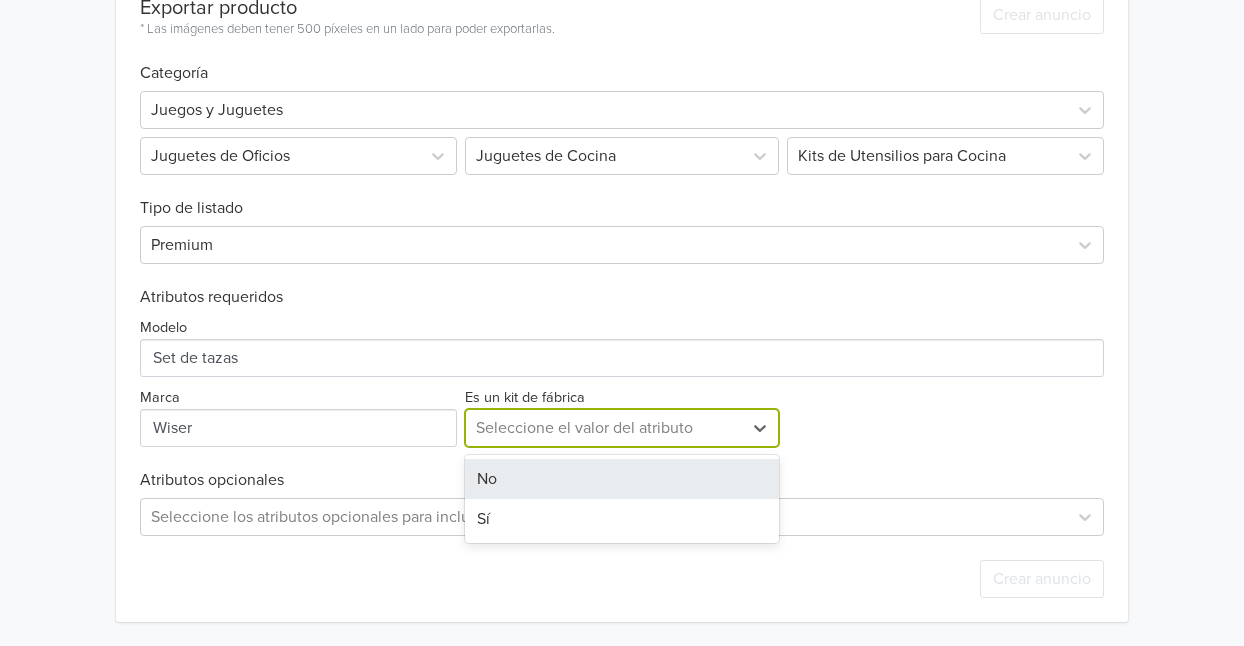 click at bounding box center (603, 428) 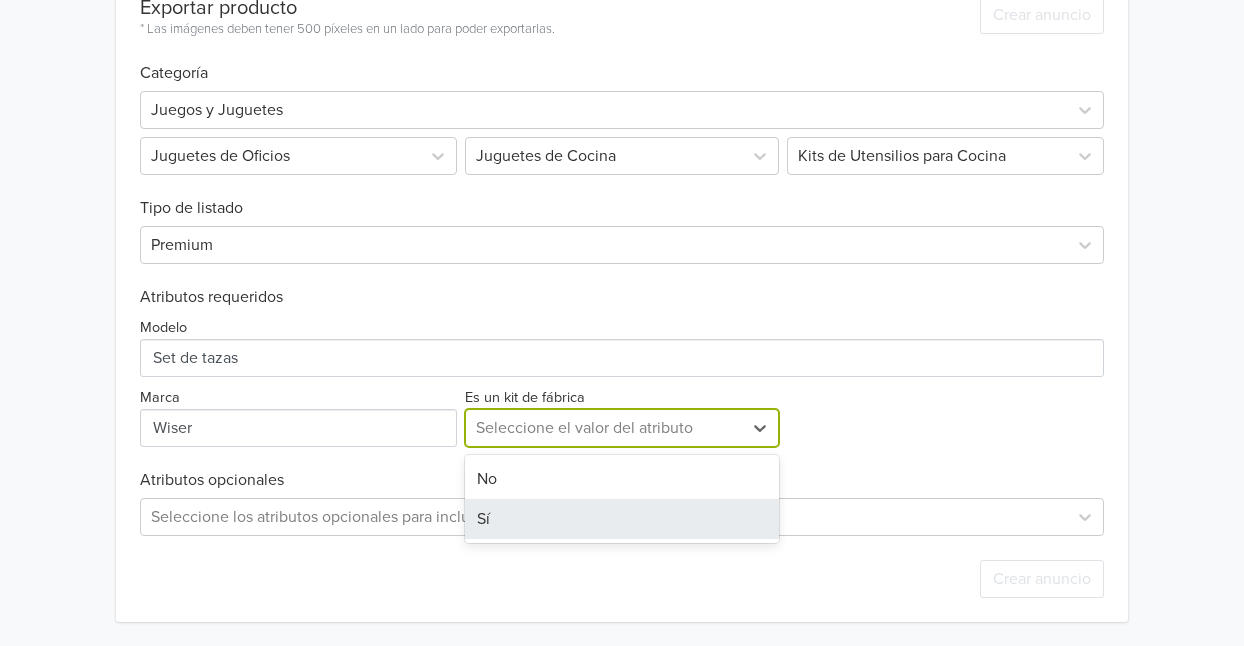 click on "Sí" at bounding box center [621, 519] 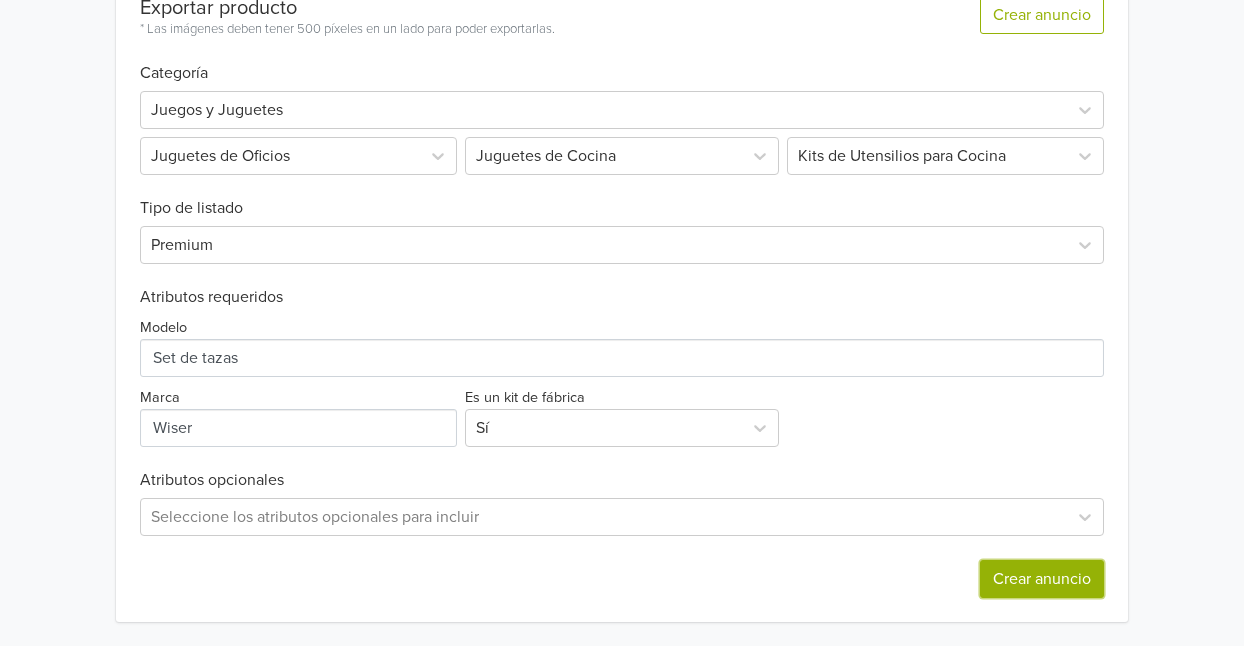 click on "Crear anuncio" at bounding box center [1042, 579] 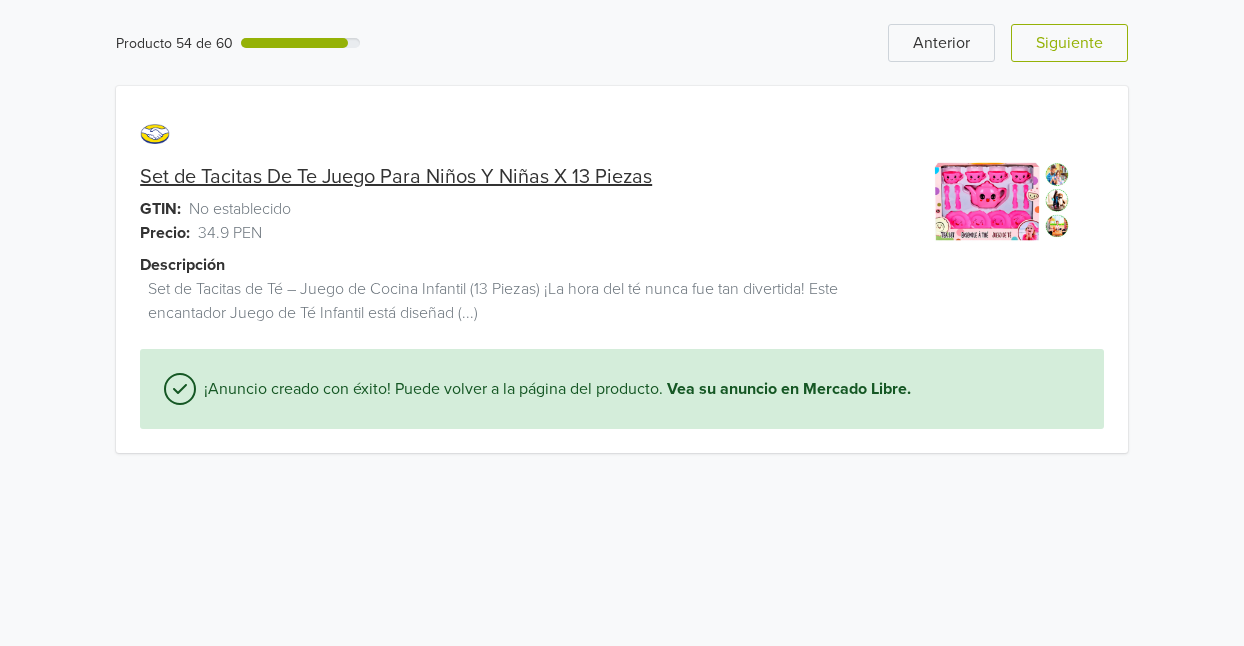 scroll, scrollTop: 0, scrollLeft: 0, axis: both 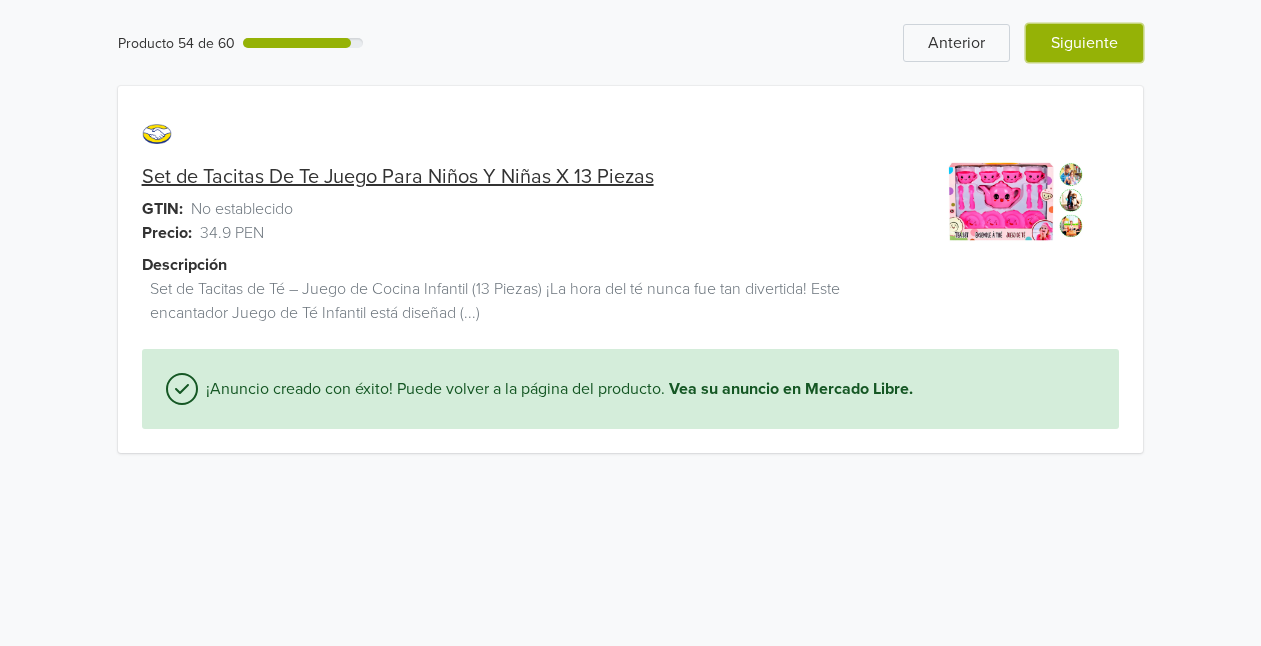 click on "Siguiente" at bounding box center (1084, 43) 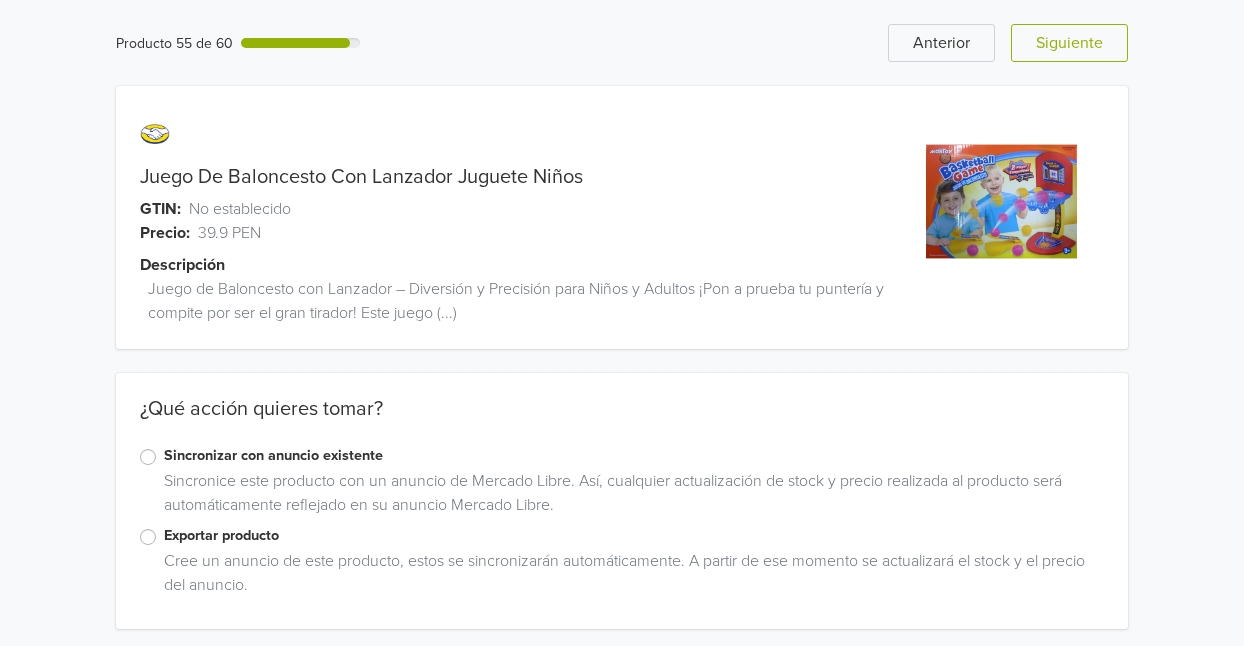 click on "Exportar producto" at bounding box center [634, 536] 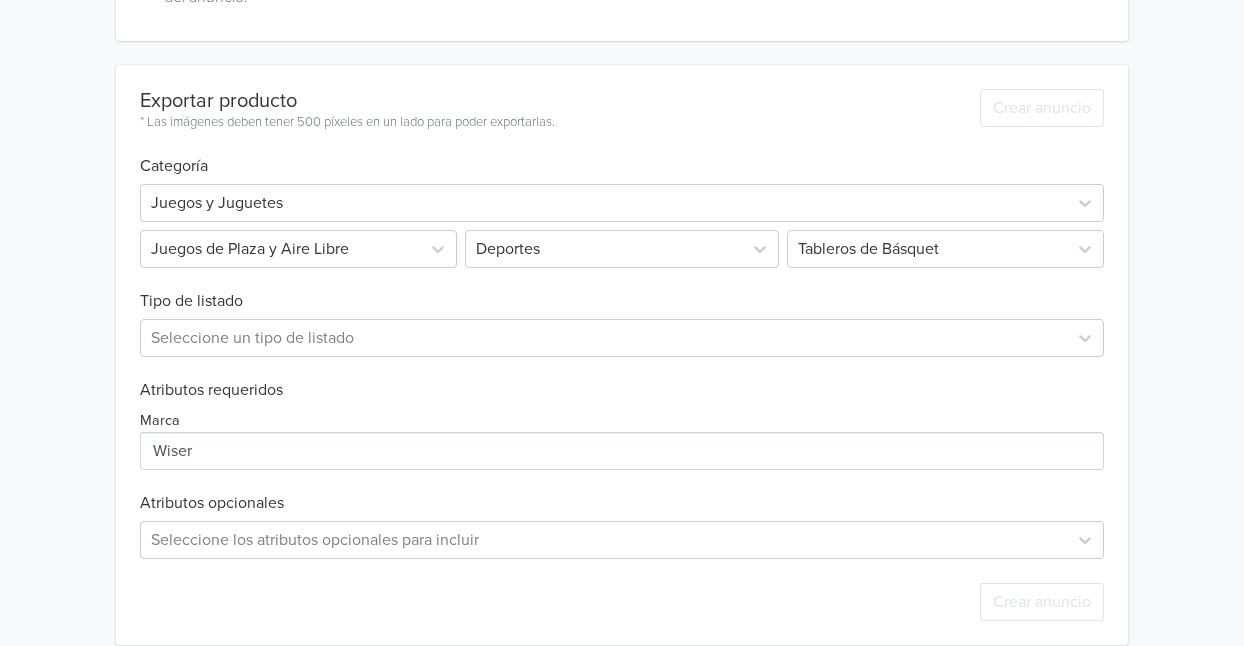 scroll, scrollTop: 612, scrollLeft: 0, axis: vertical 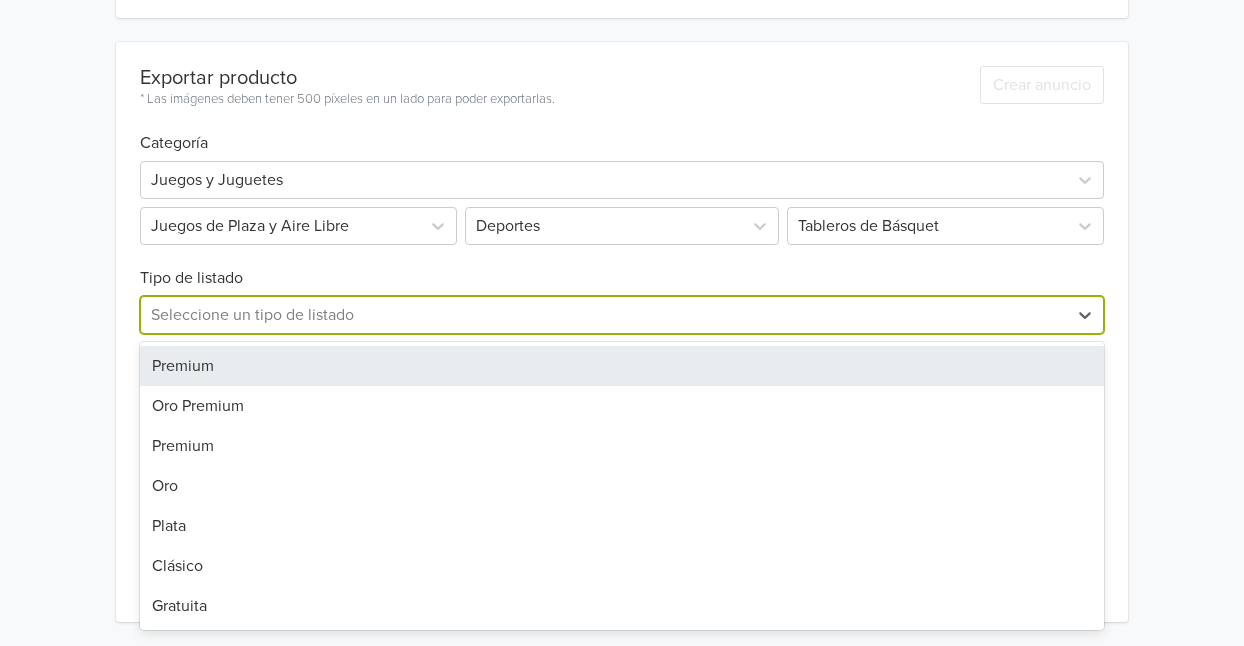 click at bounding box center [604, 315] 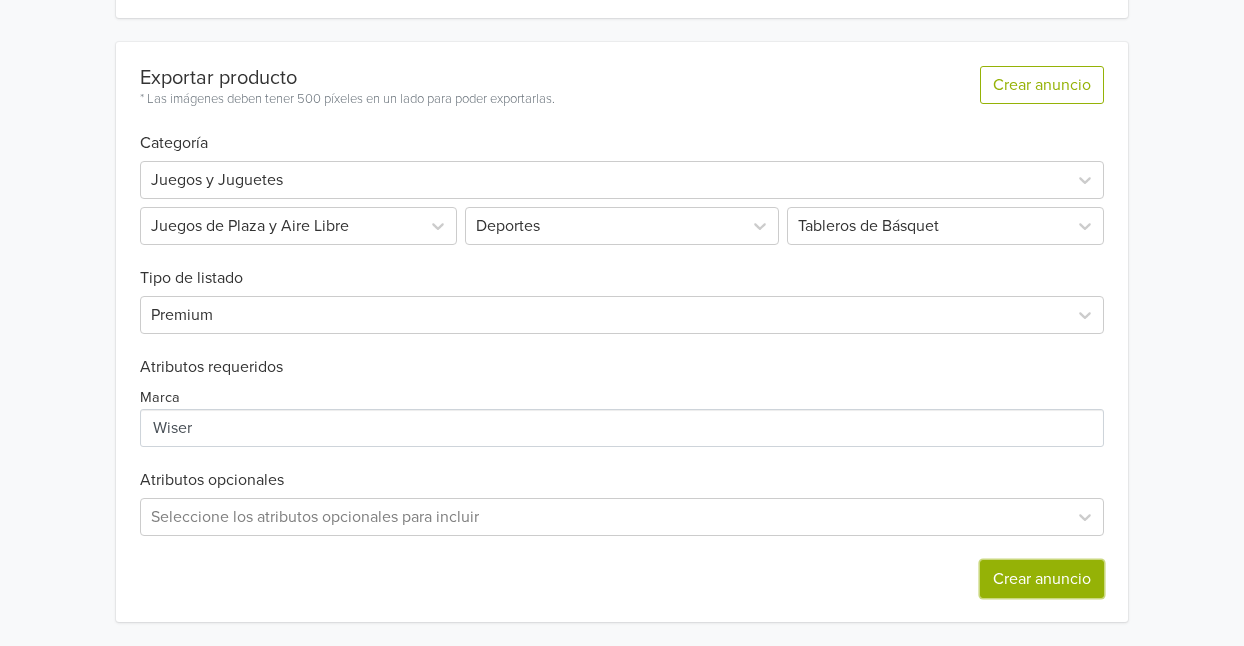 click on "Crear anuncio" at bounding box center (1042, 579) 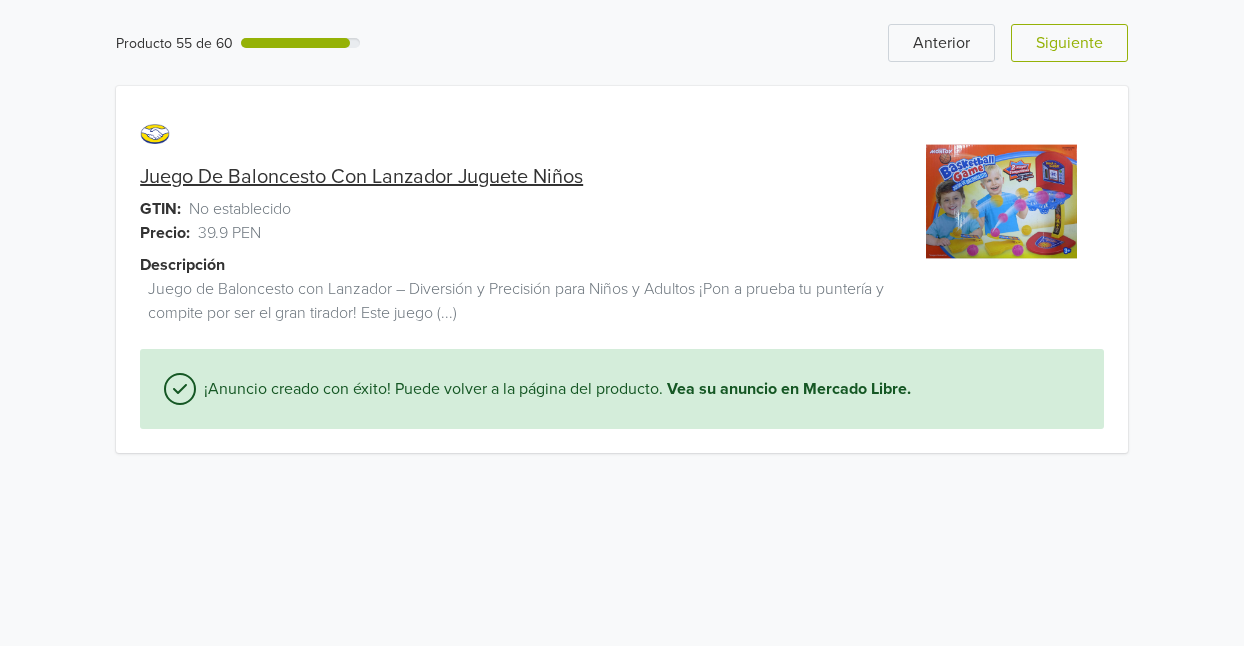 scroll, scrollTop: 0, scrollLeft: 0, axis: both 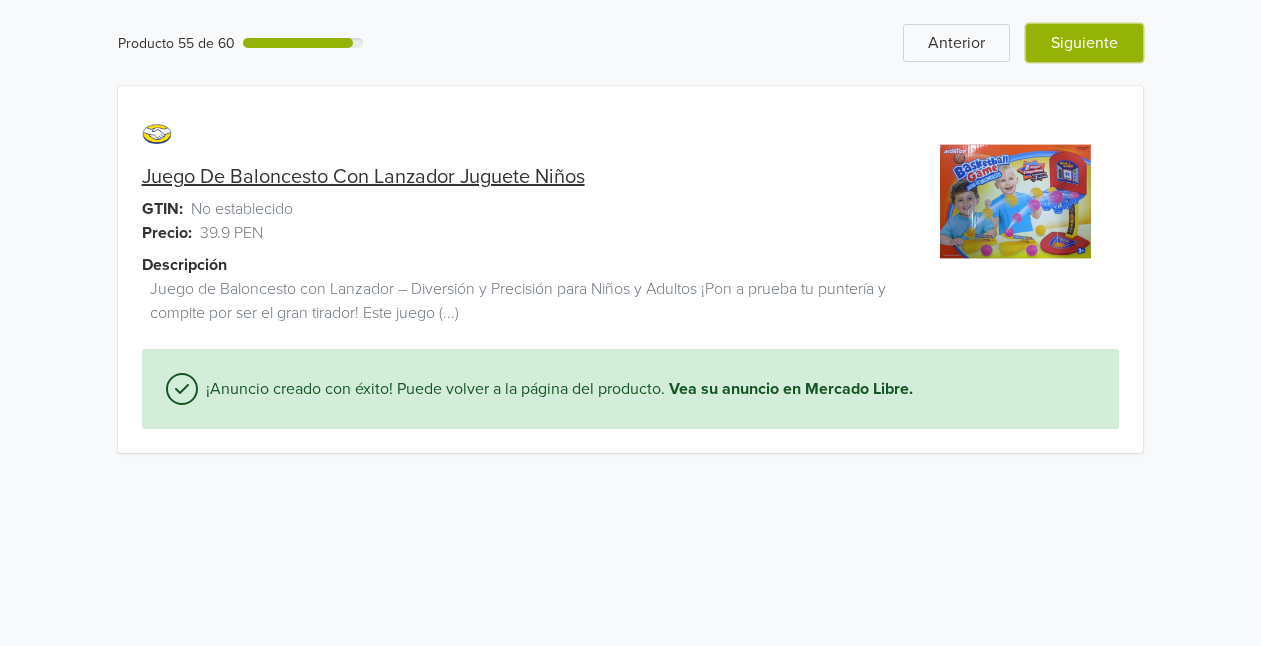 click on "Siguiente" at bounding box center [1084, 43] 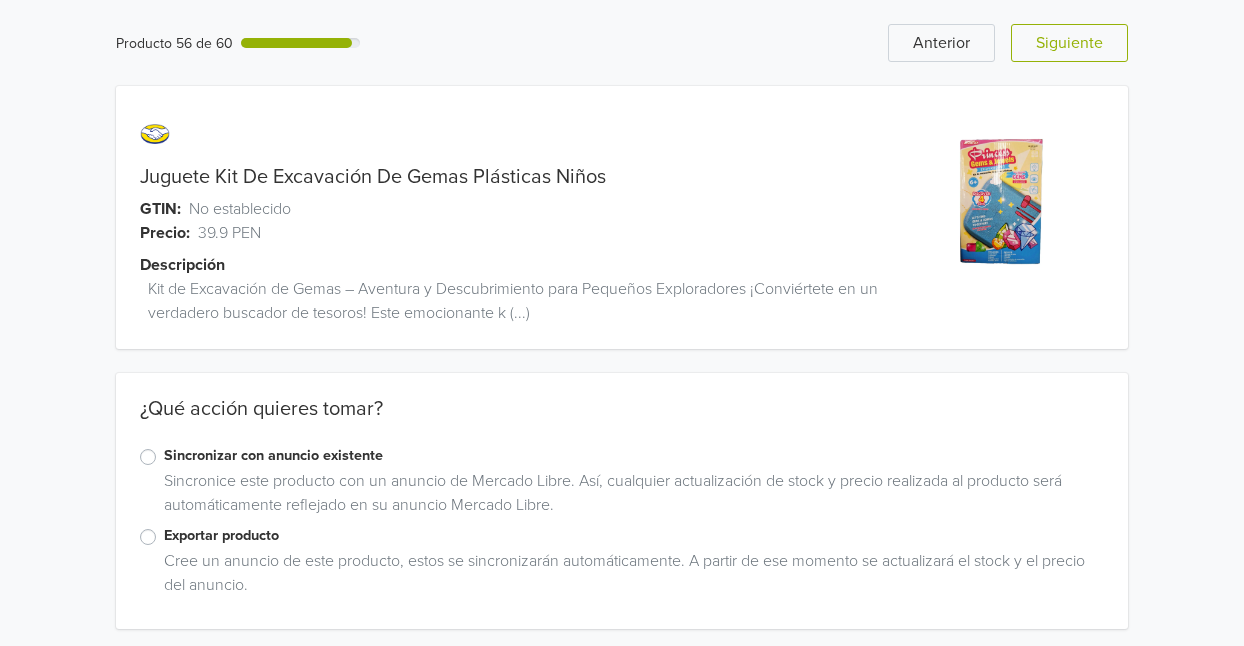 click on "Exportar producto" at bounding box center (634, 536) 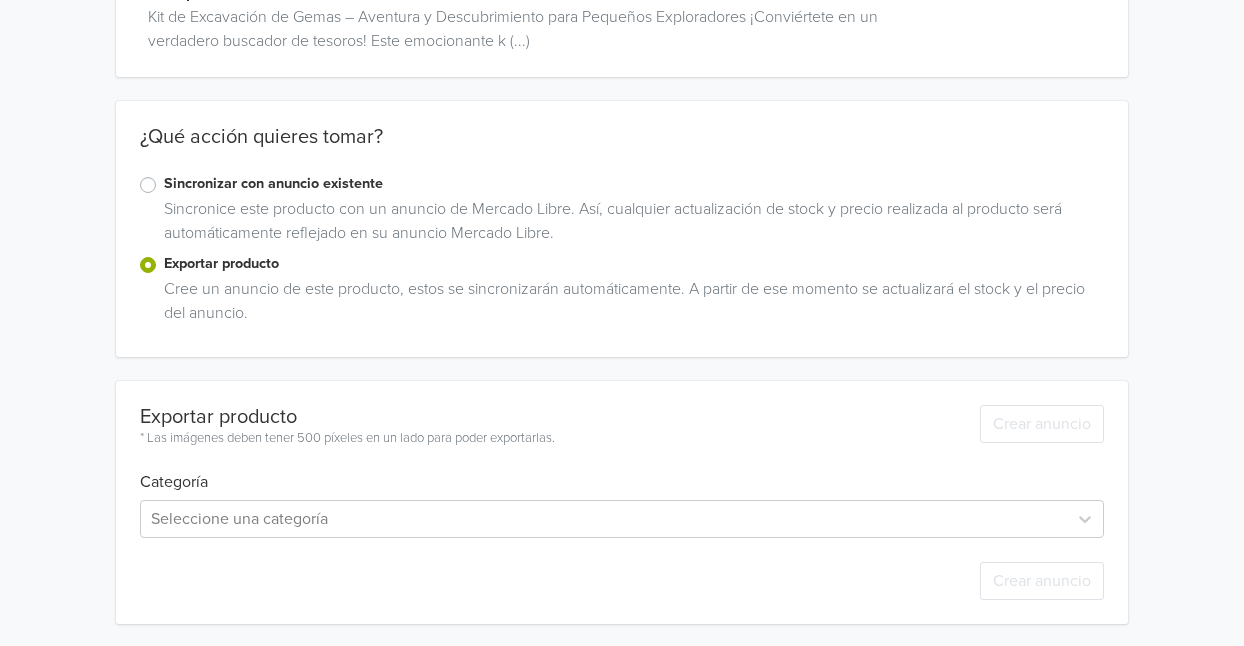 scroll, scrollTop: 274, scrollLeft: 0, axis: vertical 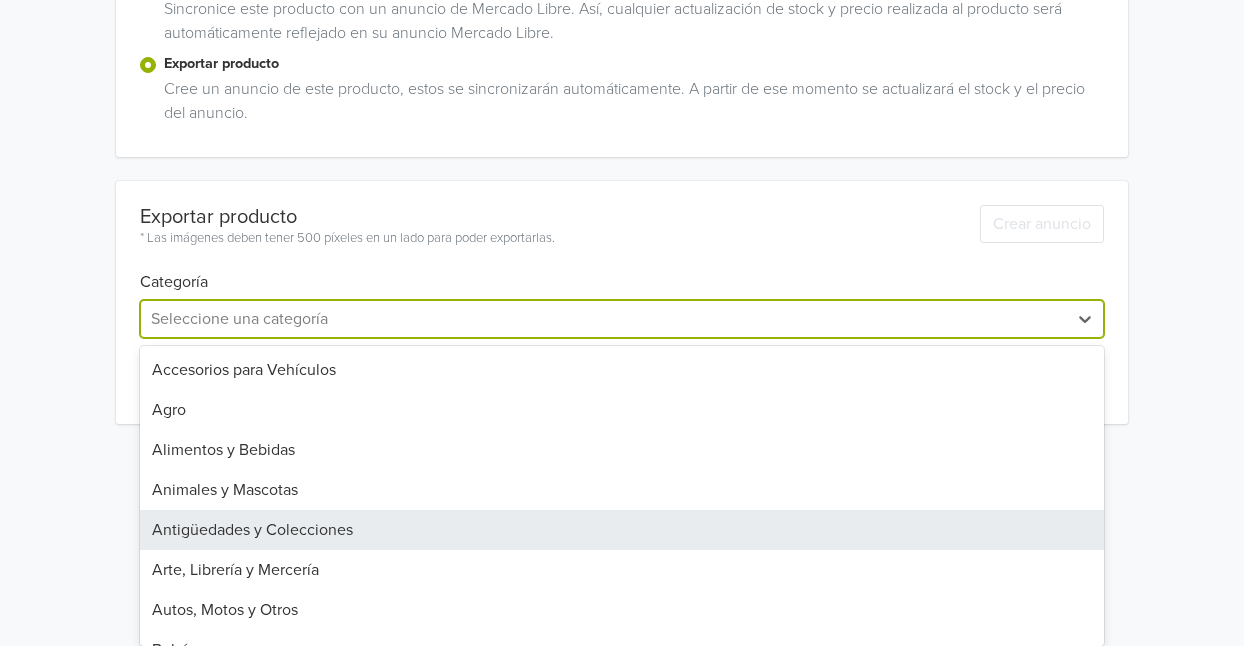 click on "31 results available. Use Up and Down to choose options, press Enter to select the currently focused option, press Escape to exit the menu, press Tab to select the option and exit the menu. Seleccione una categoría Accesorios para Vehículos Agro Alimentos y Bebidas Animales y Mascotas Antigüedades y Colecciones Arte, Librería y Mercería Autos, Motos y Otros Bebés Belleza y Cuidado Personal Celulares y Teléfonos Computación Consolas y Videojuegos  Construcción Cámaras y Accesorios Deportes y Fitness Electrodomésticos Electrónica, Audio y Video Herramientas Hogar, Muebles y Jardín Industrias y Oficinas Inmuebles Instrumentos Musicales Joyas y Relojes Juegos y Juguetes Libros, Revistas y Comics Música y Películas Otras categorías Recuerdos, Cotillón y Fiestas Ropa y Accesorios Salud y Equipamiento Médico Servicios" at bounding box center [622, 319] 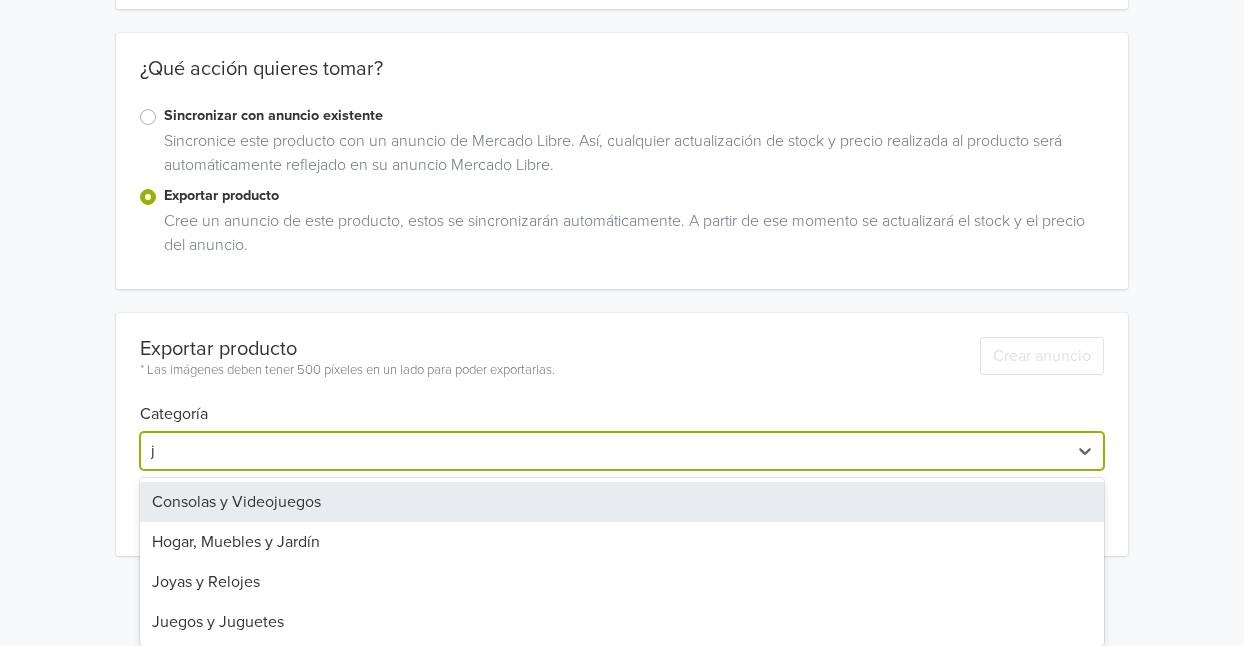 type on "ju" 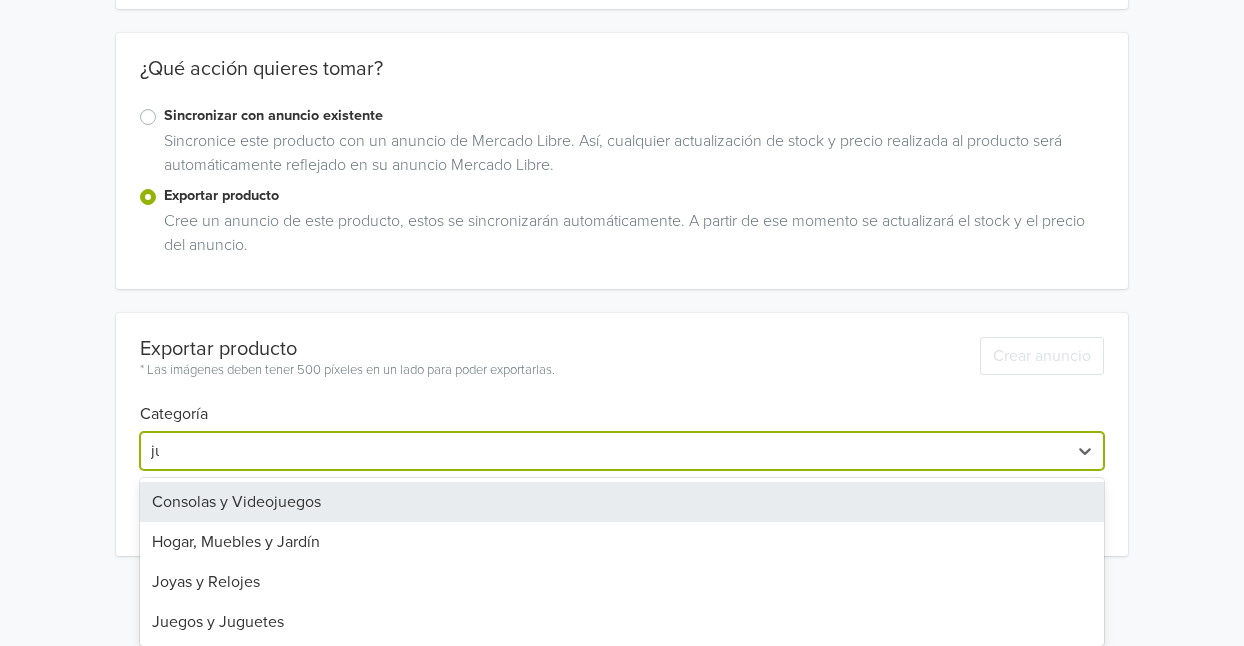 scroll, scrollTop: 274, scrollLeft: 0, axis: vertical 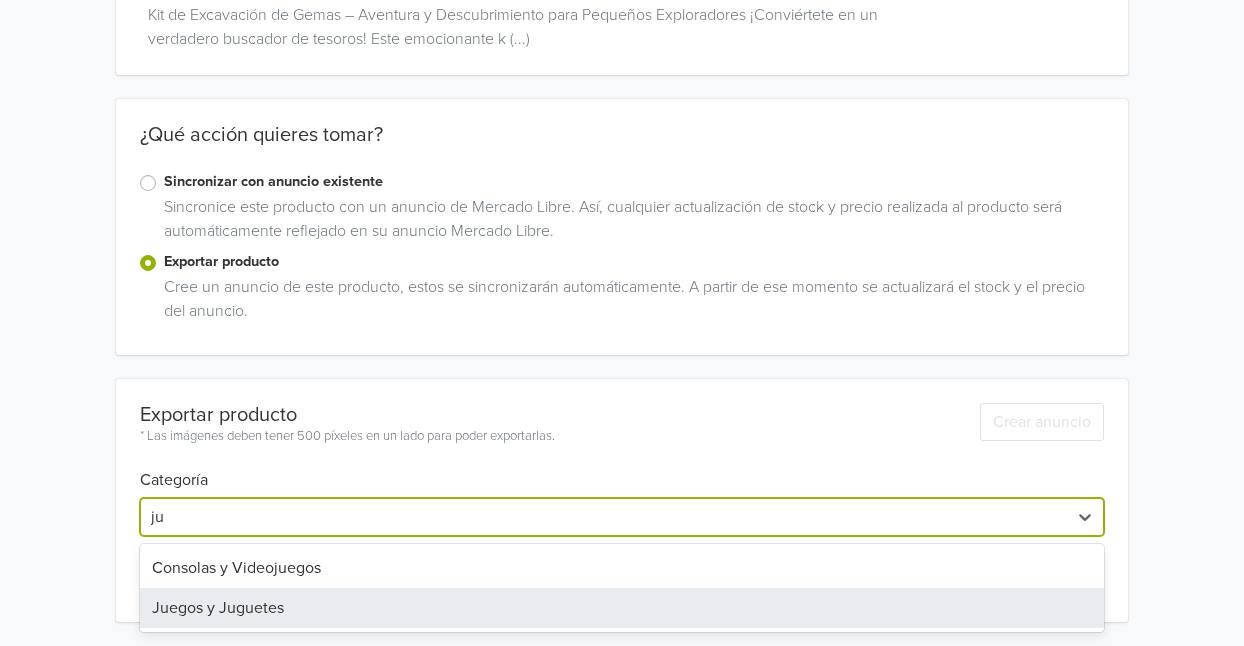 click on "Juegos y Juguetes" at bounding box center (622, 608) 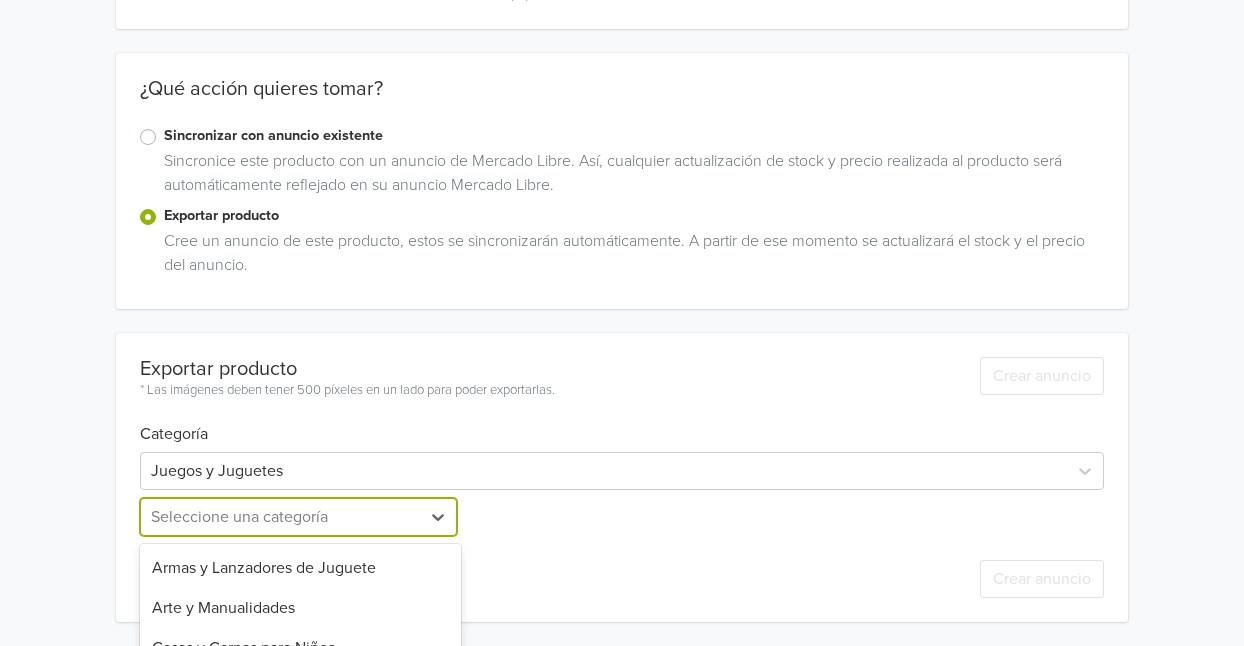 scroll, scrollTop: 517, scrollLeft: 0, axis: vertical 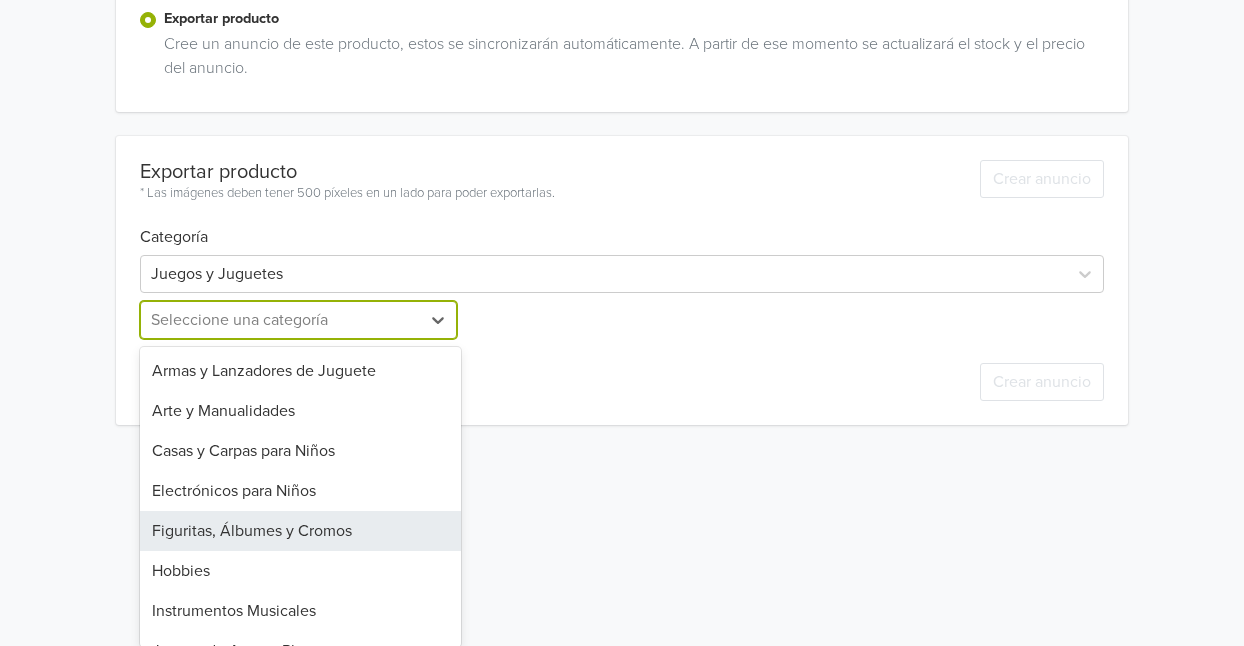 click on "25 results available. Use Up and Down to choose options, press Enter to select the currently focused option, press Escape to exit the menu, press Tab to select the option and exit the menu. Seleccione una categoría Armas y Lanzadores de Juguete Arte y Manualidades Casas y Carpas para Niños Electrónicos para Niños Figuritas, Álbumes y Cromos Hobbies Instrumentos Musicales Juegos de Agua y Playa Juegos de Construcción Juegos de Mesa y Cartas Juegos de Plaza y Aire Libre Juegos de Salón Juguetes Antiestrés e Ingenio Juguetes de Bromas Juguetes de Oficios Juguetes para Bebés Mesas y Sillas Muñecas y Muñecos Otros Patines y Patinetas Peloteros y Castillos Peluches Títeres y Marionetas Vehículos Montables para Niños Vehículos de Juguete" at bounding box center (300, 320) 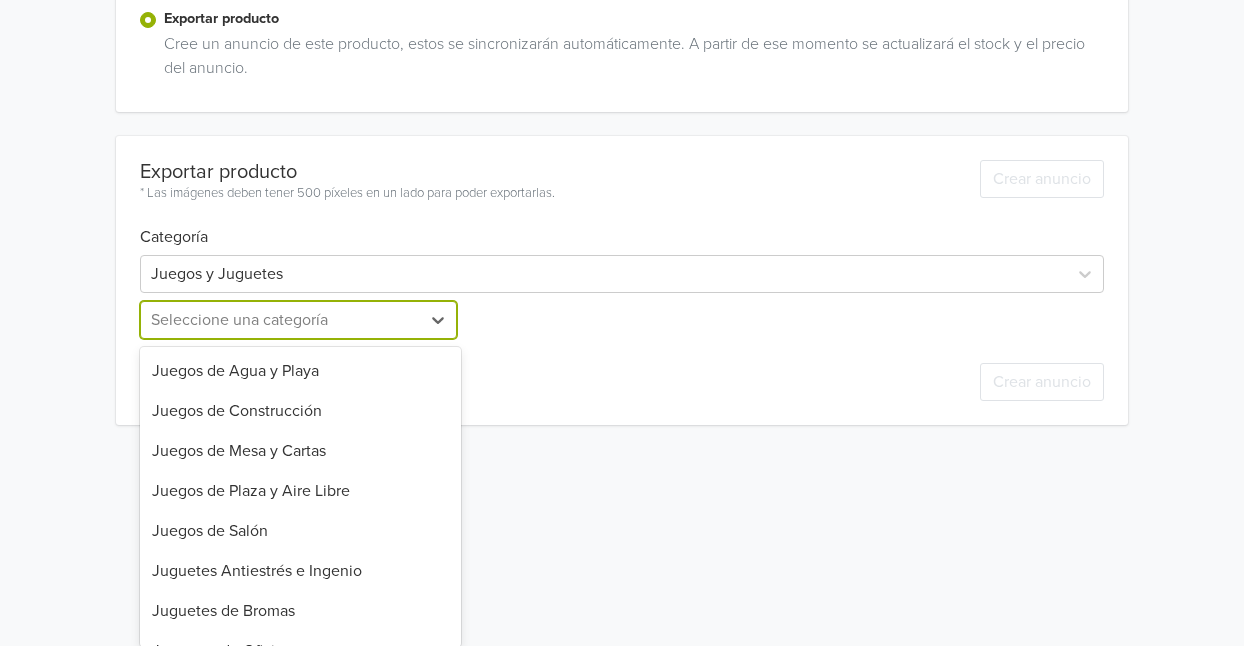 scroll, scrollTop: 306, scrollLeft: 0, axis: vertical 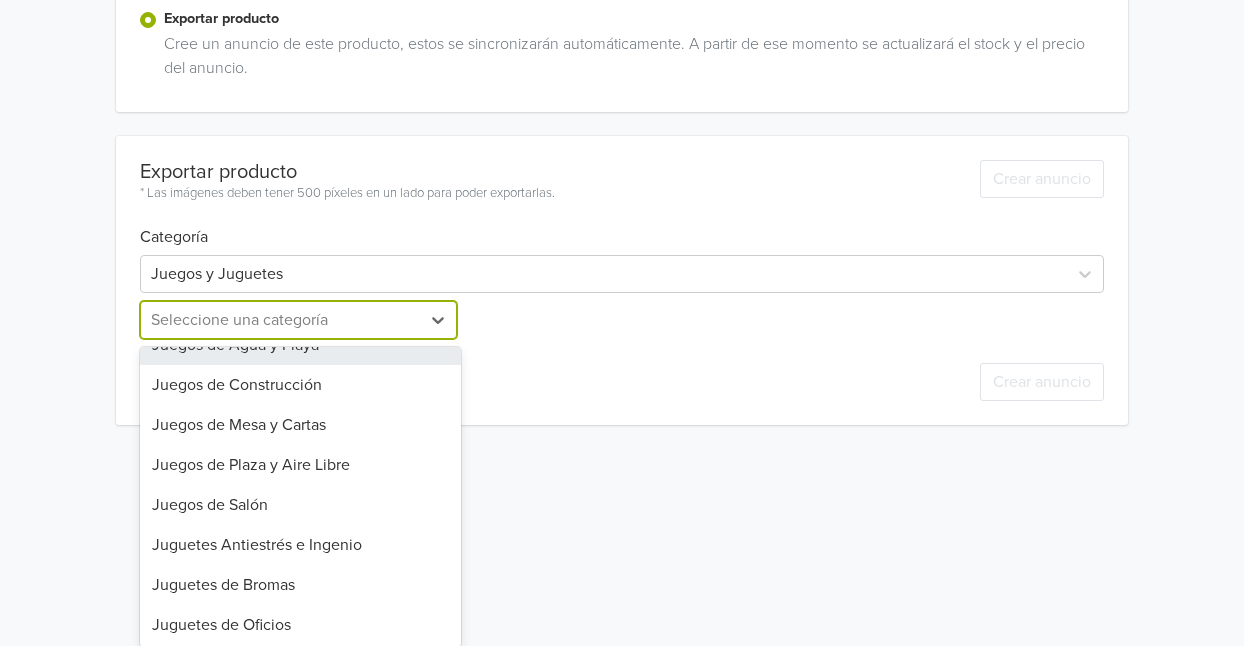 click on "Juegos de Agua y Playa" at bounding box center [300, 345] 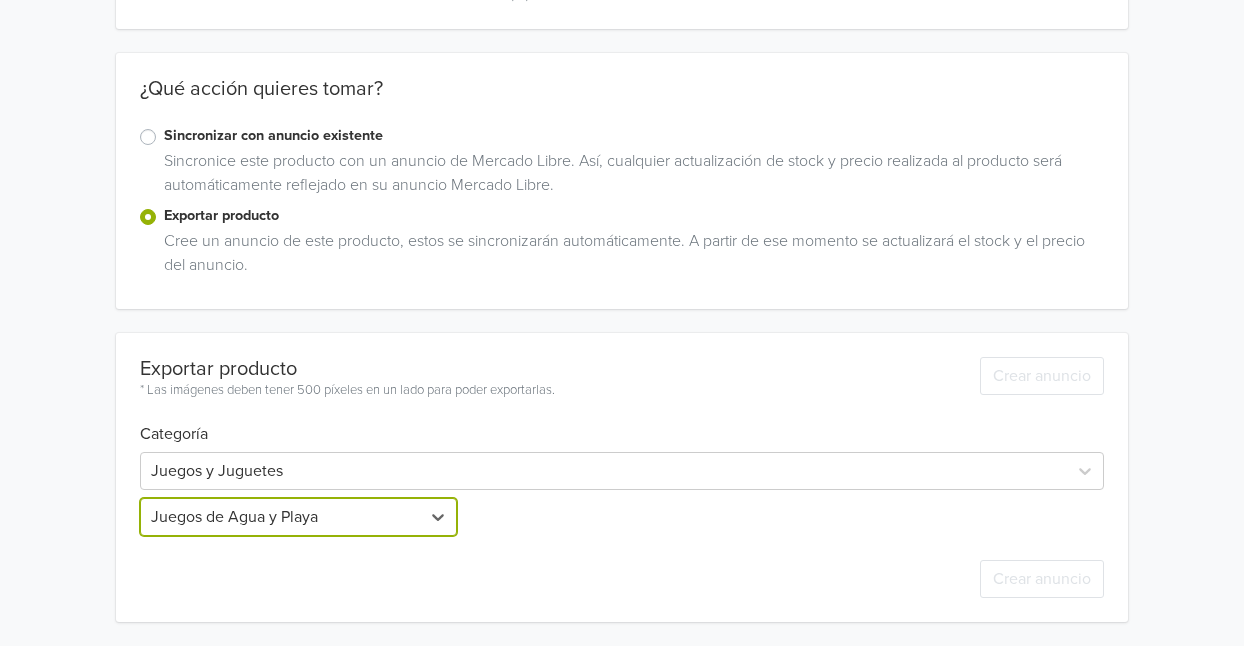 scroll, scrollTop: 320, scrollLeft: 0, axis: vertical 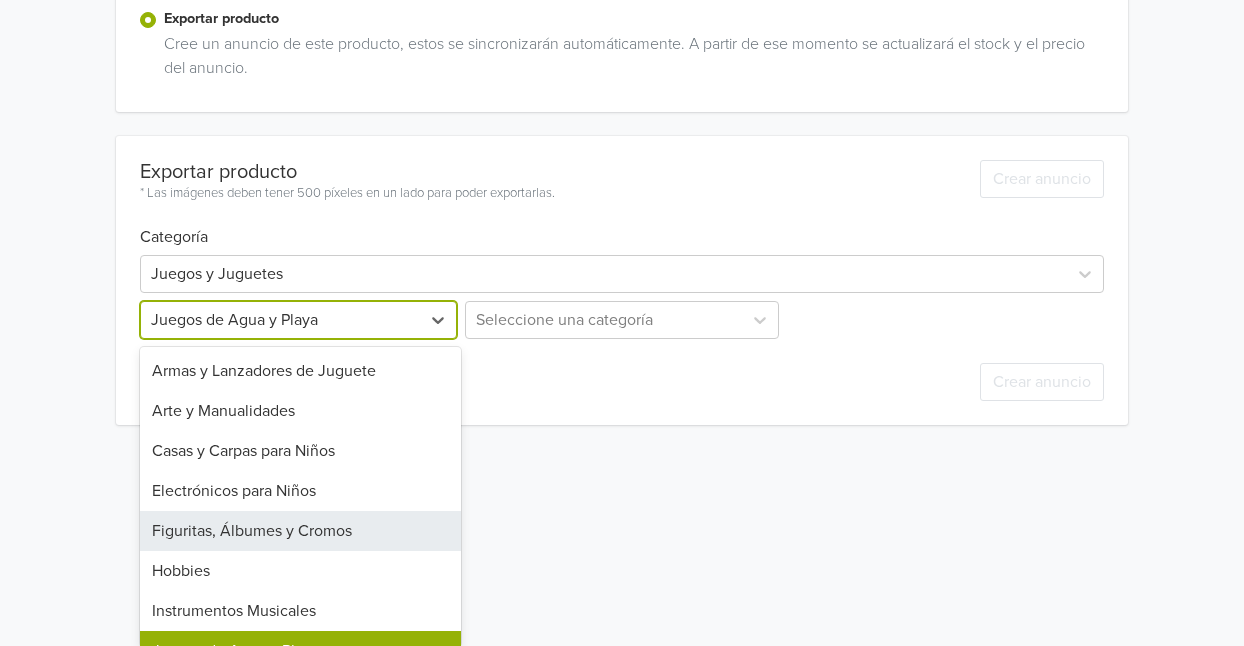 click on "option Juegos de Agua y Playa, selected. 25 results available. Use Up and Down to choose options, press Enter to select the currently focused option, press Escape to exit the menu, press Tab to select the option and exit the menu. Juegos de Agua y Playa Armas y Lanzadores de Juguete Arte y Manualidades Casas y Carpas para Niños Electrónicos para Niños Figuritas, Álbumes y Cromos Hobbies Instrumentos Musicales Juegos de Agua y Playa Juegos de Construcción Juegos de Mesa y Cartas Juegos de Plaza y Aire Libre Juegos de Salón Juguetes Antiestrés e Ingenio Juguetes de Bromas Juguetes de Oficios Juguetes para Bebés Mesas y Sillas Muñecas y Muñecos Otros Patines y Patinetas Peloteros y Castillos Peluches Títeres y Marionetas Vehículos Montables para Niños Vehículos de Juguete" at bounding box center (300, 320) 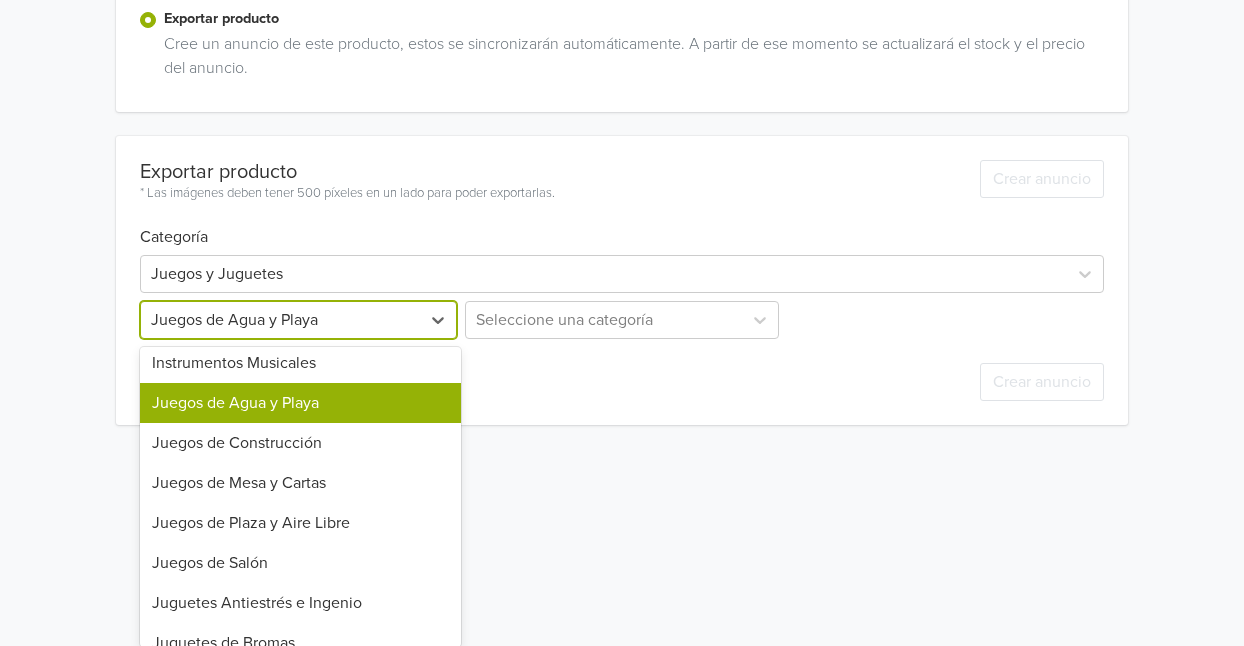 scroll, scrollTop: 275, scrollLeft: 0, axis: vertical 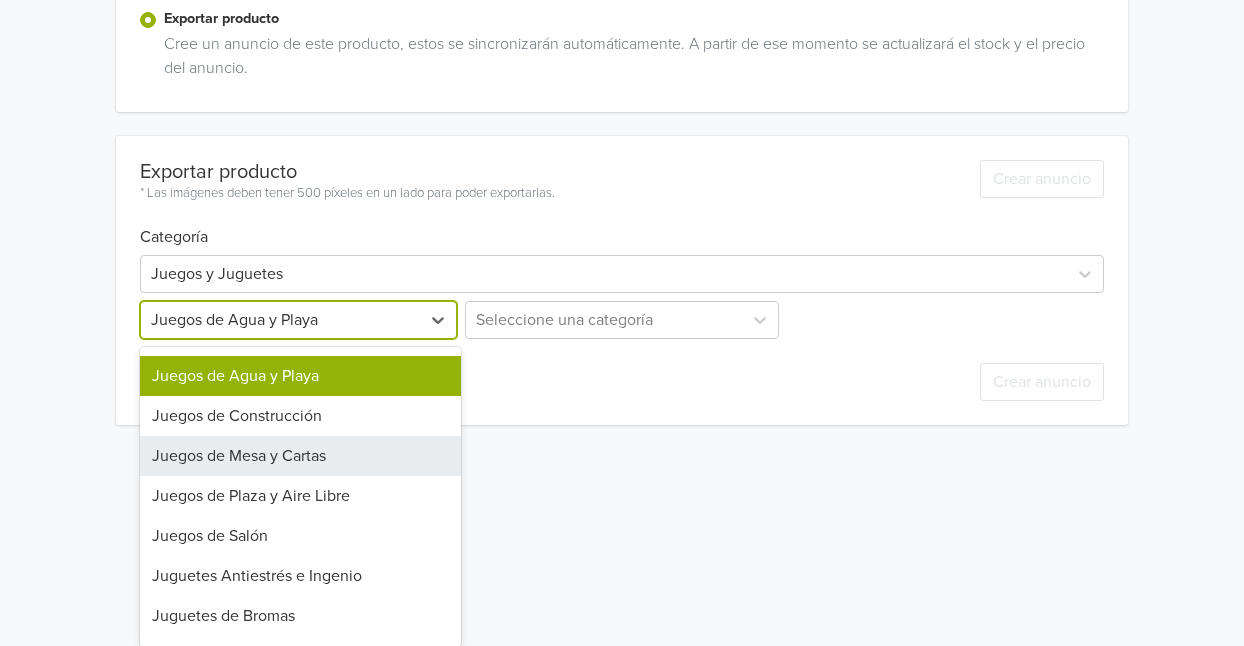 click on "Juegos de Mesa y Cartas" at bounding box center (300, 456) 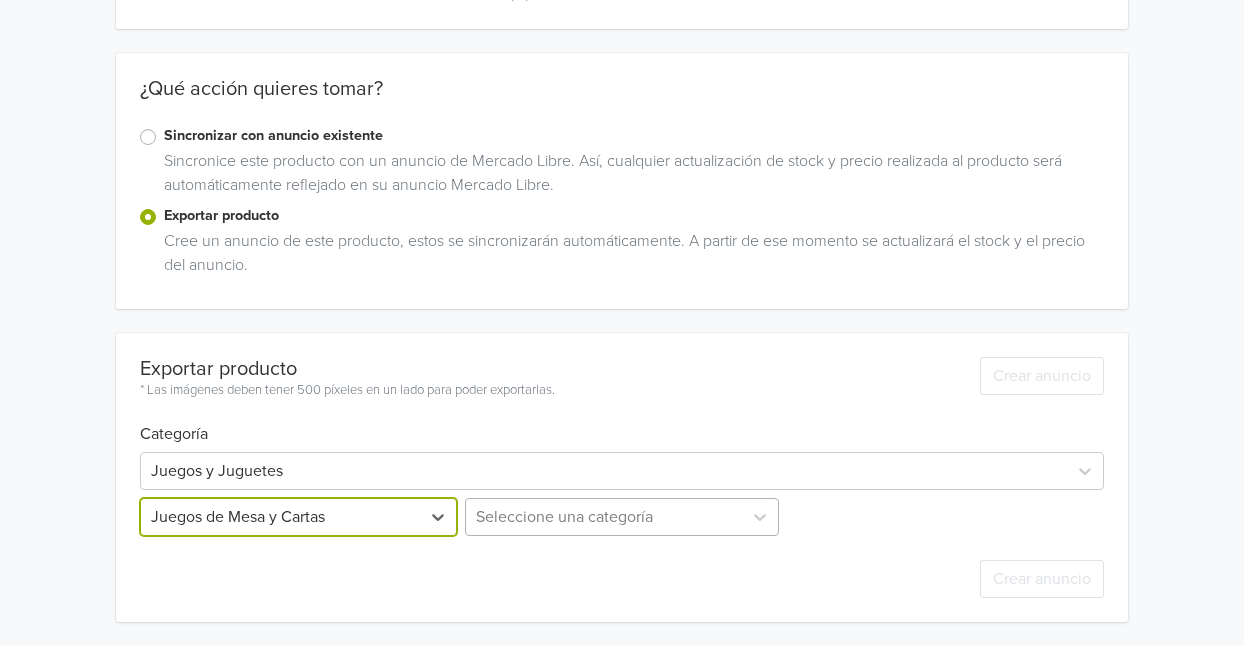 scroll, scrollTop: 517, scrollLeft: 0, axis: vertical 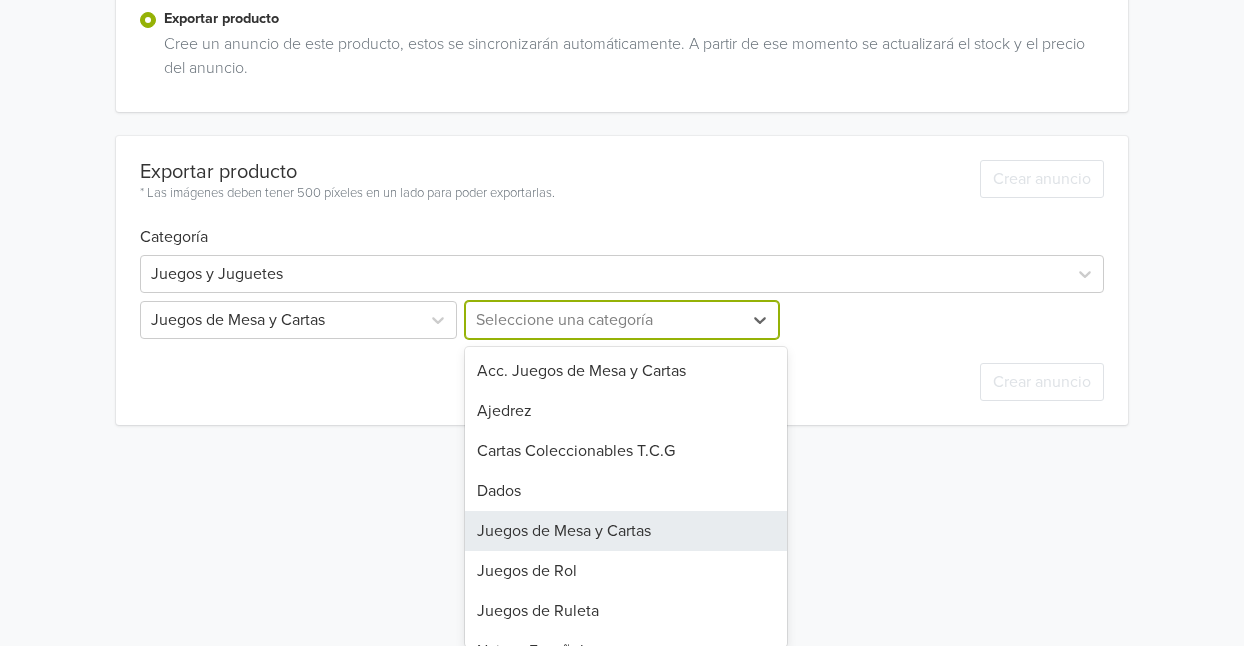click on "12 results available. Use Up and Down to choose options, press Enter to select the currently focused option, press Escape to exit the menu, press Tab to select the option and exit the menu. Seleccione una categoría Acc. Juegos de Mesa y Cartas Ajedrez Cartas Coleccionables T.C.G Dados Juegos de Mesa y Cartas Juegos de Rol Juegos de Ruleta Naipes Españoles Otros Poker Rompecabezas Tarjetas Didácticas" at bounding box center [621, 320] 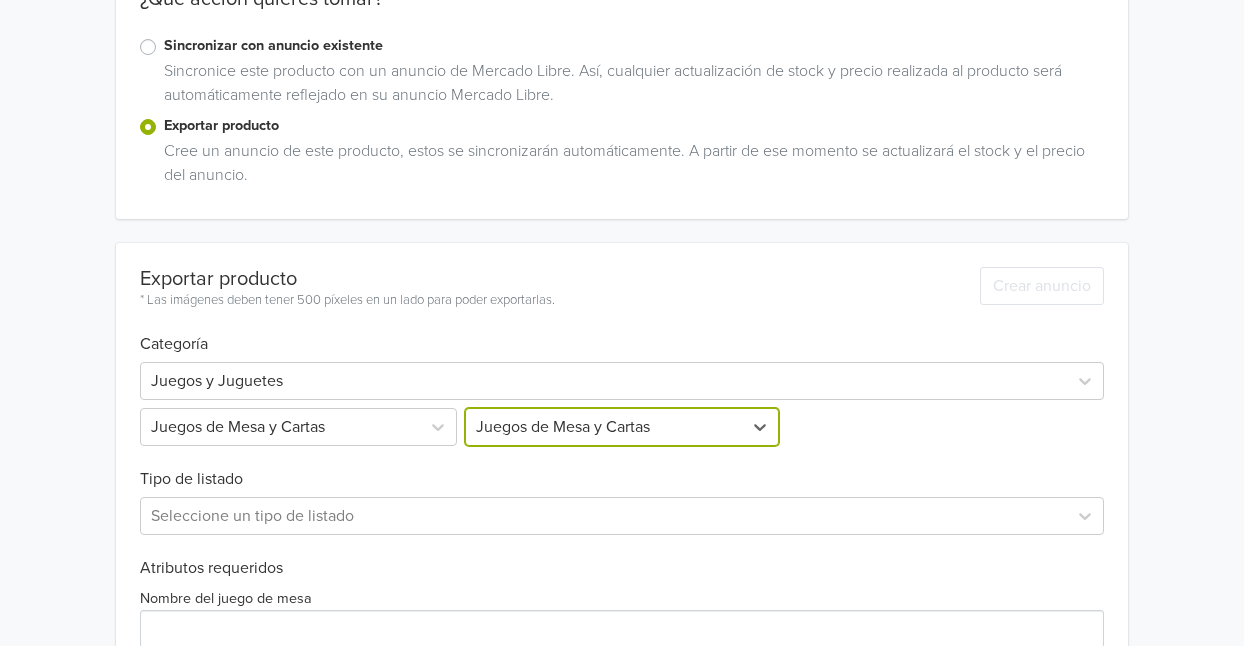 scroll, scrollTop: 517, scrollLeft: 0, axis: vertical 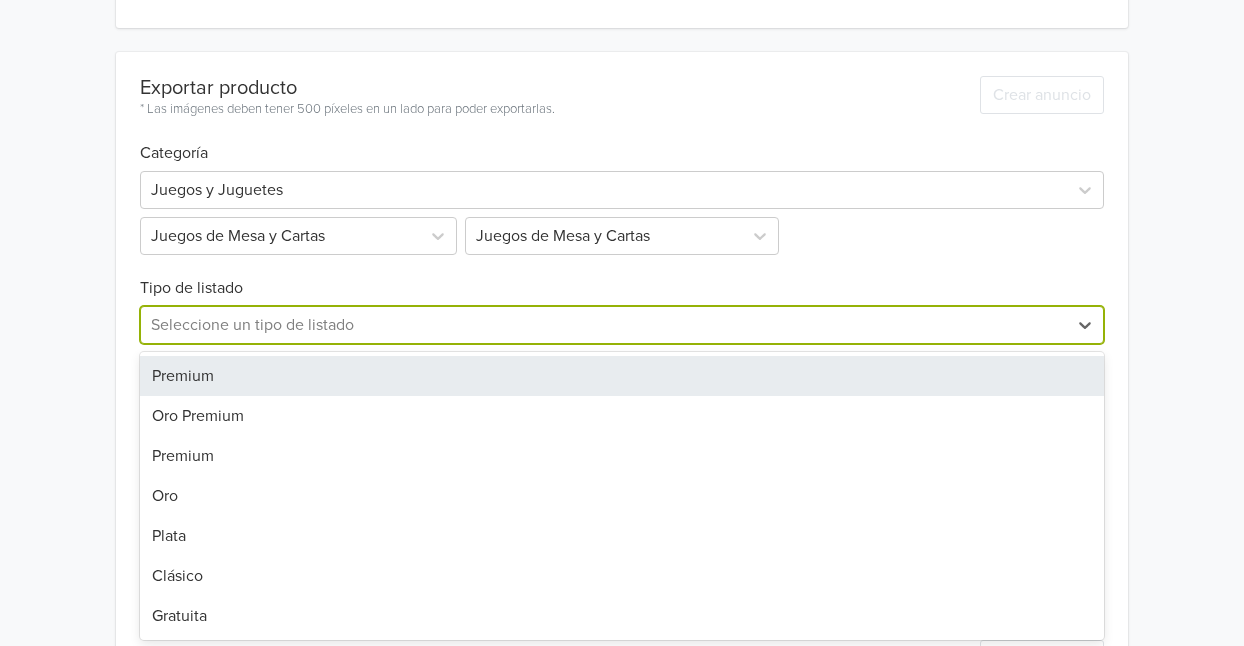 click on "7 results available. Use Up and Down to choose options, press Enter to select the currently focused option, press Escape to exit the menu, press Tab to select the option and exit the menu. Seleccione un tipo de listado Premium Oro Premium Premium Oro Plata Clásico Gratuita" at bounding box center (622, 325) 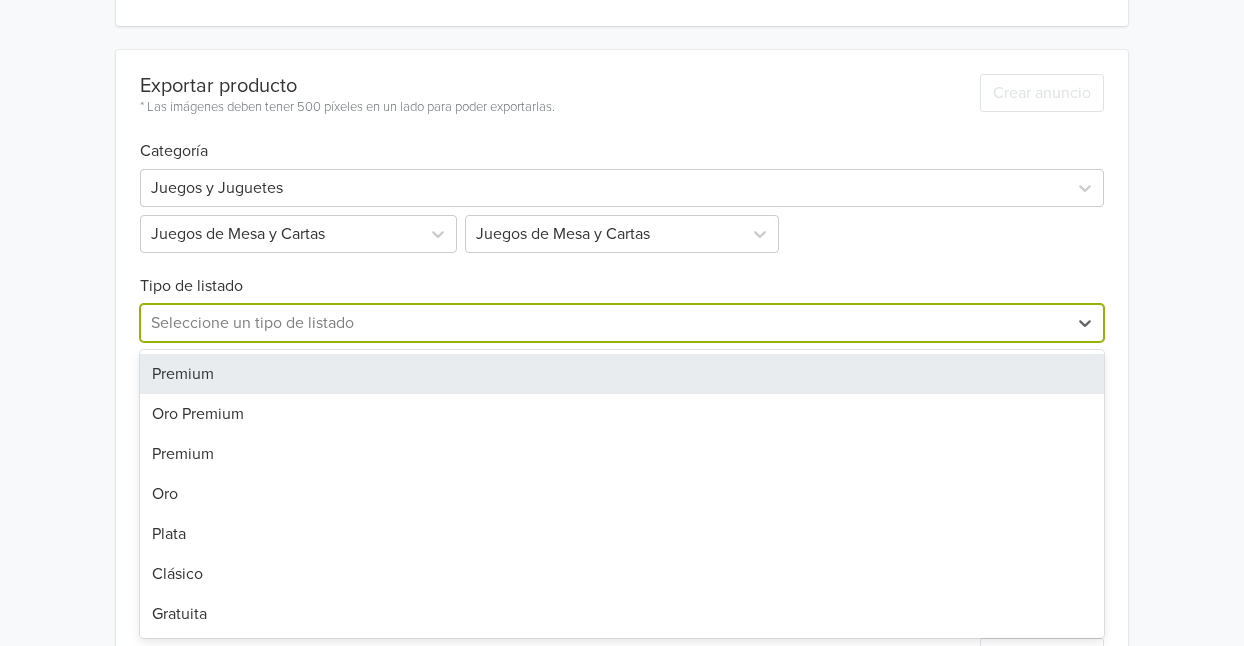 click on "Premium" at bounding box center [622, 374] 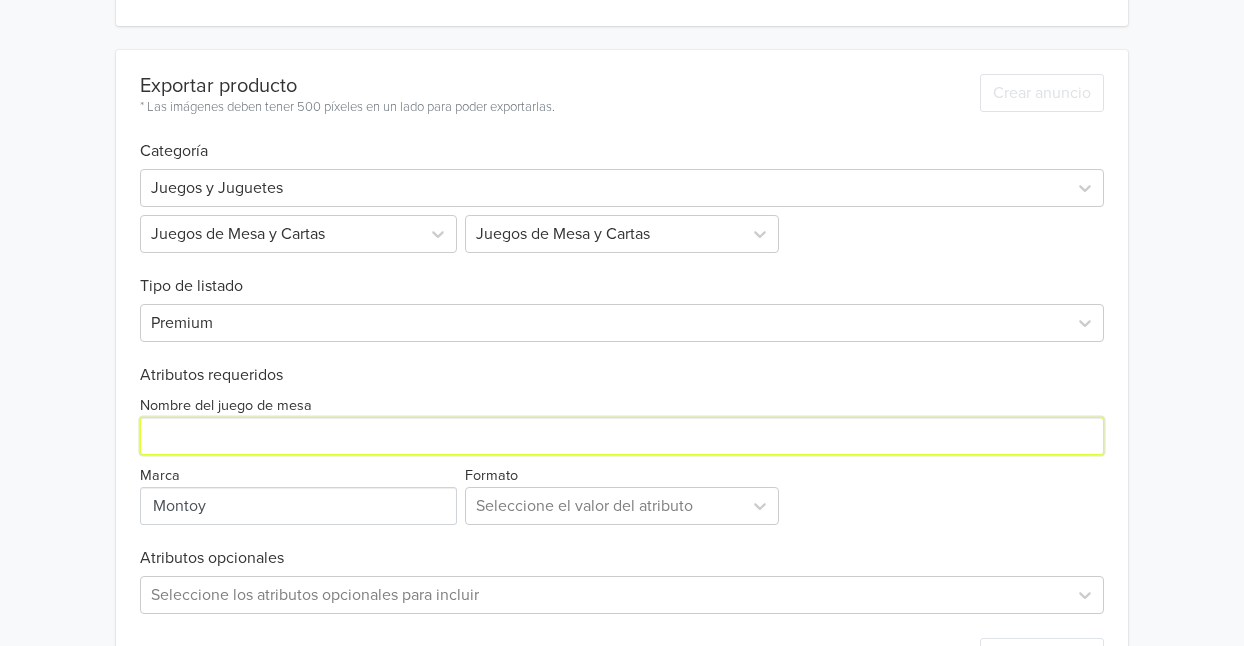 click on "Nombre del juego de mesa" at bounding box center (622, 436) 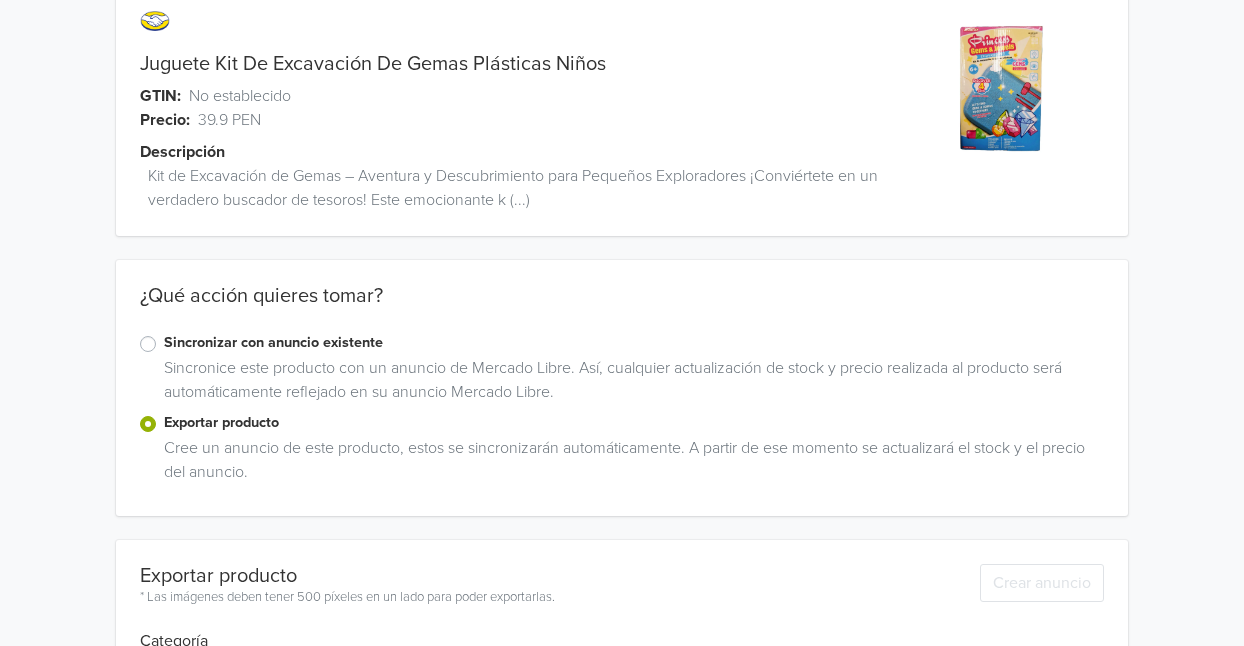 scroll, scrollTop: 94, scrollLeft: 0, axis: vertical 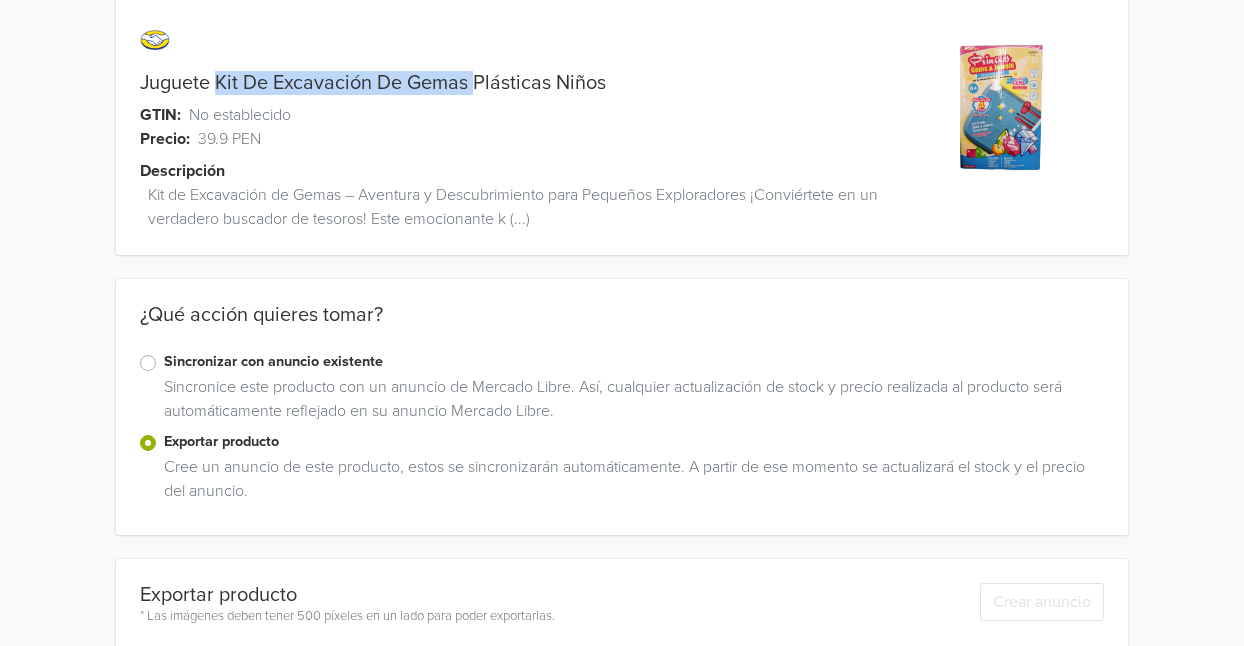 drag, startPoint x: 221, startPoint y: 79, endPoint x: 475, endPoint y: 70, distance: 254.1594 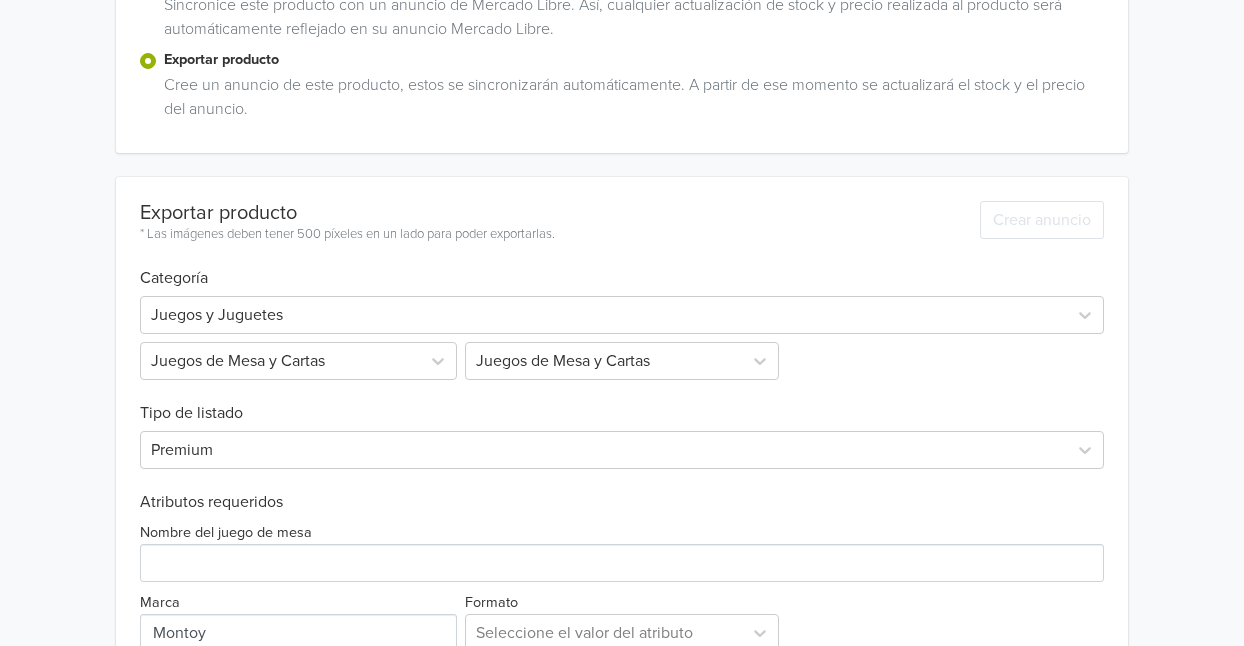 scroll, scrollTop: 682, scrollLeft: 0, axis: vertical 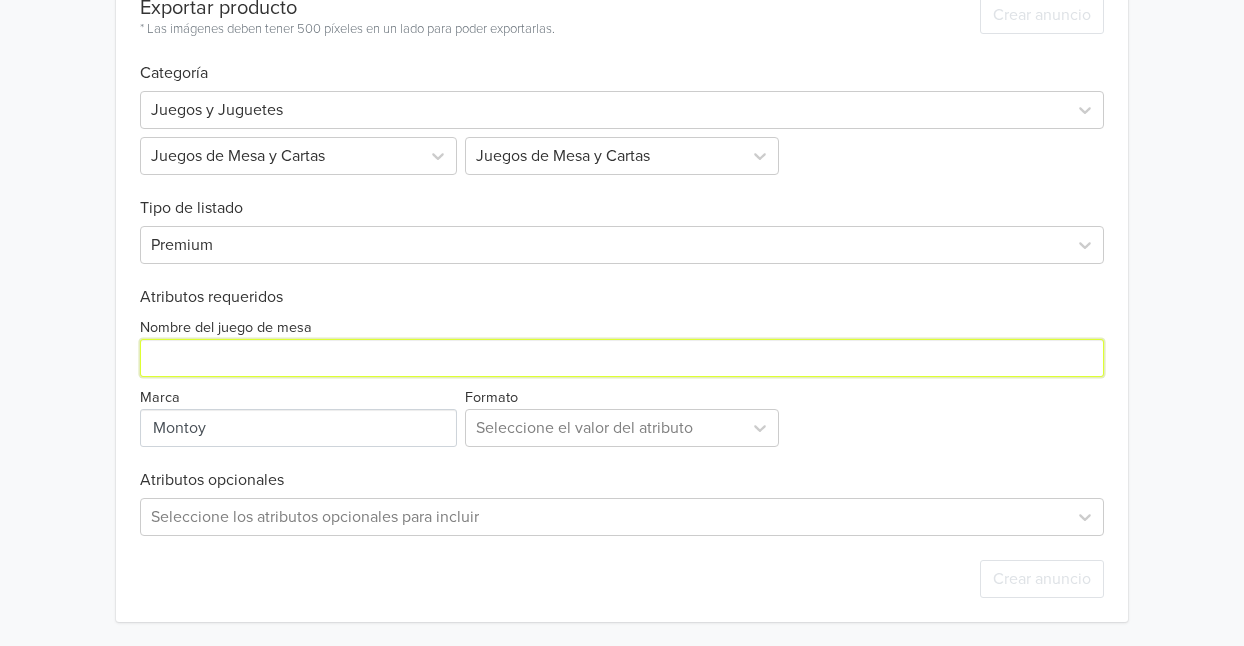 click on "Nombre del juego de mesa" at bounding box center [622, 358] 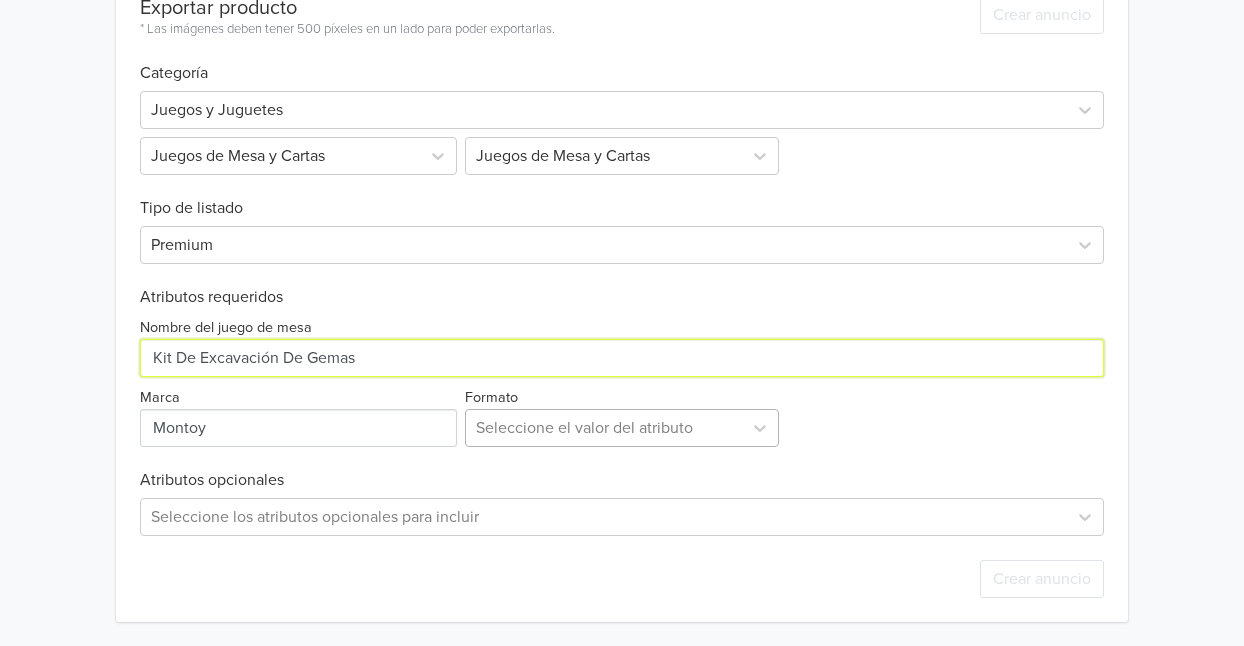 type on "Kit De Excavación De Gemas" 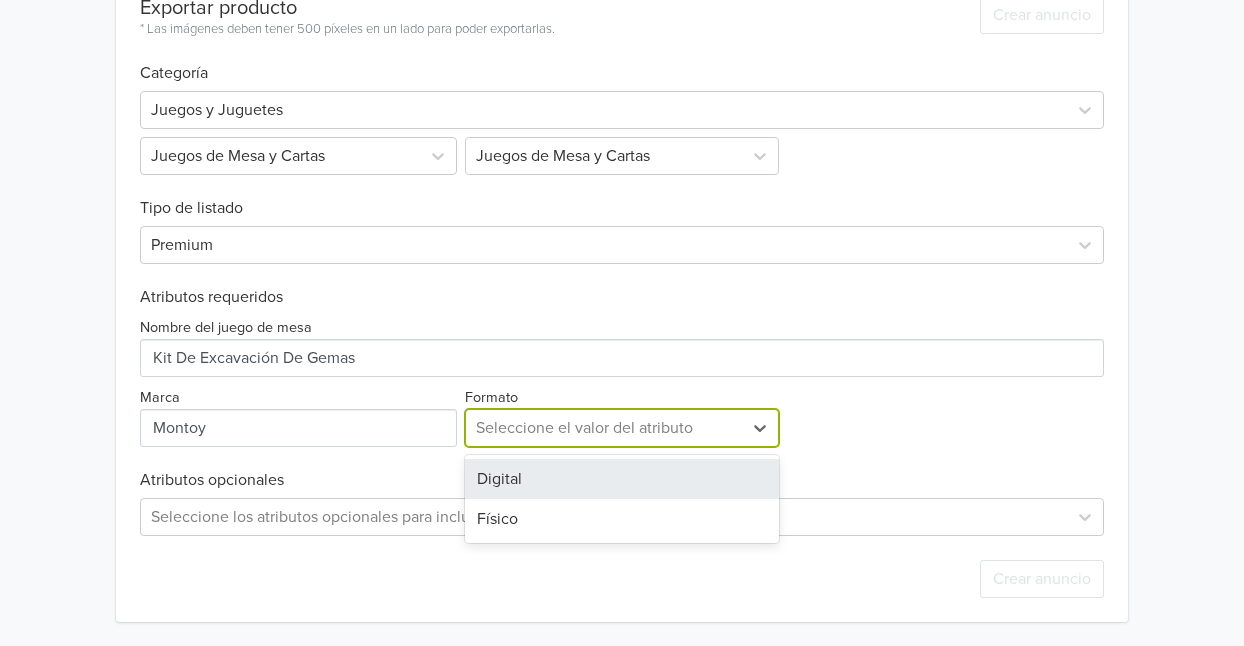 click at bounding box center (603, 428) 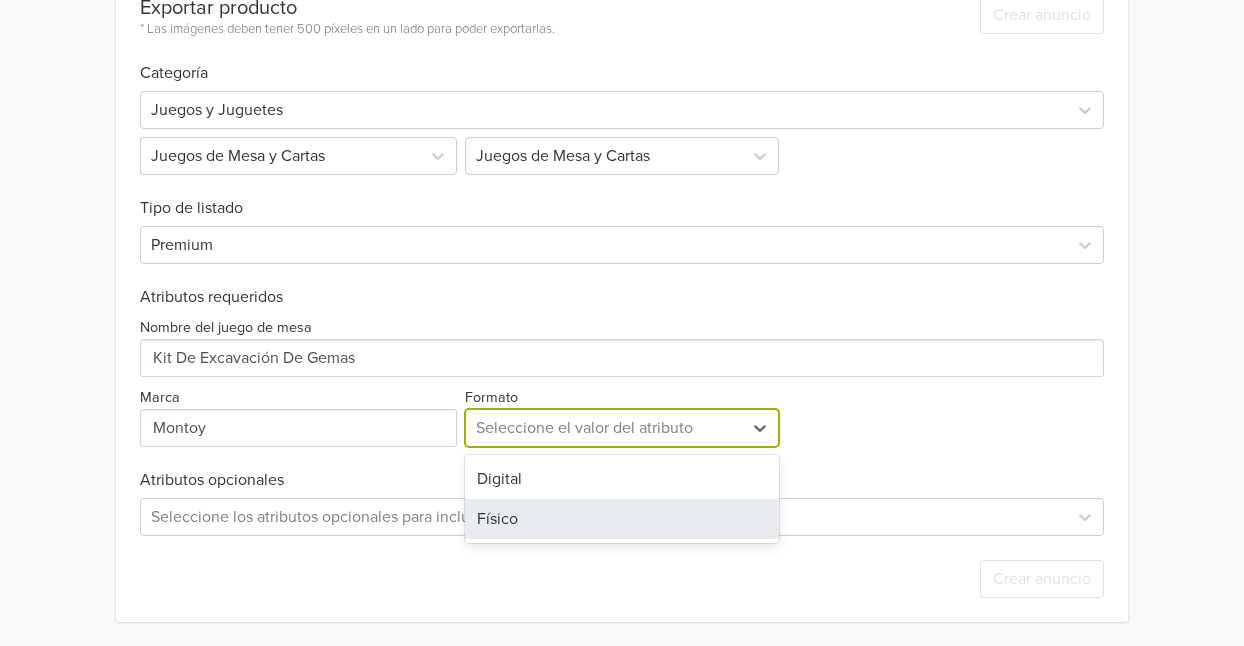 click on "Físico" at bounding box center (621, 519) 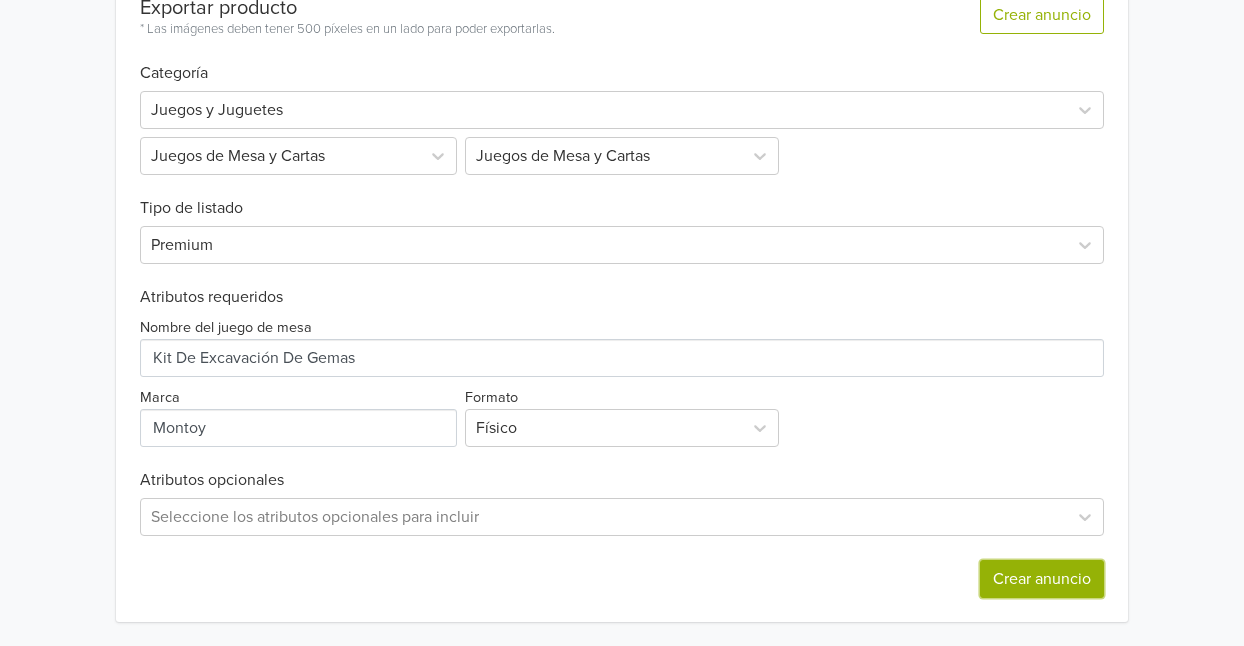click on "Crear anuncio" at bounding box center (1042, 579) 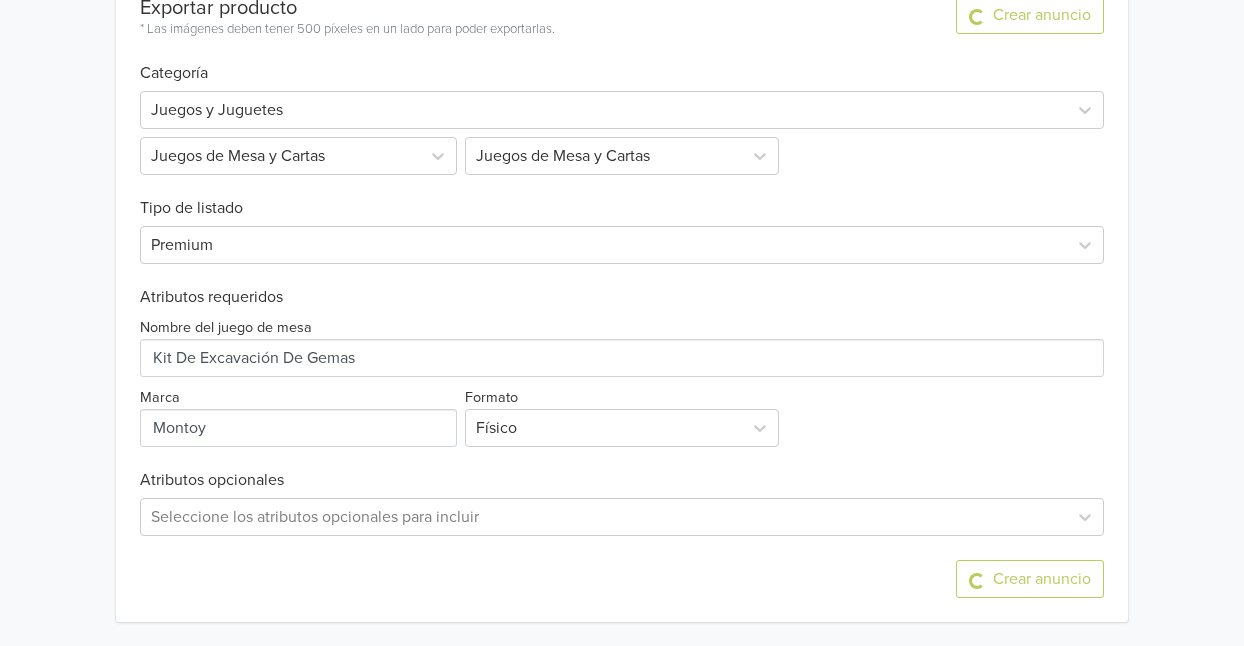 scroll, scrollTop: 0, scrollLeft: 0, axis: both 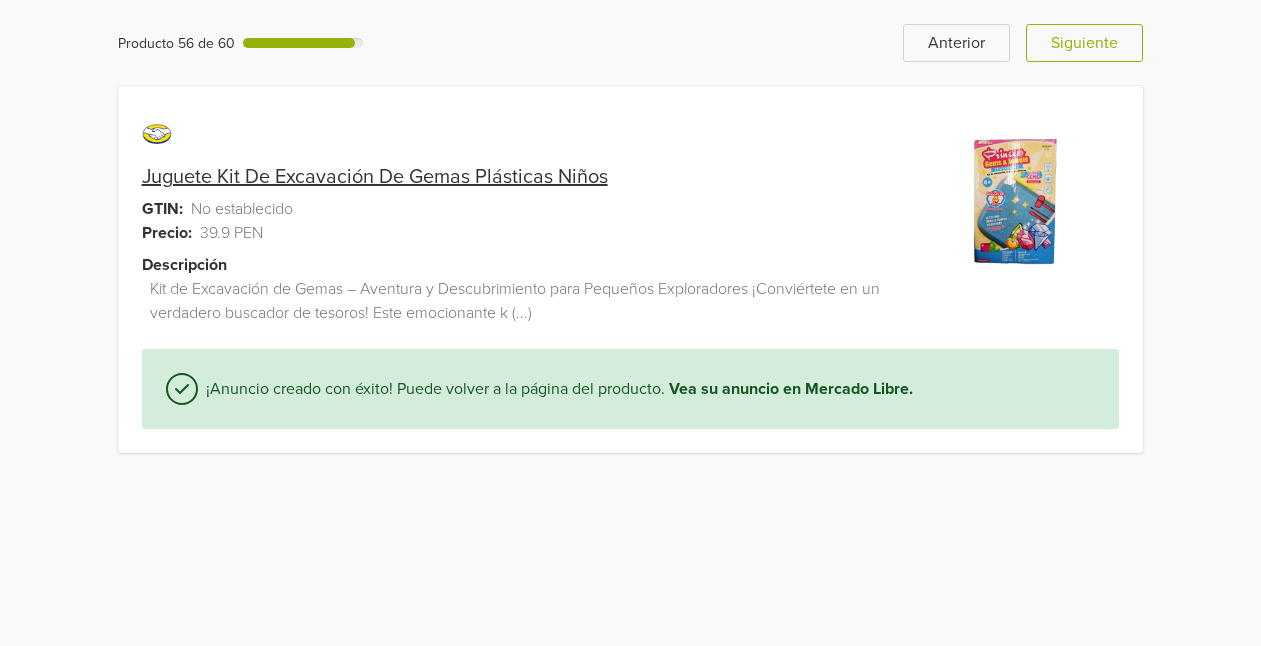 click on "Producto 56 de 60 Anterior Siguiente Juguete Kit De Excavación De Gemas Plásticas Niños   GTIN: No establecido   Precio: 39.9 PEN   Descripción   Kit de Excavación de Gemas – Aventura y Descubrimiento para Pequeños Exploradores
¡Conviértete en un verdadero buscador de tesoros! Este emocionante k (...) ¡Anuncio creado con éxito! Puede volver a la página del producto. Vea su anuncio en Mercado Libre." at bounding box center (630, 238) 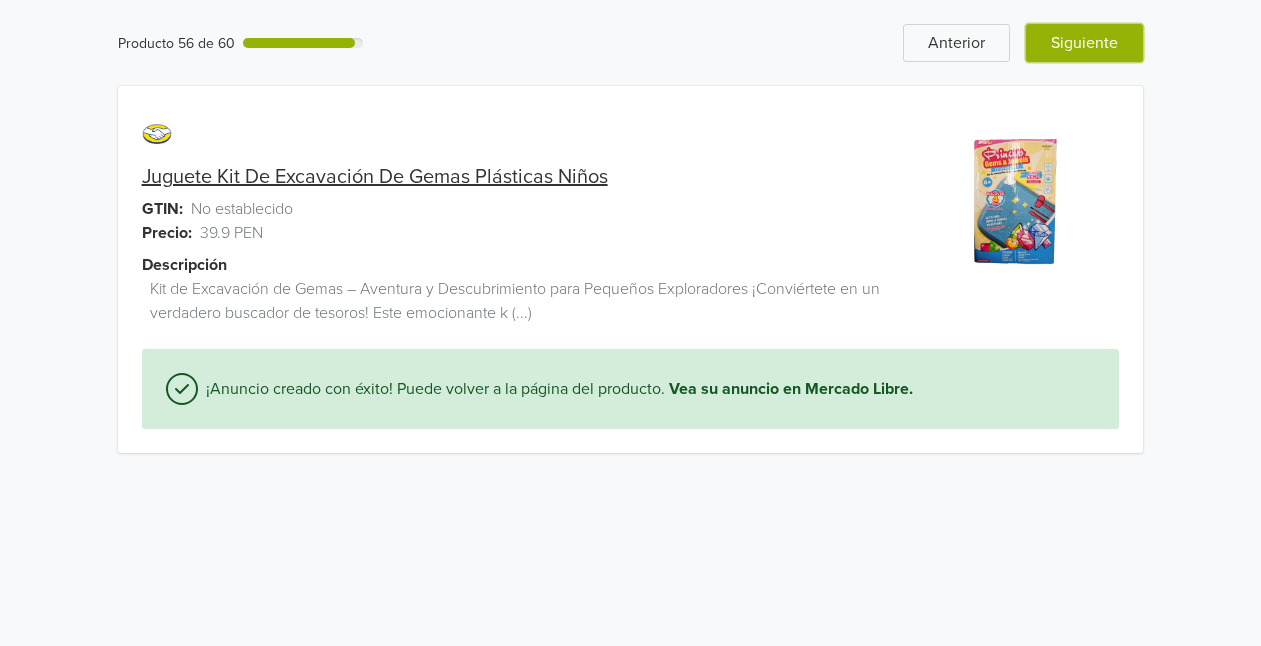click on "Siguiente" at bounding box center (1084, 43) 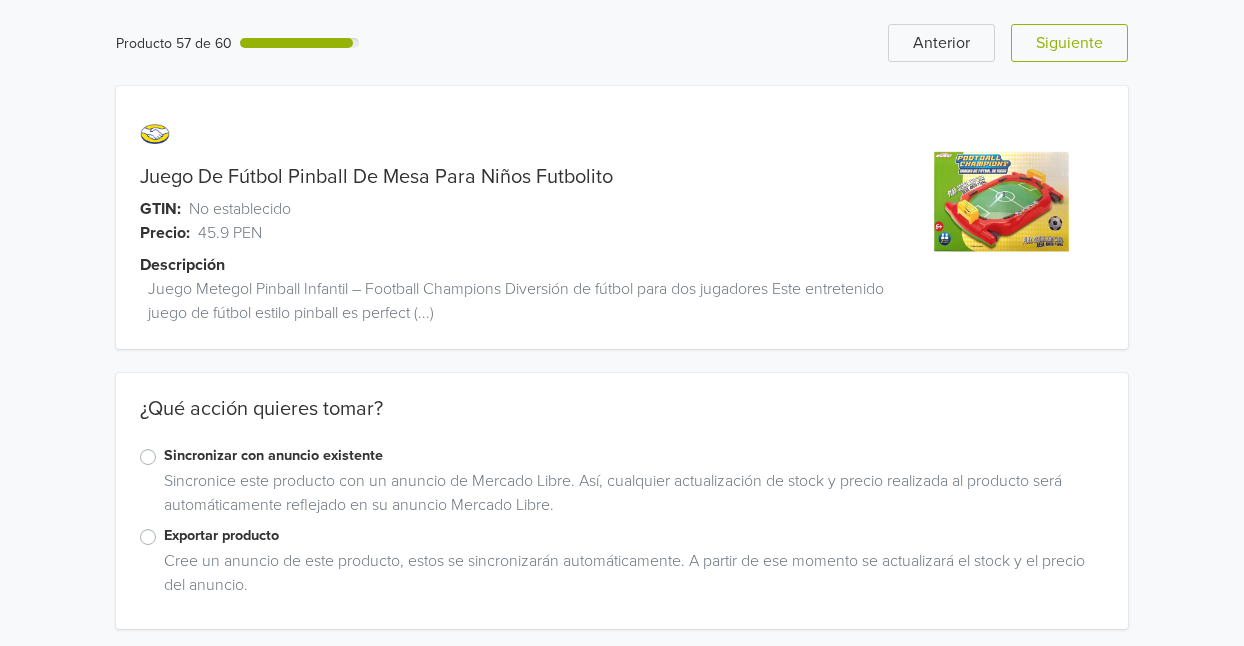 click on "Exportar producto" at bounding box center (634, 536) 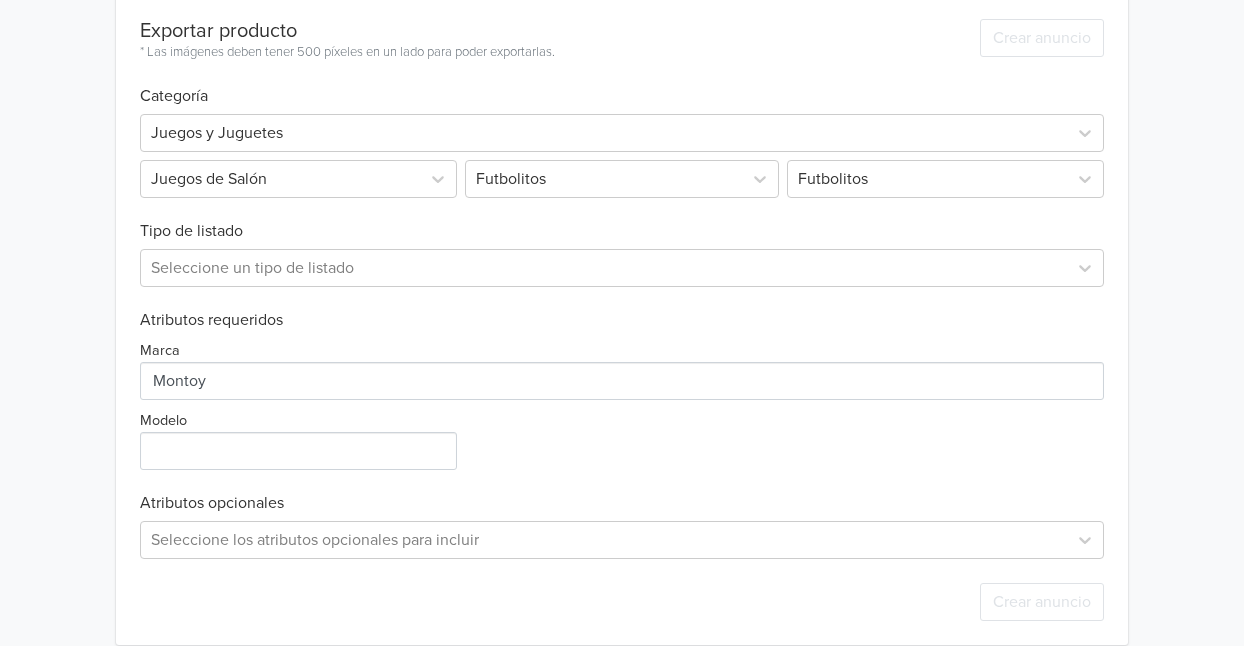 scroll, scrollTop: 681, scrollLeft: 0, axis: vertical 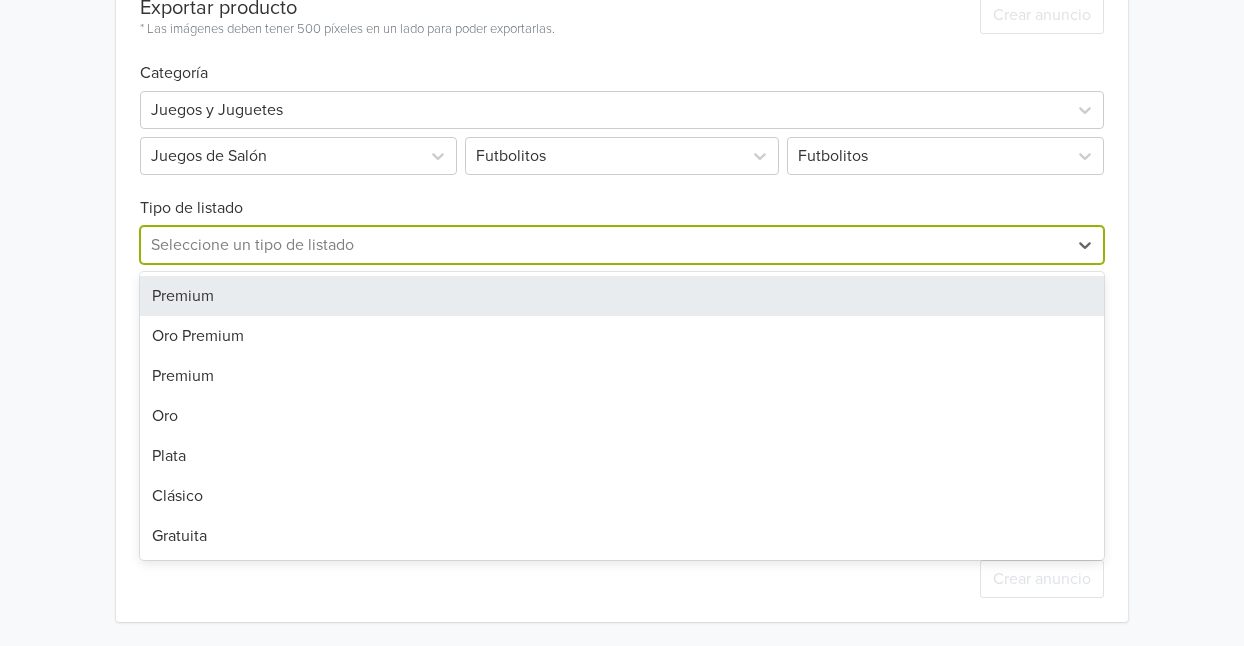 click at bounding box center (604, 245) 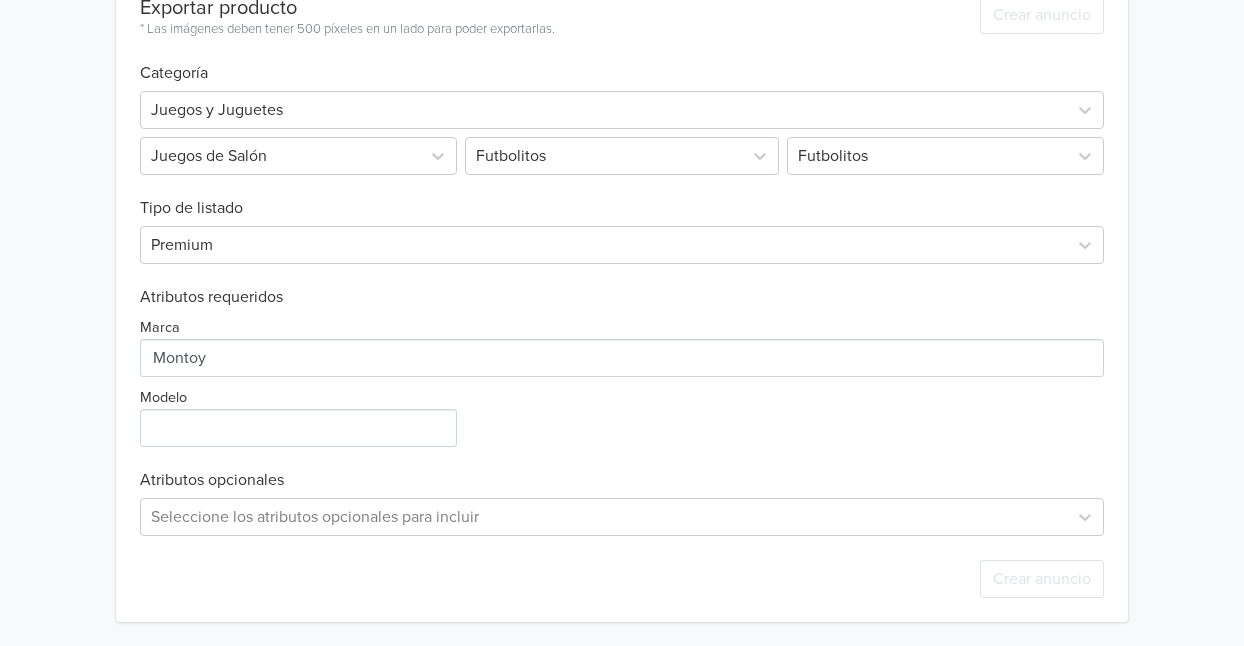 drag, startPoint x: 1243, startPoint y: 375, endPoint x: 1261, endPoint y: 377, distance: 18.110771 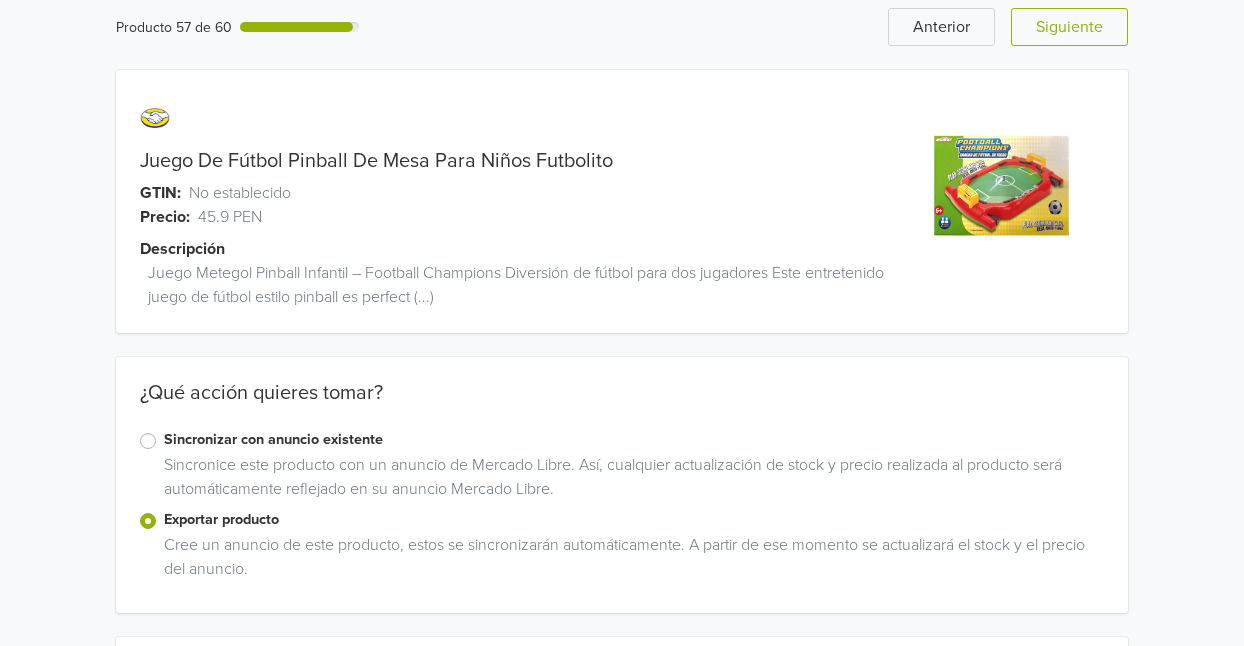 scroll, scrollTop: 0, scrollLeft: 0, axis: both 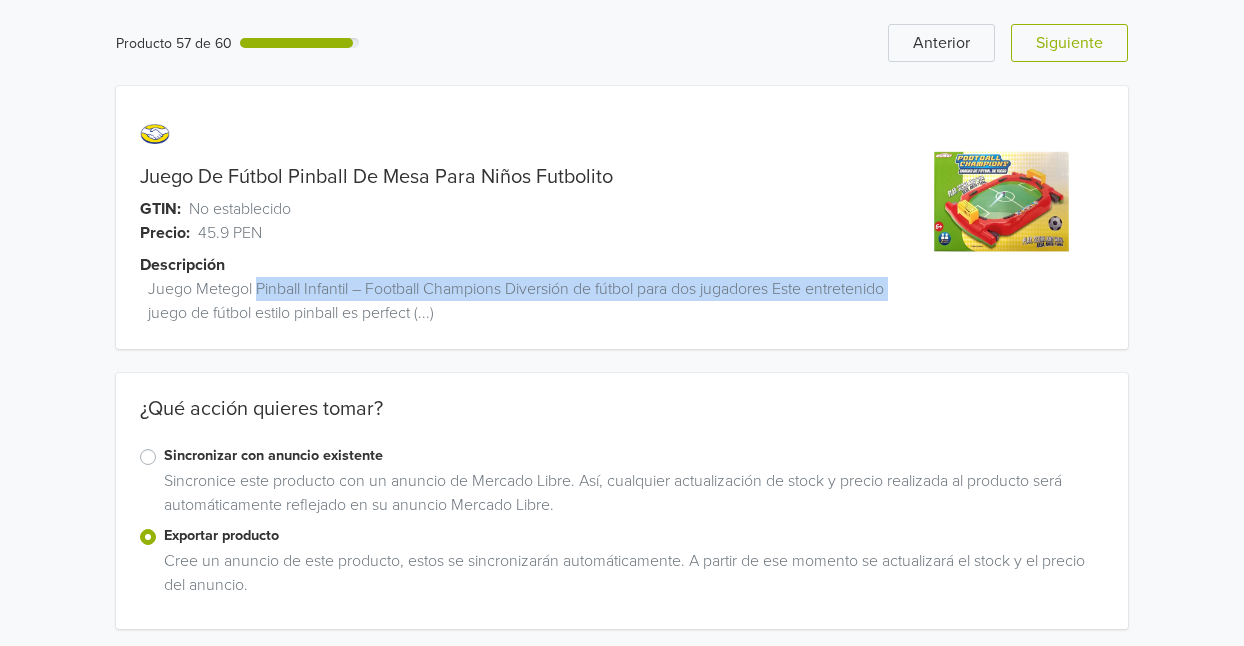drag, startPoint x: 255, startPoint y: 289, endPoint x: 116, endPoint y: 303, distance: 139.70326 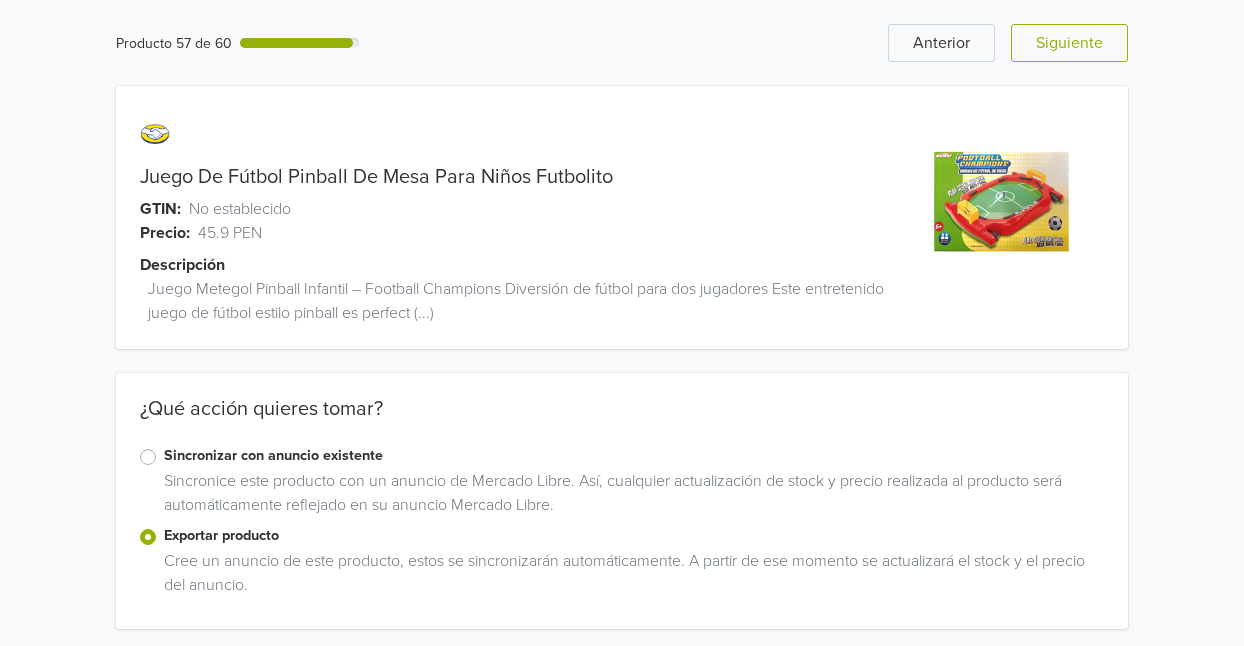 click on "Precio: 45.9 PEN" at bounding box center (495, 233) 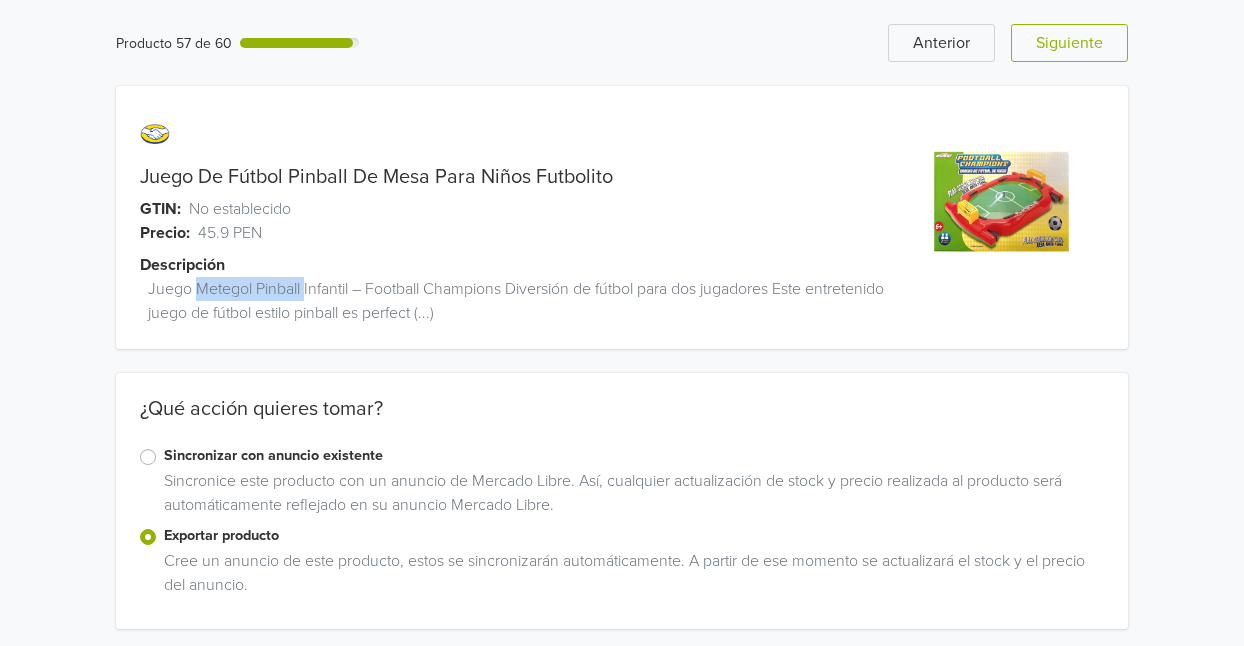 drag, startPoint x: 306, startPoint y: 287, endPoint x: 196, endPoint y: 295, distance: 110.29053 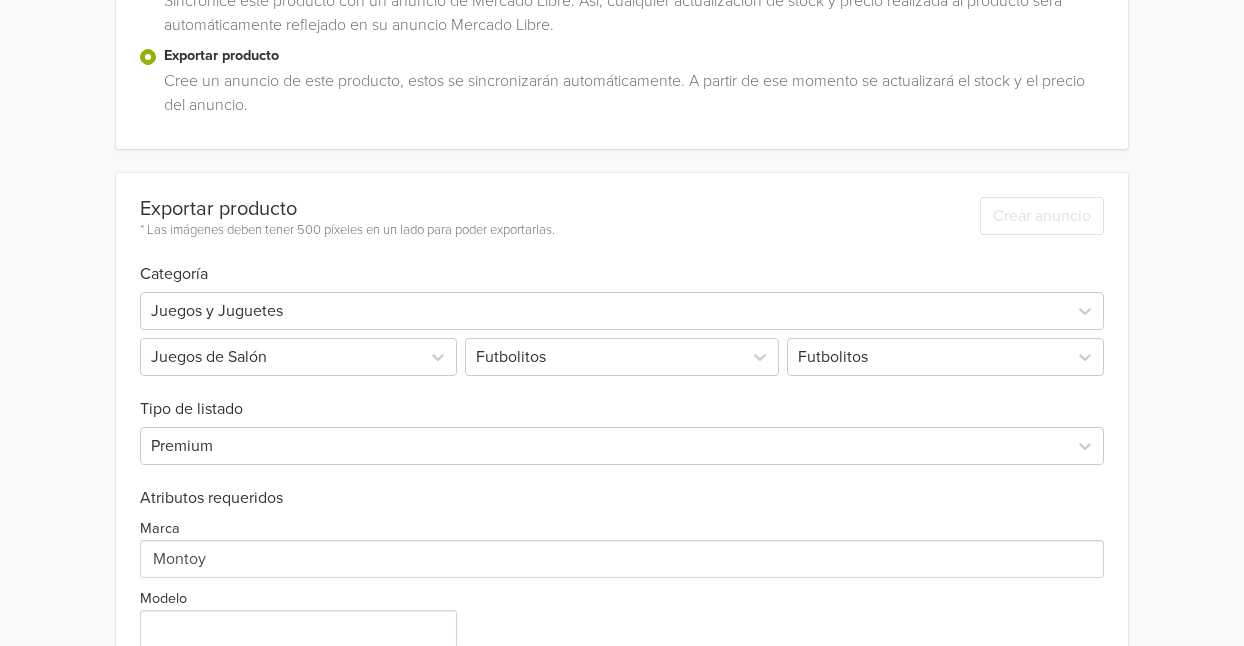 scroll, scrollTop: 500, scrollLeft: 0, axis: vertical 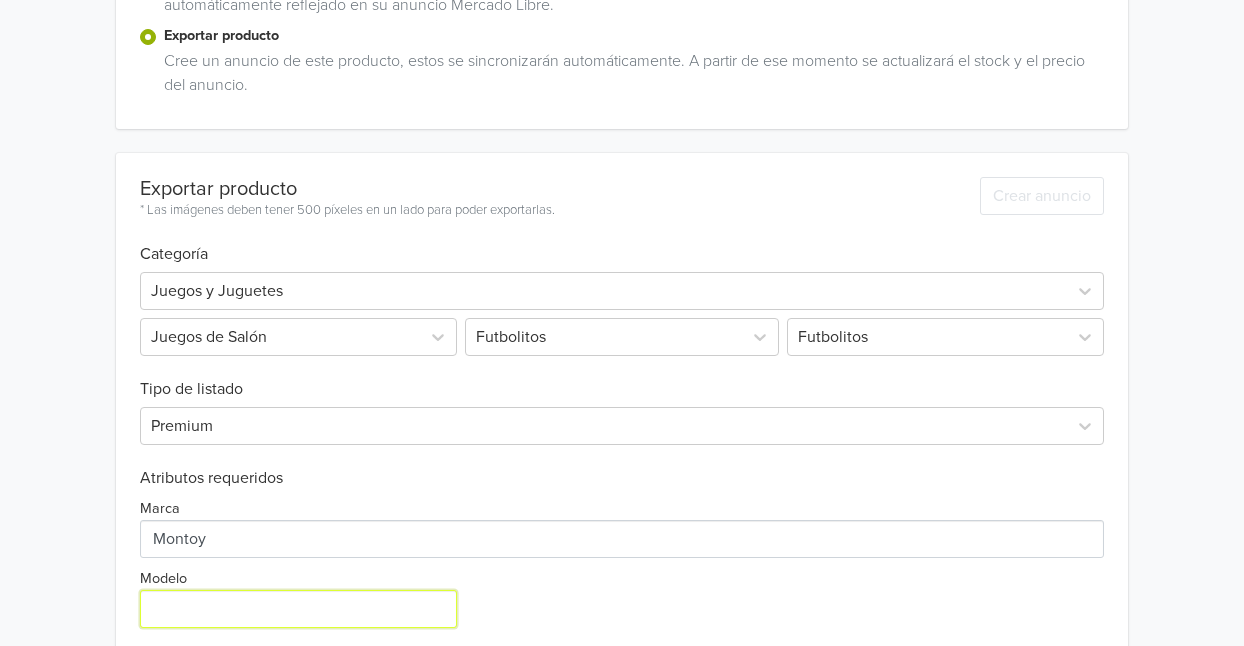 click on "Modelo" at bounding box center (298, 609) 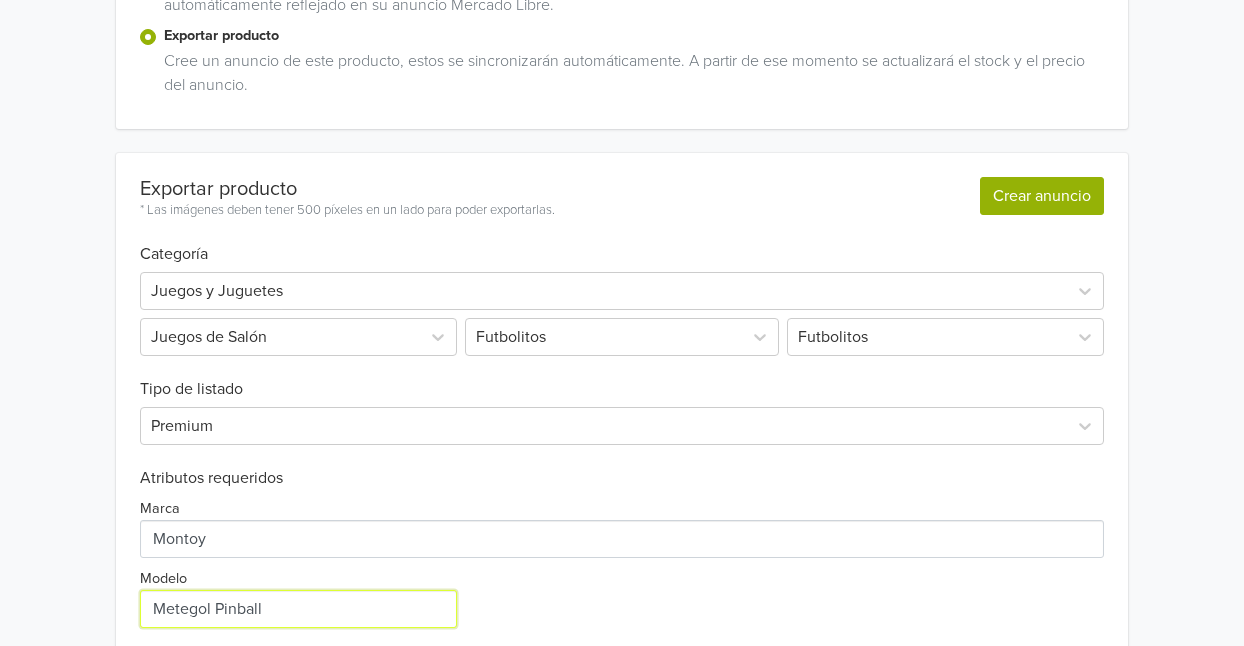 type on "Metegol Pinball" 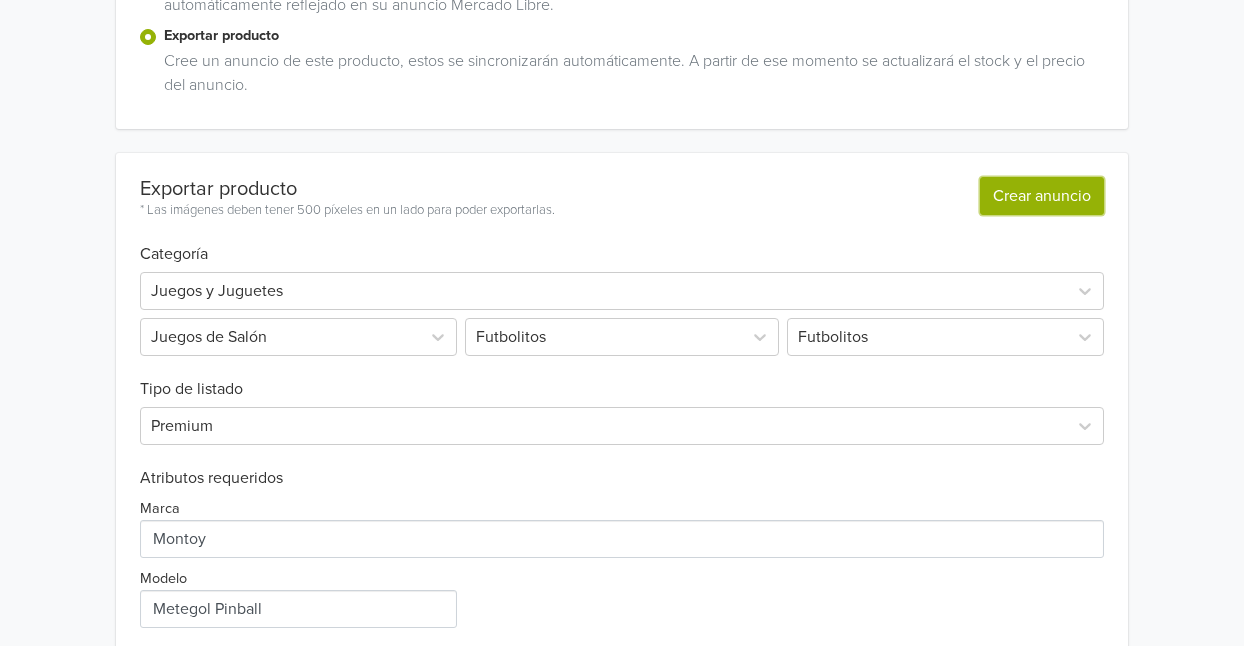 click on "Crear anuncio" at bounding box center (1042, 196) 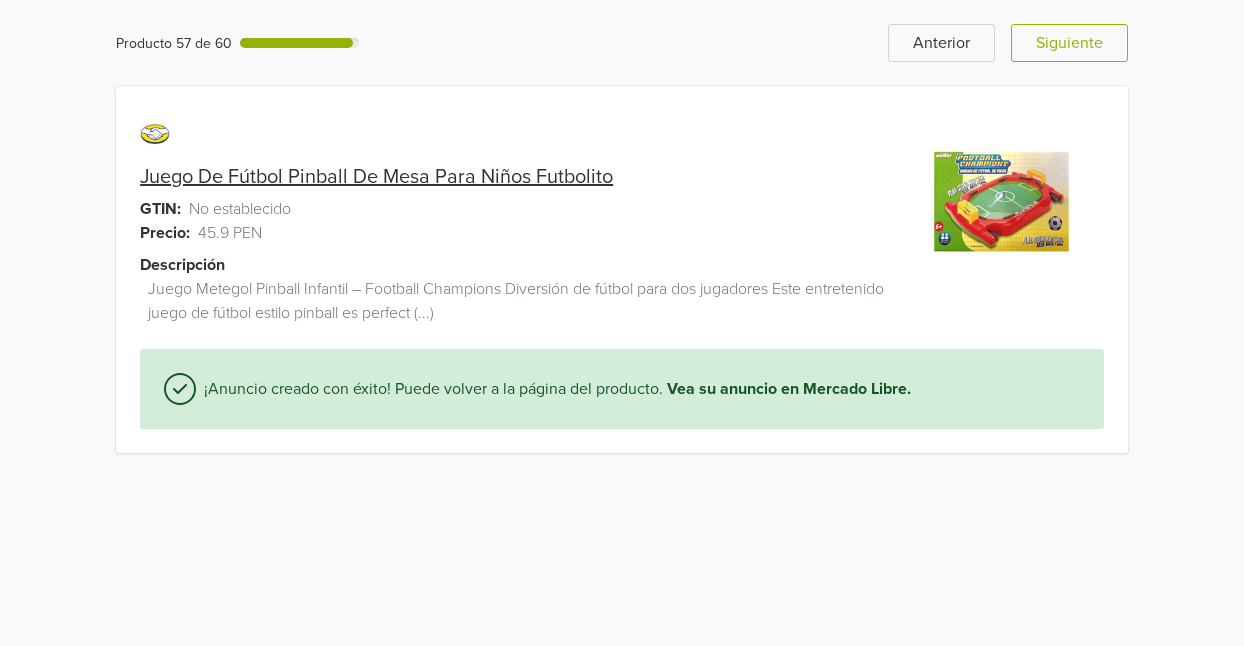 scroll, scrollTop: 0, scrollLeft: 0, axis: both 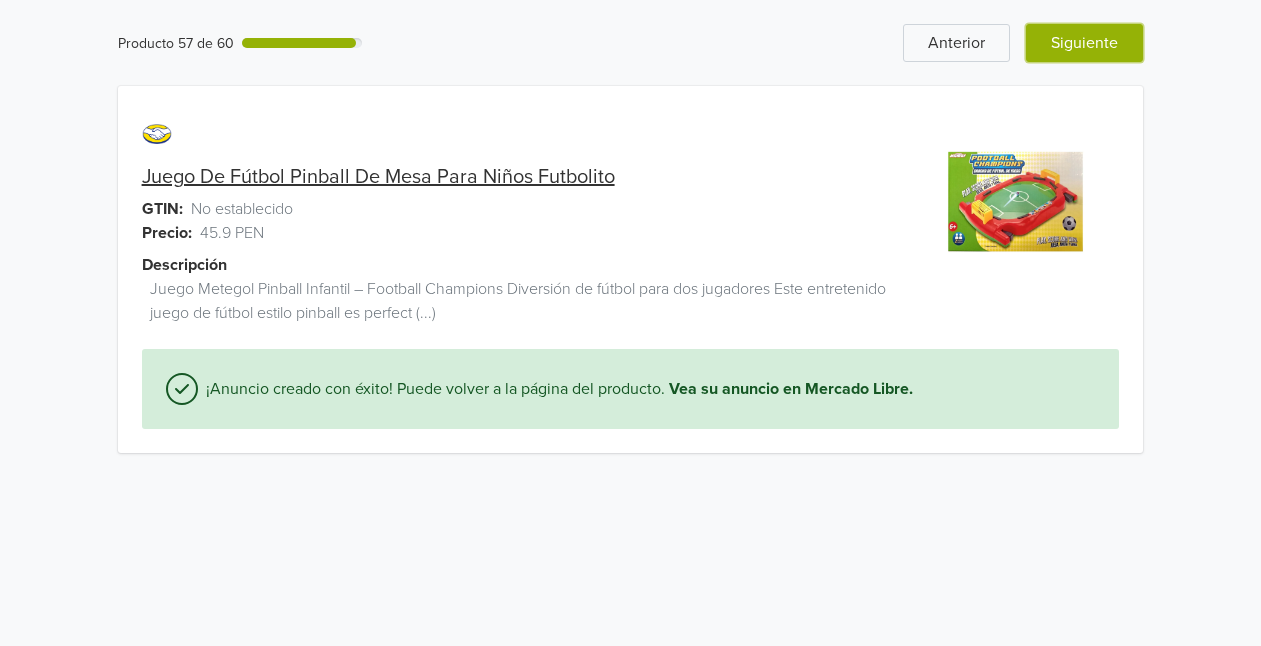 click on "Siguiente" at bounding box center [1084, 43] 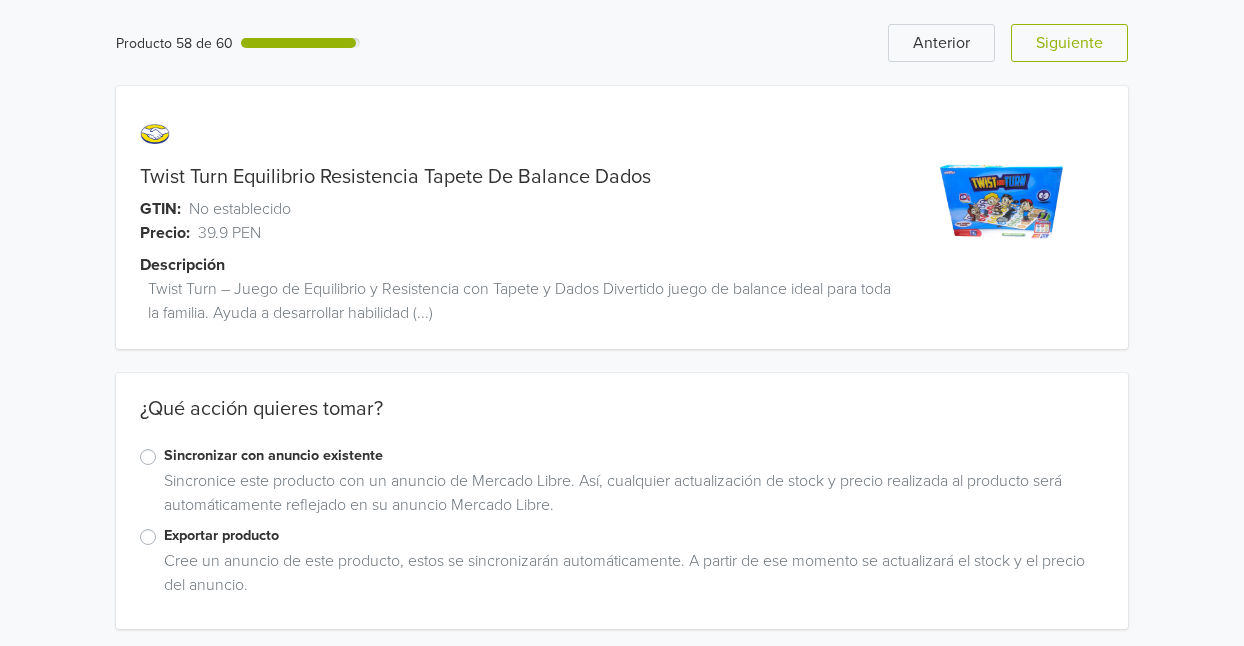 click on "Exportar producto" at bounding box center (634, 536) 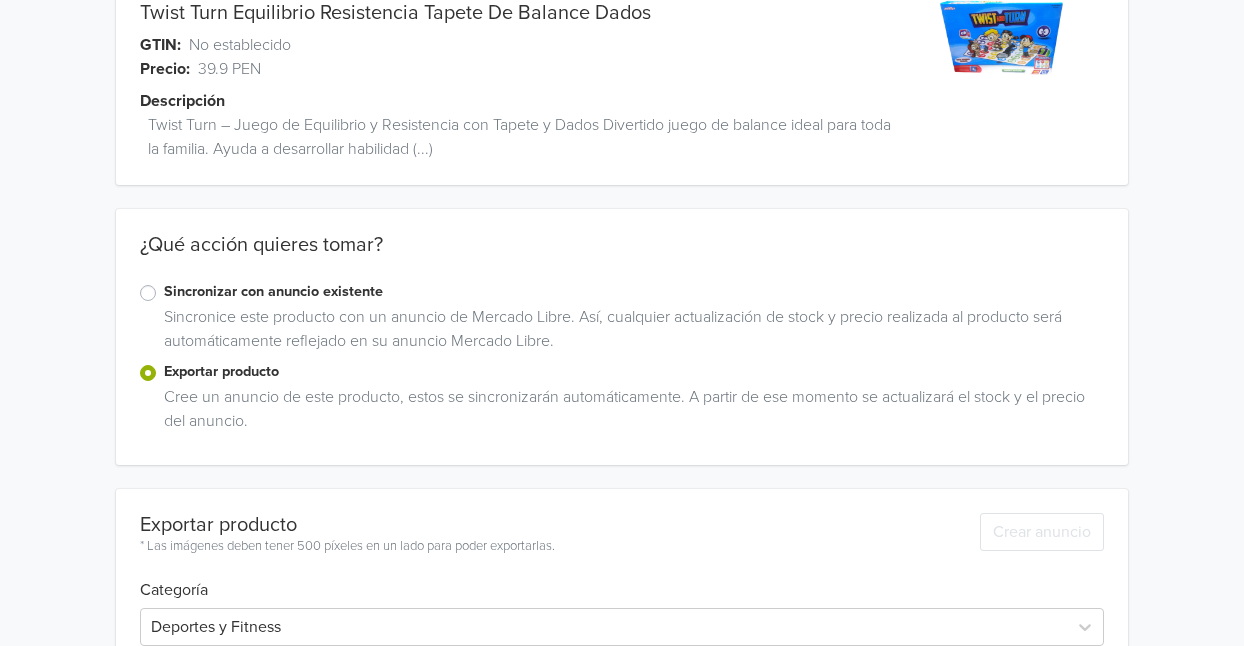 scroll, scrollTop: 161, scrollLeft: 0, axis: vertical 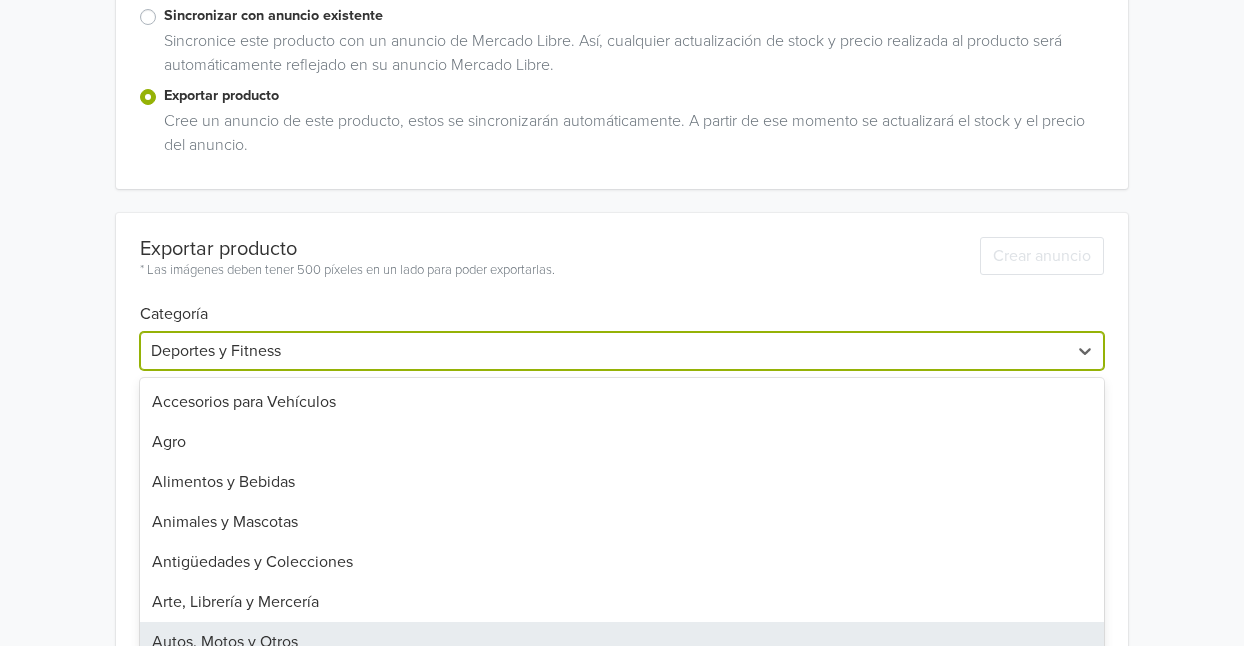click on "31 results available. Use Up and Down to choose options, press Enter to select the currently focused option, press Escape to exit the menu, press Tab to select the option and exit the menu. Deportes y Fitness Accesorios para Vehículos Agro Alimentos y Bebidas Animales y Mascotas Antigüedades y Colecciones Arte, Librería y Mercería Autos, Motos y Otros Bebés Belleza y Cuidado Personal Celulares y Teléfonos Computación Consolas y Videojuegos  Construcción Cámaras y Accesorios Deportes y Fitness Electrodomésticos Electrónica, Audio y Video Herramientas Hogar, Muebles y Jardín Industrias y Oficinas Inmuebles Instrumentos Musicales Joyas y Relojes Juegos y Juguetes Libros, Revistas y Comics Música y Películas Otras categorías Recuerdos, Cotillón y Fiestas Ropa y Accesorios Salud y Equipamiento Médico Servicios" at bounding box center [622, 351] 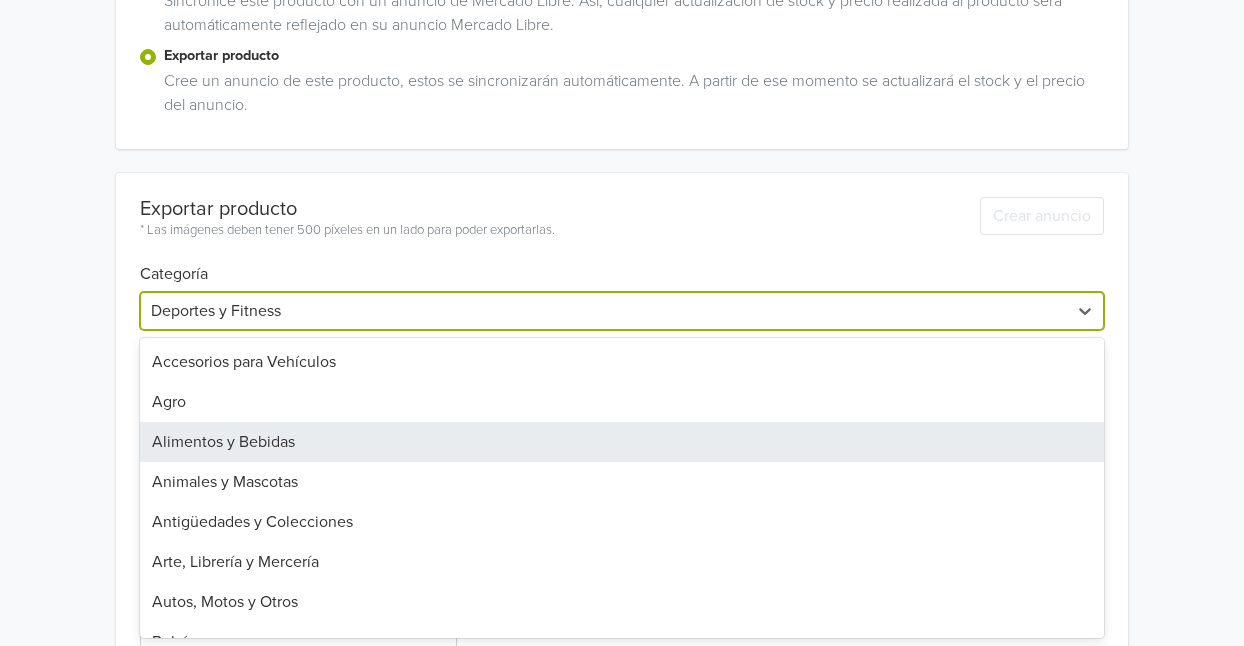 scroll, scrollTop: 0, scrollLeft: 0, axis: both 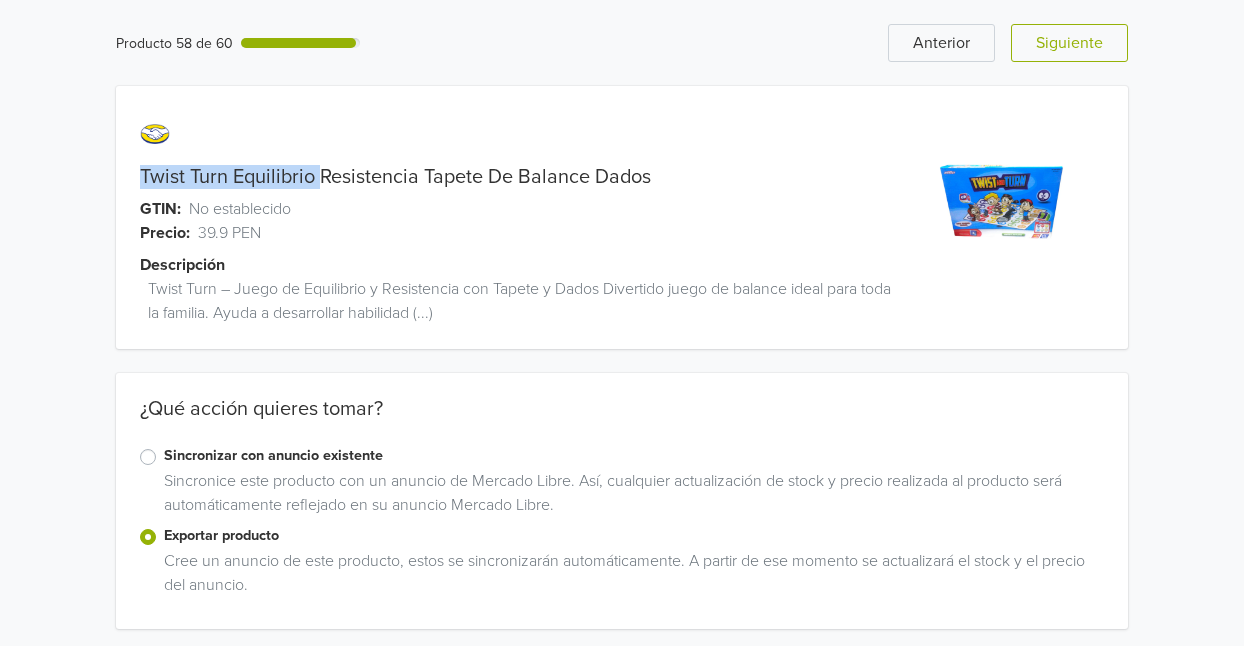 drag, startPoint x: 126, startPoint y: 171, endPoint x: 324, endPoint y: 177, distance: 198.09088 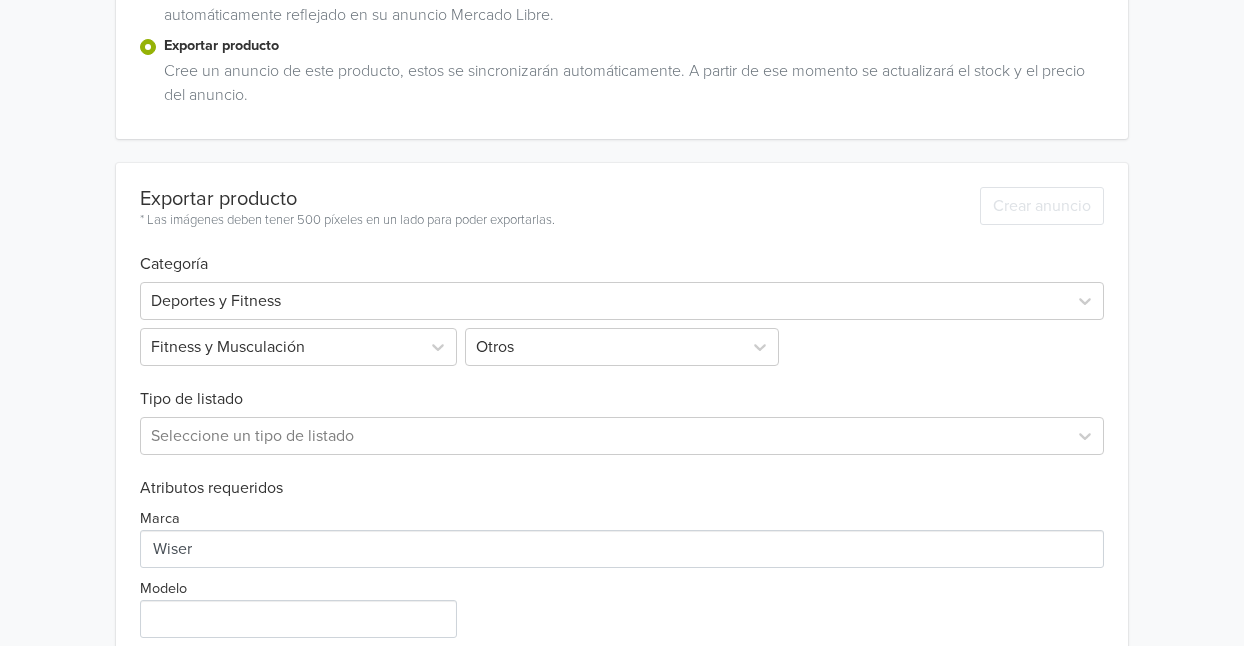 scroll, scrollTop: 492, scrollLeft: 0, axis: vertical 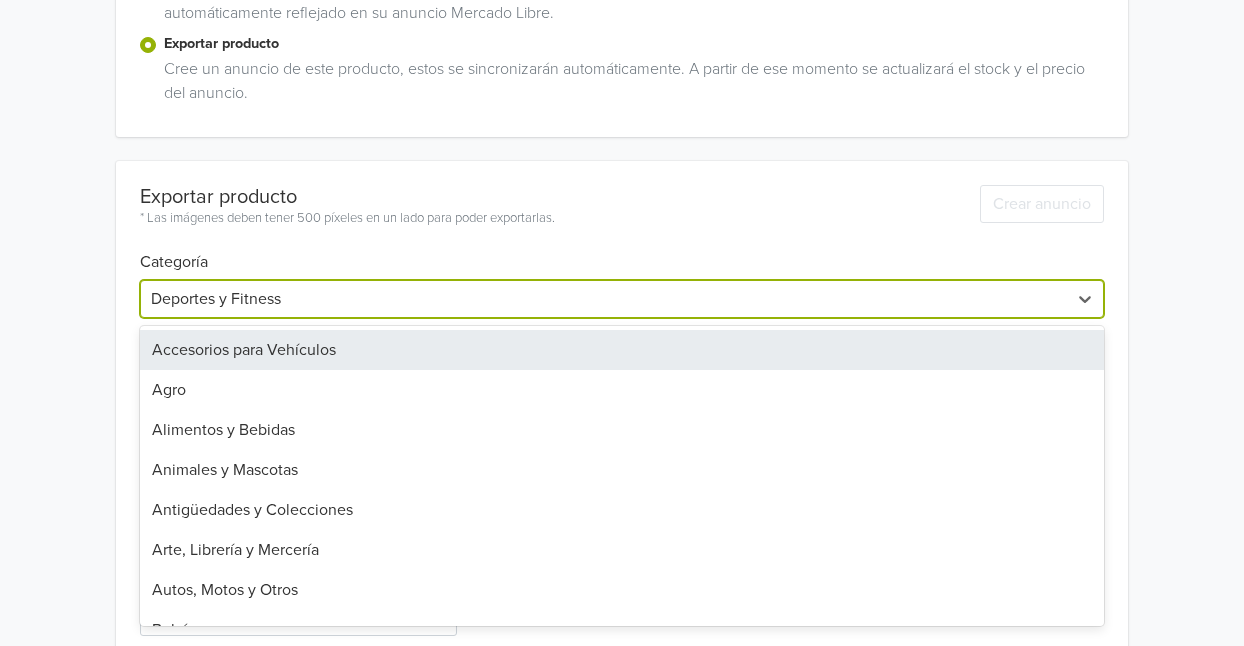 click at bounding box center (604, 299) 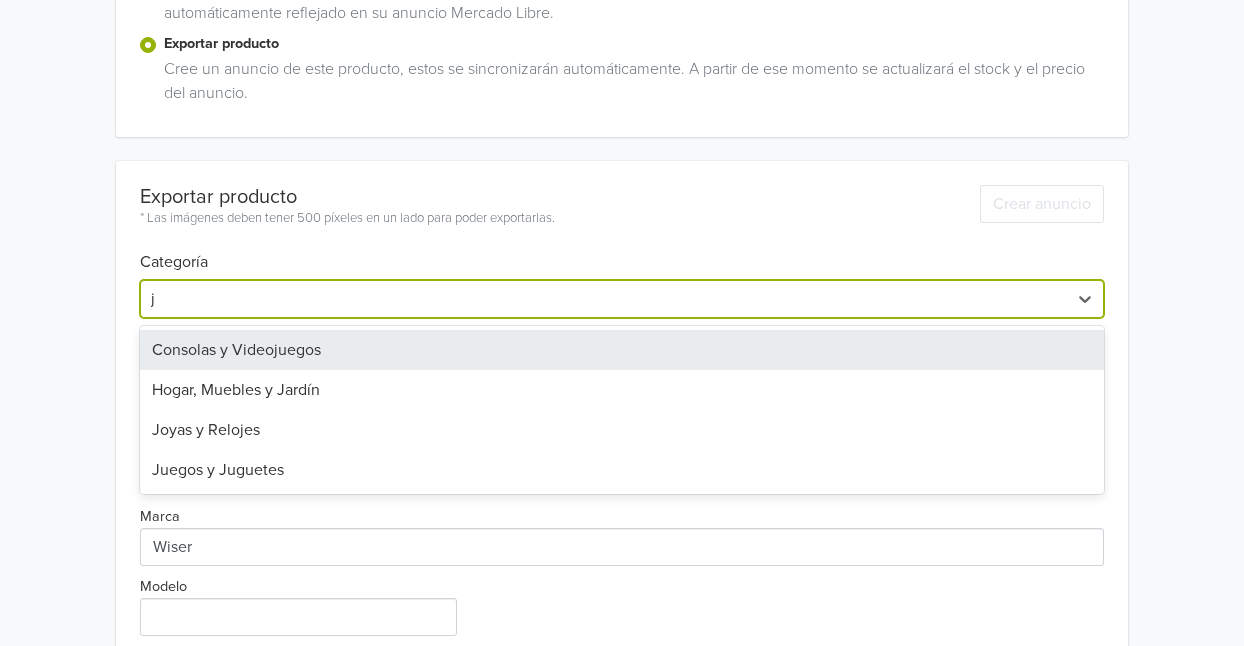 type on "ju" 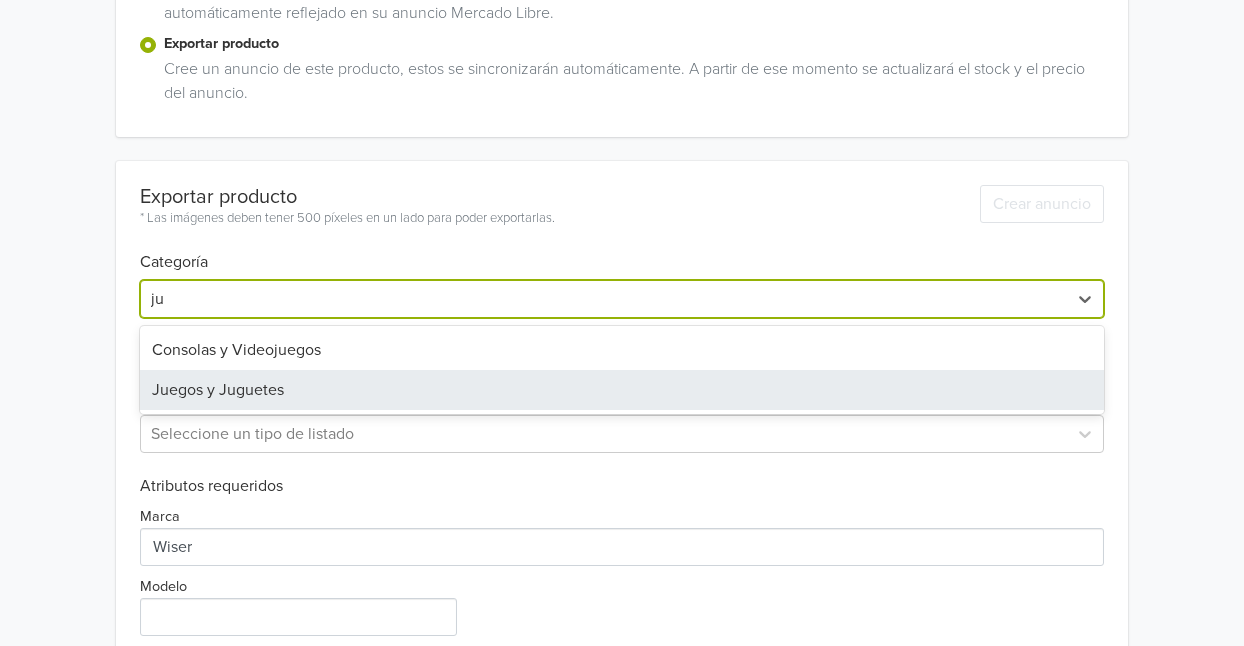click on "Juegos y Juguetes" at bounding box center (622, 390) 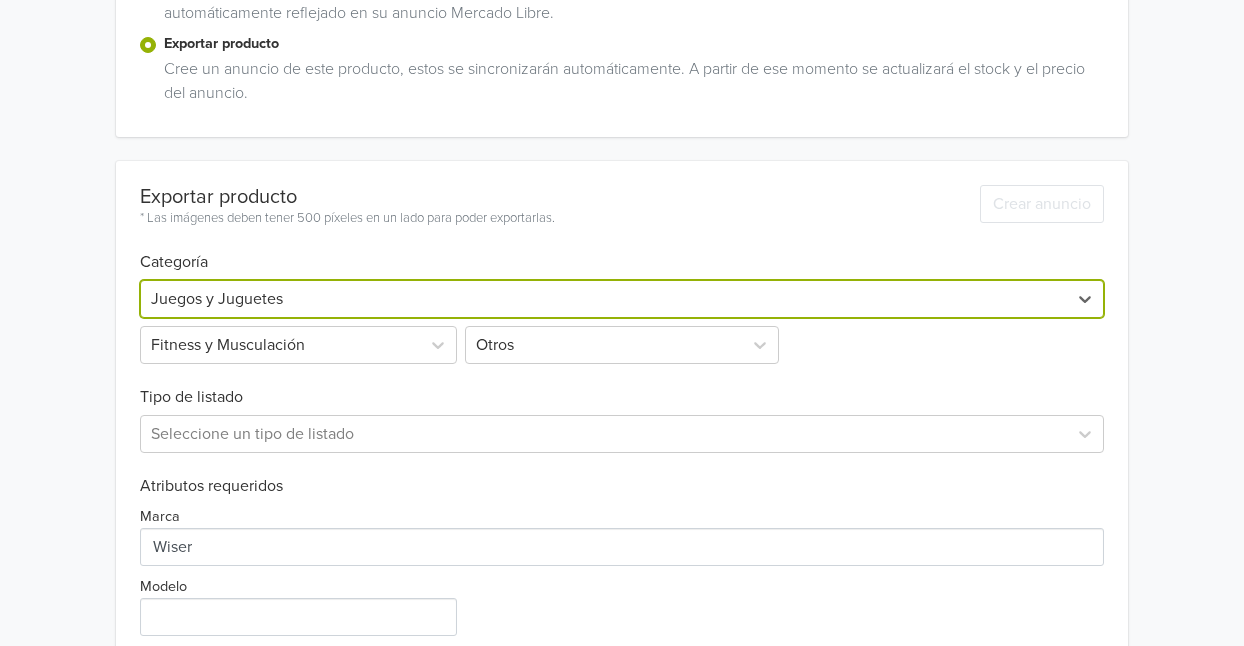 scroll, scrollTop: 320, scrollLeft: 0, axis: vertical 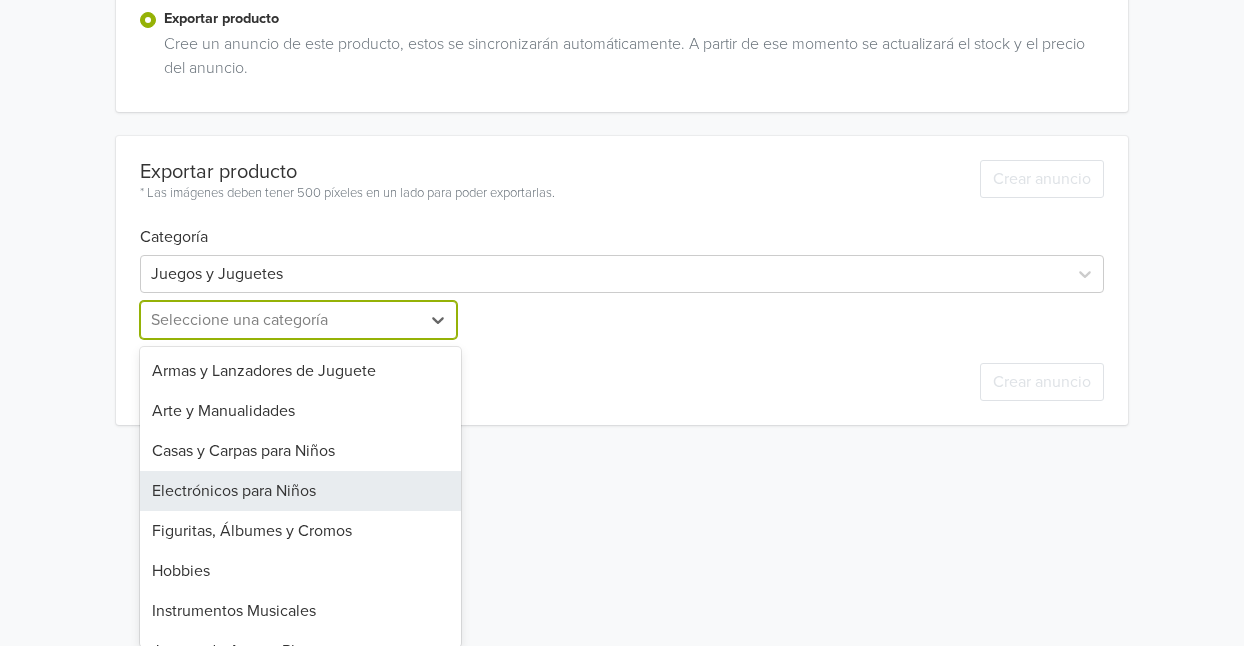 click on "25 results available. Use Up and Down to choose options, press Enter to select the currently focused option, press Escape to exit the menu, press Tab to select the option and exit the menu. Seleccione una categoría Armas y Lanzadores de Juguete Arte y Manualidades Casas y Carpas para Niños Electrónicos para Niños Figuritas, Álbumes y Cromos Hobbies Instrumentos Musicales Juegos de Agua y Playa Juegos de Construcción Juegos de Mesa y Cartas Juegos de Plaza y Aire Libre Juegos de Salón Juguetes Antiestrés e Ingenio Juguetes de Bromas Juguetes de Oficios Juguetes para Bebés Mesas y Sillas Muñecas y Muñecos Otros Patines y Patinetas Peloteros y Castillos Peluches Títeres y Marionetas Vehículos Montables para Niños Vehículos de Juguete" at bounding box center (300, 320) 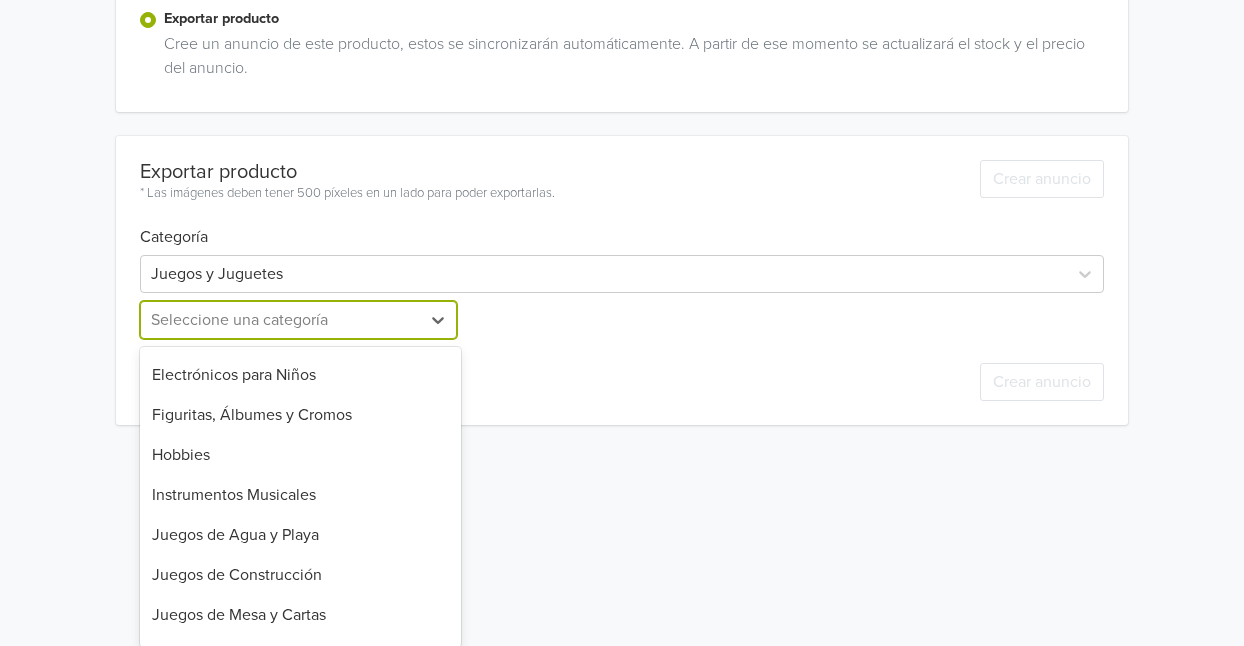 scroll, scrollTop: 98, scrollLeft: 0, axis: vertical 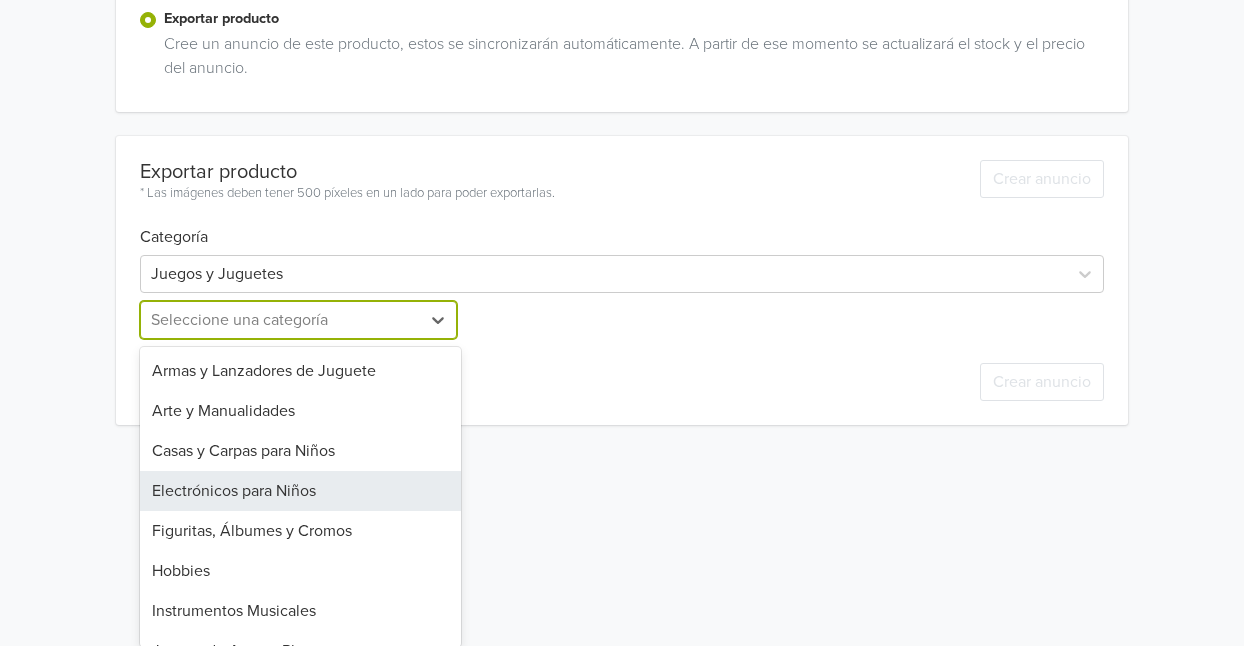 click on "25 results available. Use Up and Down to choose options, press Enter to select the currently focused option, press Escape to exit the menu, press Tab to select the option and exit the menu. Seleccione una categoría Armas y Lanzadores de Juguete Arte y Manualidades Casas y Carpas para Niños Electrónicos para Niños Figuritas, Álbumes y Cromos Hobbies Instrumentos Musicales Juegos de Agua y Playa Juegos de Construcción Juegos de Mesa y Cartas Juegos de Plaza y Aire Libre Juegos de Salón Juguetes Antiestrés e Ingenio Juguetes de Bromas Juguetes de Oficios Juguetes para Bebés Mesas y Sillas Muñecas y Muñecos Otros Patines y Patinetas Peloteros y Castillos Peluches Títeres y Marionetas Vehículos Montables para Niños Vehículos de Juguete" at bounding box center [300, 320] 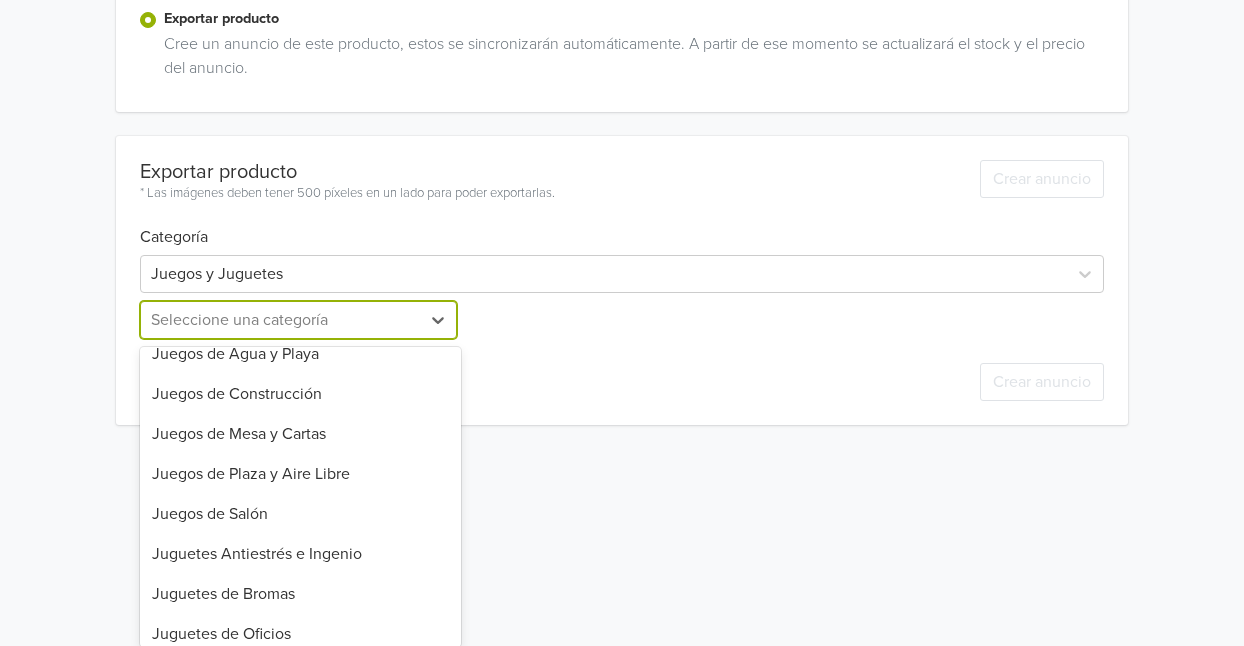 scroll, scrollTop: 315, scrollLeft: 0, axis: vertical 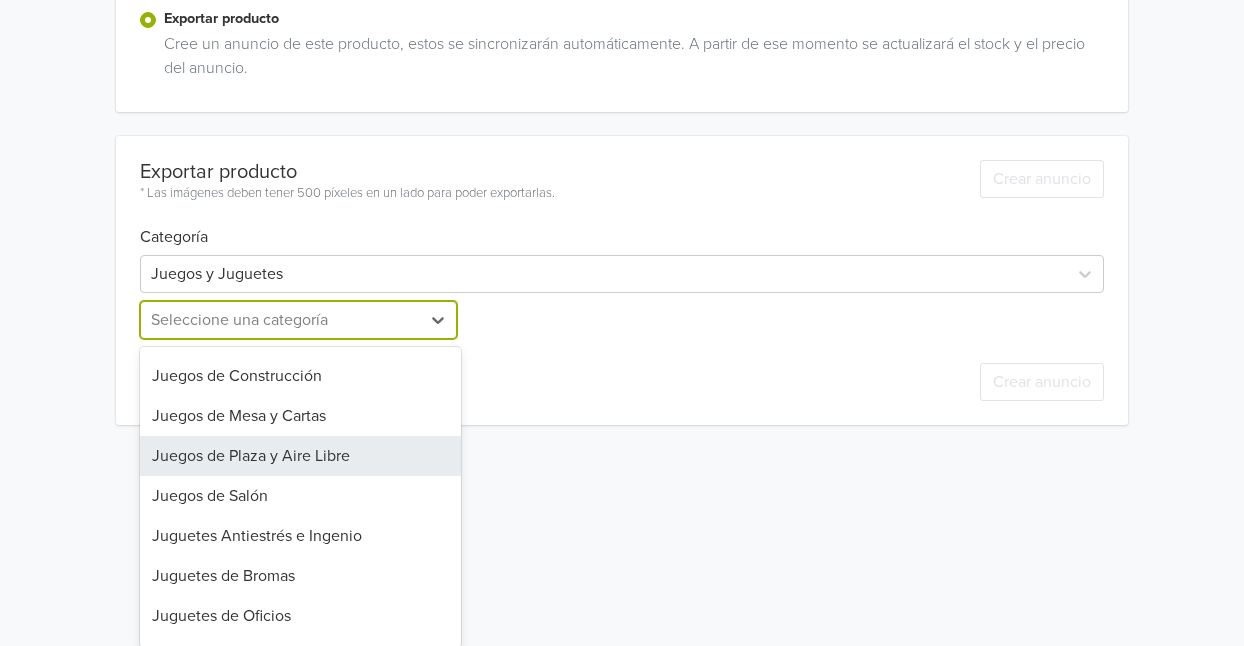 click on "Juegos de Plaza y Aire Libre" at bounding box center [300, 456] 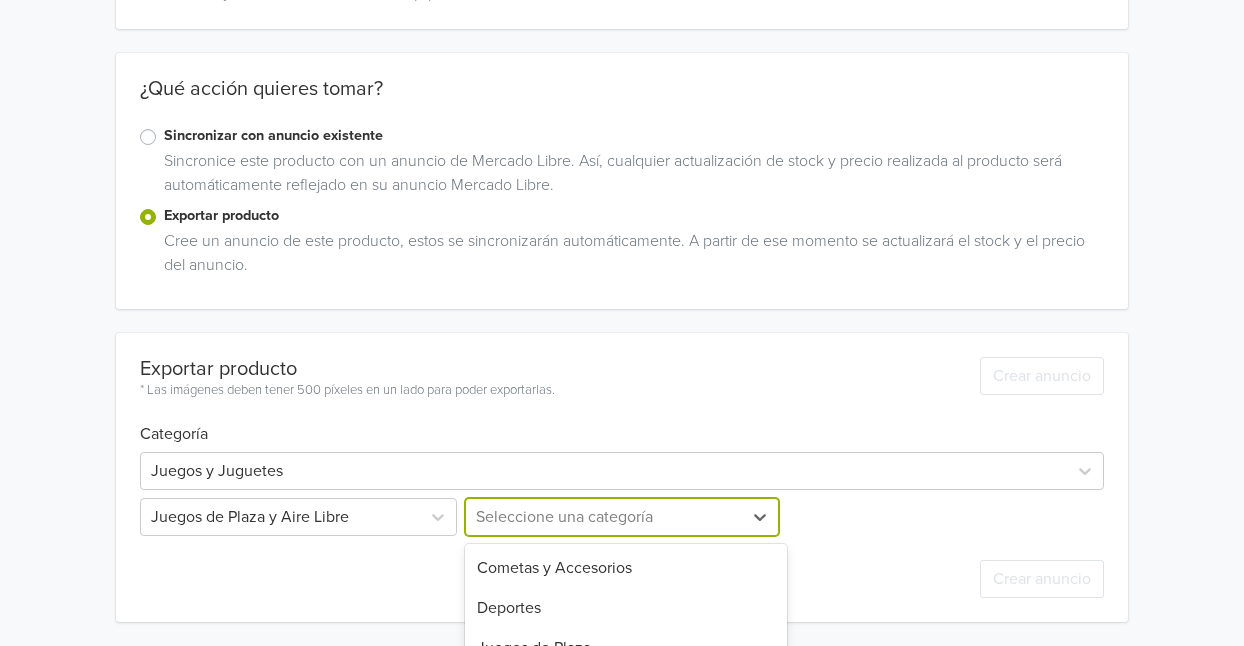 scroll, scrollTop: 517, scrollLeft: 0, axis: vertical 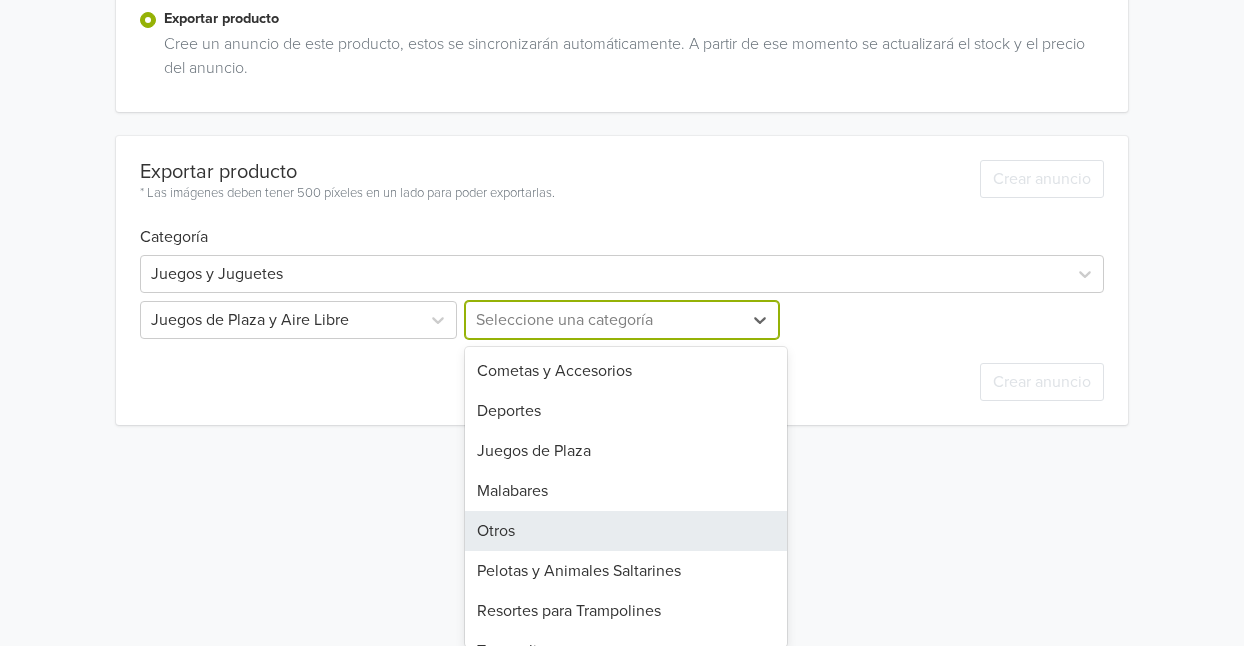 click on "8 results available. Use Up and Down to choose options, press Enter to select the currently focused option, press Escape to exit the menu, press Tab to select the option and exit the menu. Seleccione una categoría Cometas y Accesorios Deportes Juegos de Plaza Malabares Otros Pelotas y Animales Saltarines Resortes para Trampolines Trampolines" at bounding box center [621, 320] 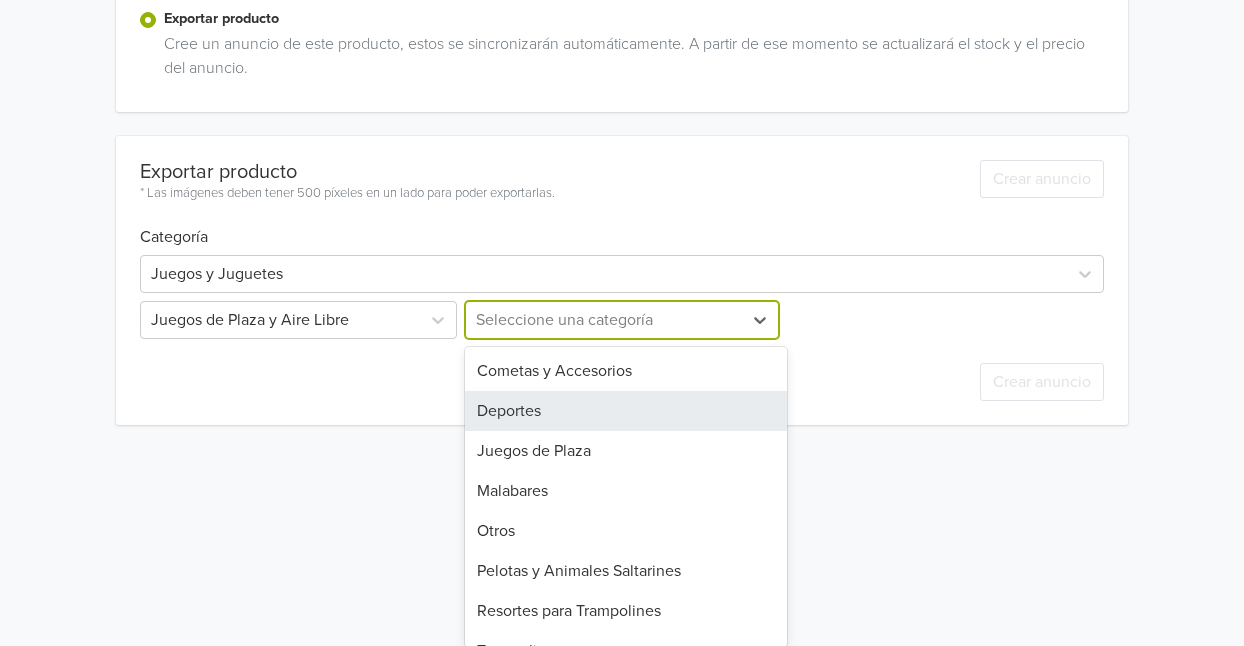scroll, scrollTop: 27, scrollLeft: 0, axis: vertical 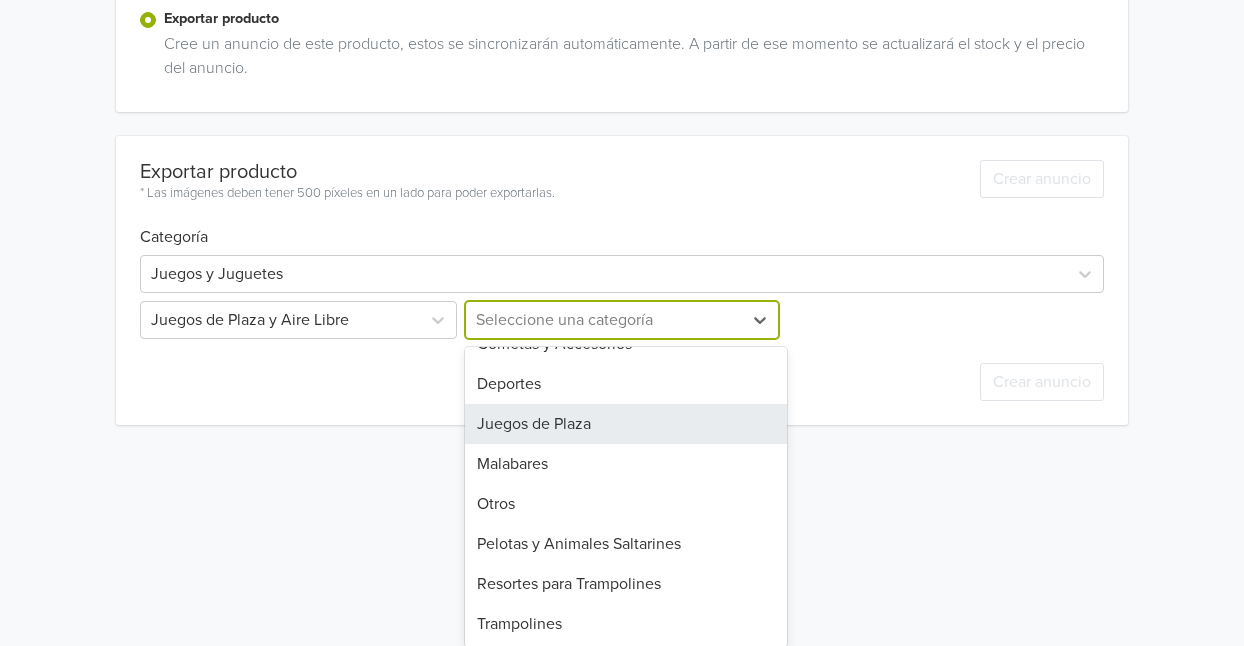 click on "Juegos de Plaza" at bounding box center (625, 424) 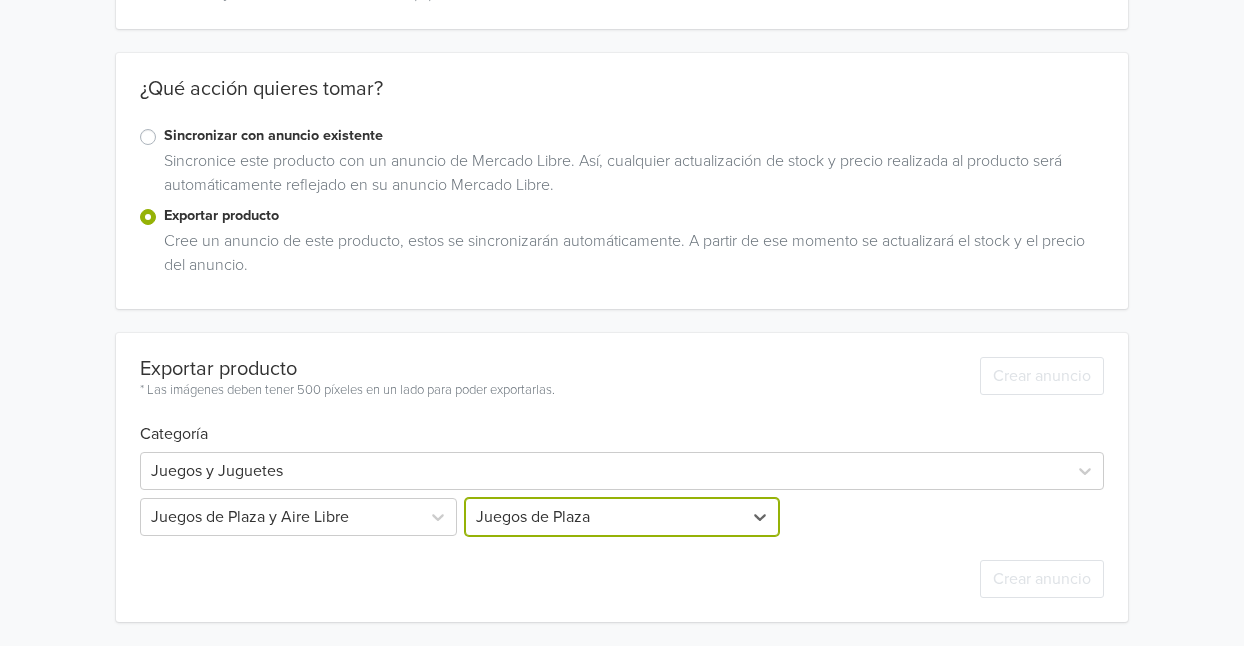 scroll, scrollTop: 320, scrollLeft: 0, axis: vertical 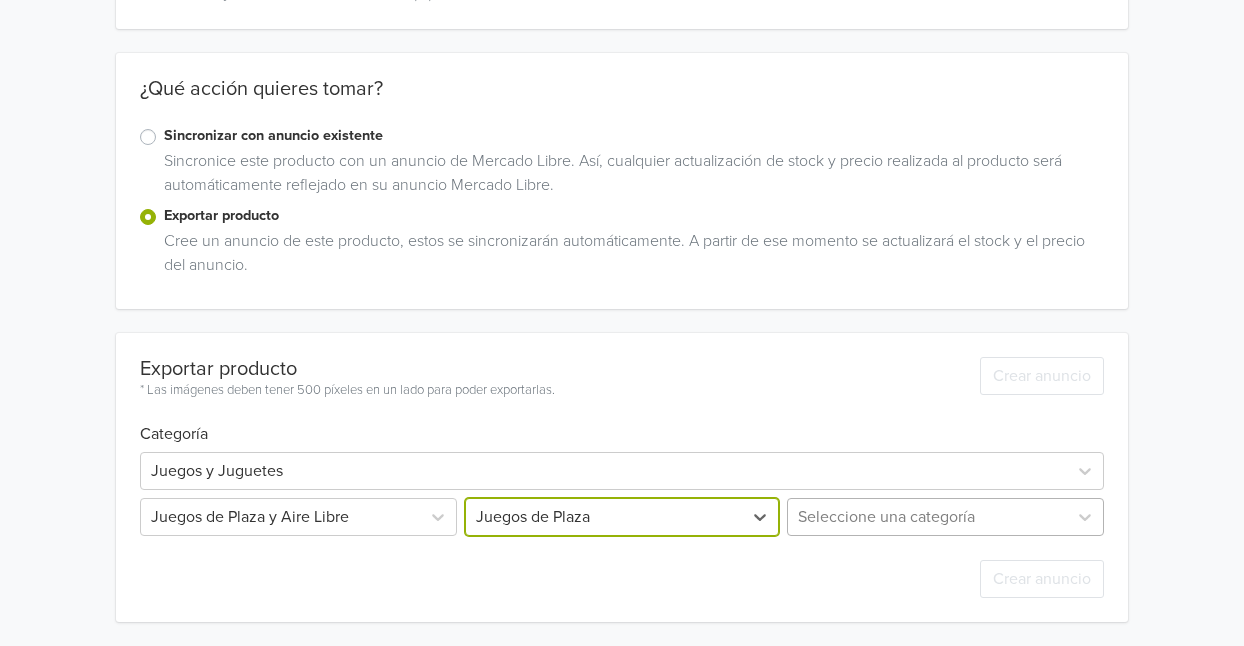 click on "Seleccione una categoría" at bounding box center [943, 517] 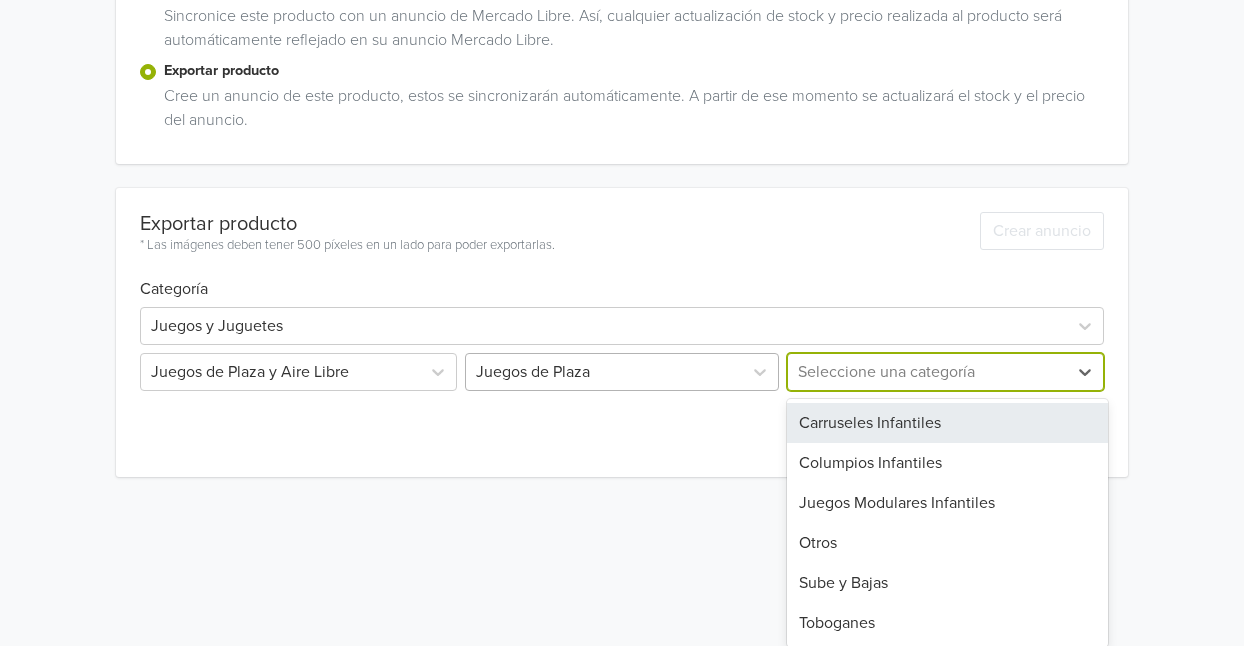 scroll, scrollTop: 517, scrollLeft: 0, axis: vertical 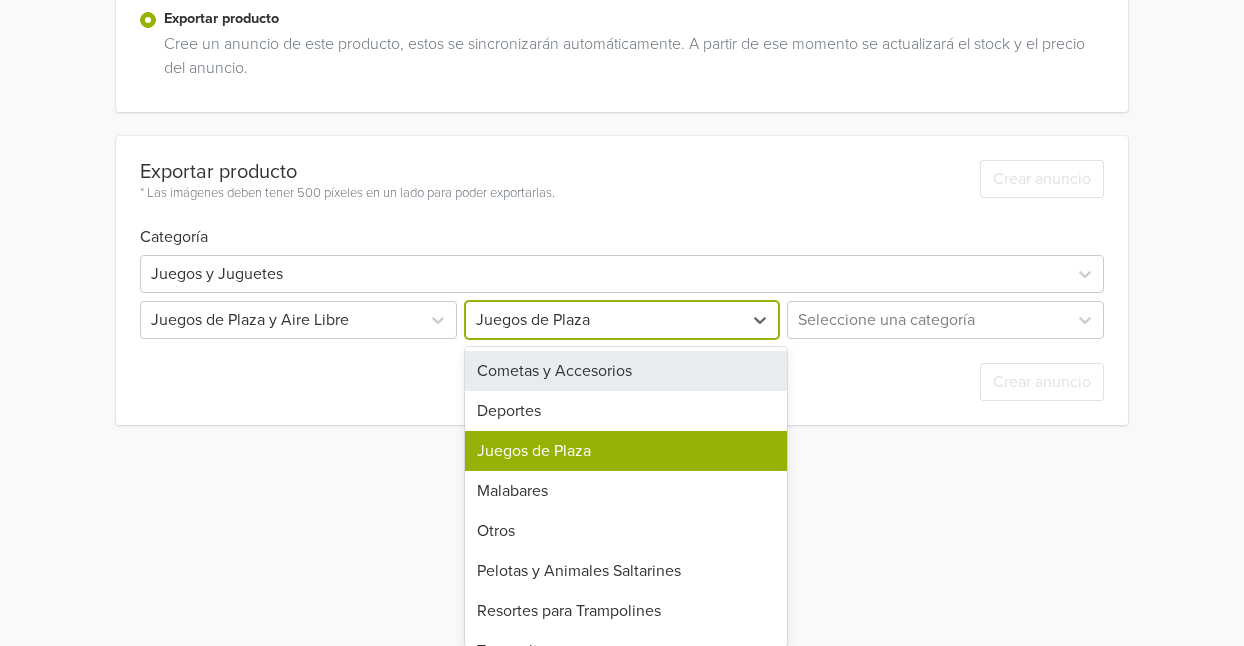 click on "8 results available. Use Up and Down to choose options, press Enter to select the currently focused option, press Escape to exit the menu, press Tab to select the option and exit the menu. Juegos de Plaza Cometas y Accesorios Deportes Juegos de Plaza Malabares Otros Pelotas y Animales Saltarines Resortes para Trampolines Trampolines" at bounding box center (621, 320) 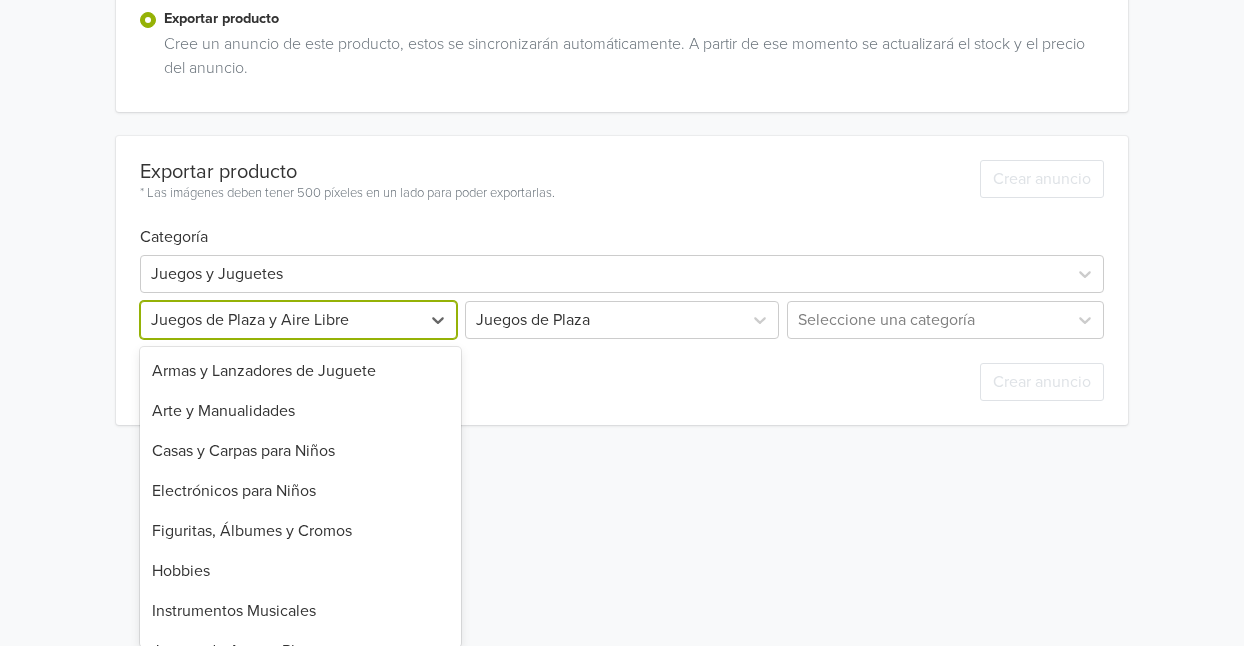 scroll, scrollTop: 157, scrollLeft: 0, axis: vertical 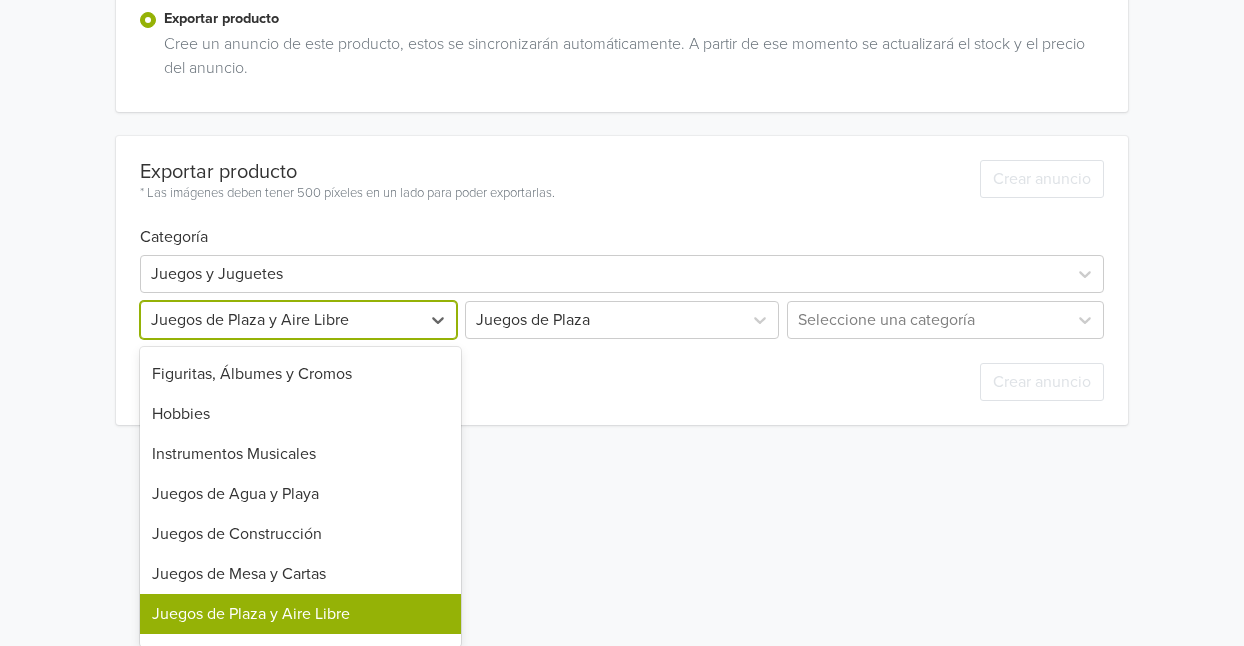 click at bounding box center [280, 320] 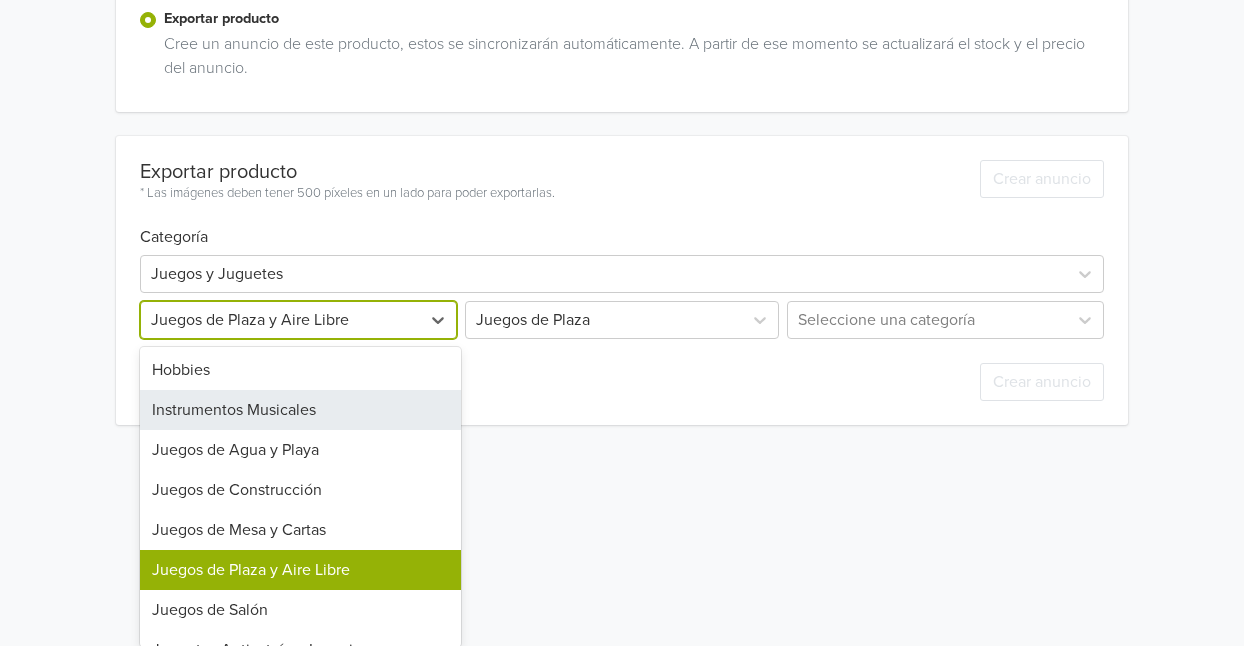 scroll, scrollTop: 205, scrollLeft: 0, axis: vertical 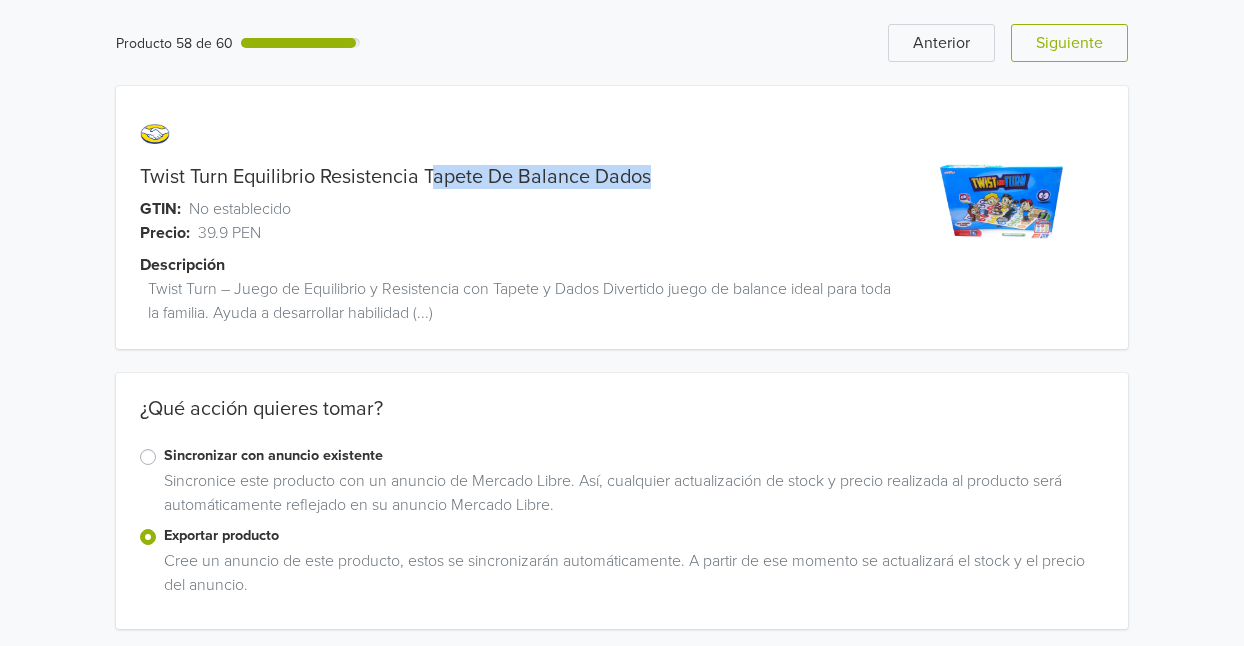 drag, startPoint x: 664, startPoint y: 175, endPoint x: 431, endPoint y: 175, distance: 233 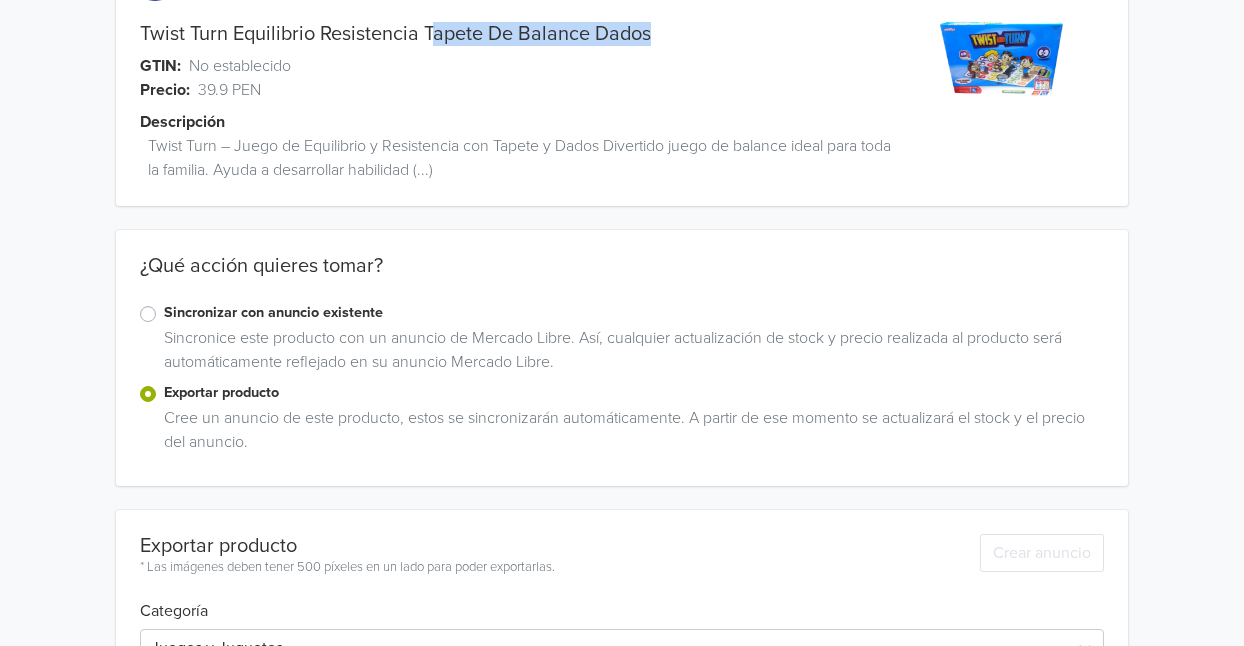 scroll, scrollTop: 320, scrollLeft: 0, axis: vertical 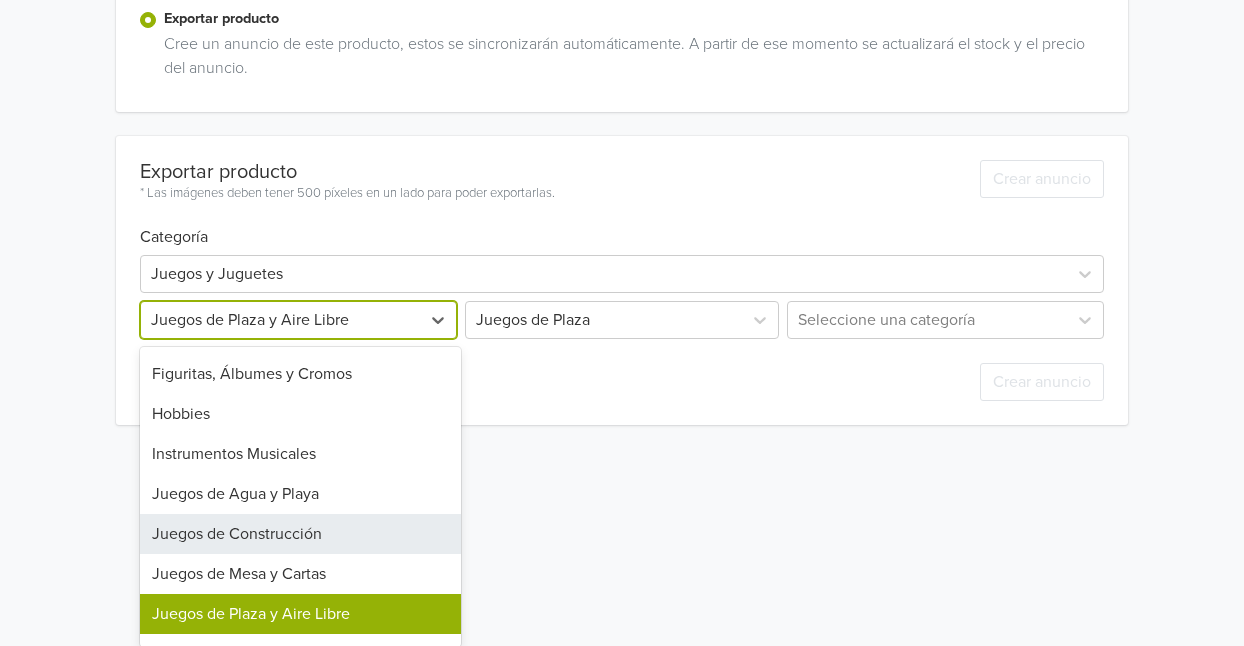 click on "25 results available. Use Up and Down to choose options, press Enter to select the currently focused option, press Escape to exit the menu, press Tab to select the option and exit the menu. Juegos de Plaza y Aire Libre Armas y Lanzadores de Juguete Arte y Manualidades Casas y Carpas para Niños Electrónicos para Niños Figuritas, Álbumes y Cromos Hobbies Instrumentos Musicales Juegos de Agua y Playa Juegos de Construcción Juegos de Mesa y Cartas Juegos de Plaza y Aire Libre Juegos de Salón Juguetes Antiestrés e Ingenio Juguetes de Bromas Juguetes de Oficios Juguetes para Bebés Mesas y Sillas Muñecas y Muñecos Otros Patines y Patinetas Peloteros y Castillos Peluches Títeres y Marionetas Vehículos Montables para Niños Vehículos de Juguete" at bounding box center (300, 320) 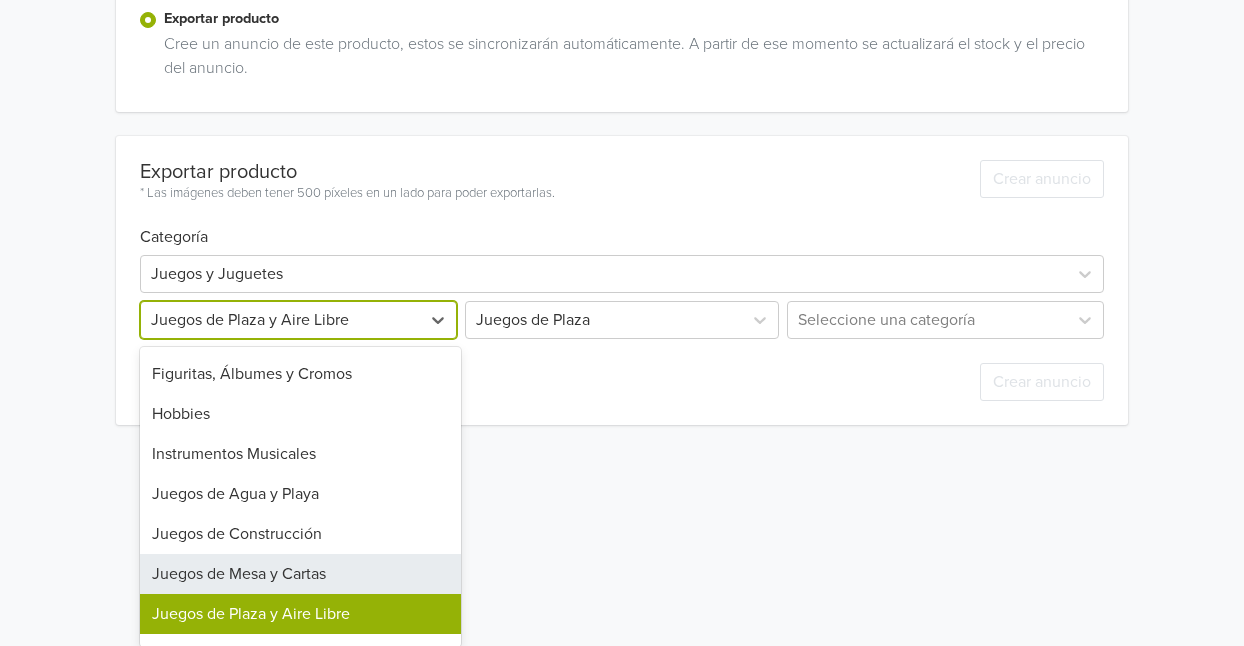 click on "Juegos de Mesa y Cartas" at bounding box center [300, 574] 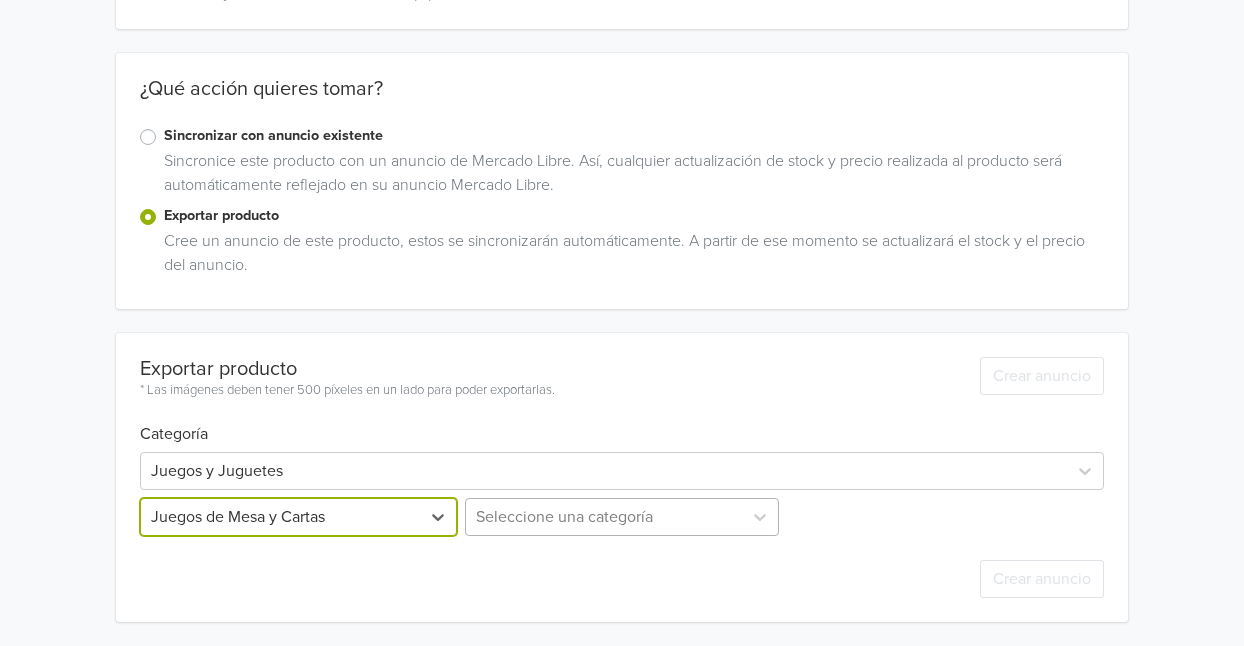 scroll, scrollTop: 517, scrollLeft: 0, axis: vertical 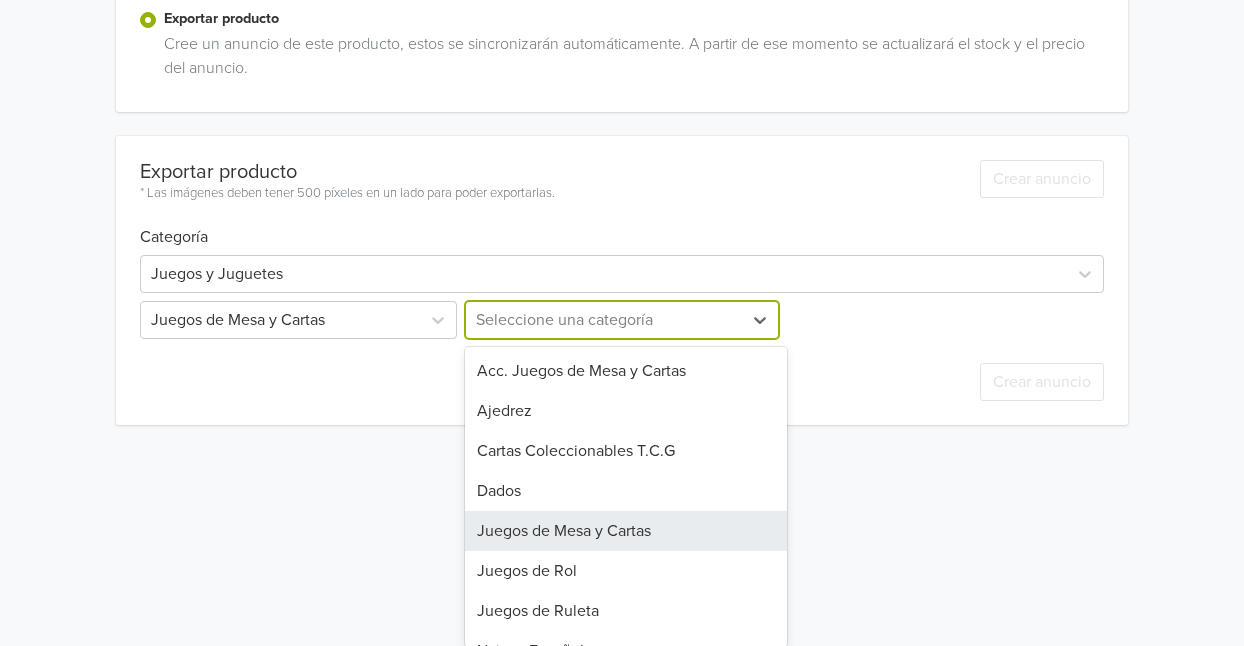 click on "12 results available. Use Up and Down to choose options, press Enter to select the currently focused option, press Escape to exit the menu, press Tab to select the option and exit the menu. Seleccione una categoría Acc. Juegos de Mesa y Cartas Ajedrez Cartas Coleccionables T.C.G Dados Juegos de Mesa y Cartas Juegos de Rol Juegos de Ruleta Naipes Españoles Otros Poker Rompecabezas Tarjetas Didácticas" at bounding box center (621, 320) 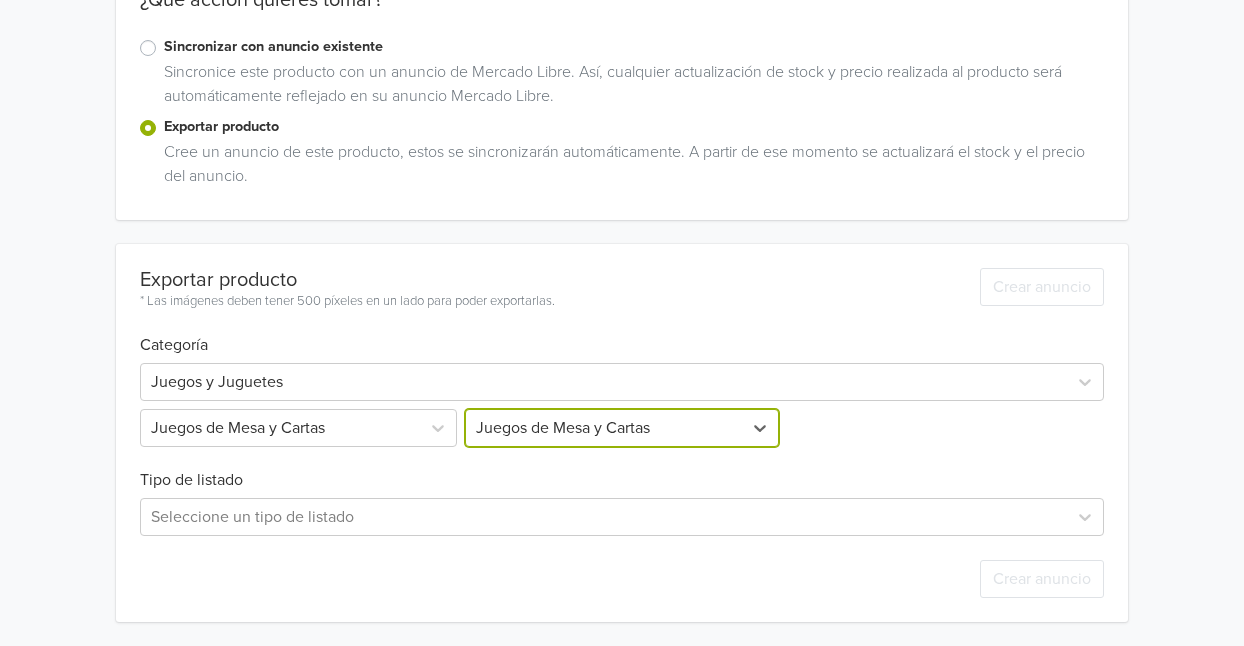 scroll, scrollTop: 517, scrollLeft: 0, axis: vertical 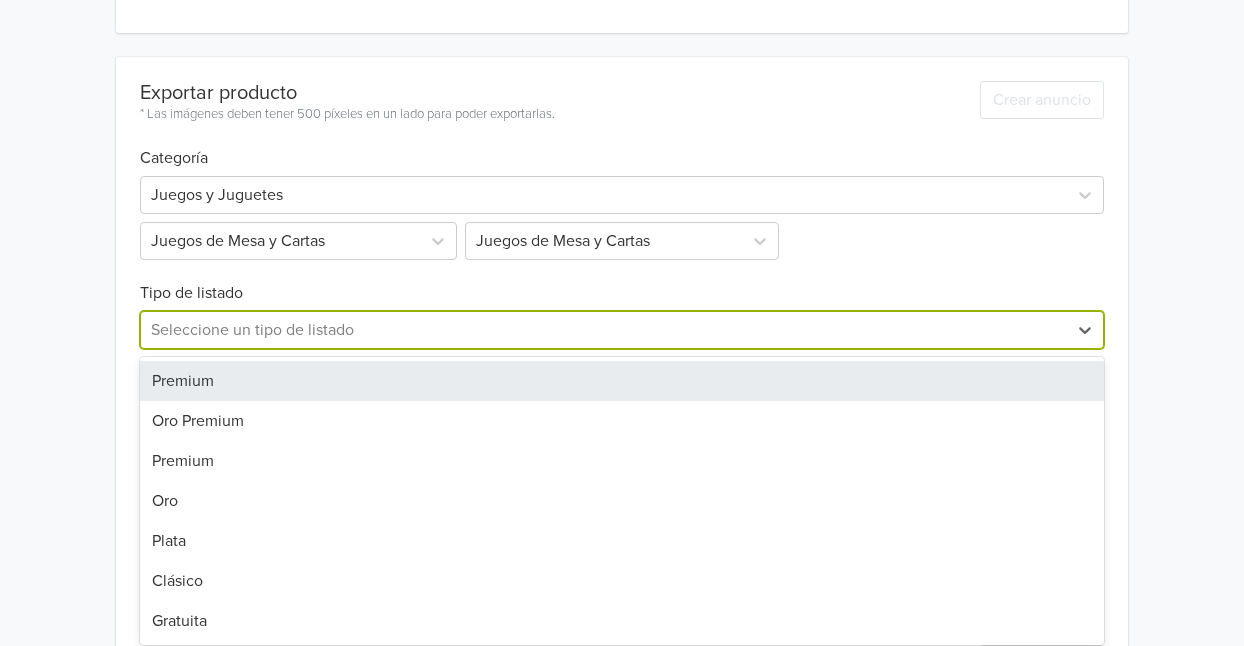 click on "7 results available. Use Up and Down to choose options, press Enter to select the currently focused option, press Escape to exit the menu, press Tab to select the option and exit the menu. Seleccione un tipo de listado Premium Oro Premium Premium Oro Plata Clásico Gratuita" at bounding box center [622, 330] 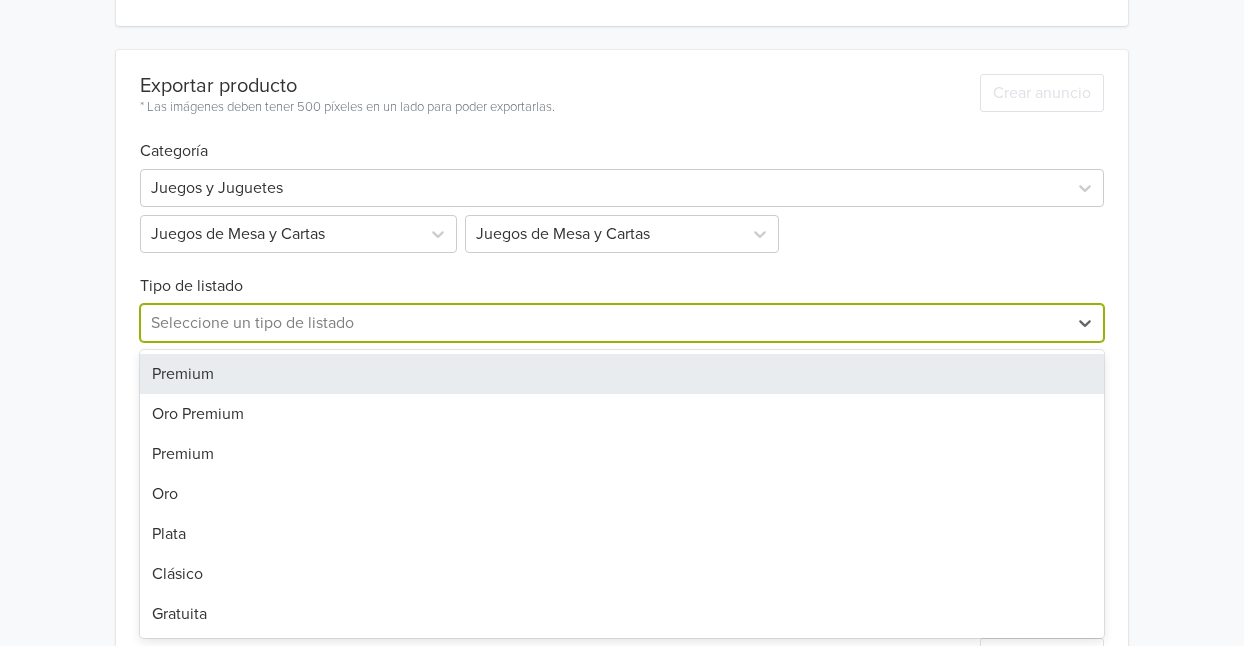 click on "Premium" at bounding box center [622, 374] 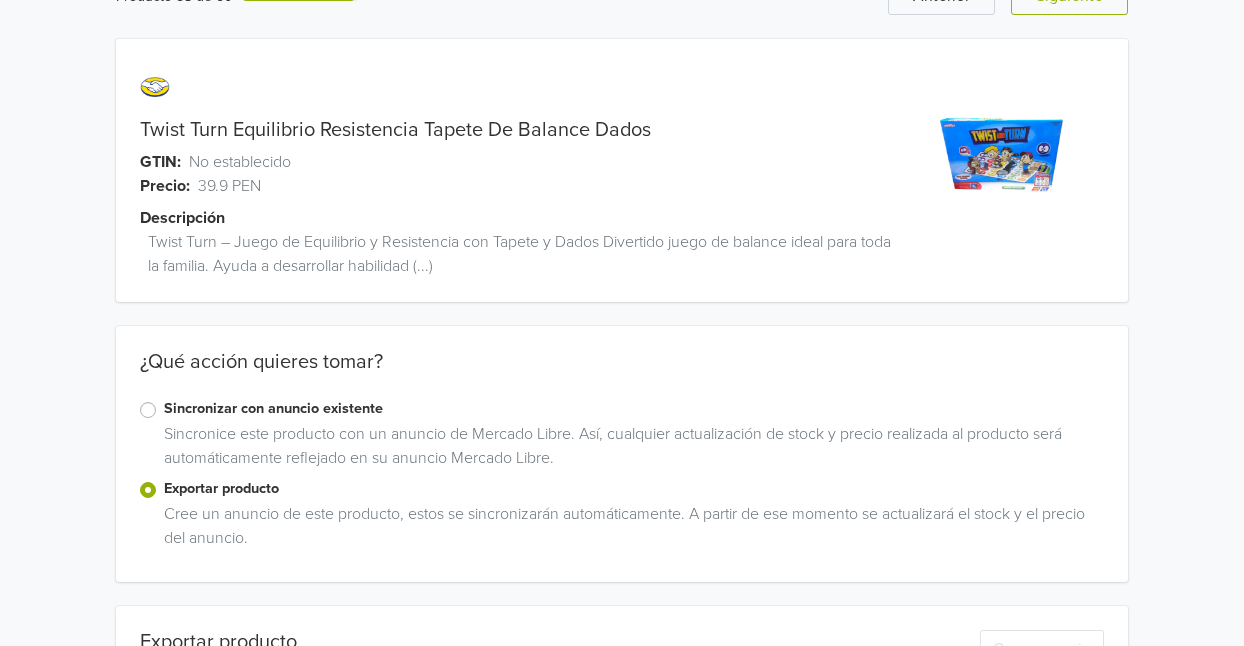 scroll, scrollTop: 0, scrollLeft: 0, axis: both 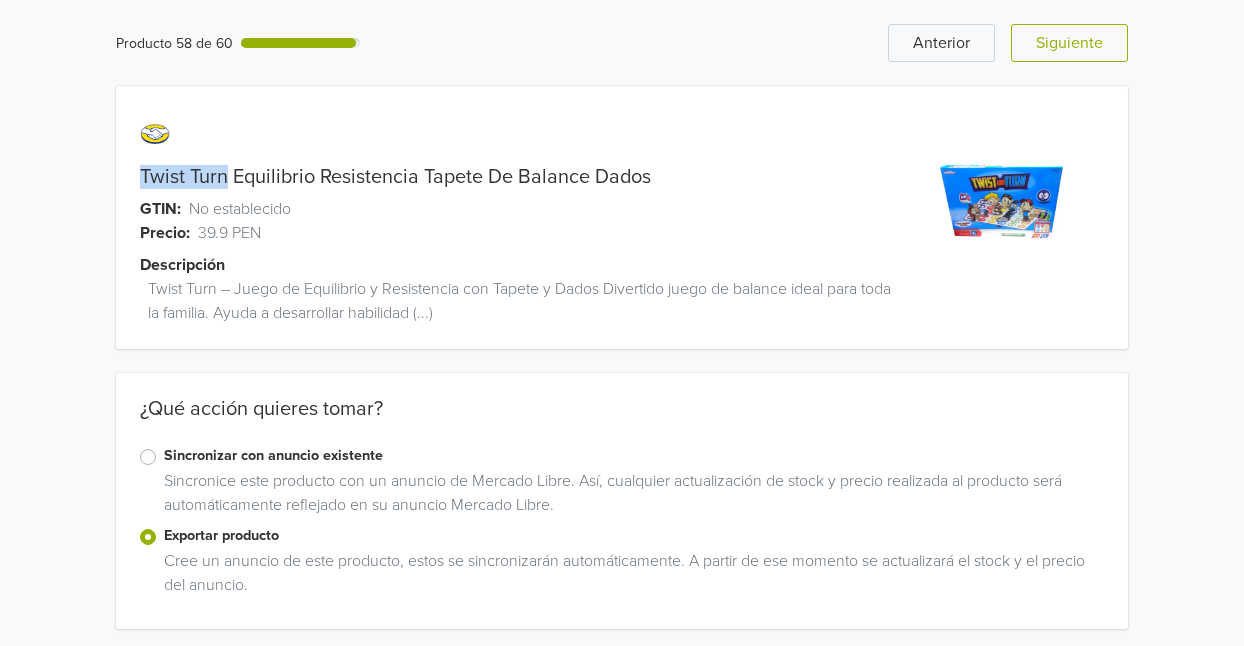 drag, startPoint x: 225, startPoint y: 177, endPoint x: 141, endPoint y: 179, distance: 84.0238 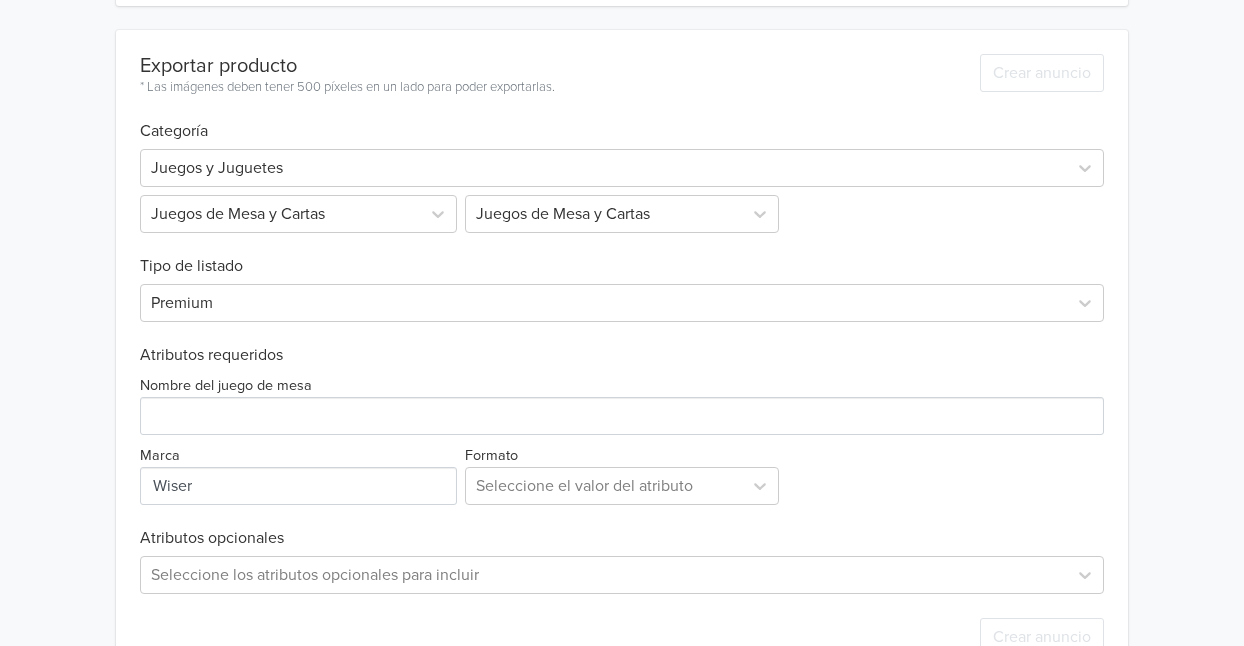 scroll, scrollTop: 682, scrollLeft: 0, axis: vertical 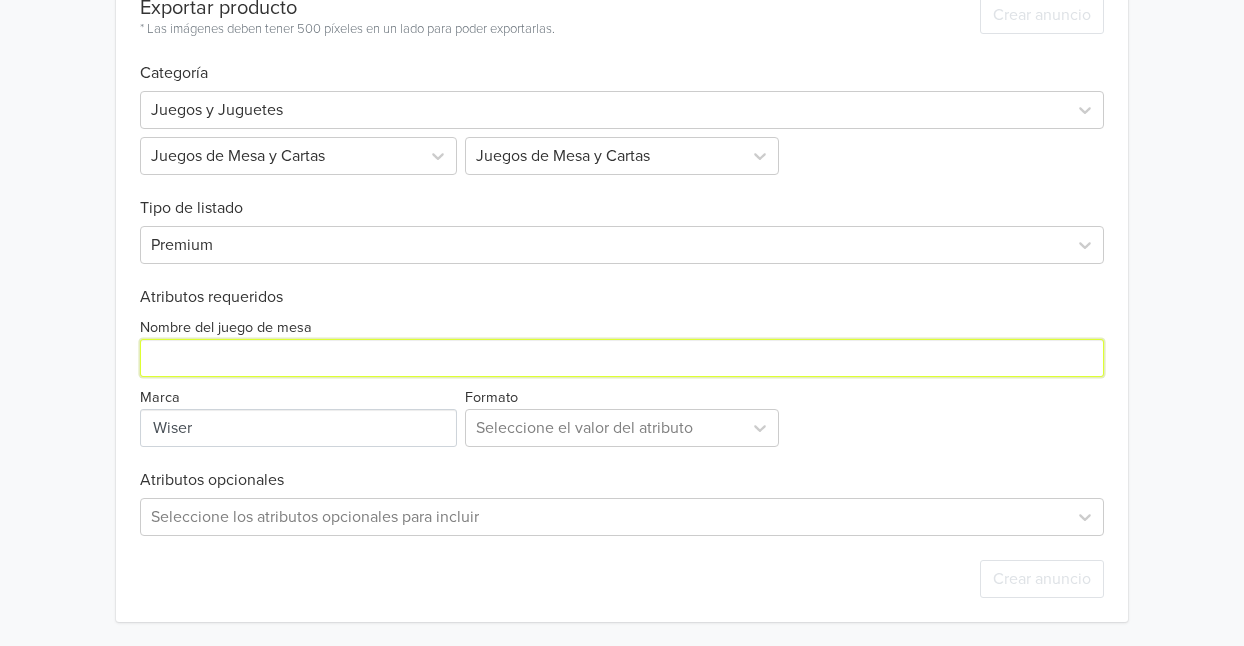 click on "Nombre del juego de mesa" at bounding box center (622, 358) 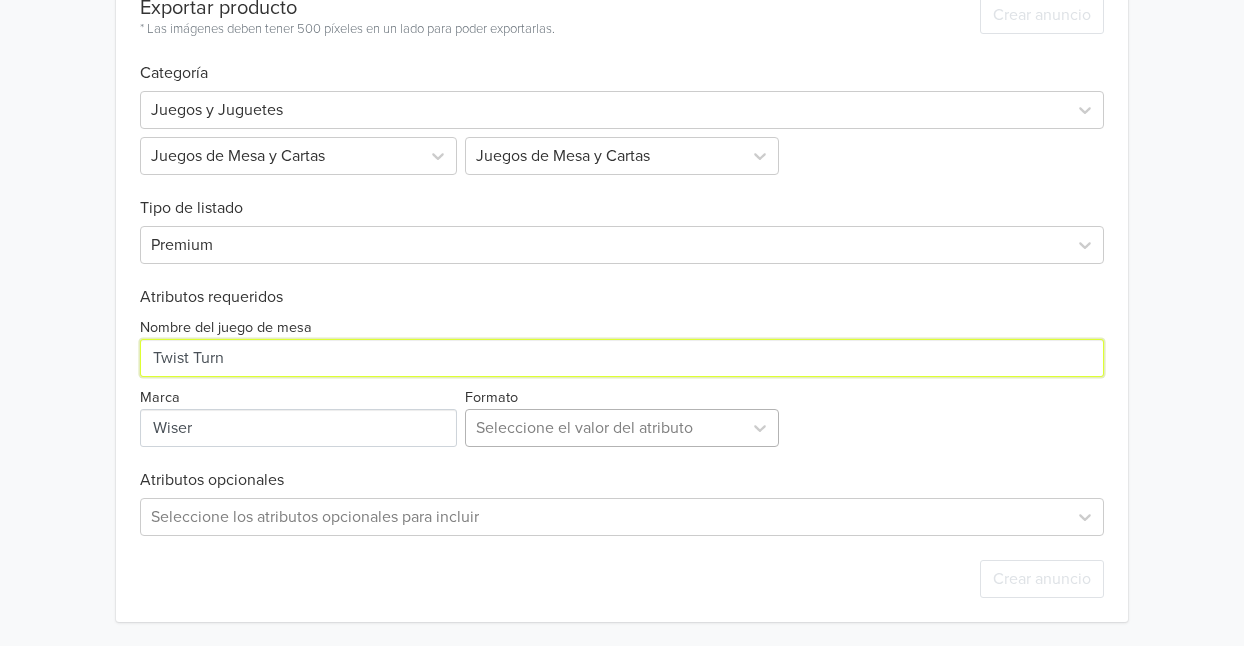 type on "Twist Turn" 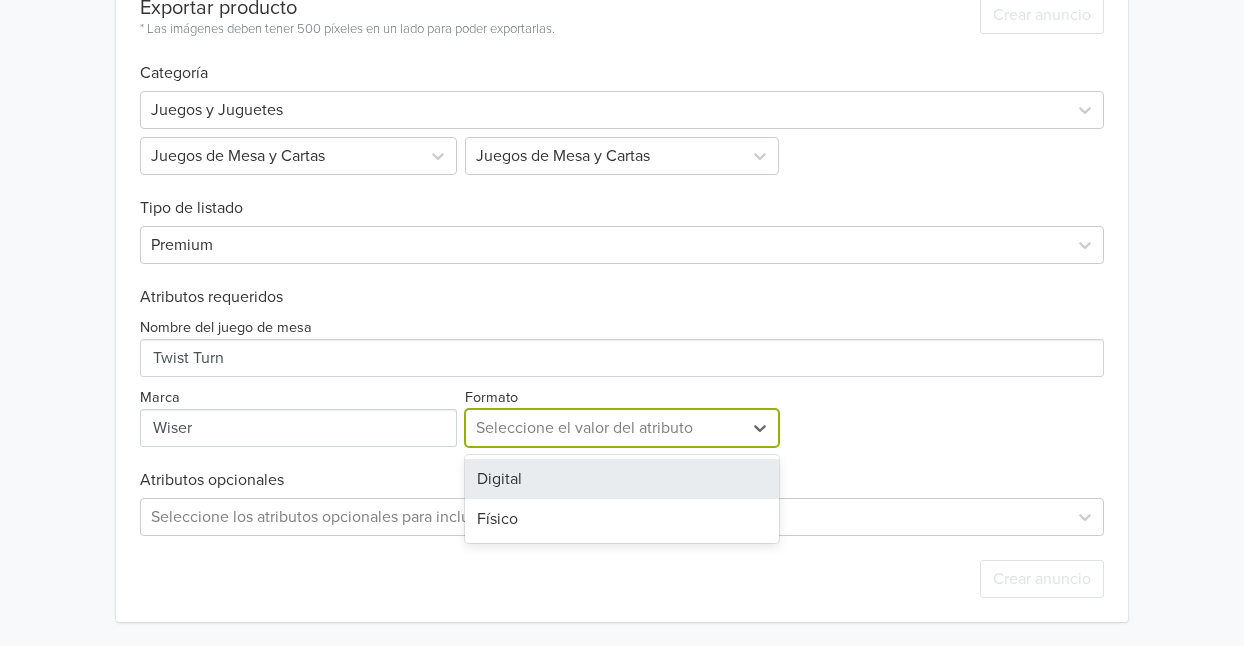 click at bounding box center [603, 428] 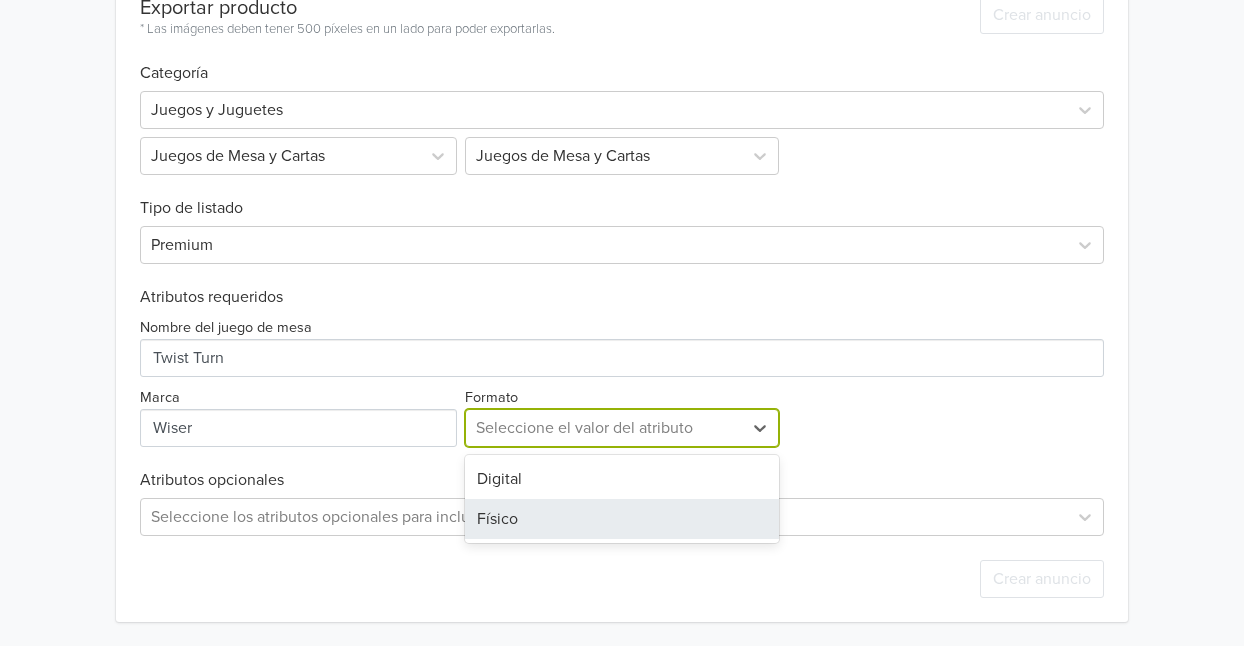 click on "Físico" at bounding box center (621, 519) 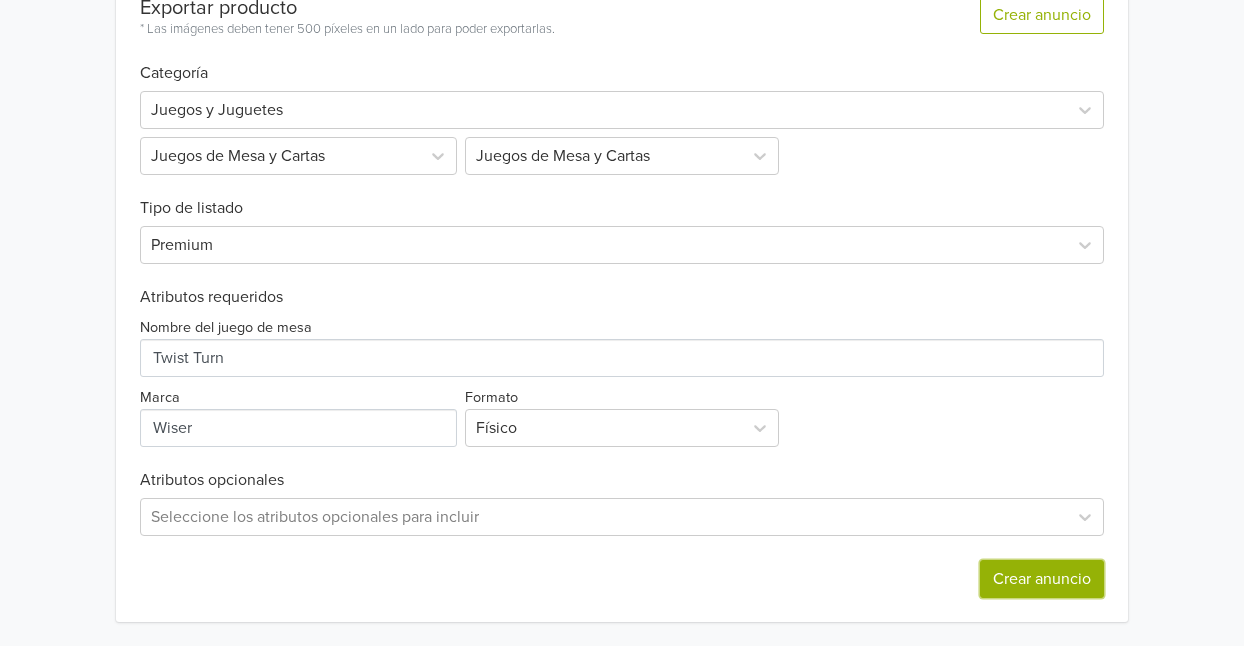 click on "Crear anuncio" at bounding box center [1042, 579] 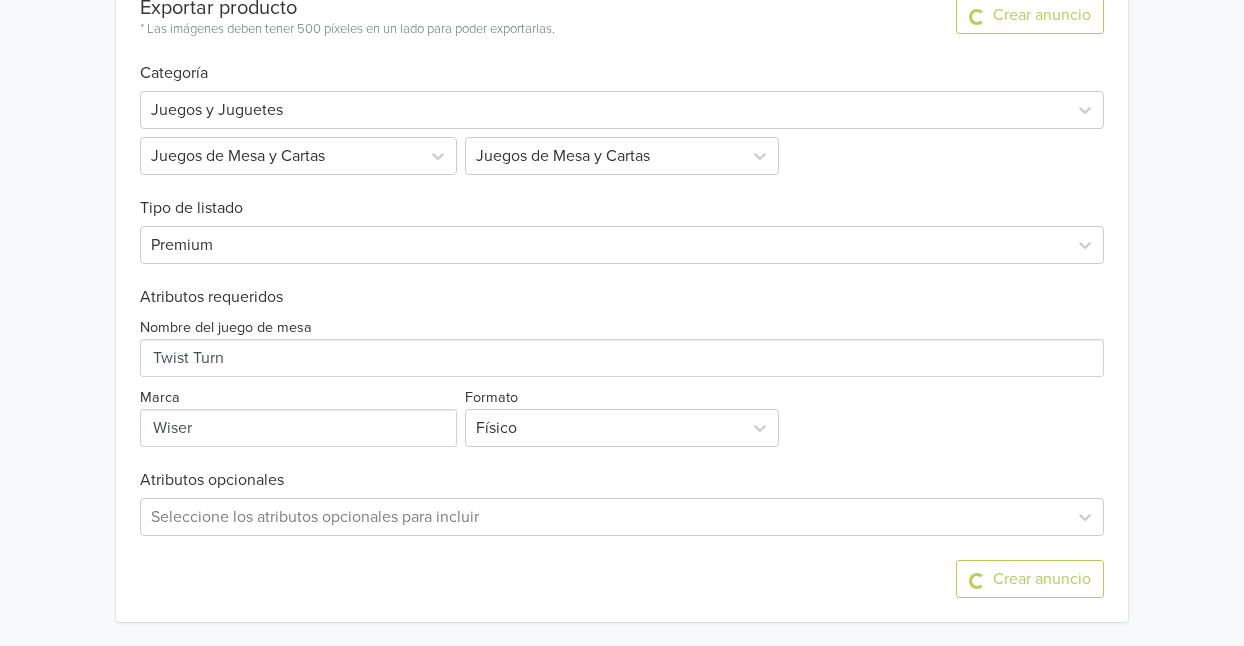 scroll, scrollTop: 0, scrollLeft: 0, axis: both 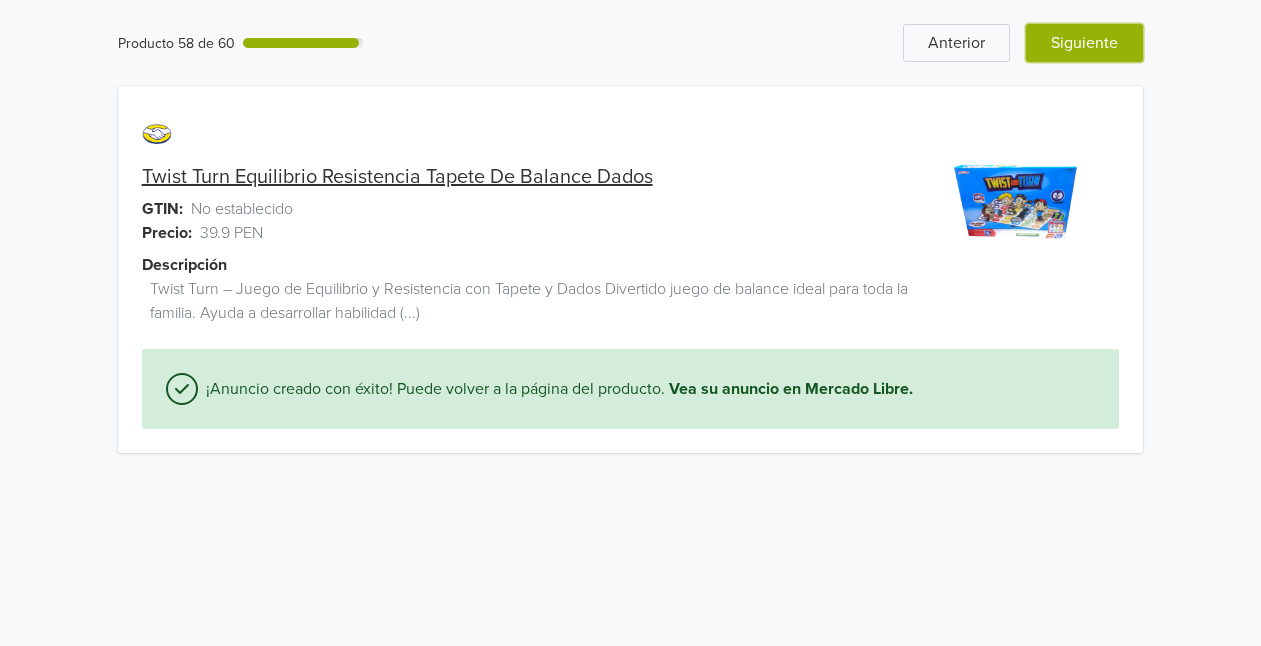 click on "Siguiente" at bounding box center [1084, 43] 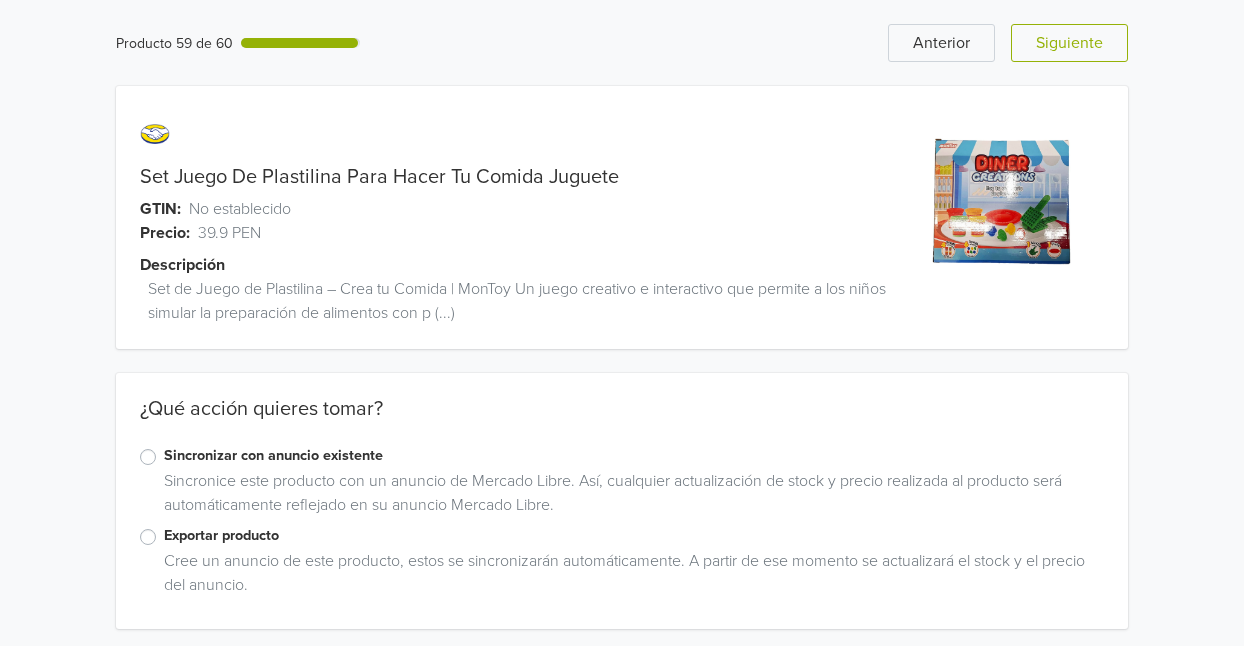 click on "Exportar producto" at bounding box center (634, 536) 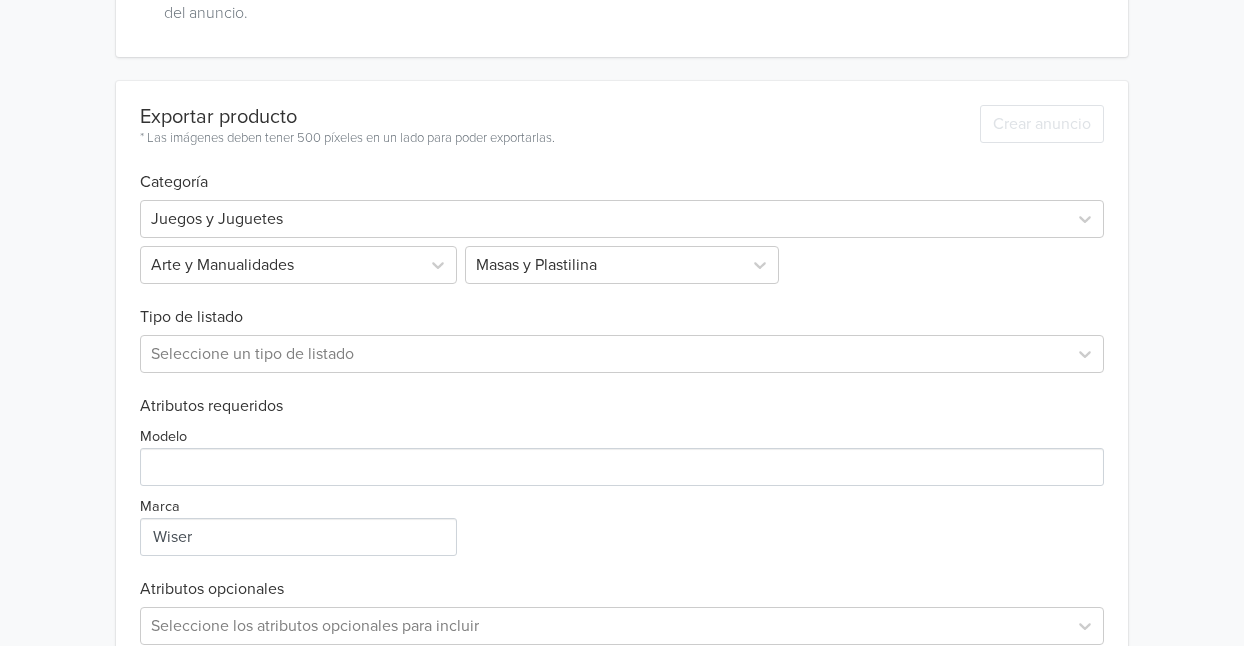 scroll, scrollTop: 584, scrollLeft: 0, axis: vertical 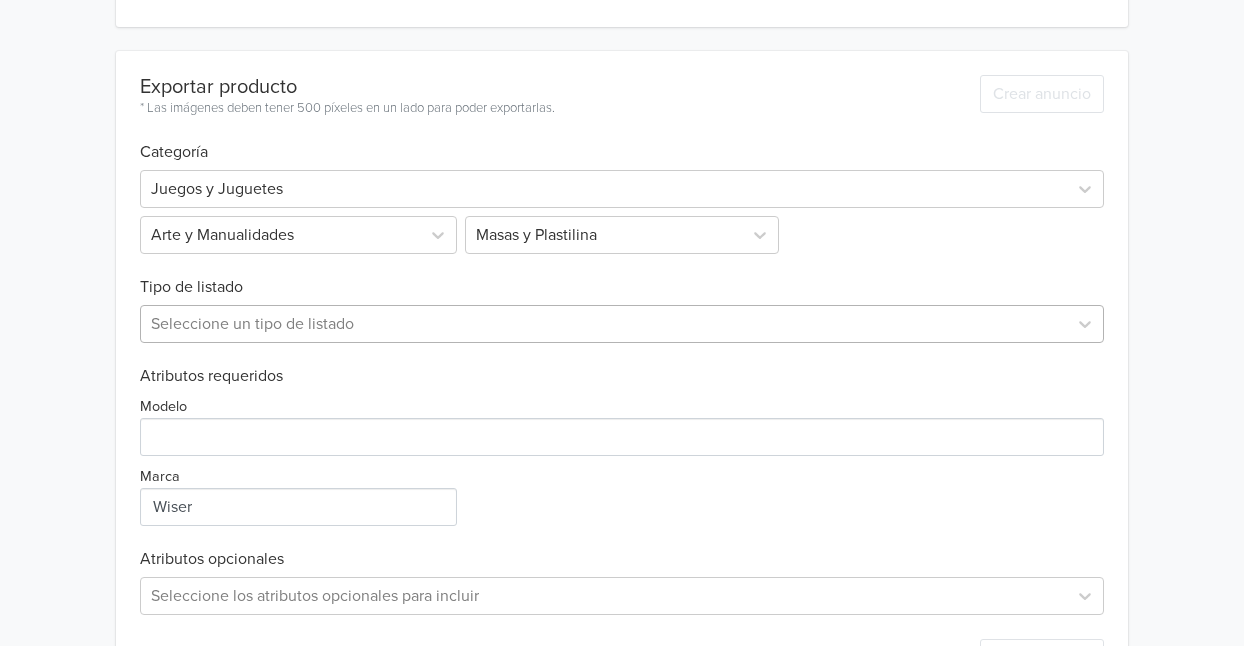 click on "Seleccione un tipo de listado" at bounding box center [622, 324] 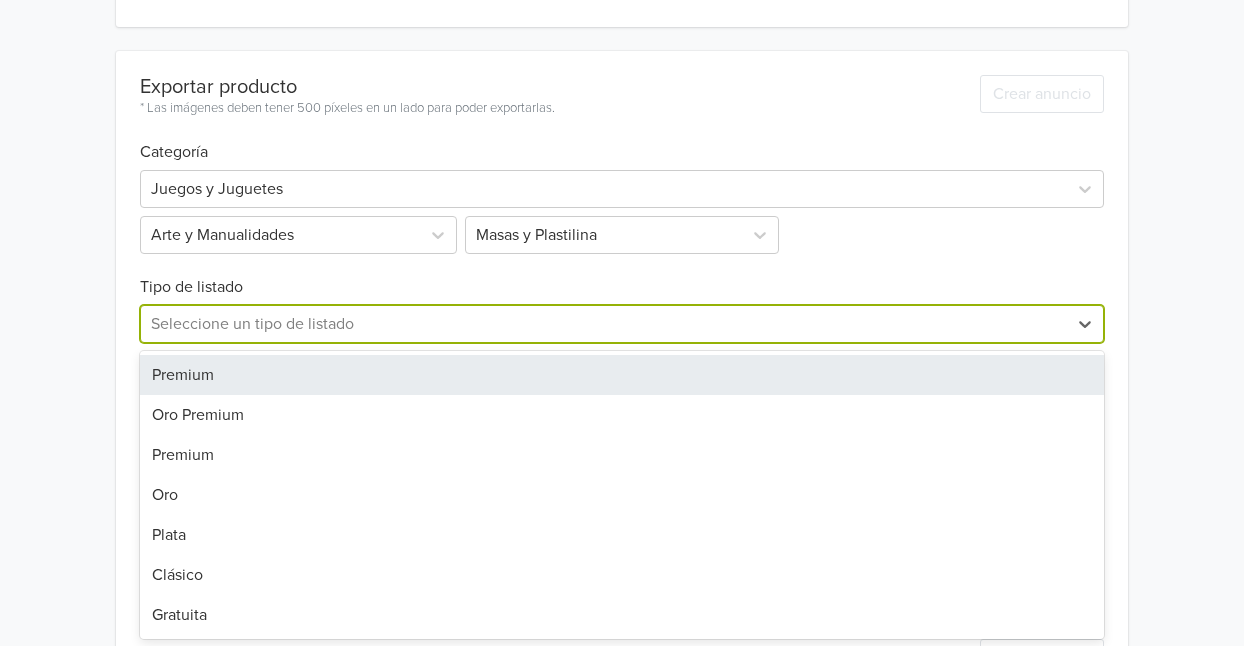 scroll, scrollTop: 603, scrollLeft: 0, axis: vertical 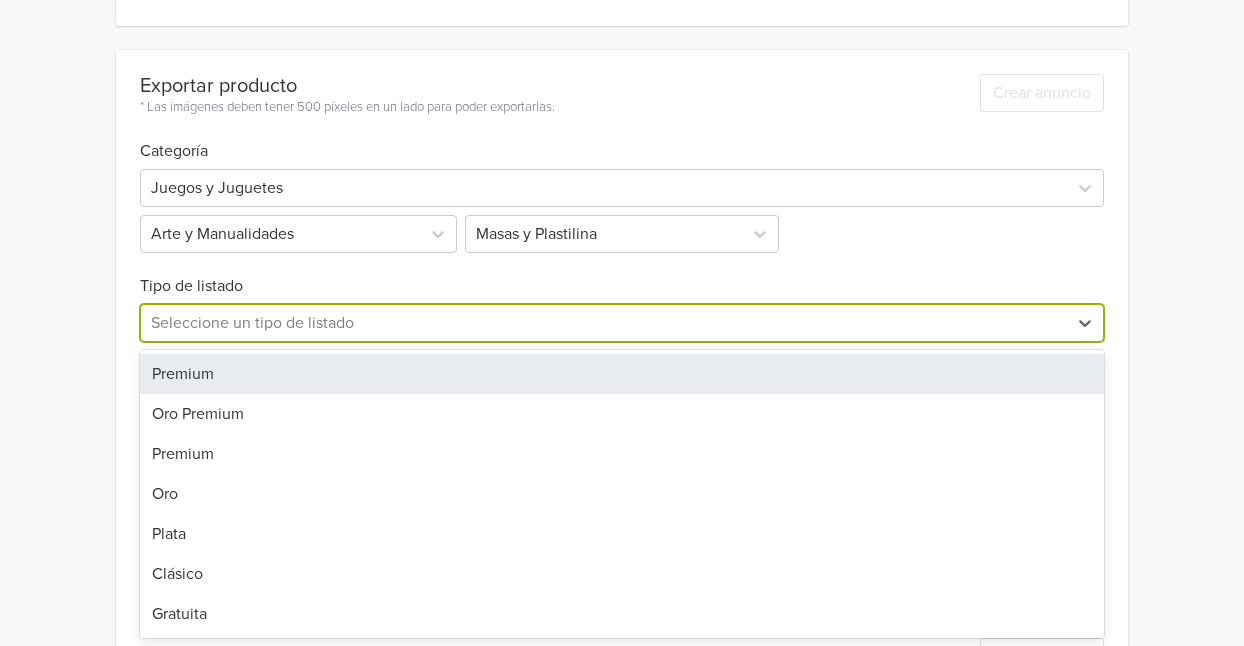 click on "Premium" at bounding box center [622, 374] 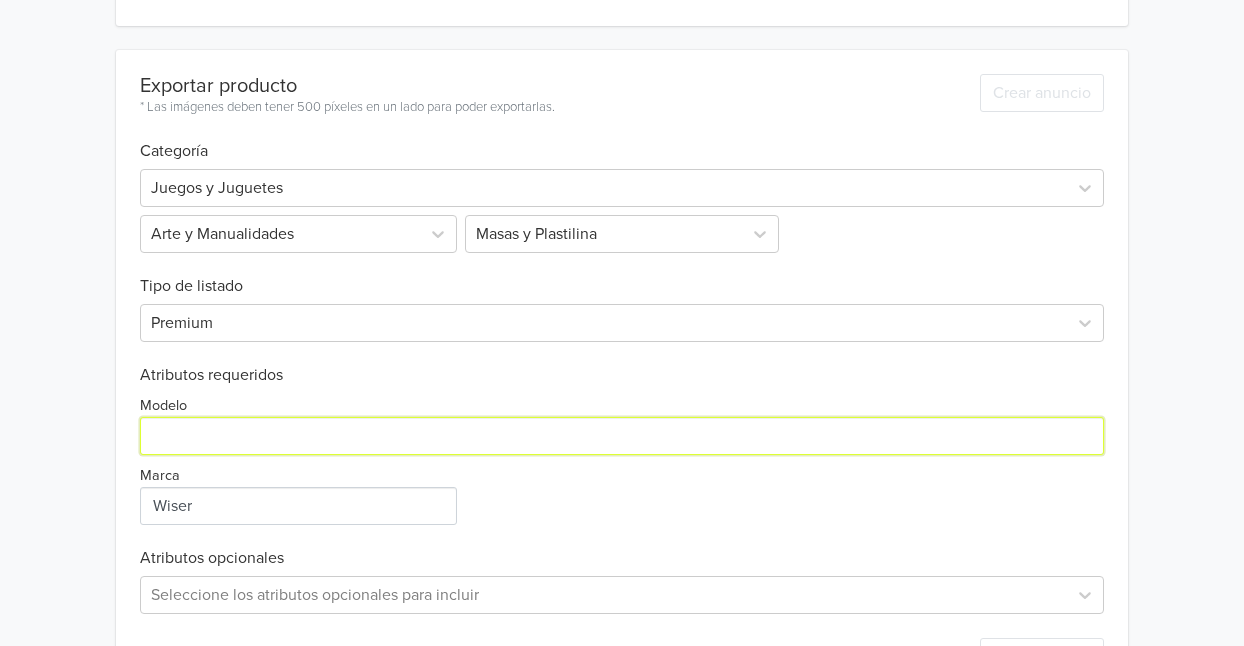 click on "Modelo" at bounding box center [622, 436] 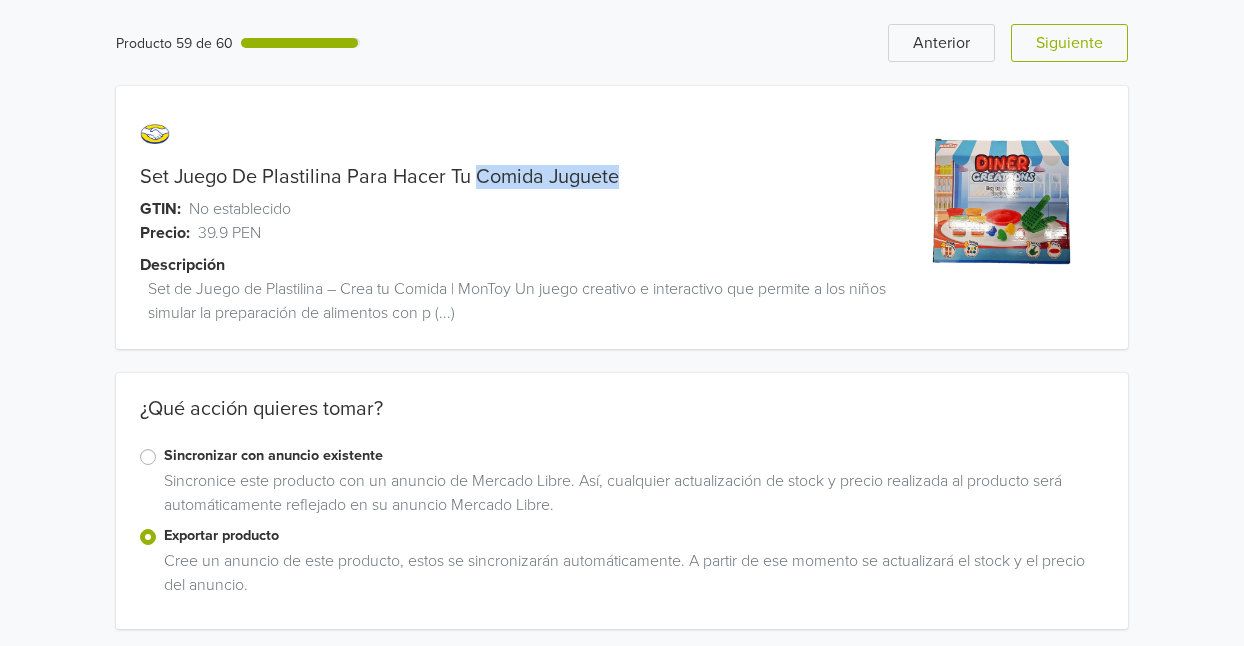 drag, startPoint x: 472, startPoint y: 176, endPoint x: 651, endPoint y: 180, distance: 179.0447 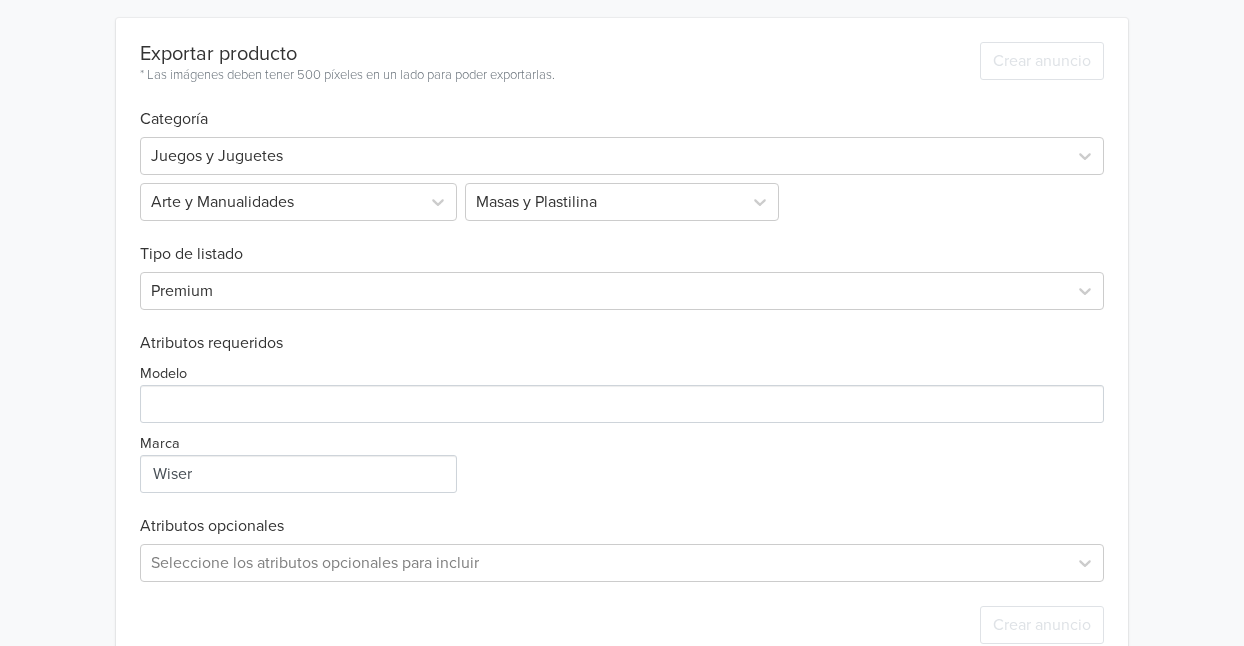 scroll, scrollTop: 667, scrollLeft: 0, axis: vertical 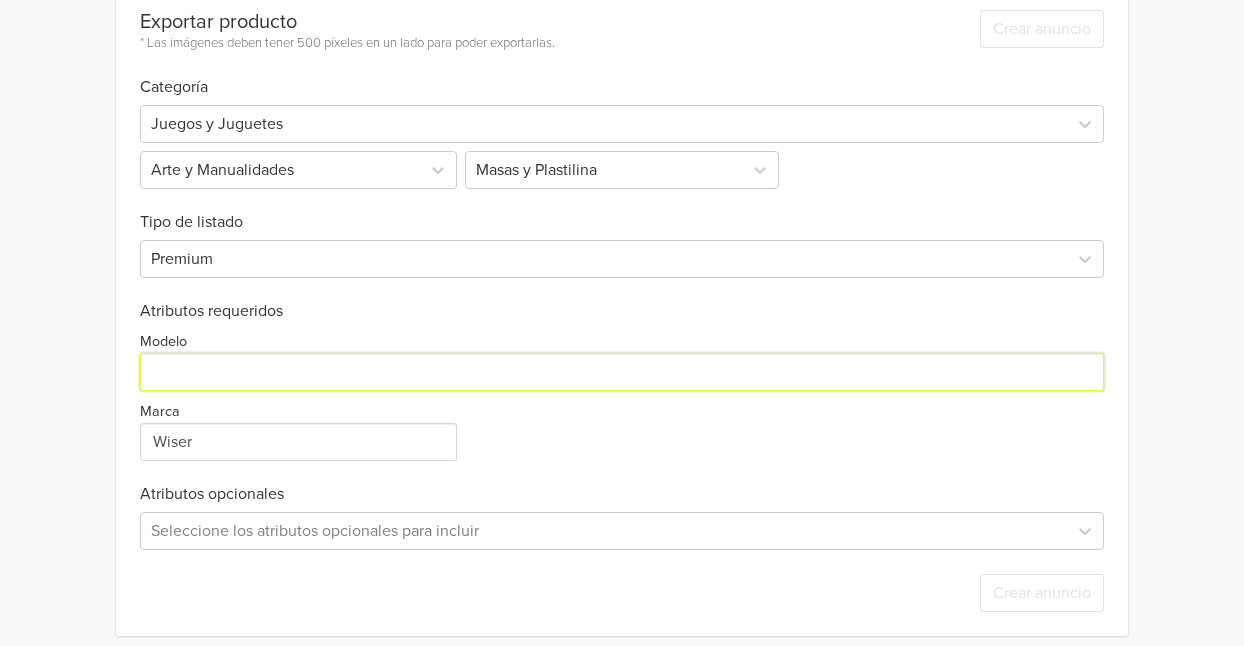click on "Modelo" at bounding box center (622, 372) 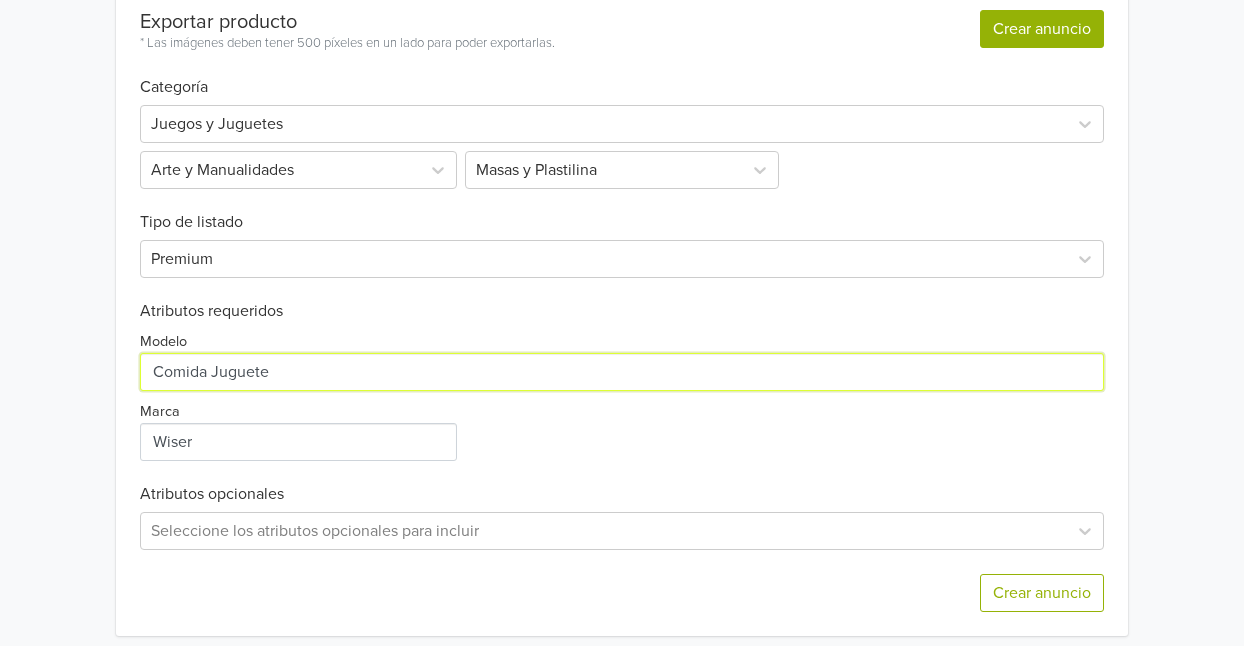 type on "Comida Juguete" 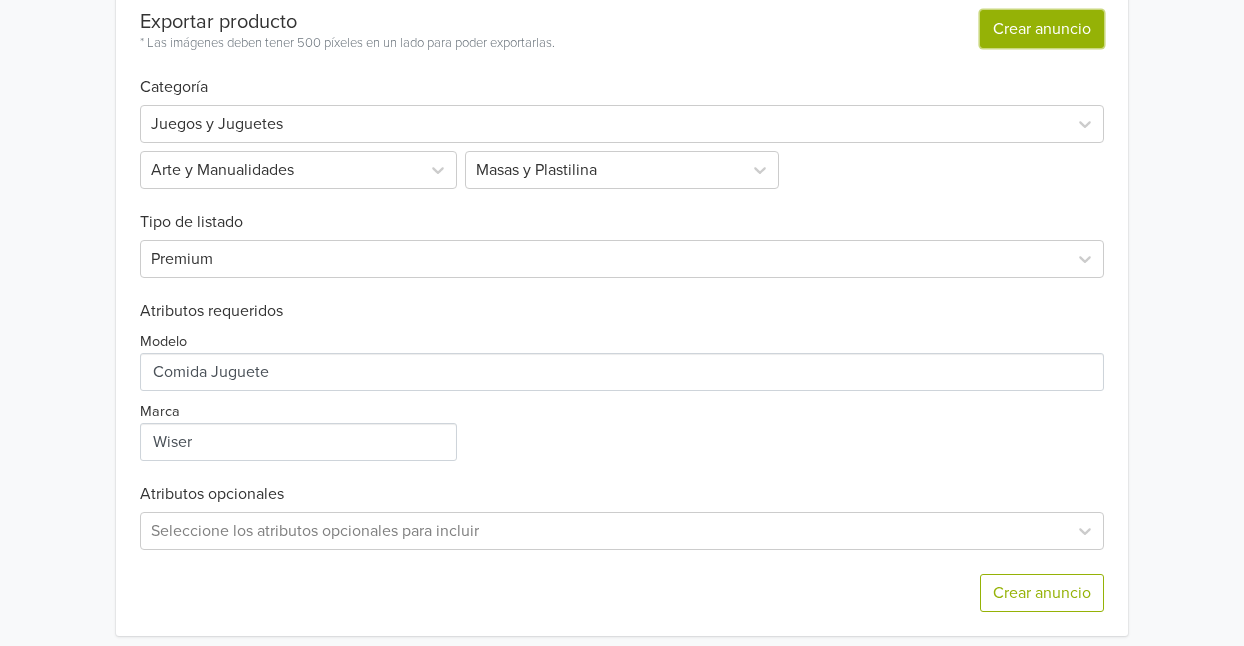 click on "Crear anuncio" at bounding box center [1042, 29] 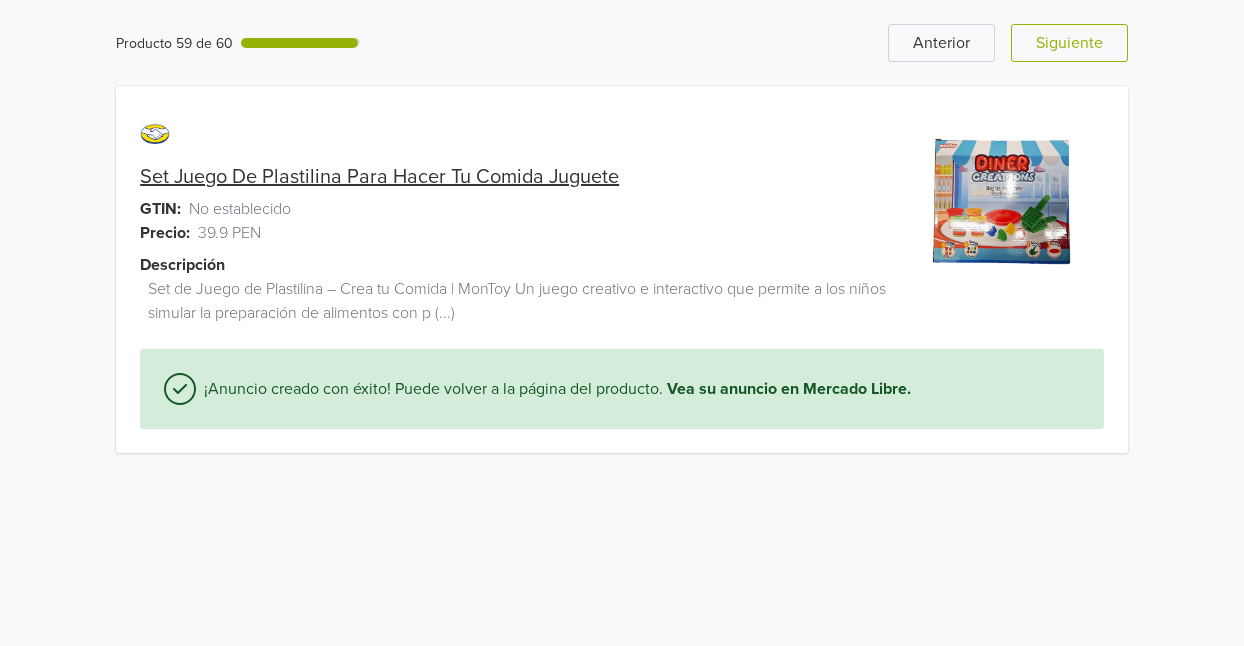 scroll, scrollTop: 0, scrollLeft: 0, axis: both 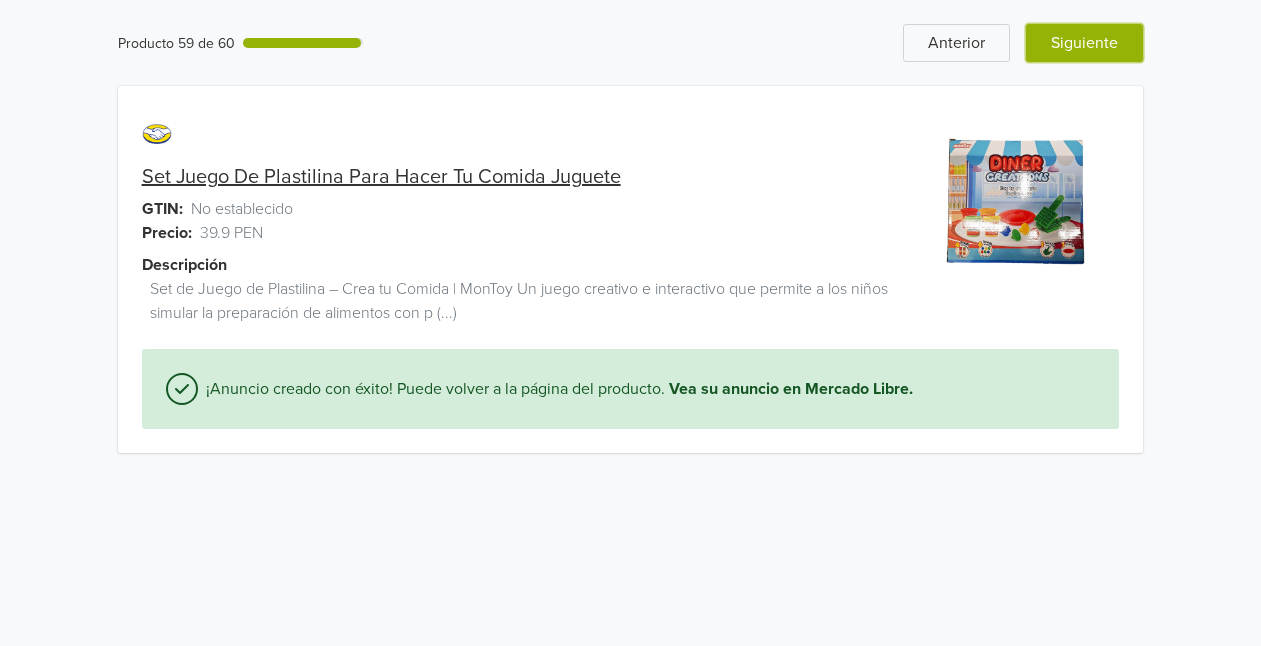 click on "Siguiente" at bounding box center [1084, 43] 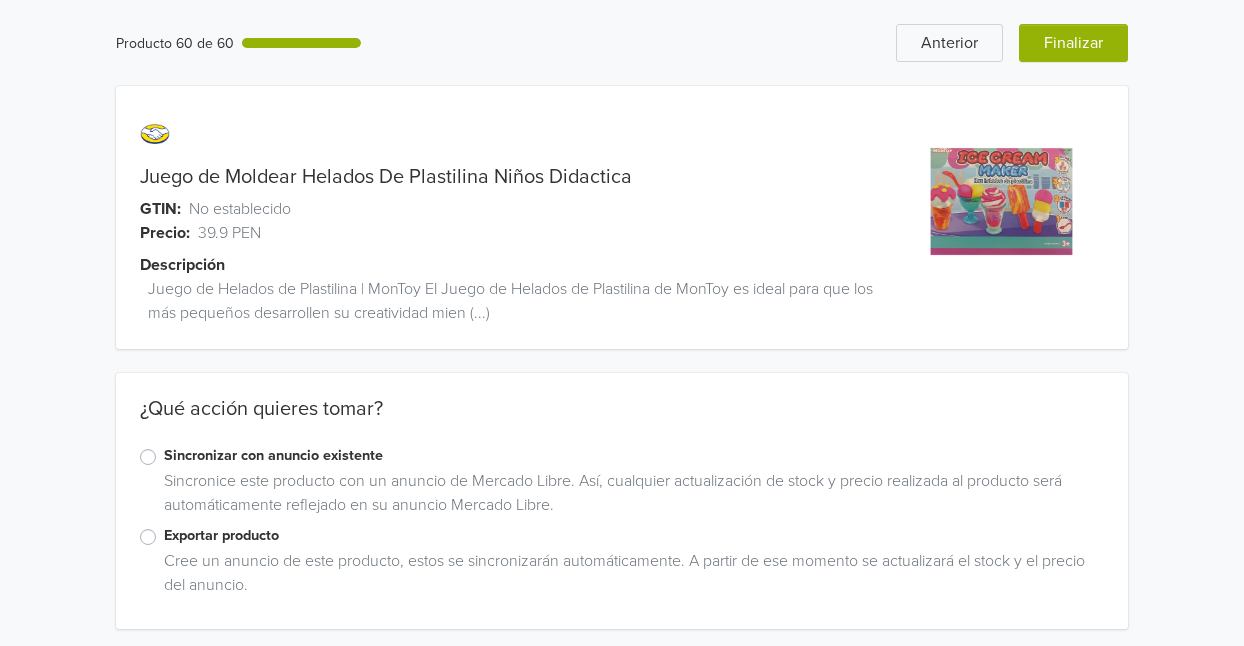 scroll, scrollTop: 6, scrollLeft: 0, axis: vertical 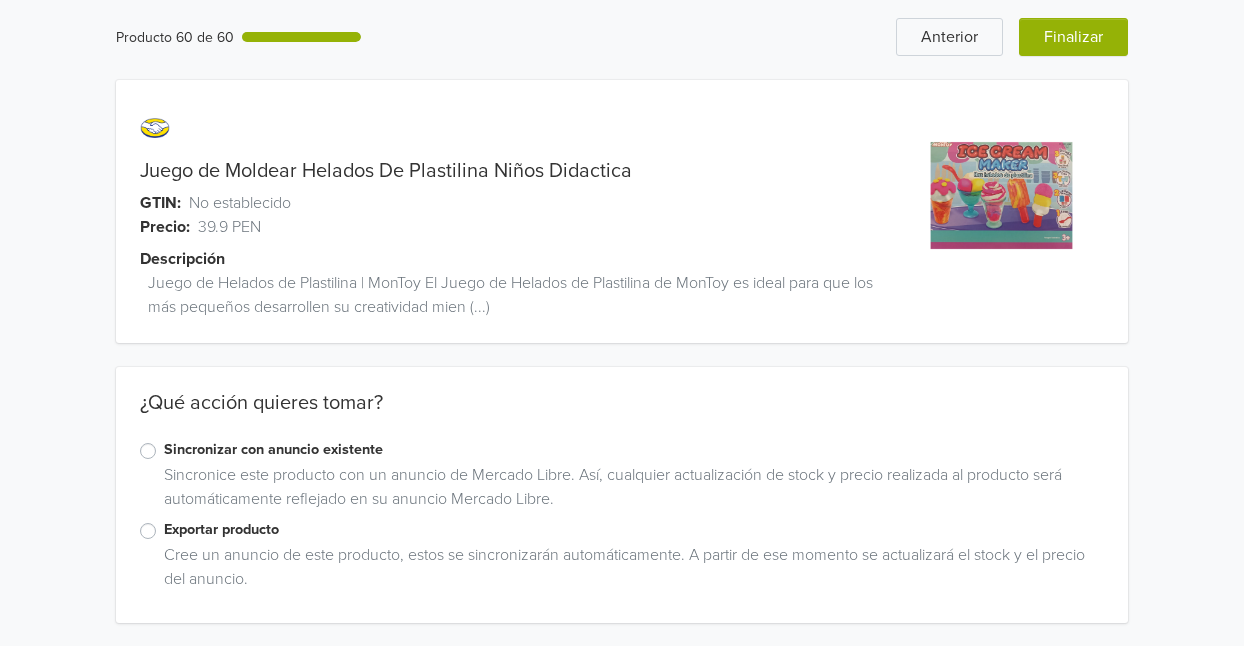 click on "Exportar producto" at bounding box center [634, 530] 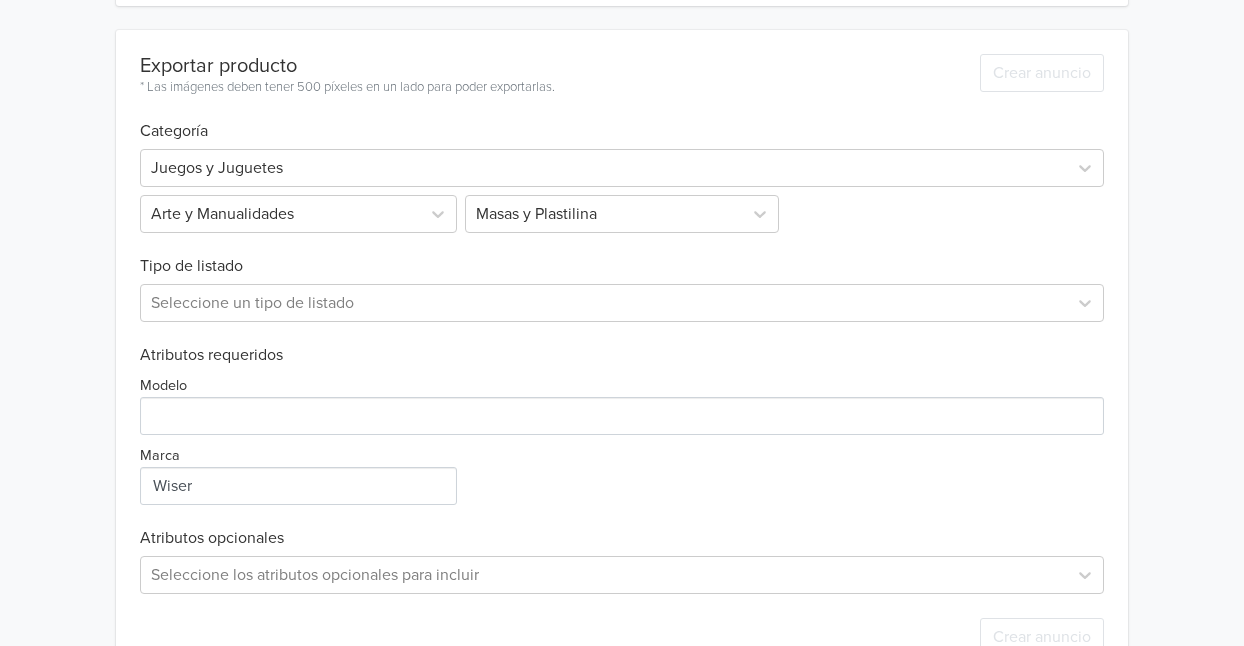 scroll, scrollTop: 621, scrollLeft: 0, axis: vertical 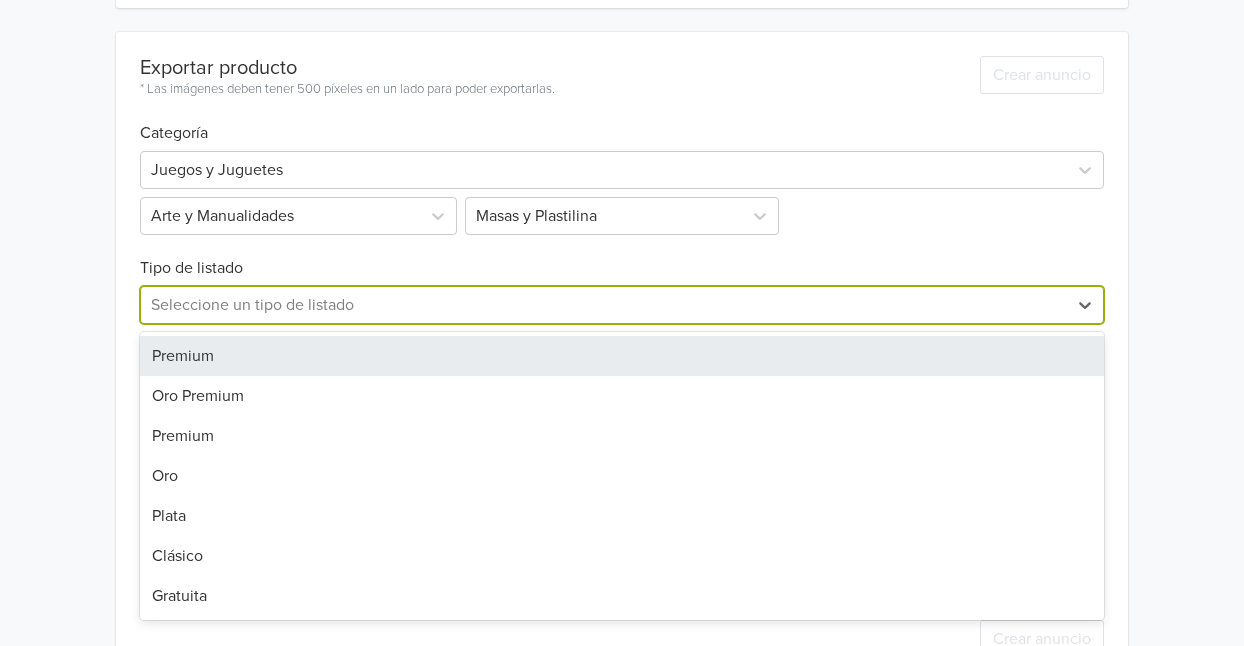 click at bounding box center [604, 305] 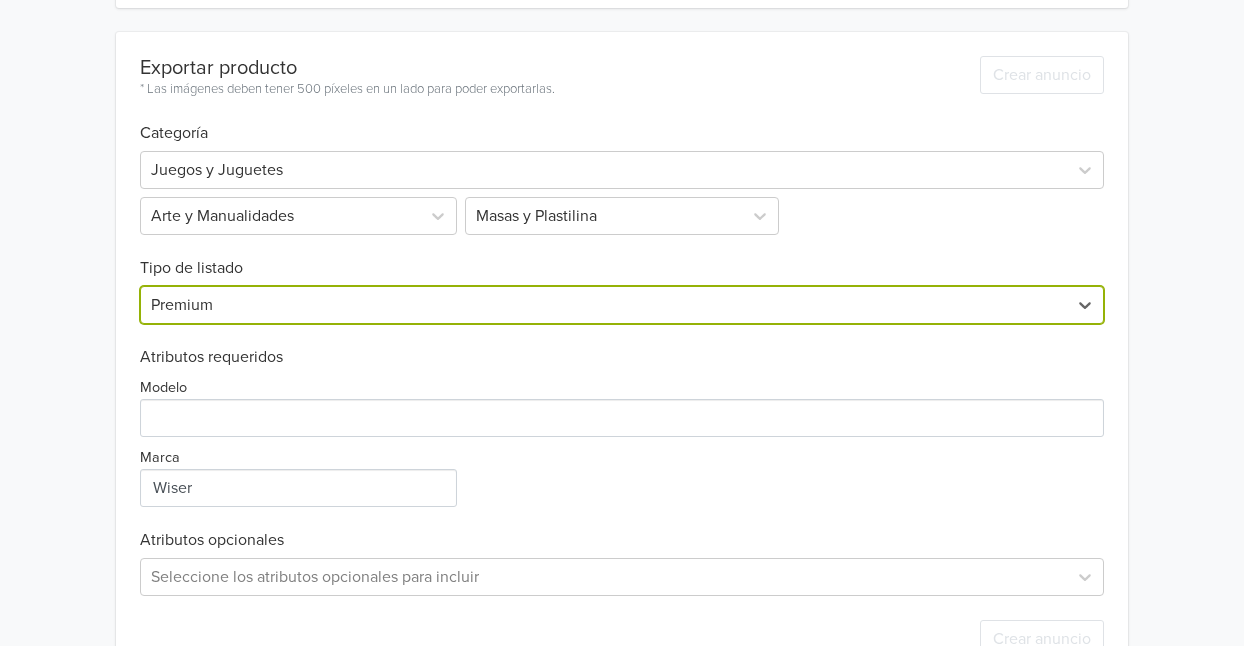 scroll, scrollTop: 0, scrollLeft: 0, axis: both 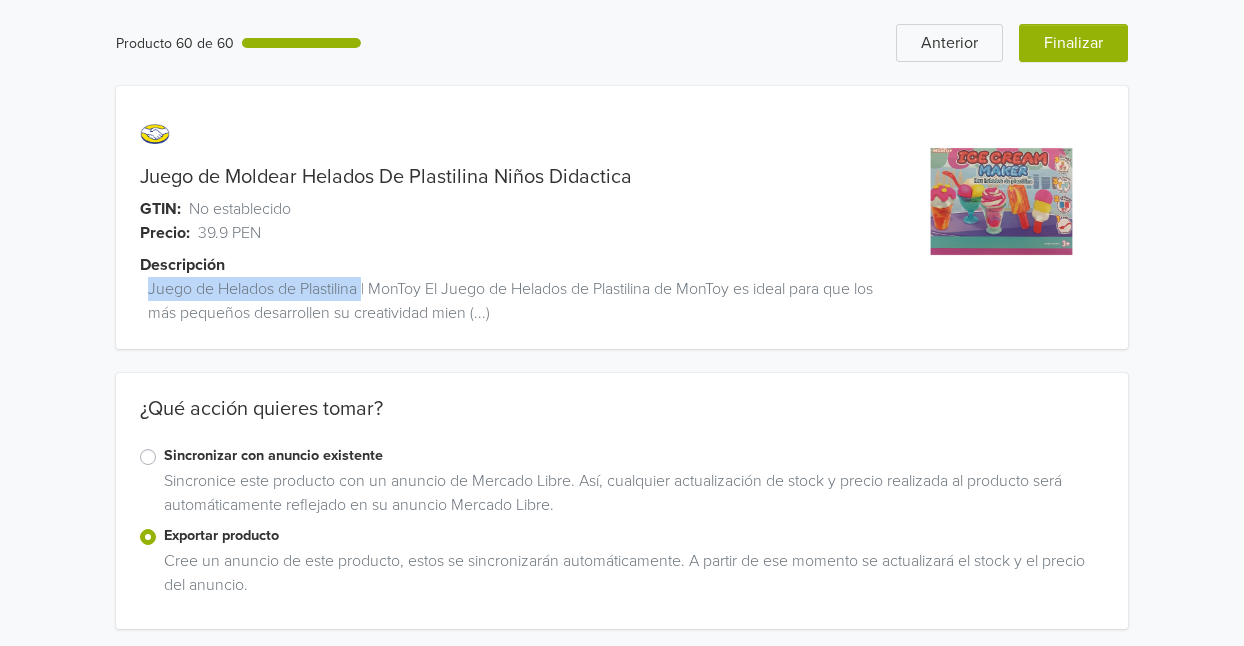 drag, startPoint x: 367, startPoint y: 279, endPoint x: 135, endPoint y: 299, distance: 232.86047 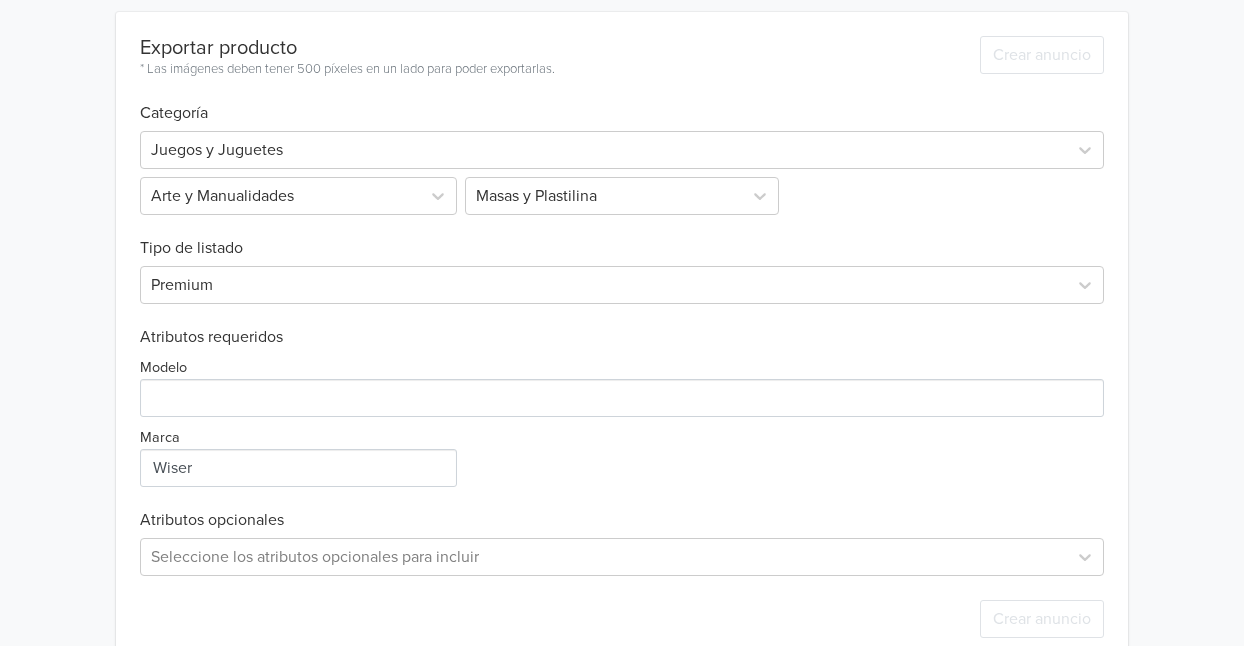 scroll, scrollTop: 667, scrollLeft: 0, axis: vertical 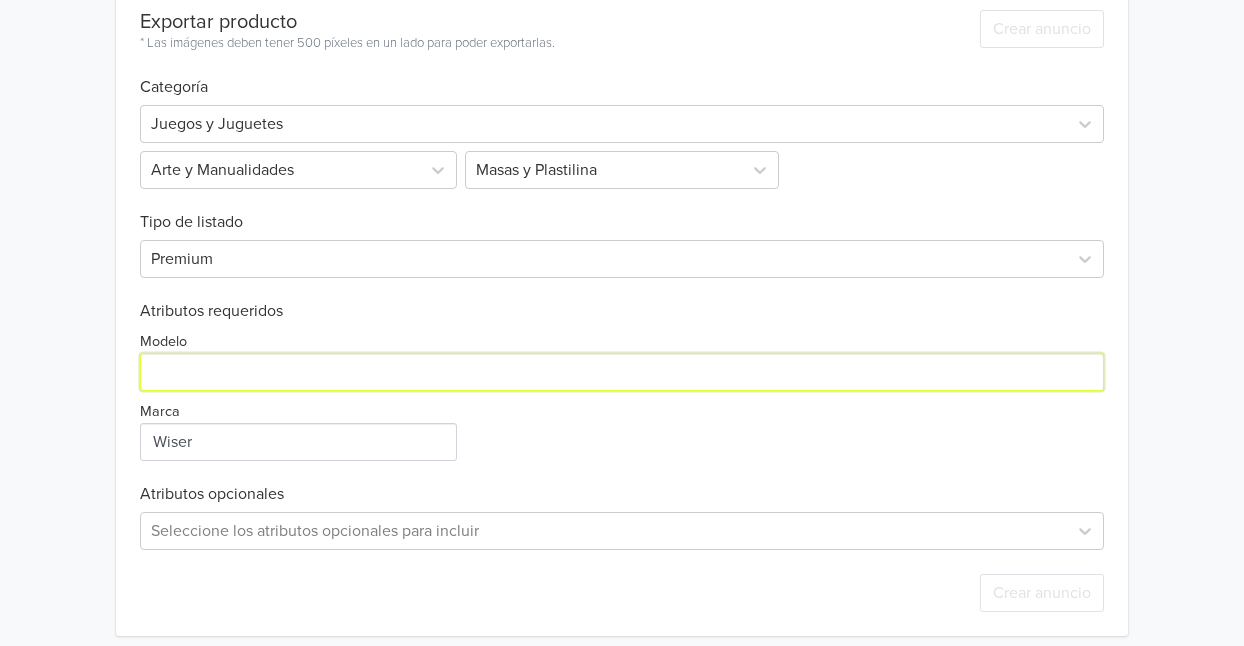 click on "Modelo" at bounding box center (622, 372) 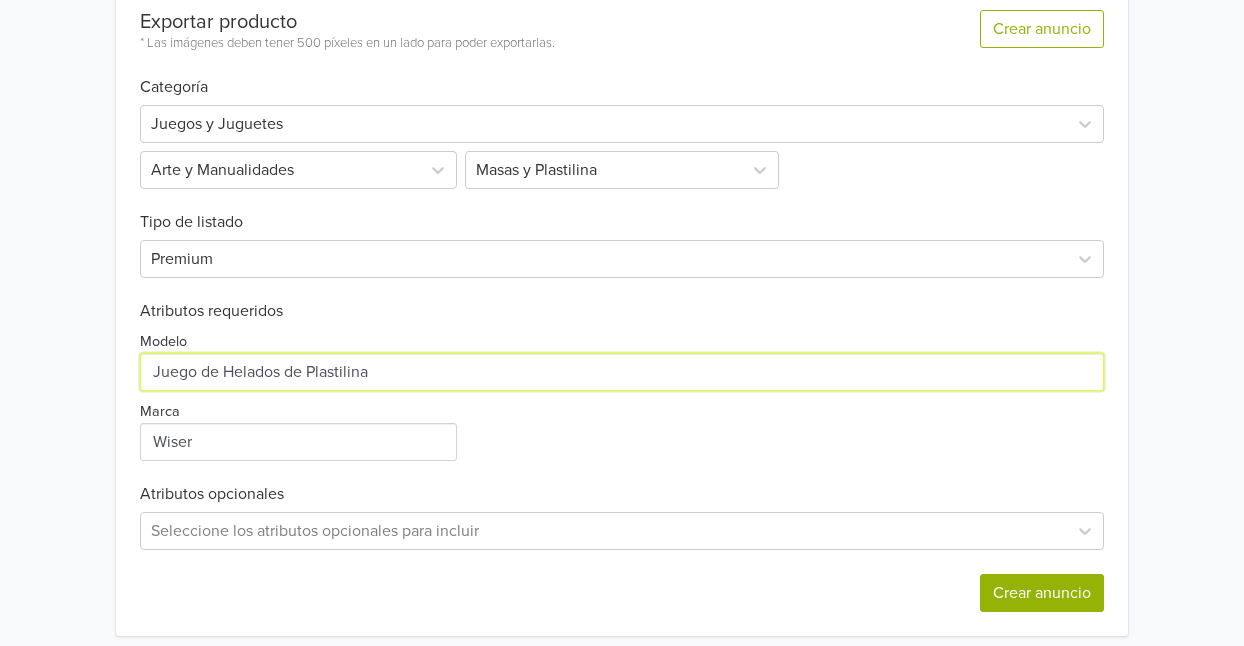type on "Juego de Helados de Plastilina" 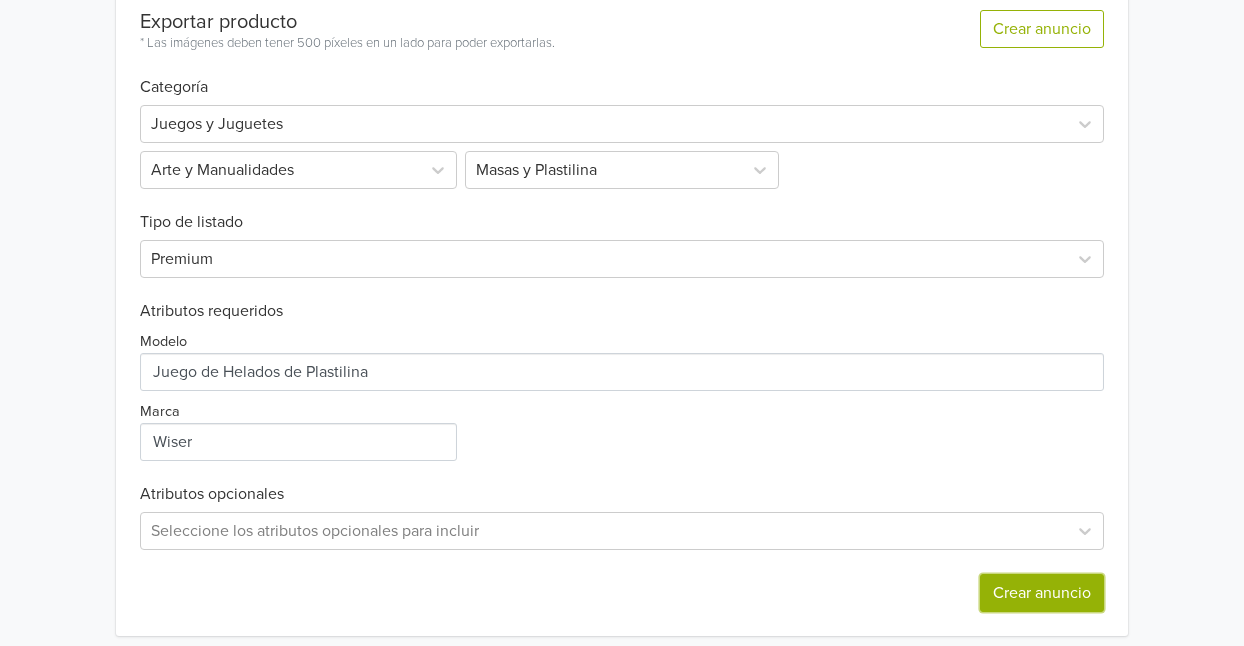 click on "Crear anuncio" at bounding box center (1042, 593) 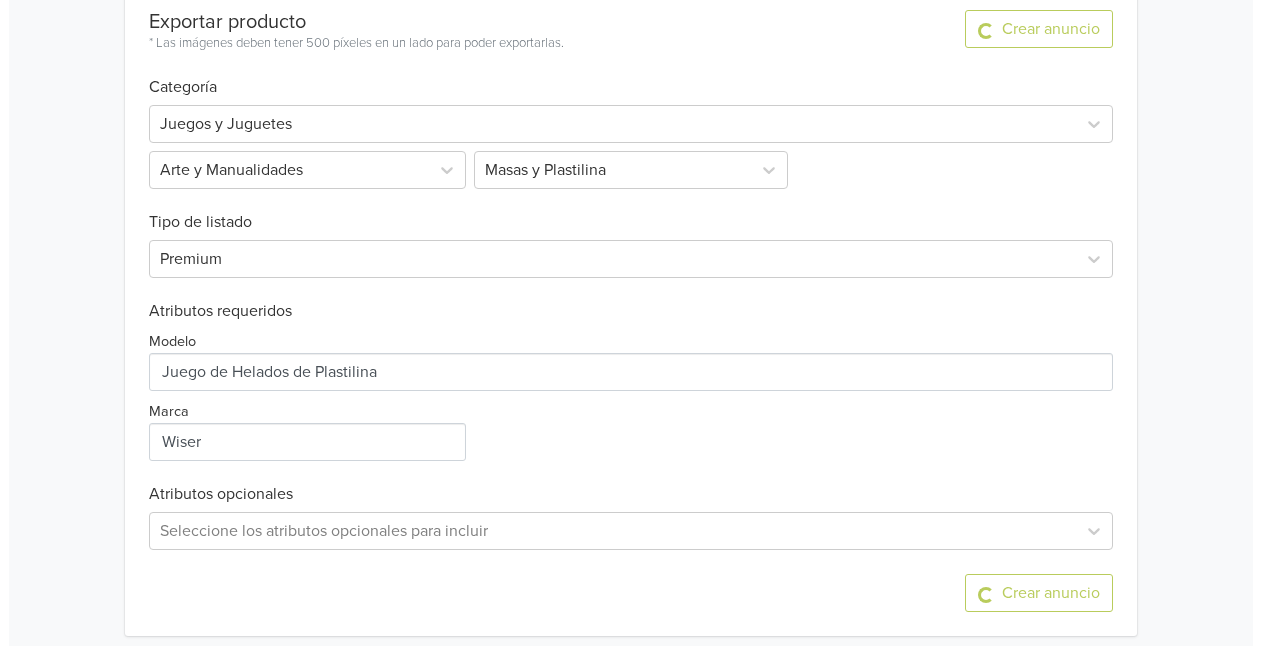 scroll, scrollTop: 0, scrollLeft: 0, axis: both 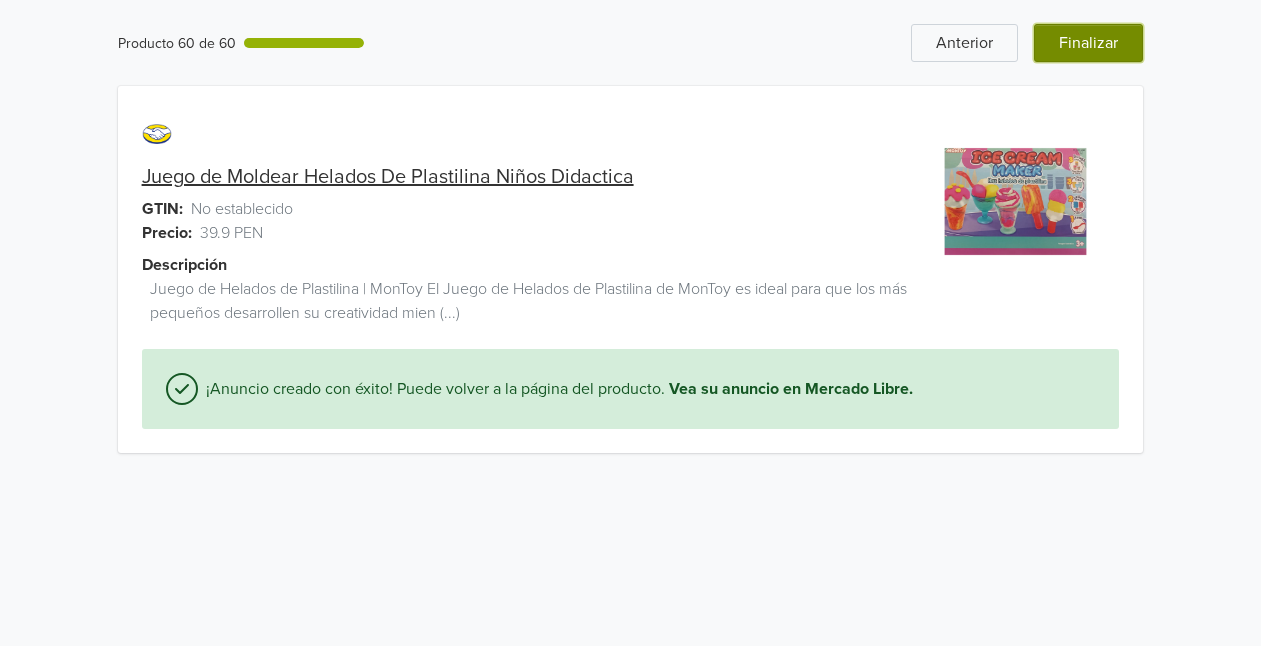 click on "Finalizar" at bounding box center [1088, 43] 